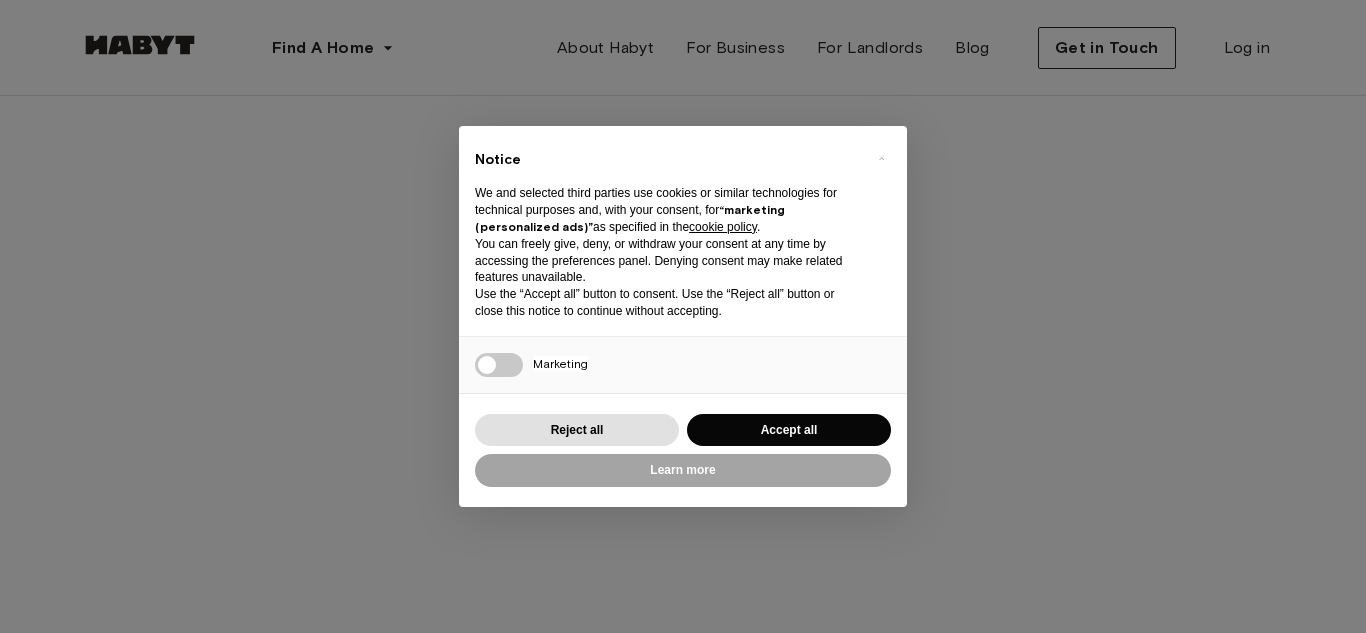 scroll, scrollTop: 0, scrollLeft: 0, axis: both 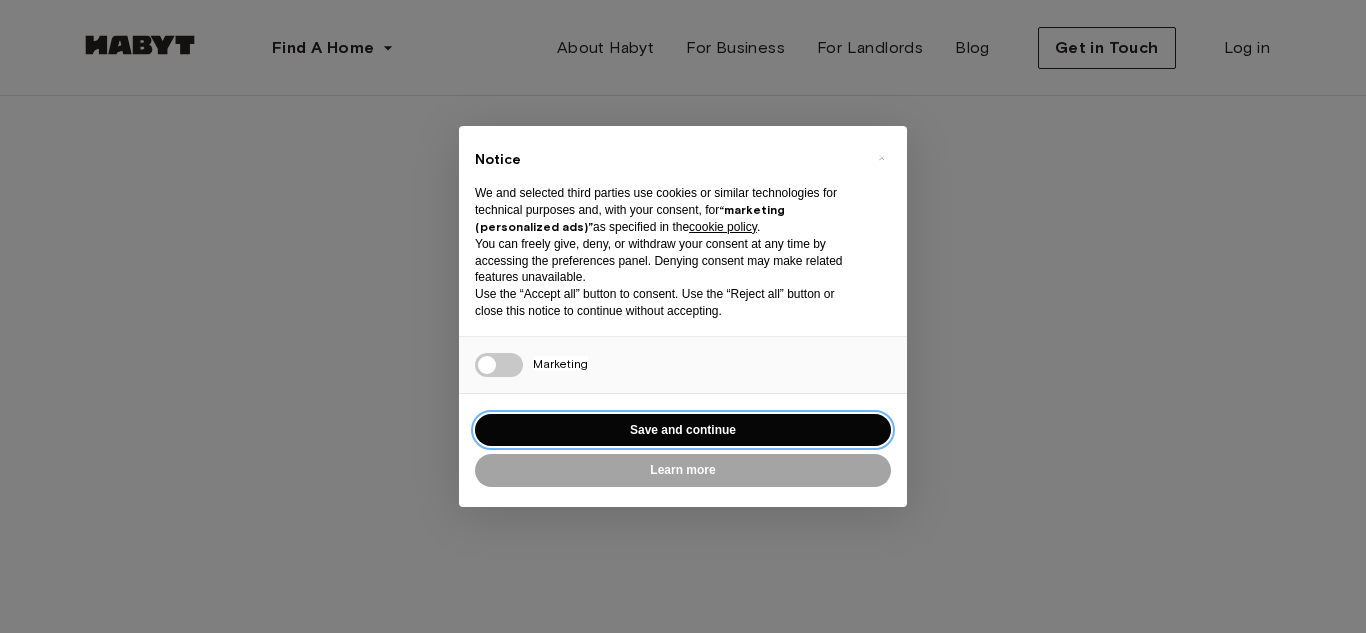 click on "Save and continue" at bounding box center (683, 430) 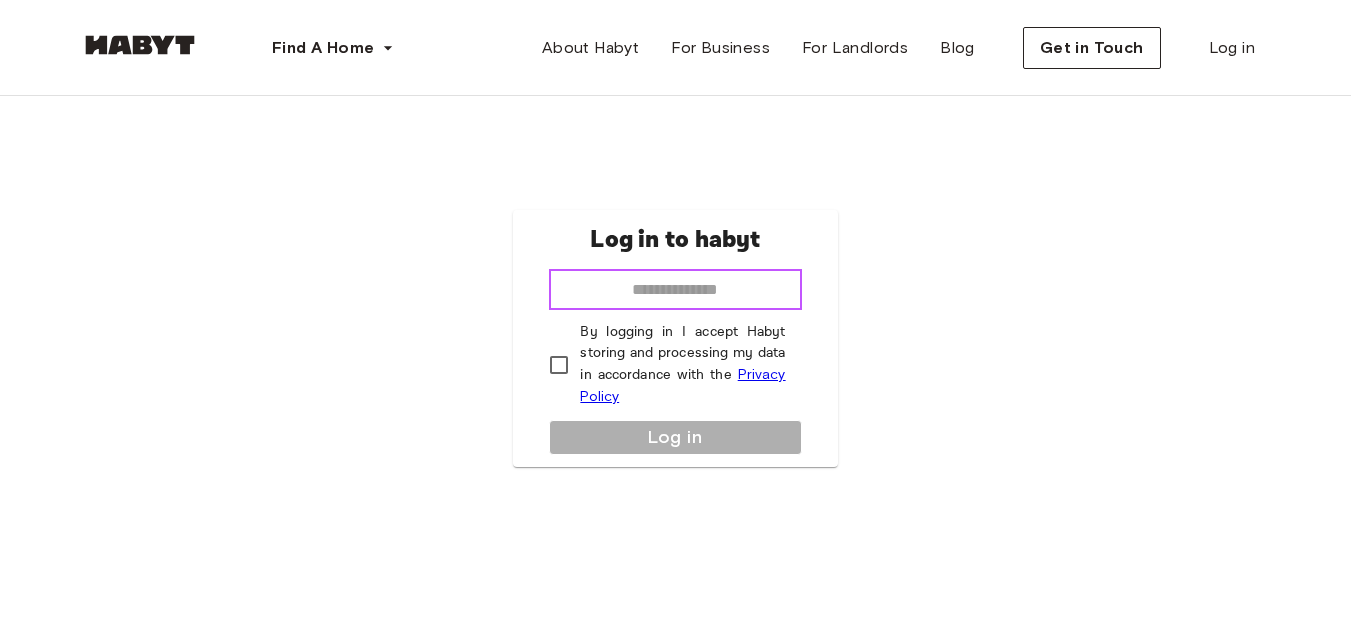 click at bounding box center [675, 290] 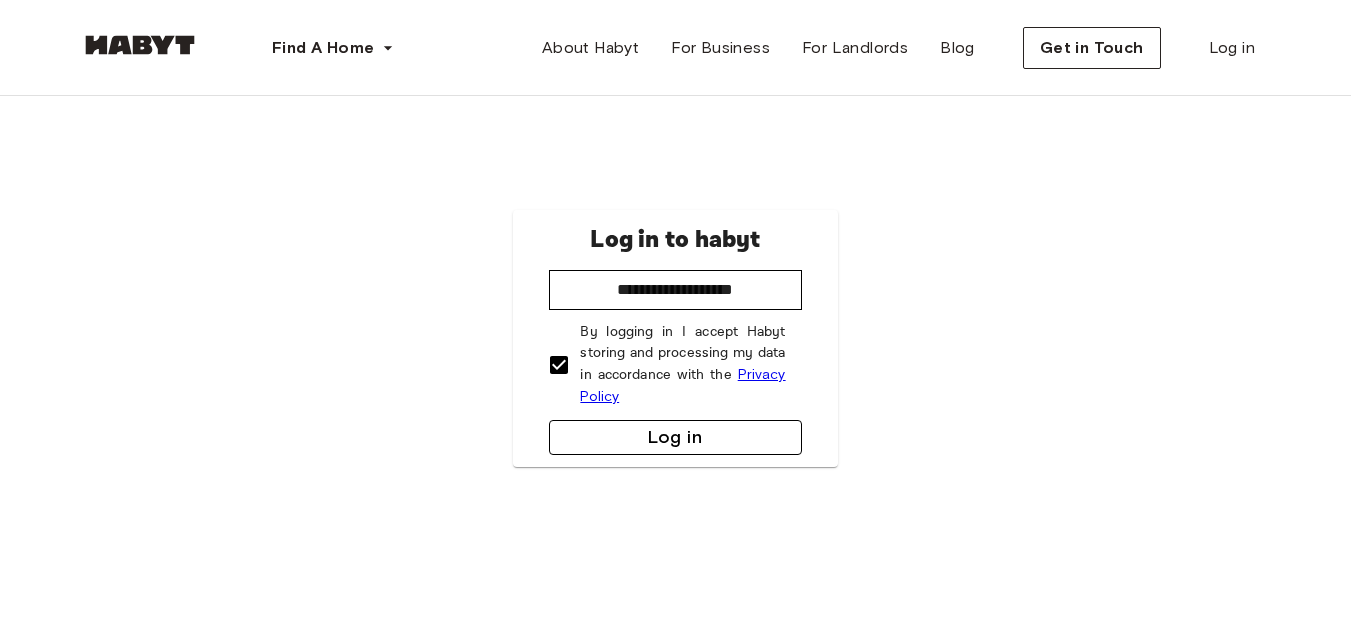 click on "Log in" at bounding box center [675, 437] 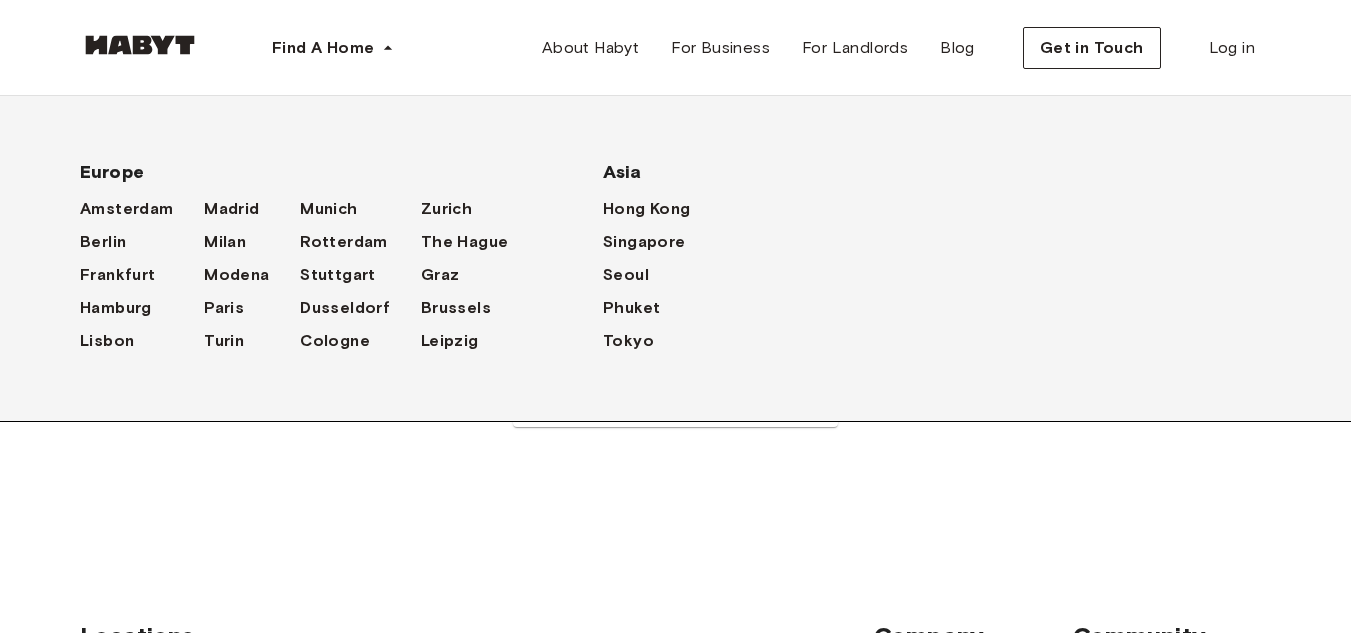 scroll, scrollTop: 0, scrollLeft: 0, axis: both 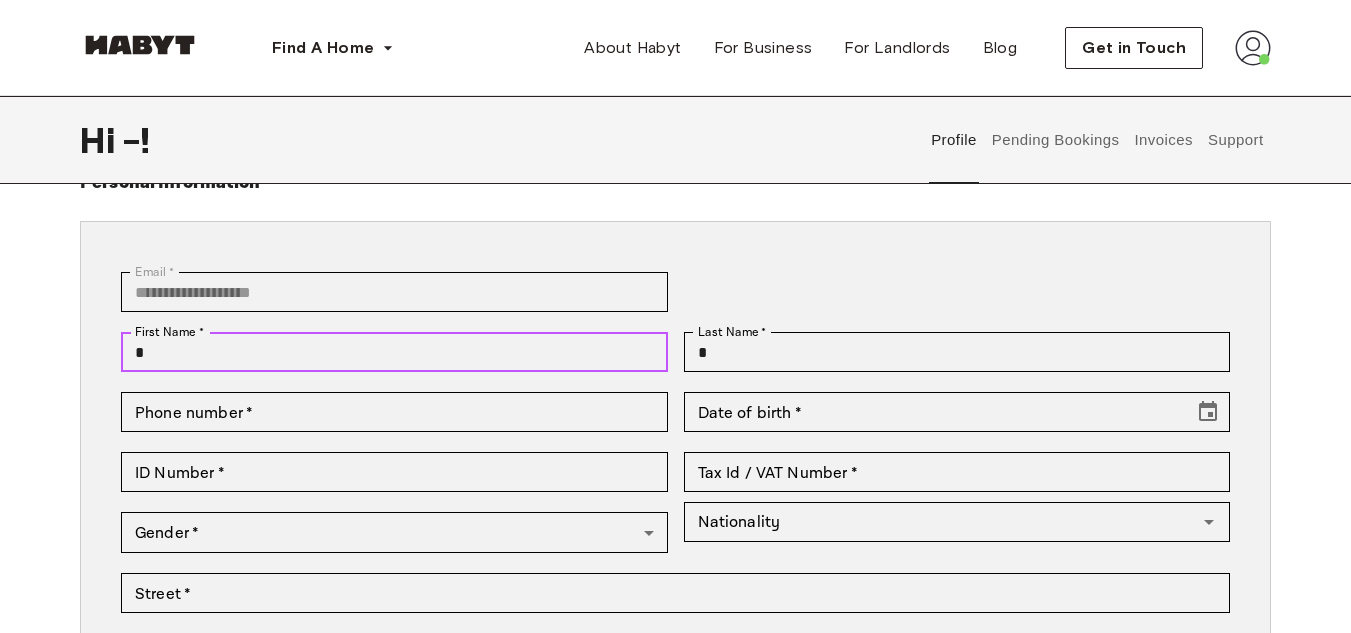 click on "*" at bounding box center [394, 352] 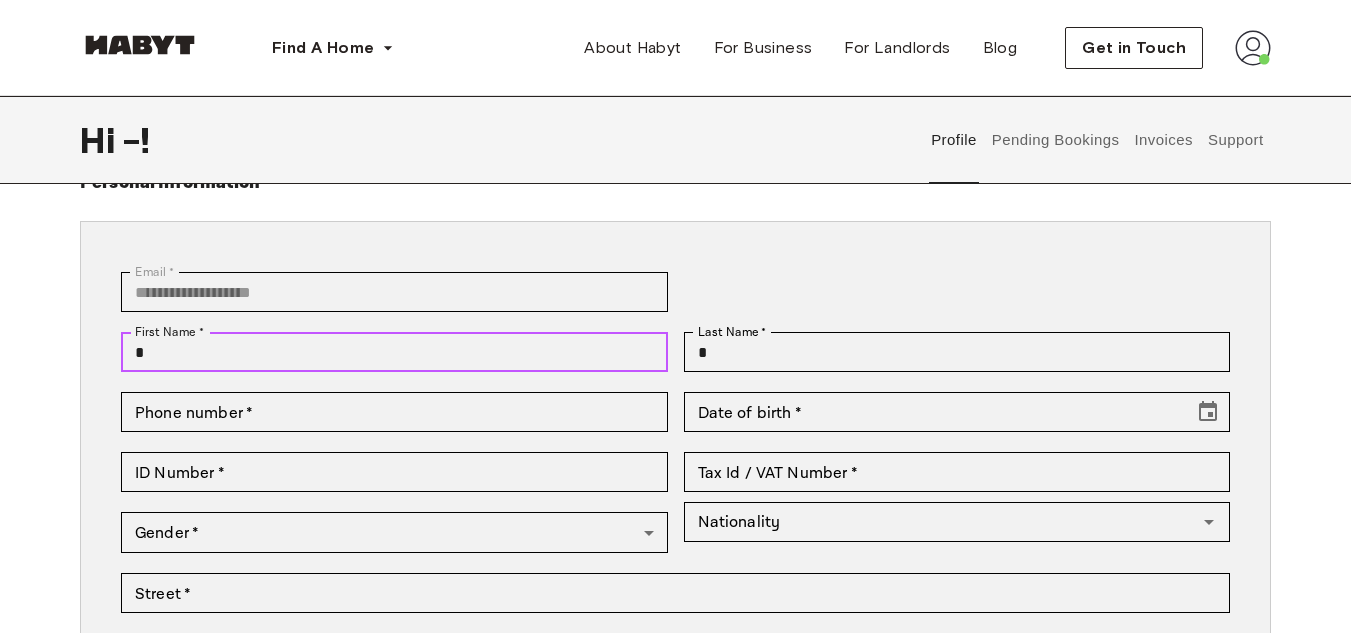 type on "**********" 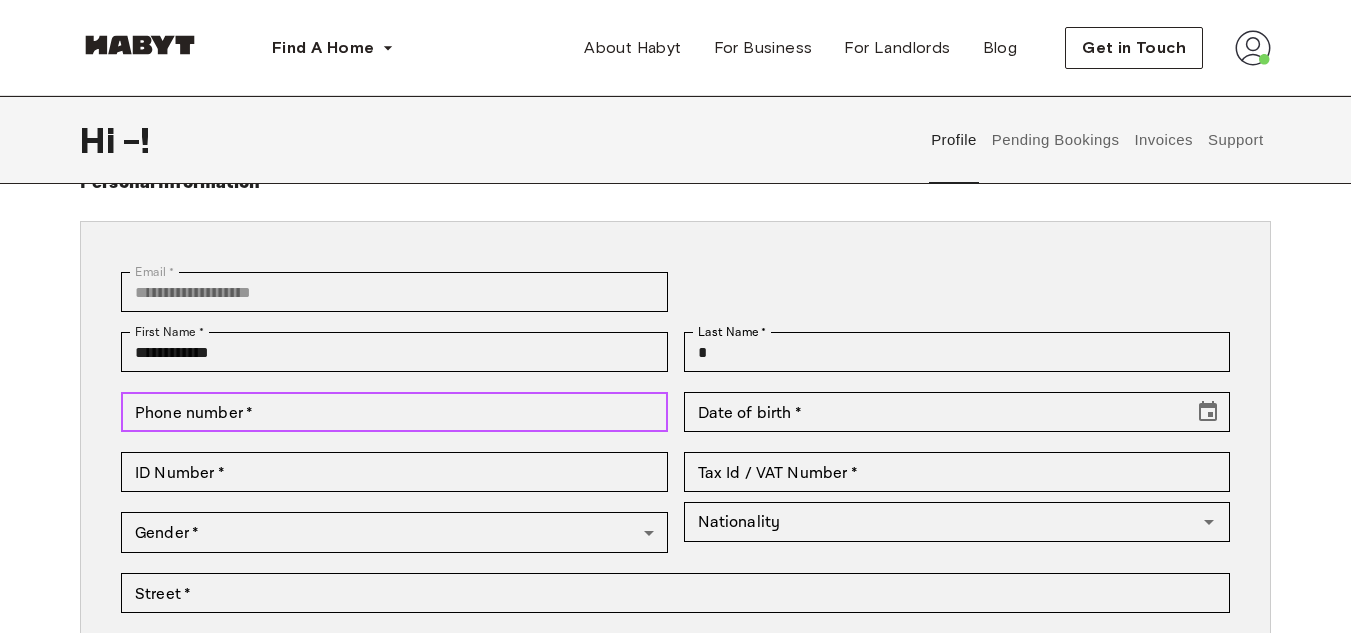 type on "**********" 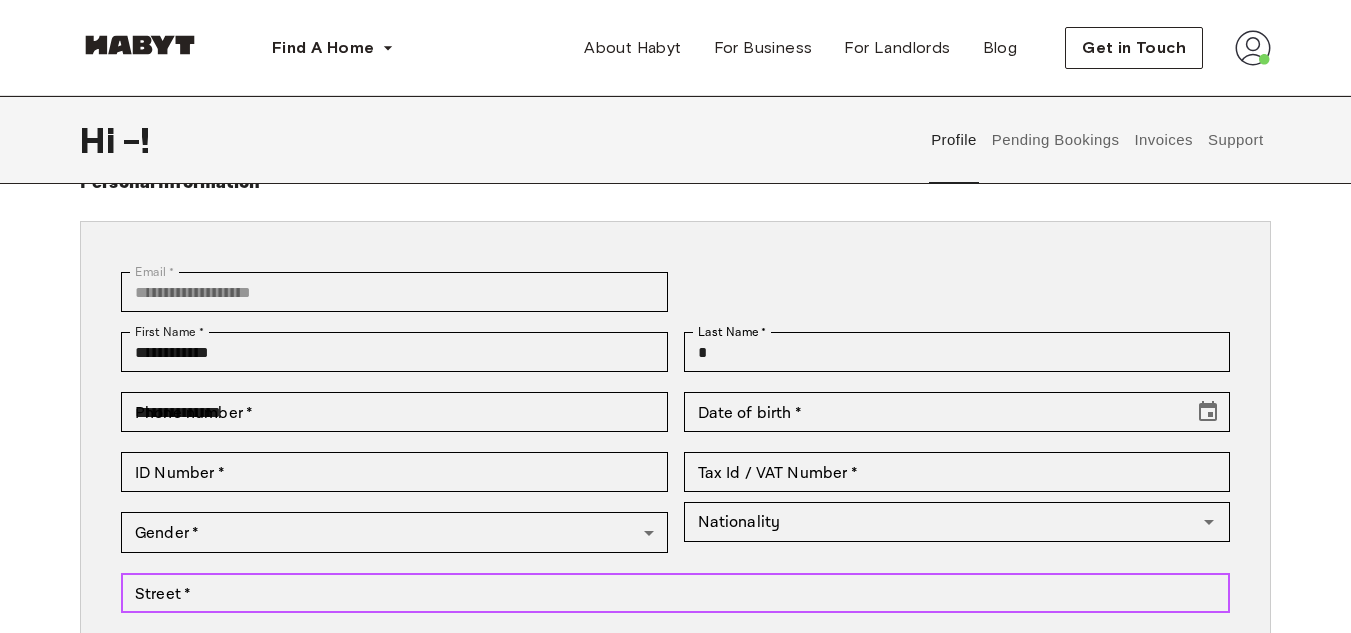 type on "**********" 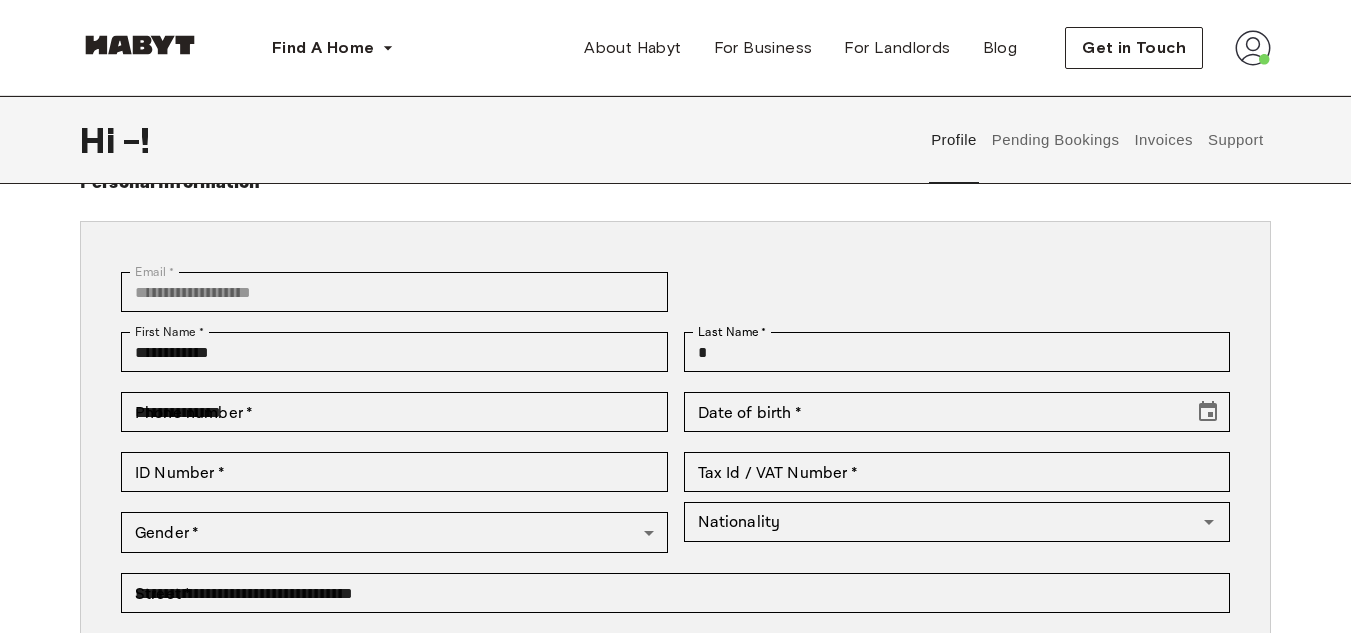 type on "******" 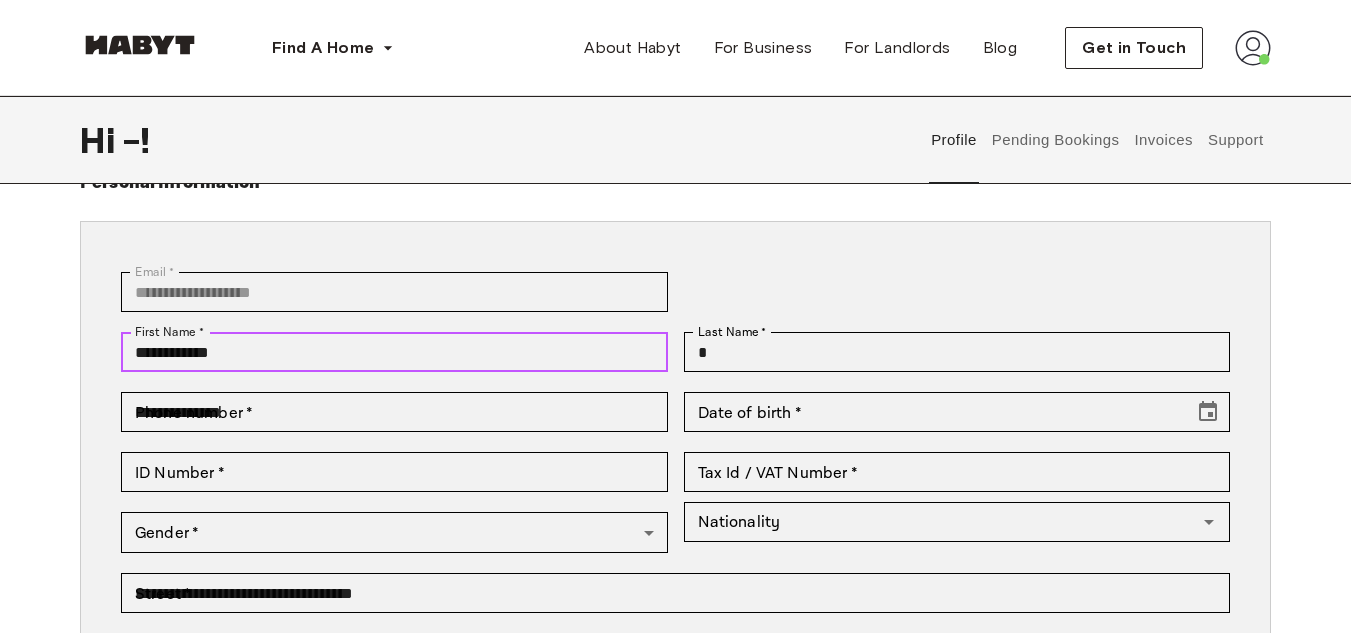 type 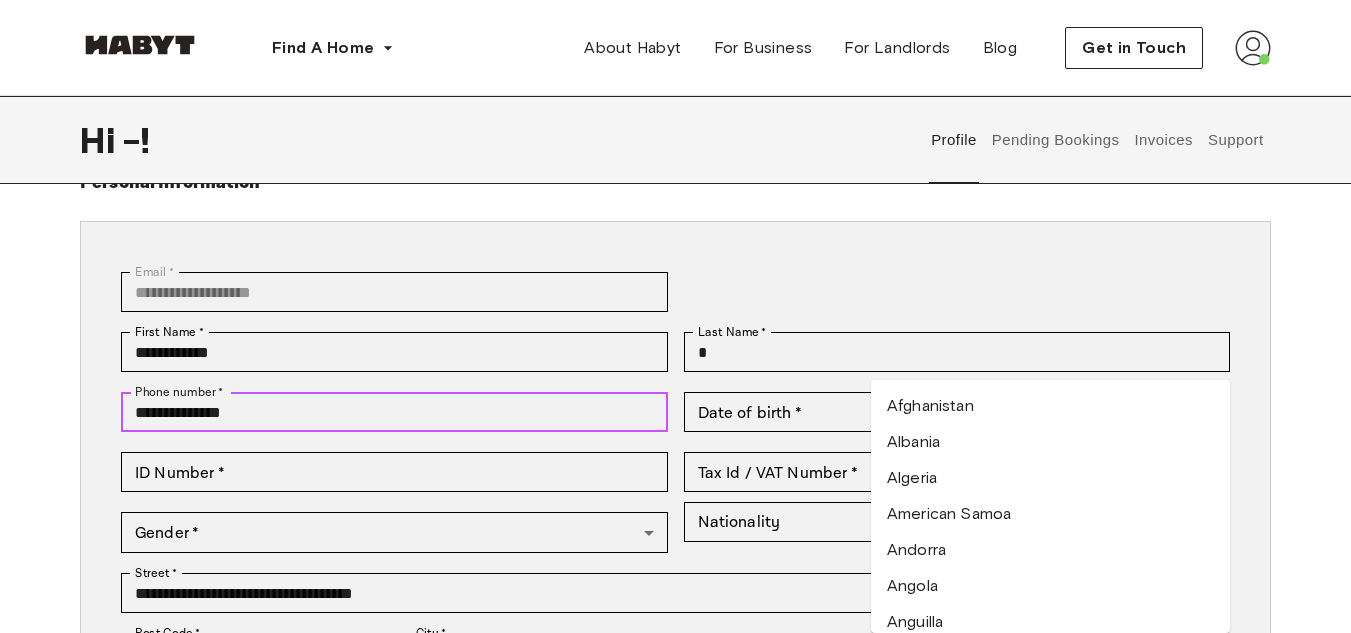 click on "**********" at bounding box center (394, 412) 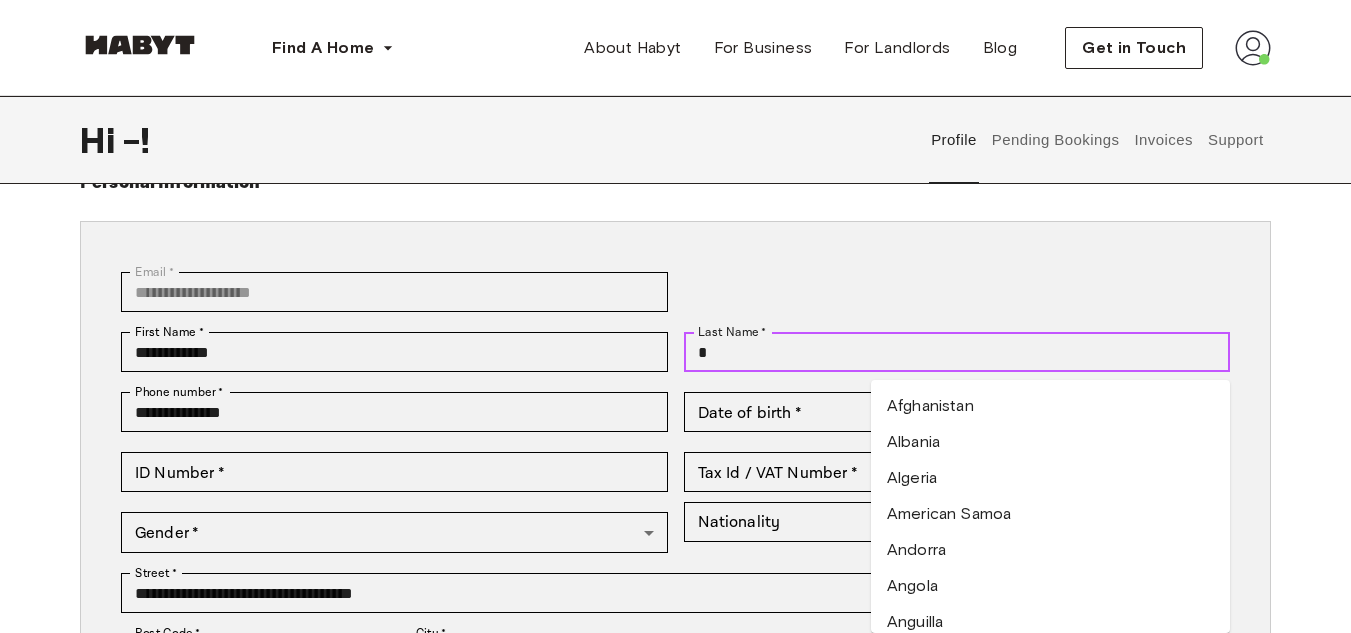 click on "*" at bounding box center [957, 352] 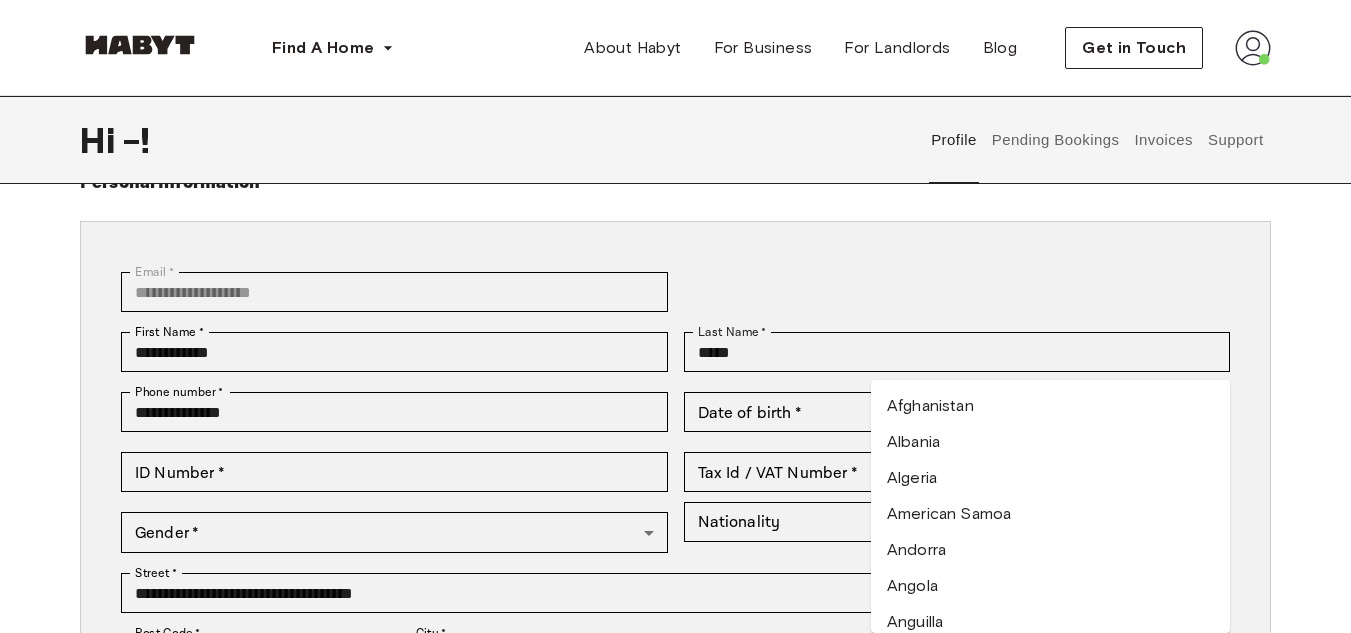 type on "*******" 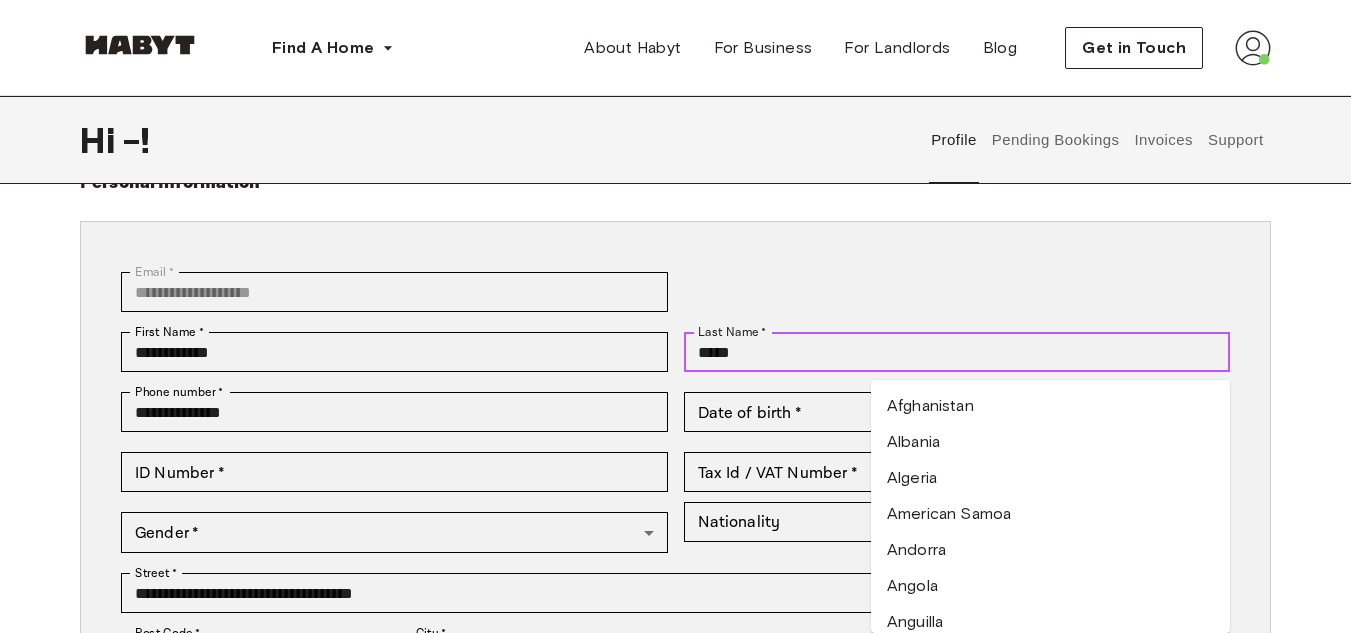 type 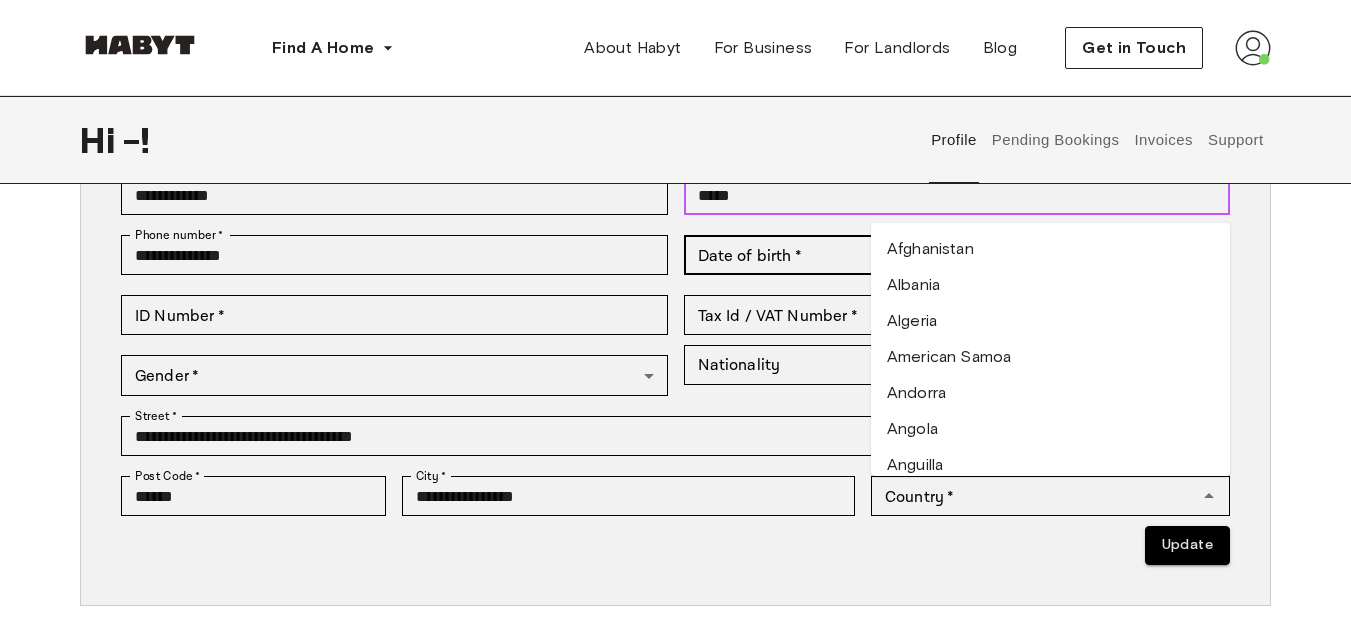 scroll, scrollTop: 236, scrollLeft: 0, axis: vertical 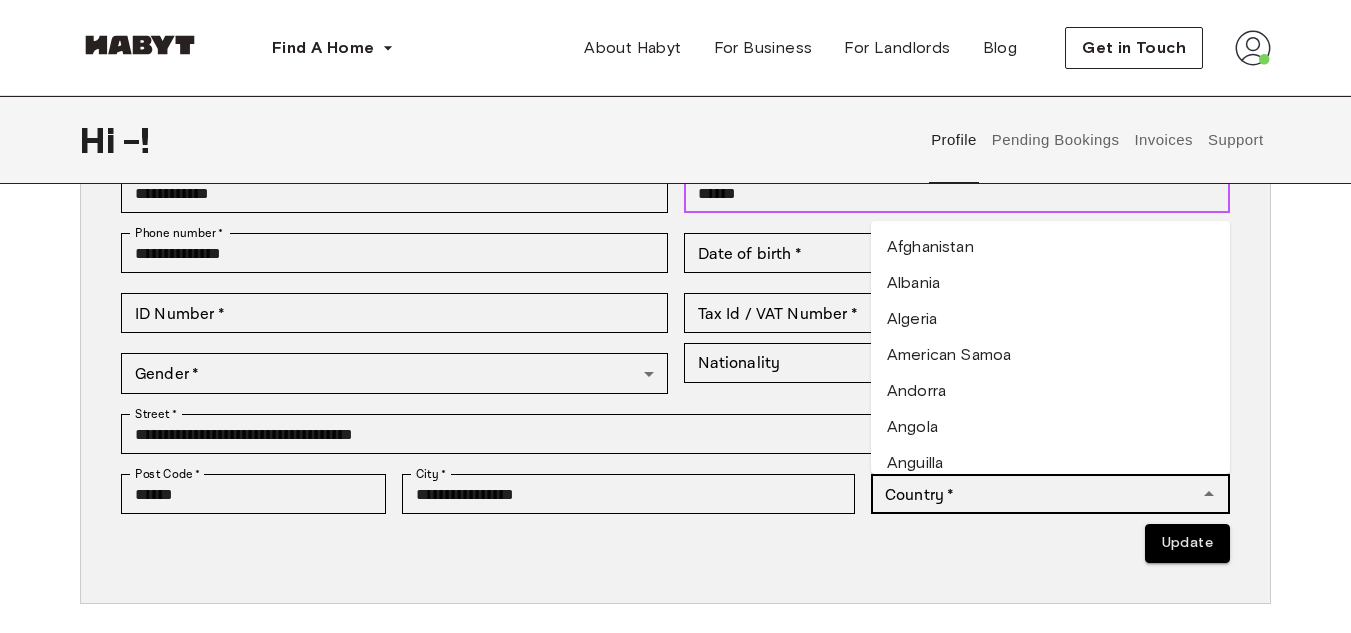 type on "*****" 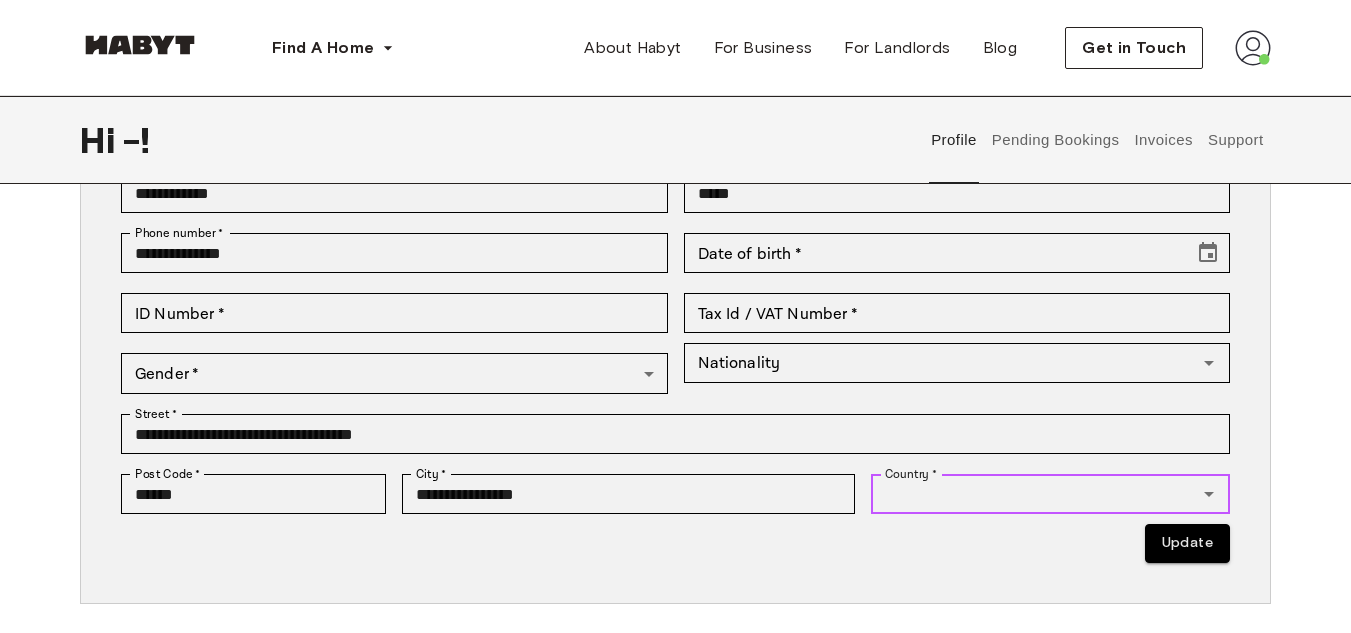 click on "Country   *" at bounding box center [1034, 494] 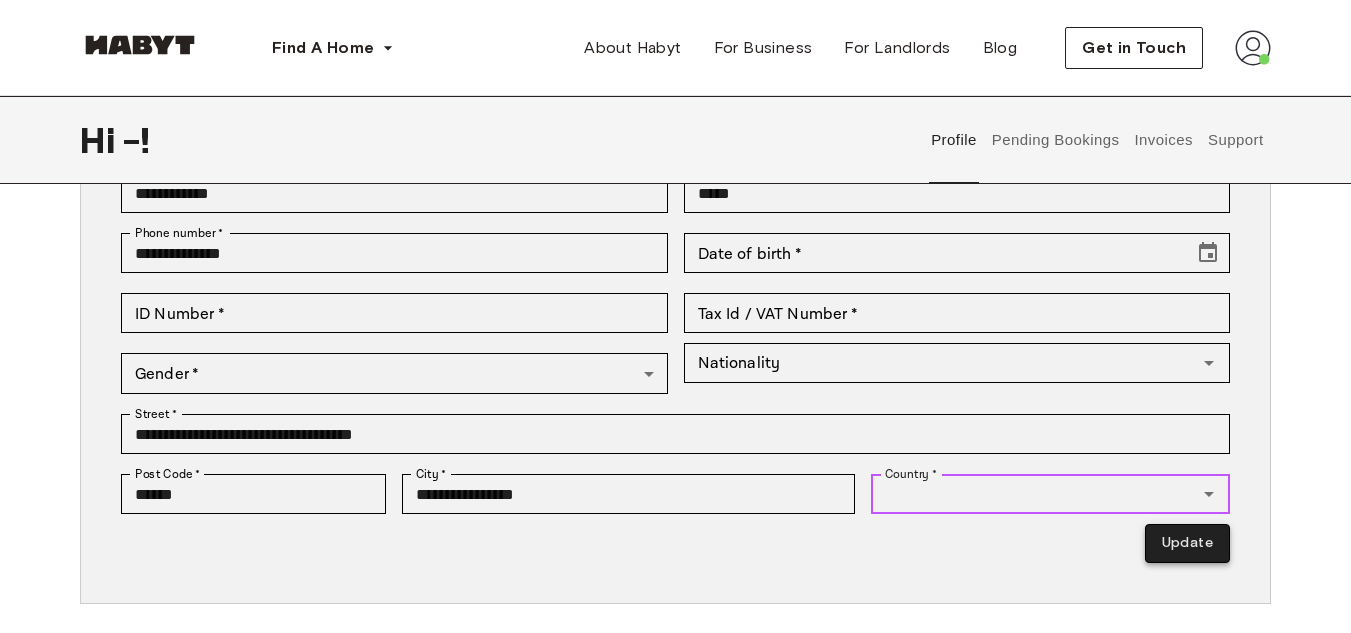 type on "*******" 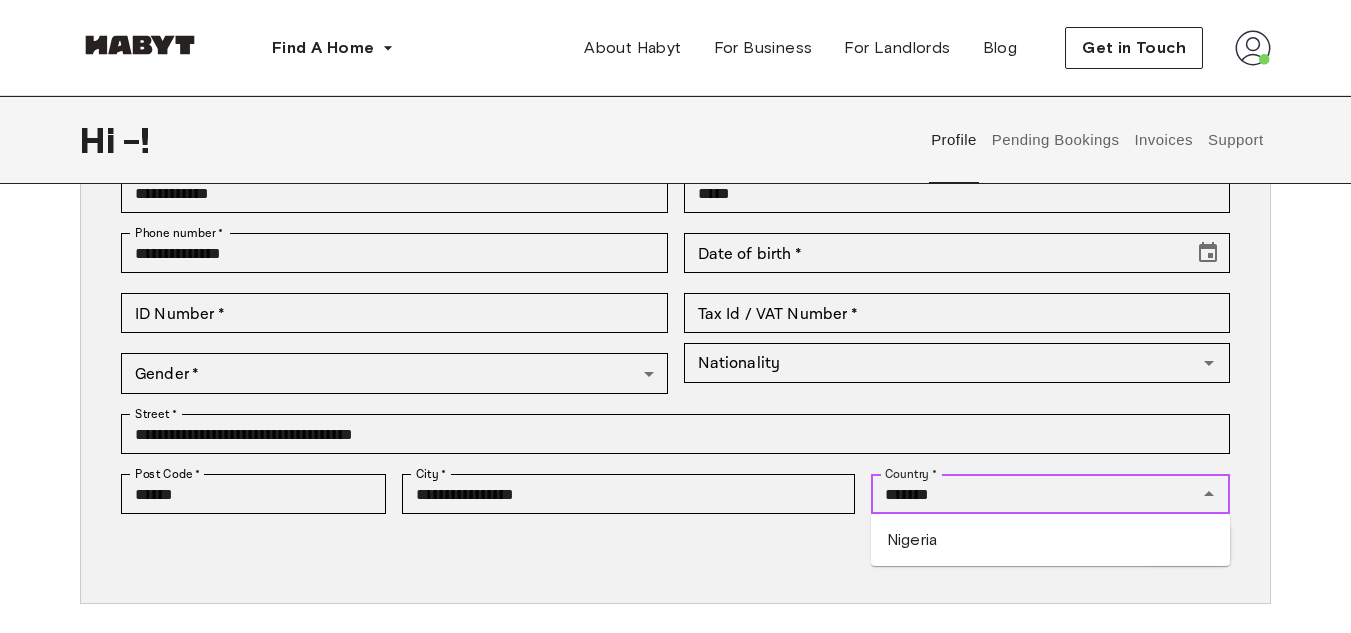 click on "Nigeria" at bounding box center [1050, 540] 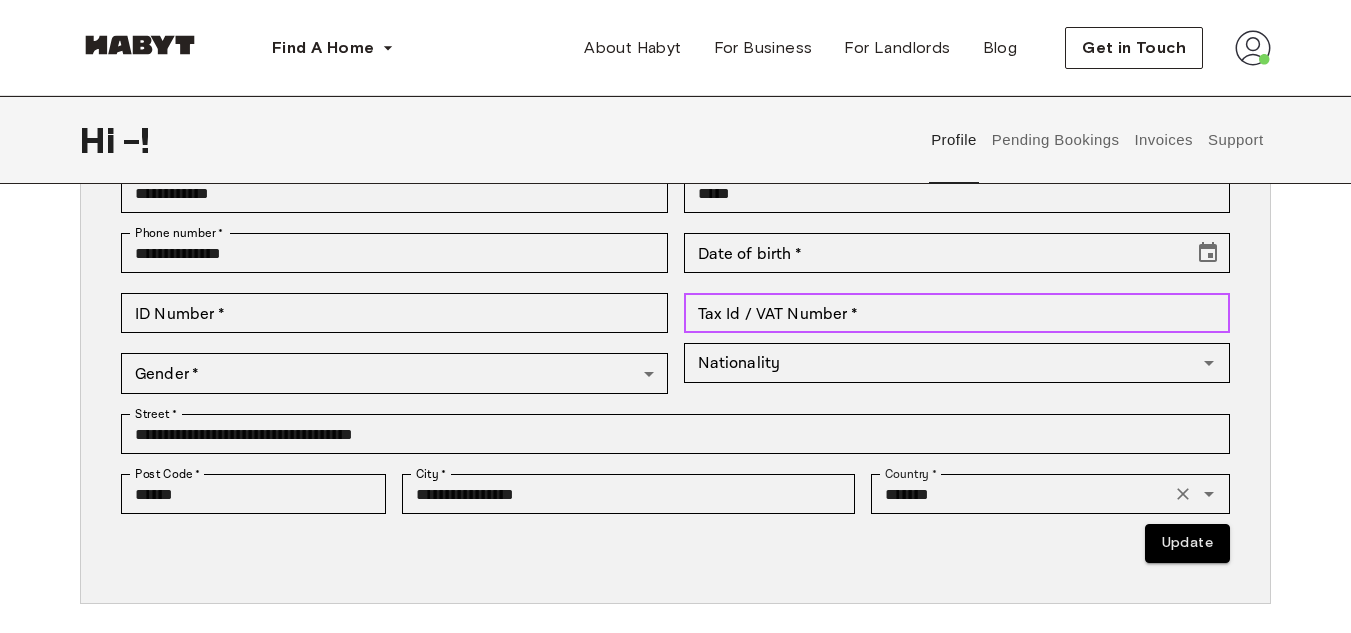 click on "Tax Id / VAT Number   *" at bounding box center [957, 313] 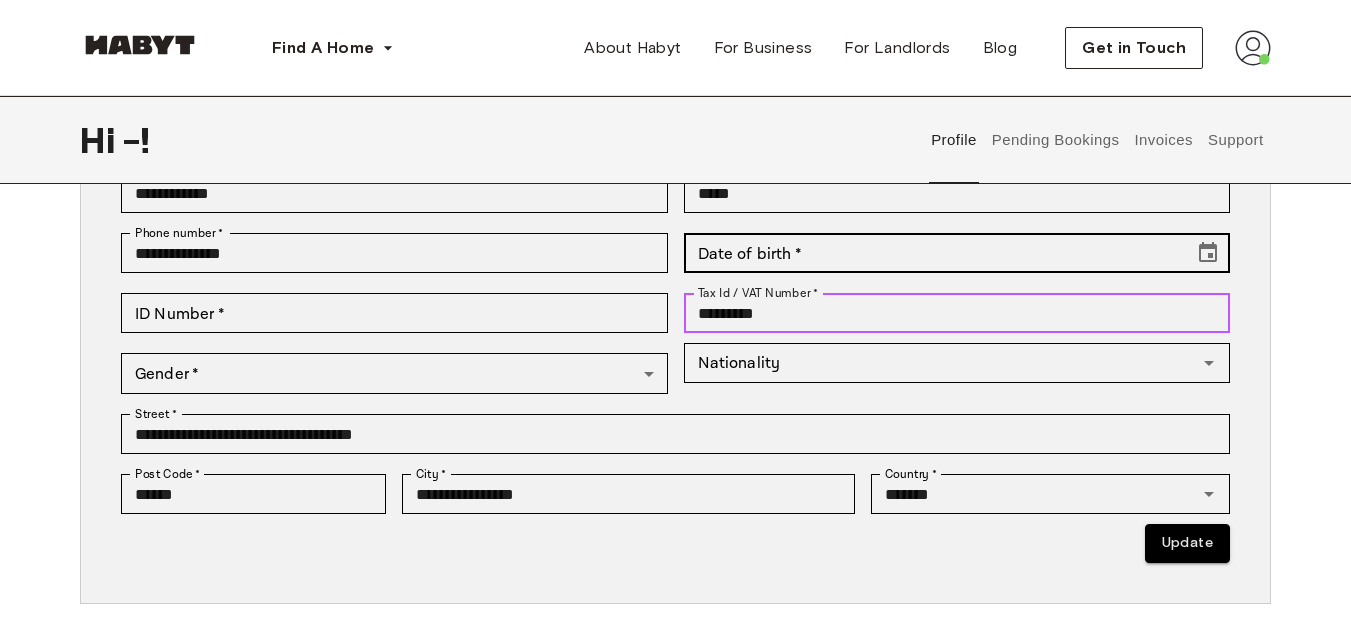 type on "*********" 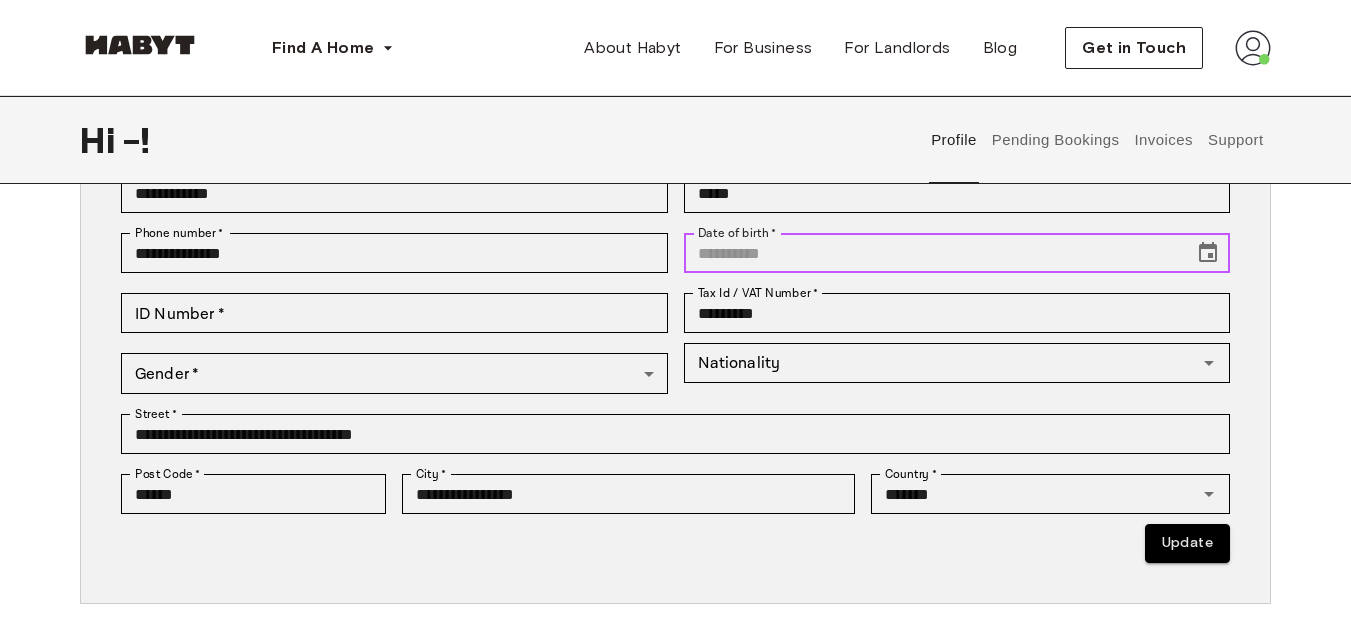 click on "Date of birth   *" at bounding box center [932, 253] 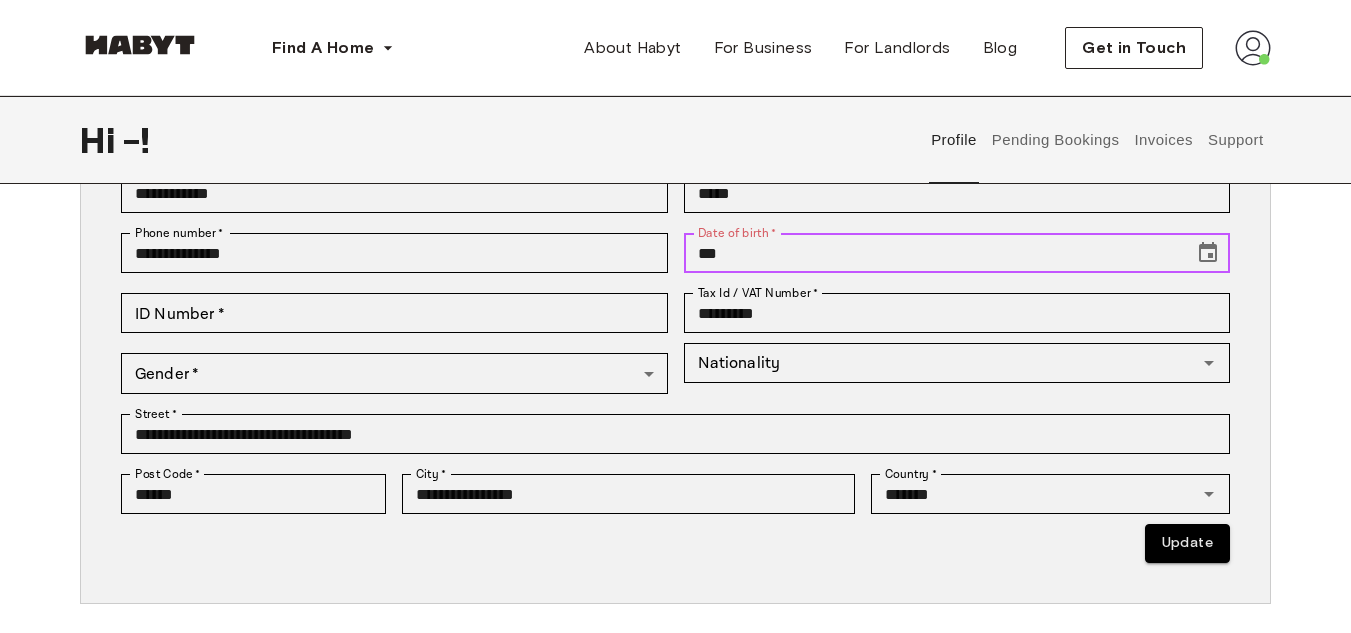 type on "*" 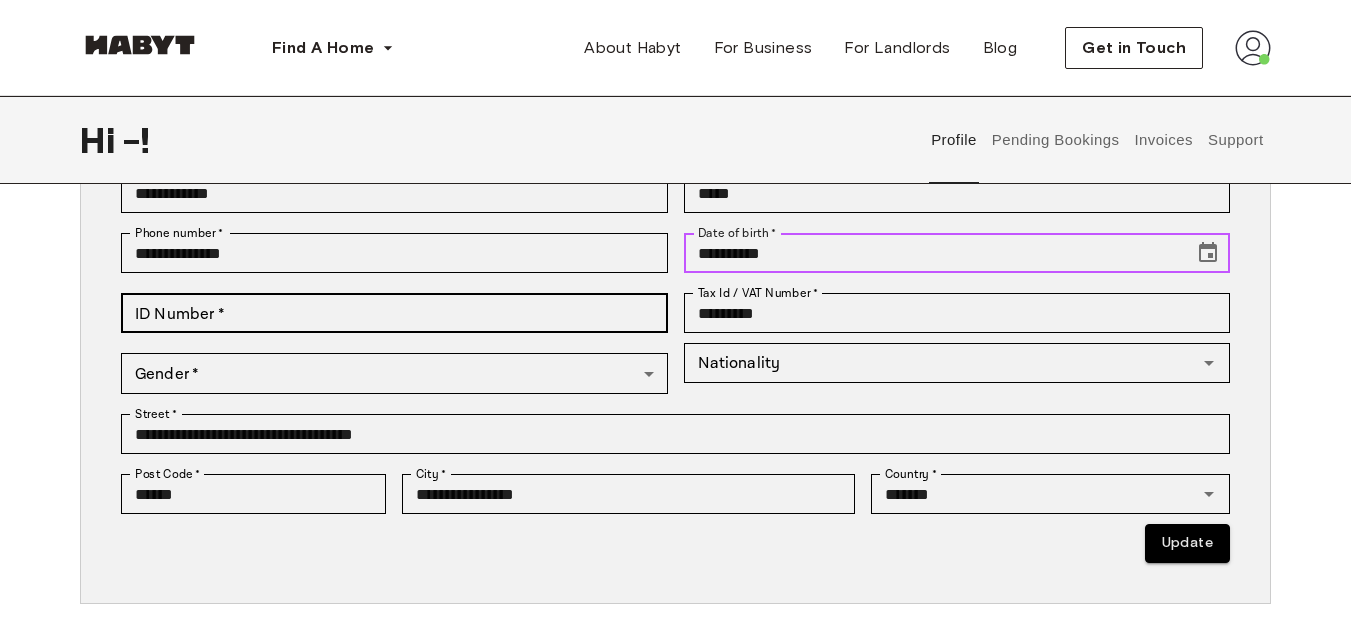 type on "**********" 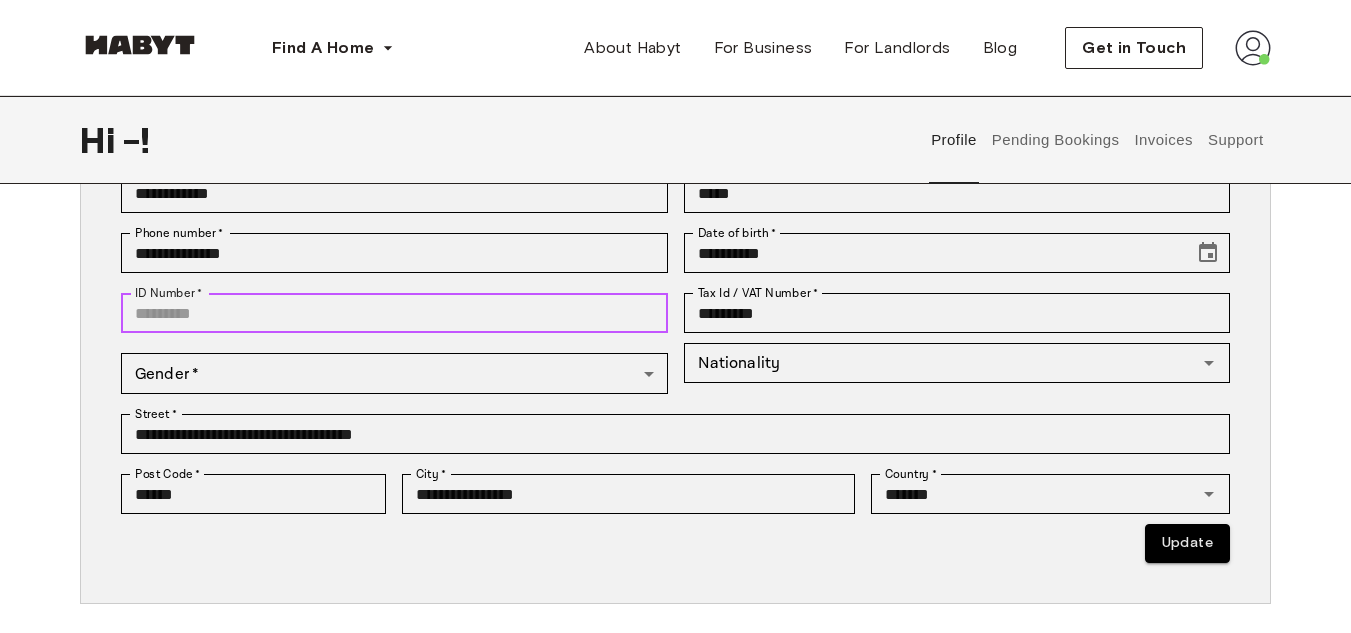 click on "ID Number   *" at bounding box center [394, 313] 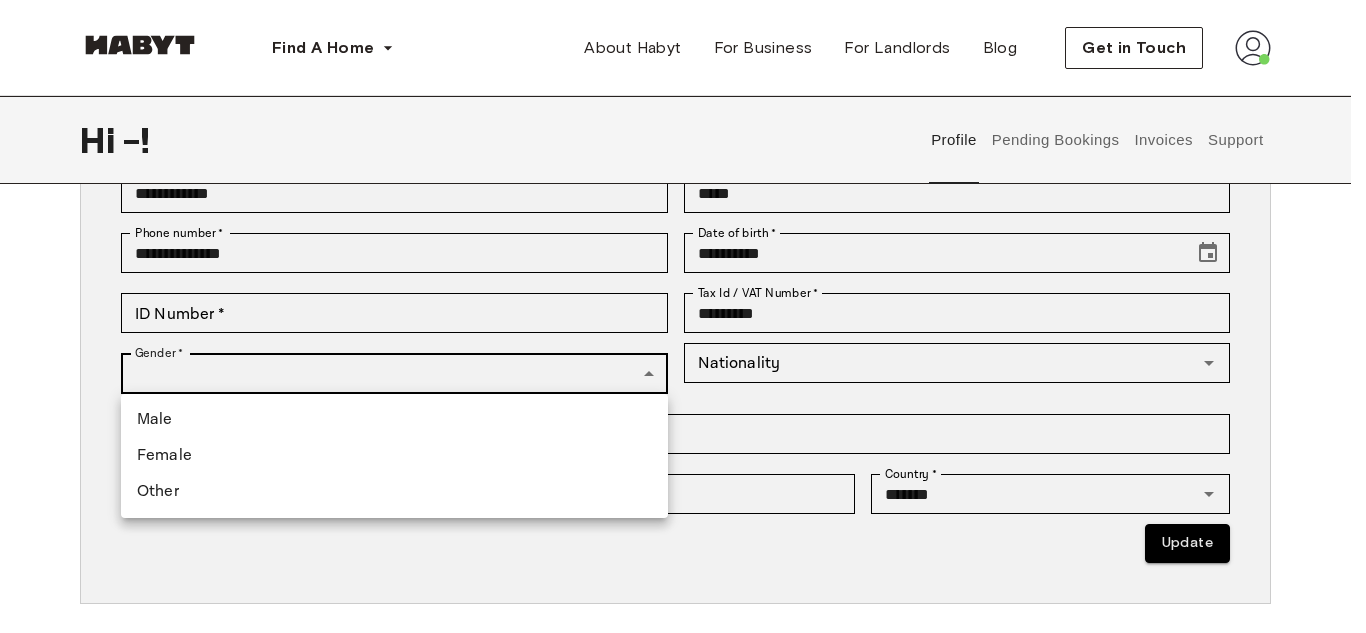 click on "**********" at bounding box center [683, 718] 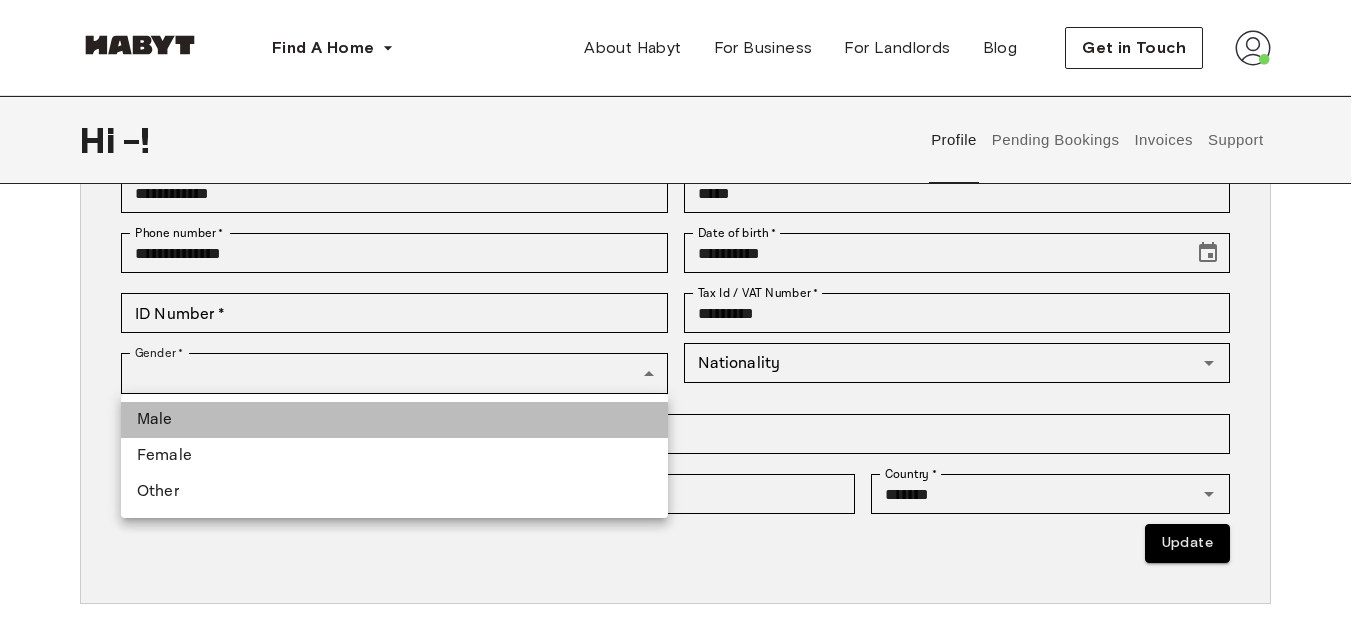 click on "Male" at bounding box center (394, 420) 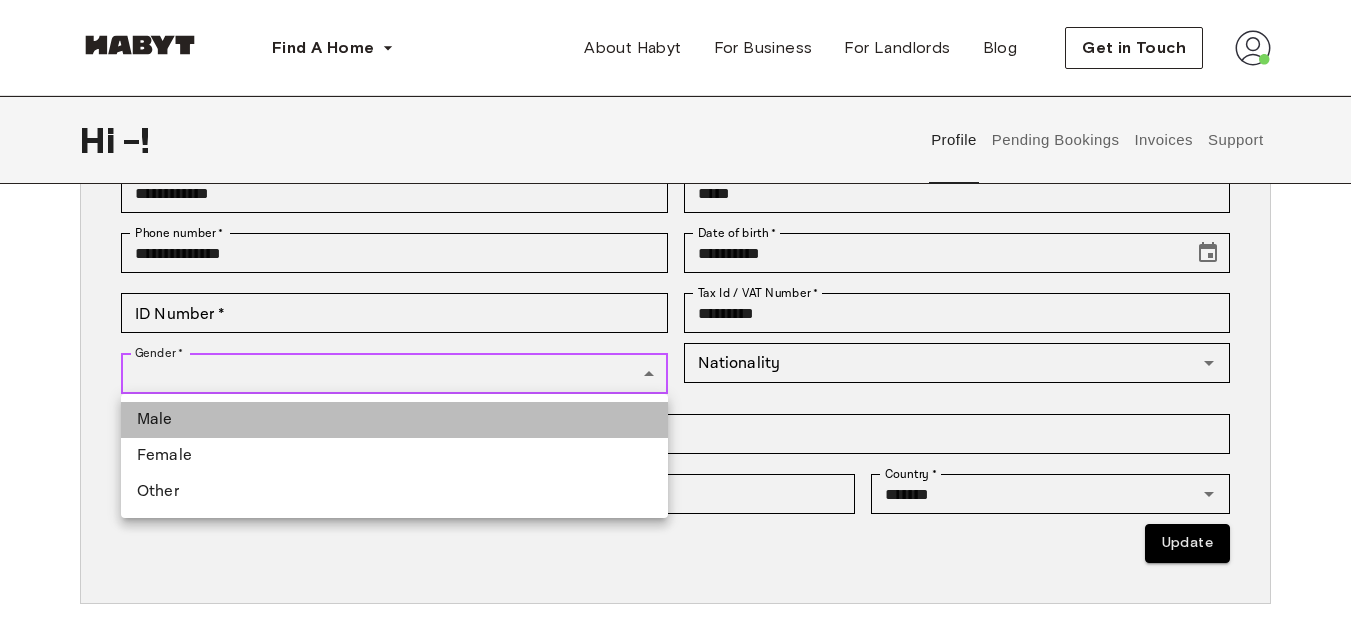 type on "****" 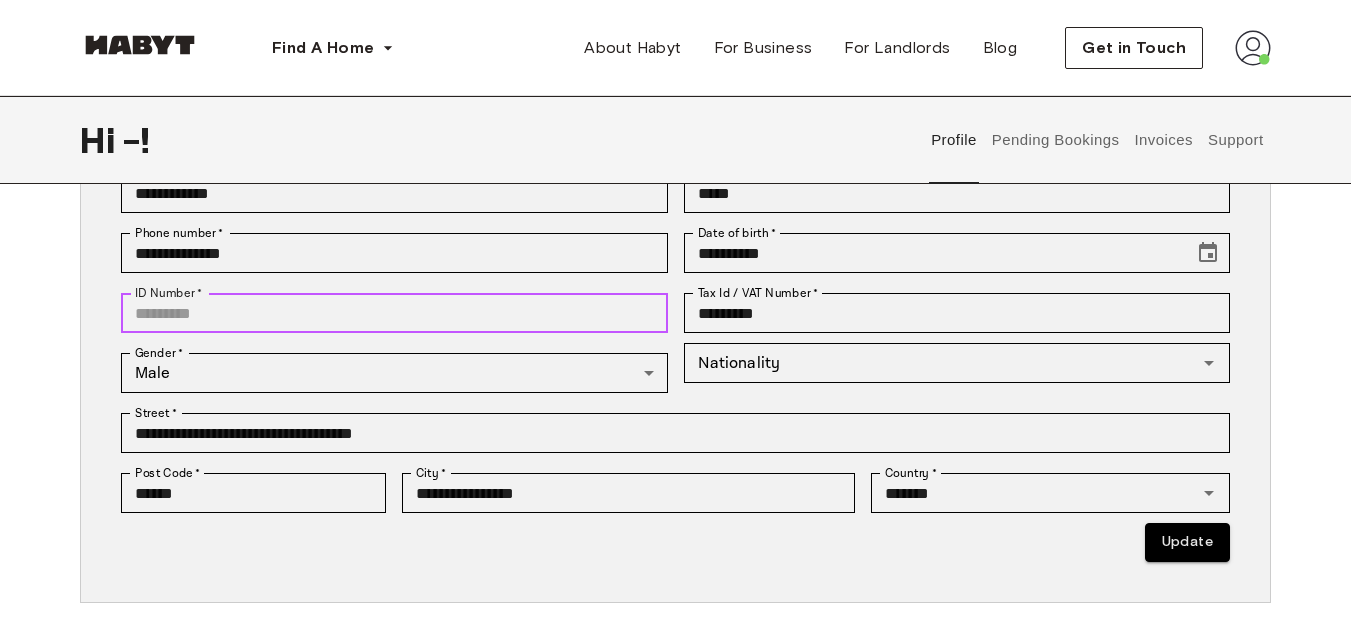 click on "ID Number   *" at bounding box center (394, 313) 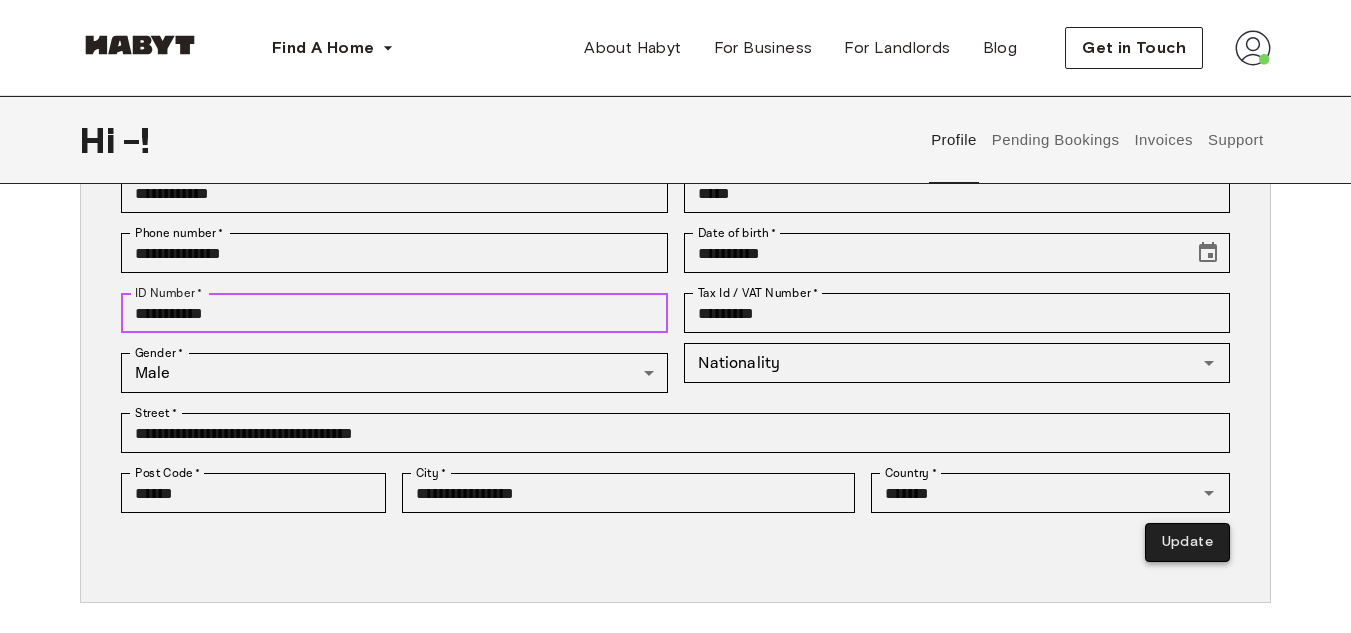 type on "**********" 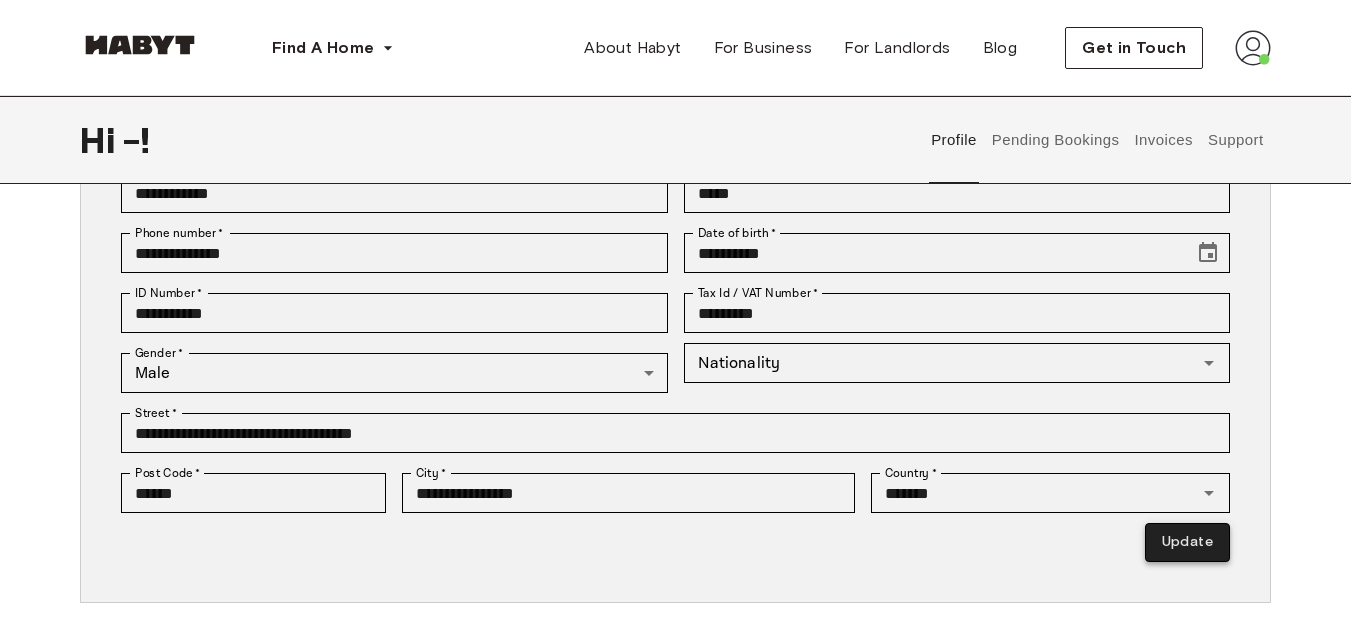 click on "Update" at bounding box center (1187, 542) 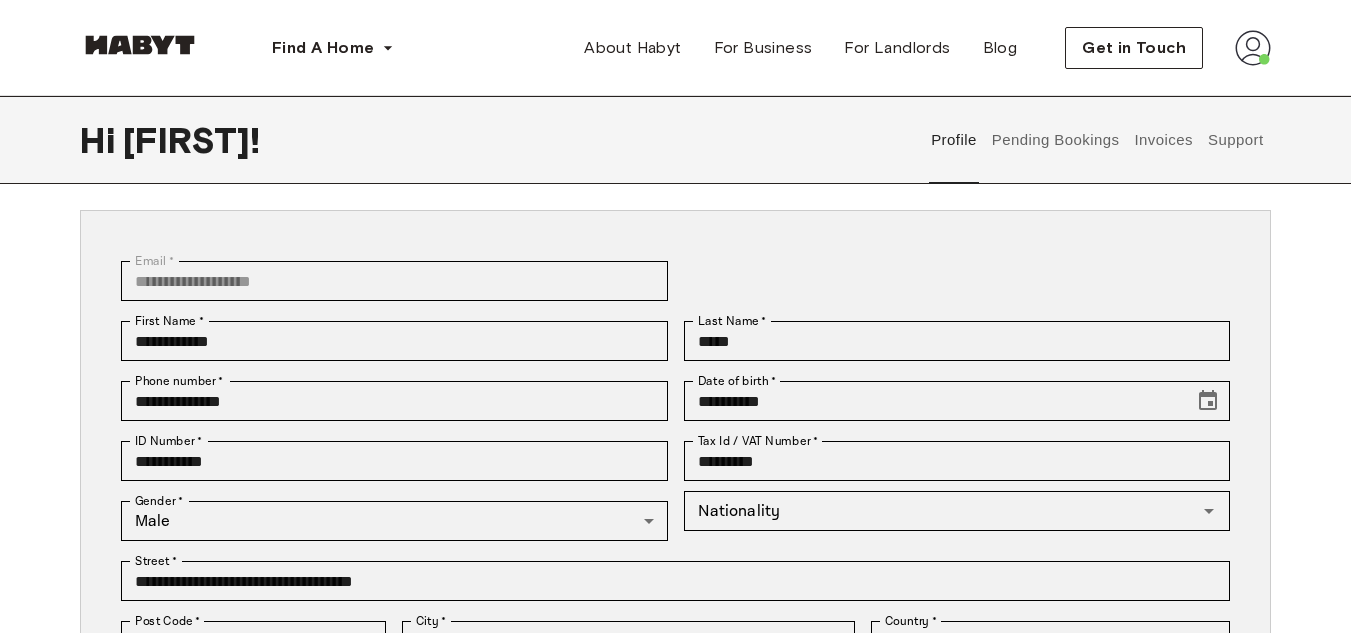 scroll, scrollTop: 0, scrollLeft: 0, axis: both 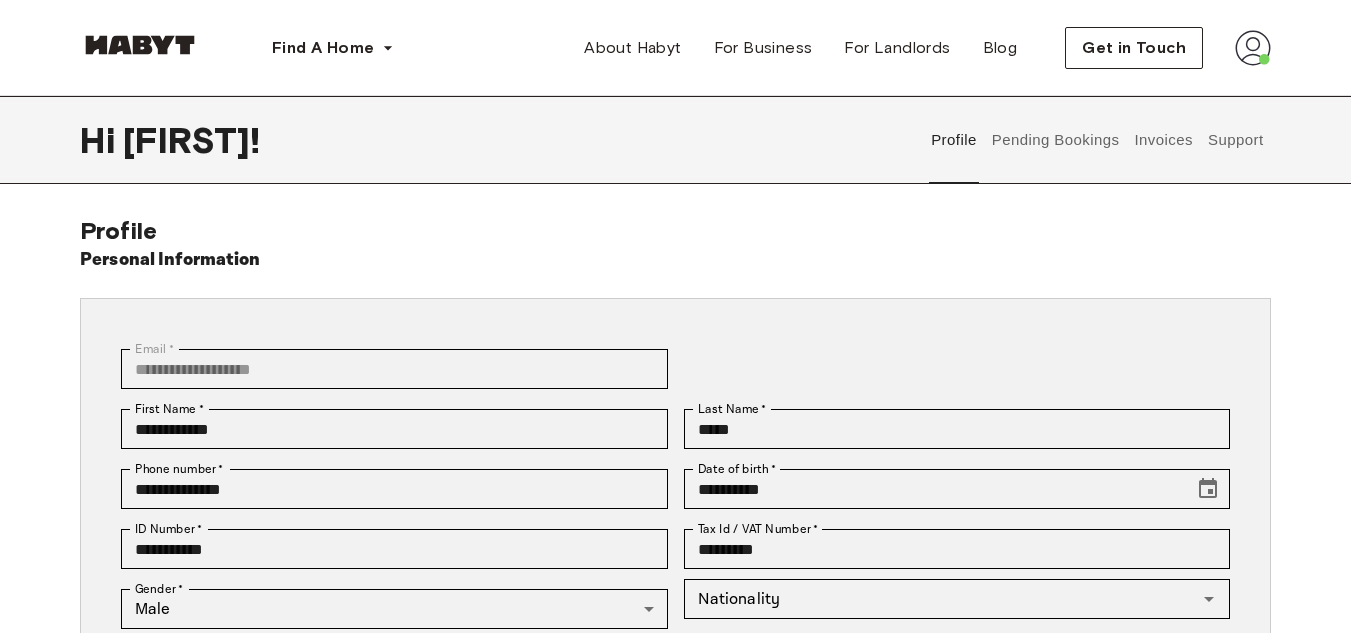 click on "Pending Bookings" at bounding box center [1055, 140] 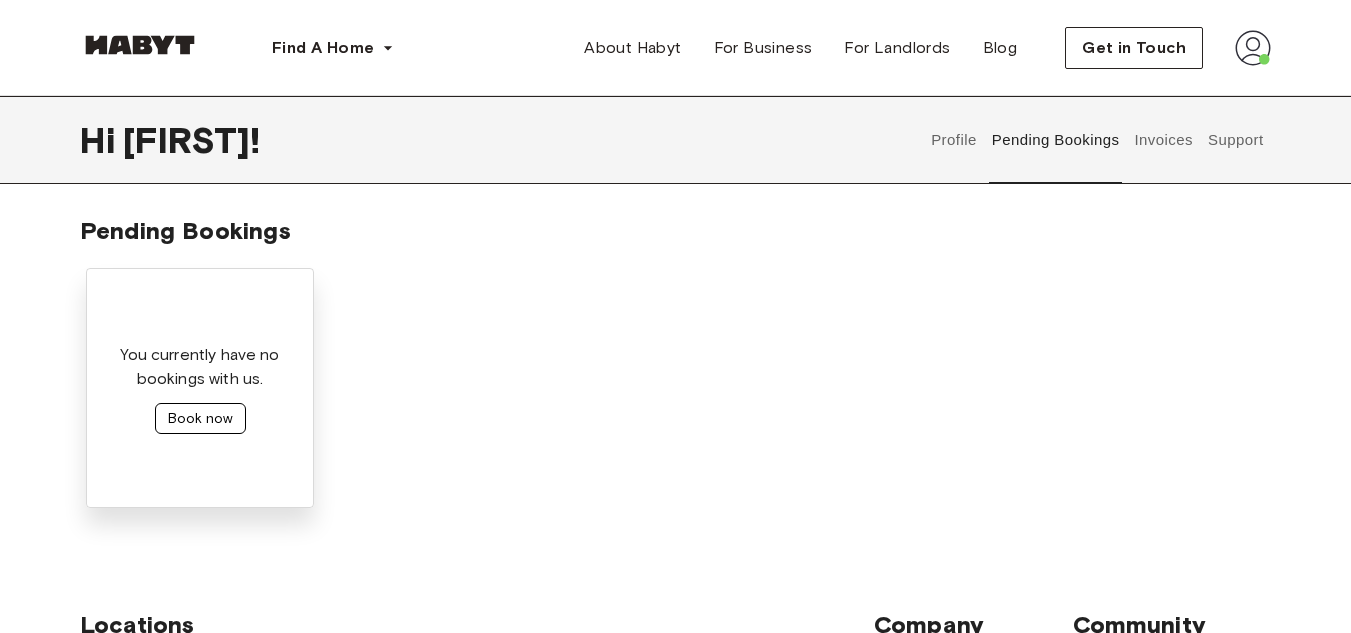 click on "Book now" at bounding box center (200, 418) 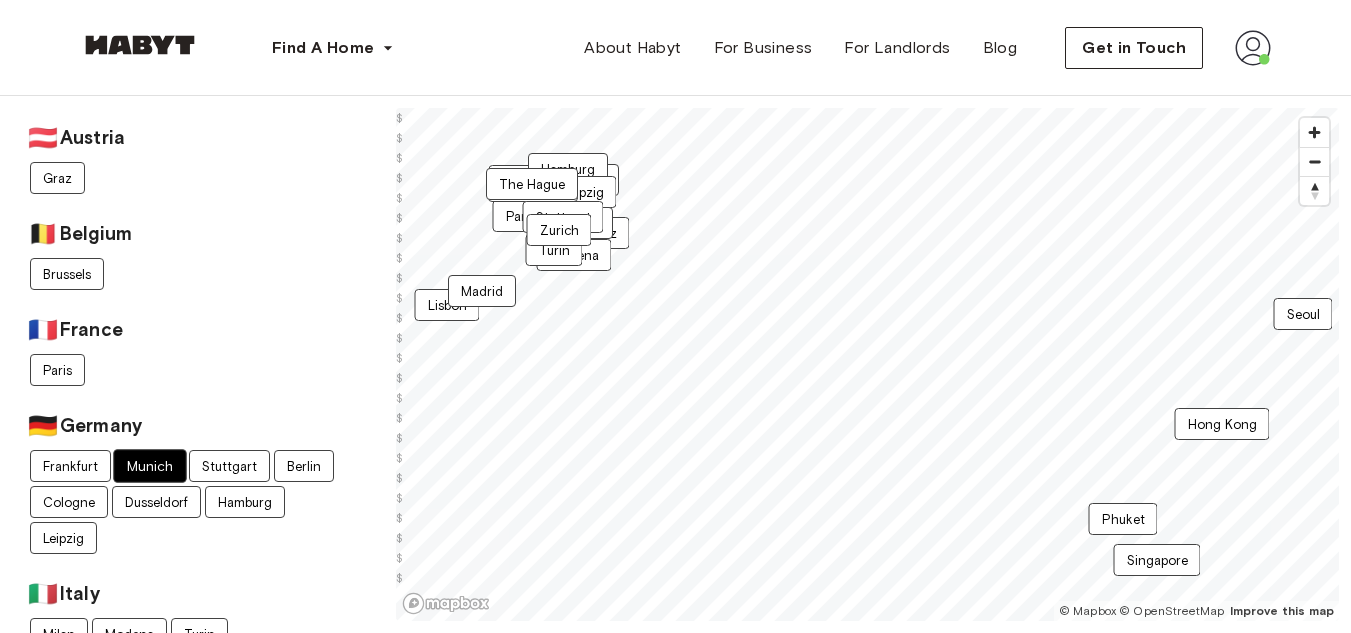 click on "Munich" at bounding box center (149, 466) 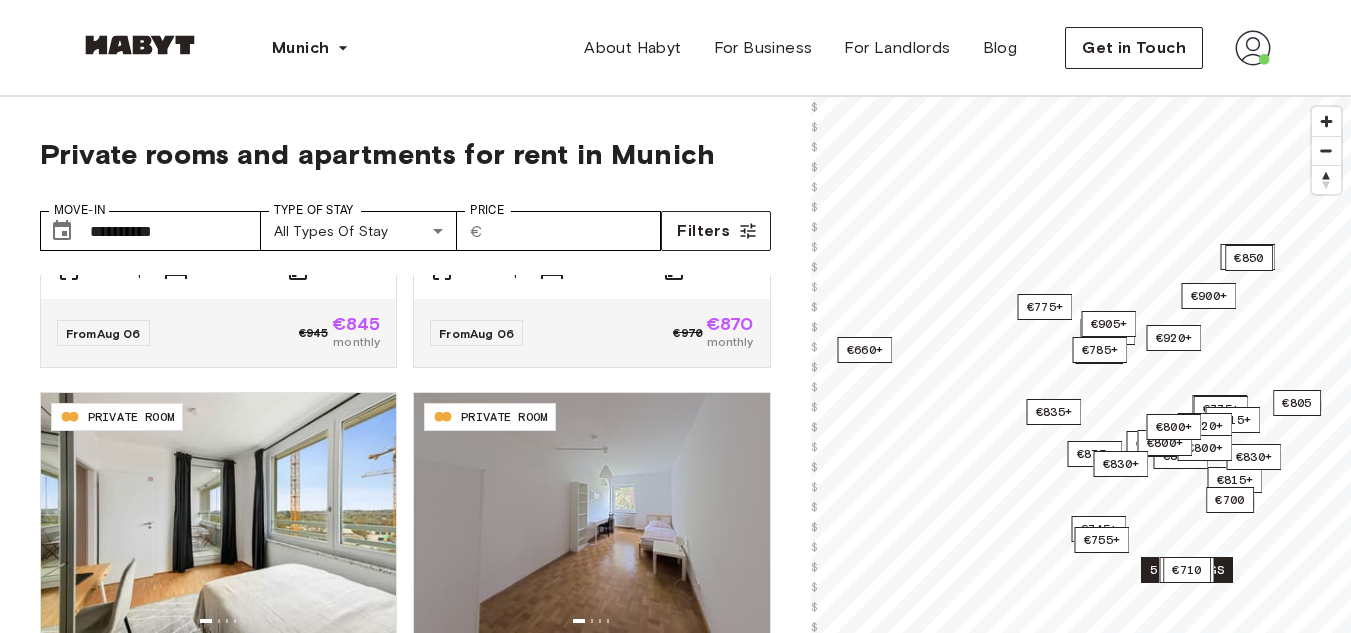 scroll, scrollTop: 3972, scrollLeft: 0, axis: vertical 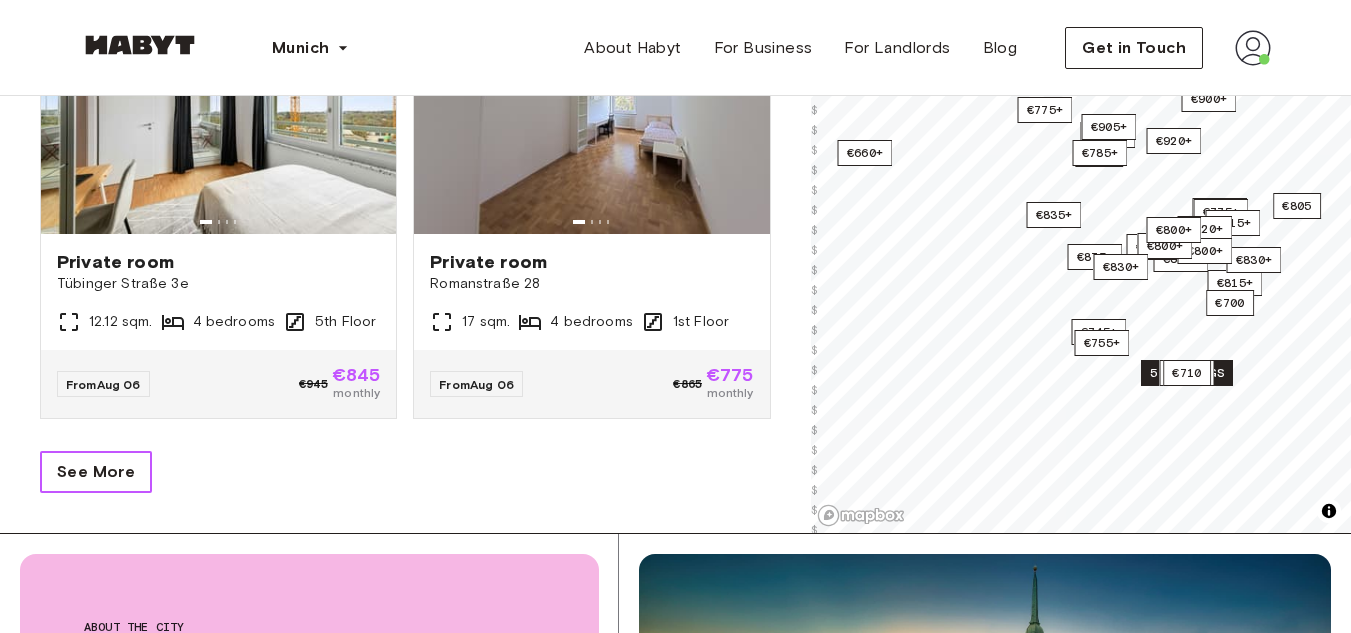 click on "See More" at bounding box center (96, 472) 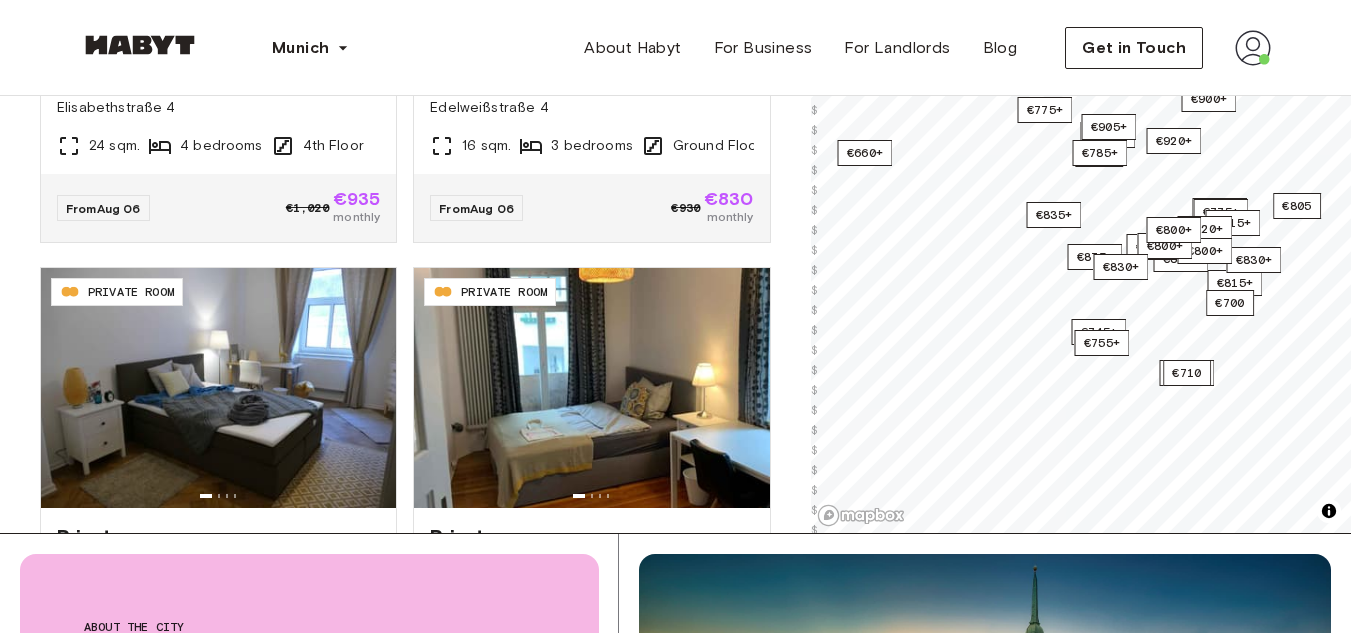 scroll, scrollTop: 6838, scrollLeft: 0, axis: vertical 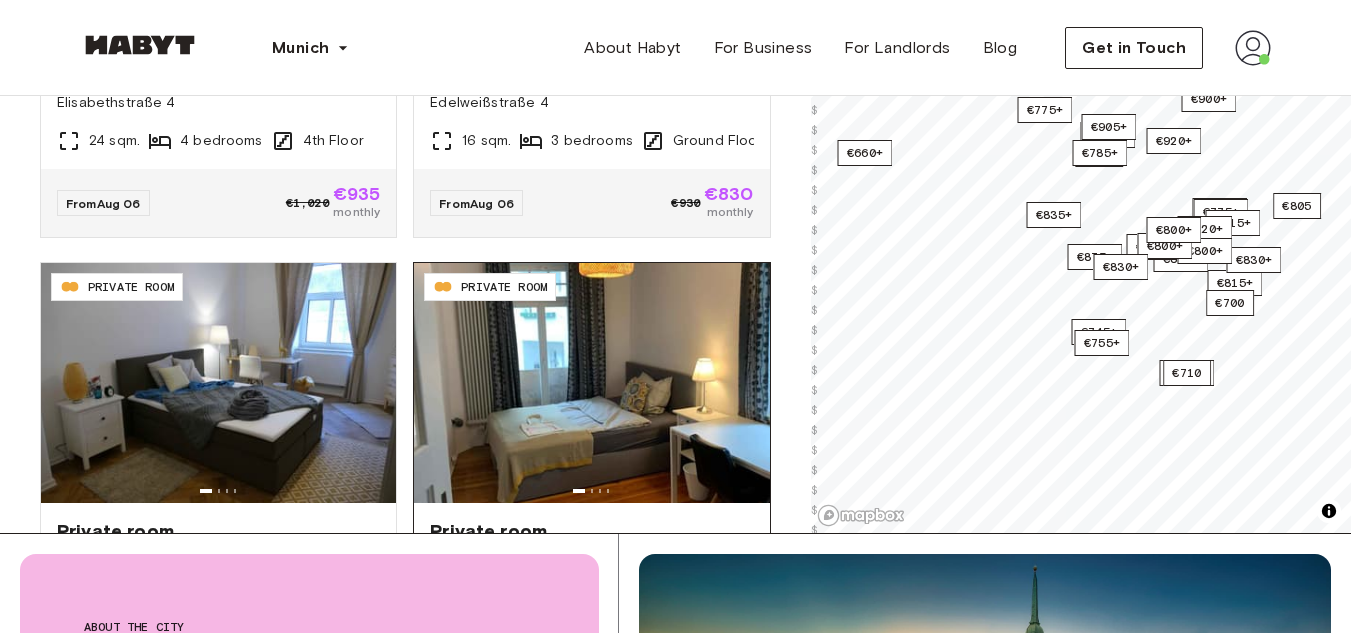 click at bounding box center [591, 383] 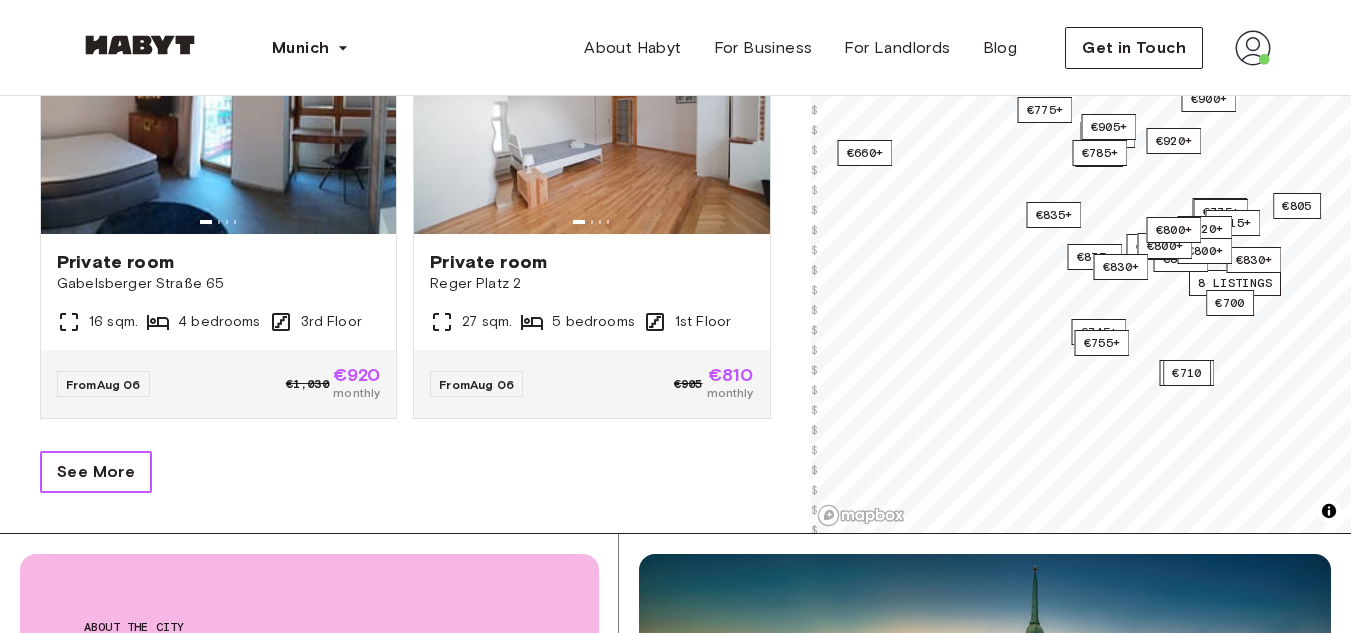 scroll, scrollTop: 8472, scrollLeft: 0, axis: vertical 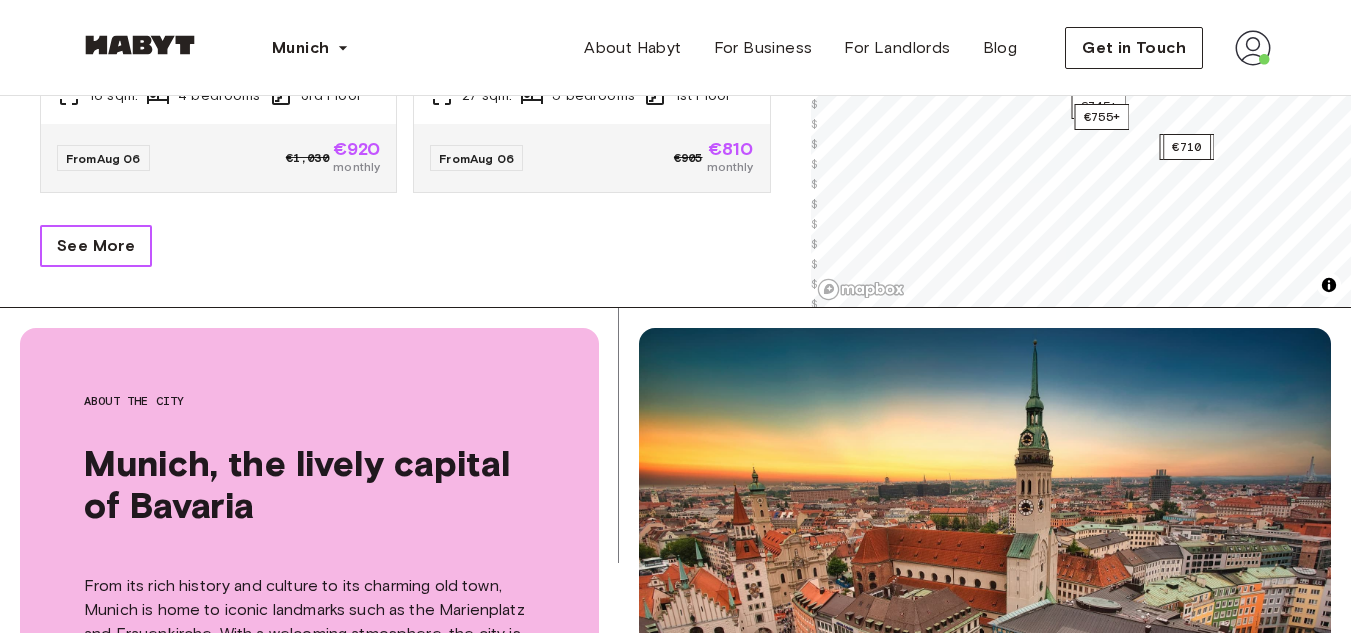 click on "See More" at bounding box center (96, 246) 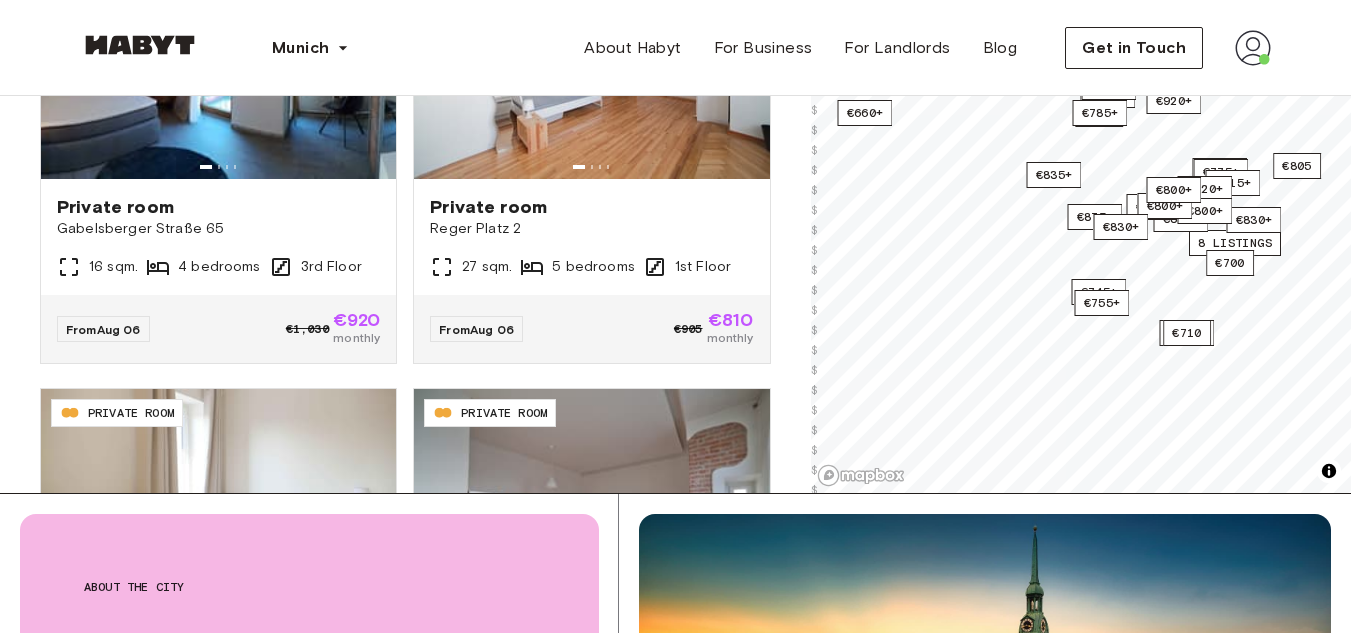 scroll, scrollTop: 413, scrollLeft: 0, axis: vertical 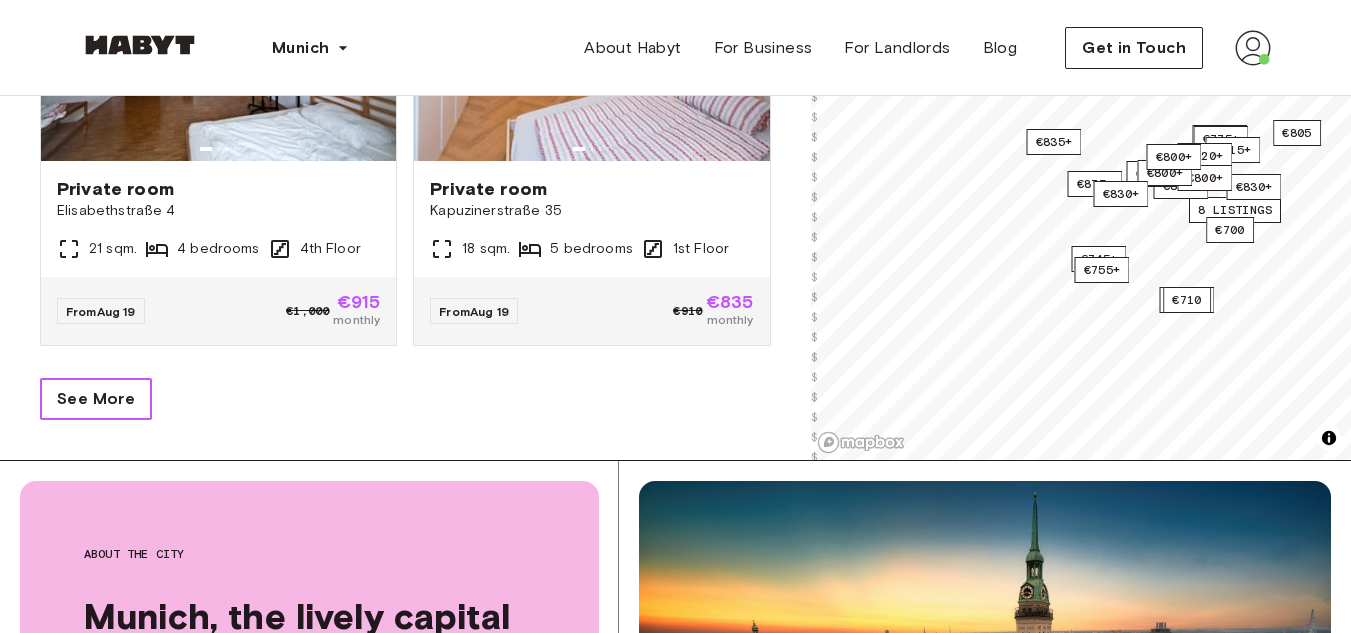 click on "See More" at bounding box center (96, 399) 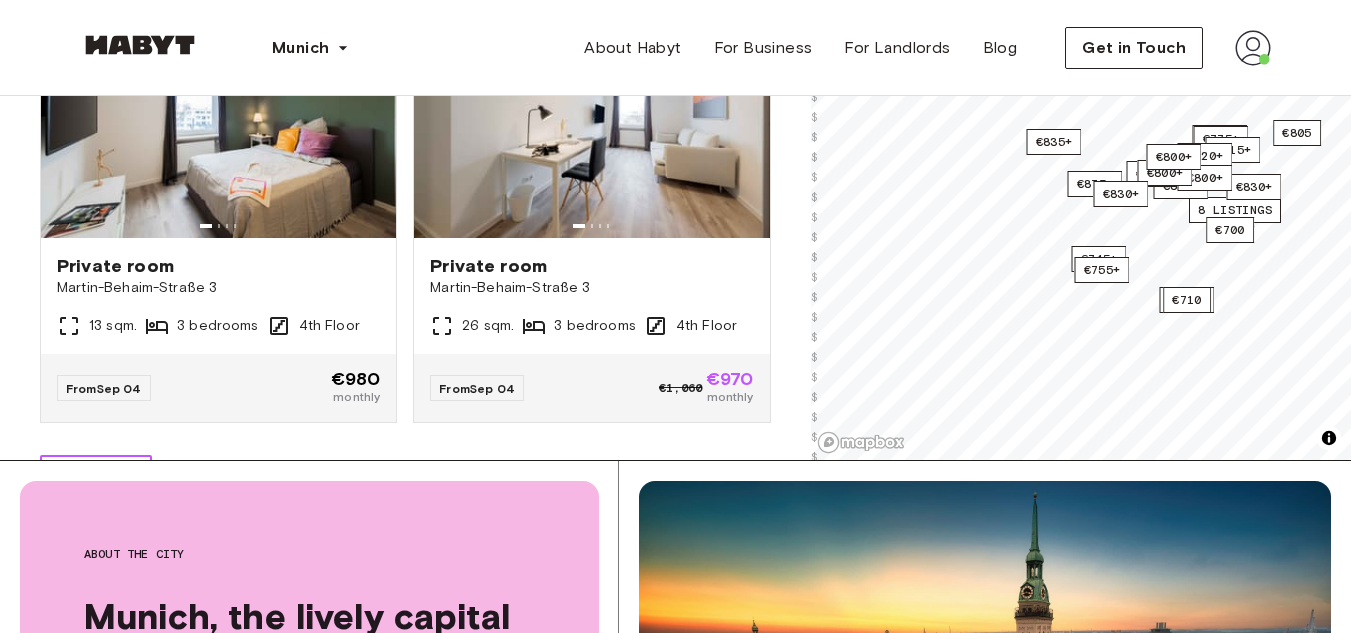 scroll, scrollTop: 17472, scrollLeft: 0, axis: vertical 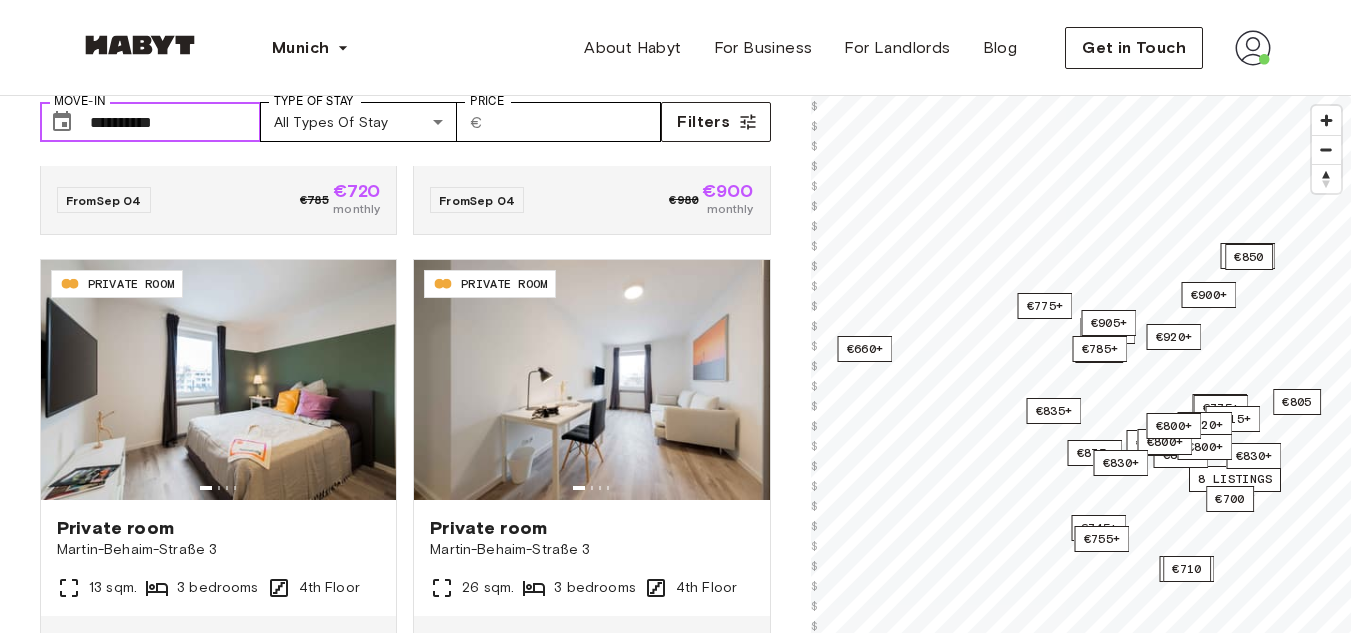 click 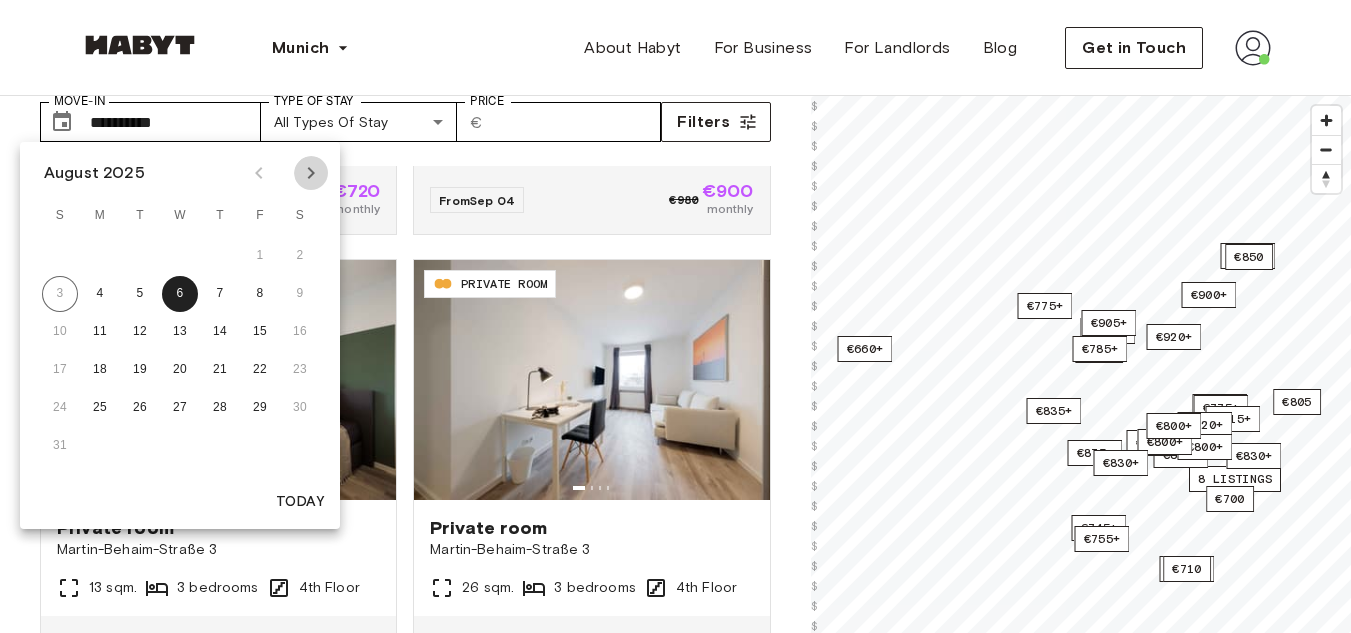 click 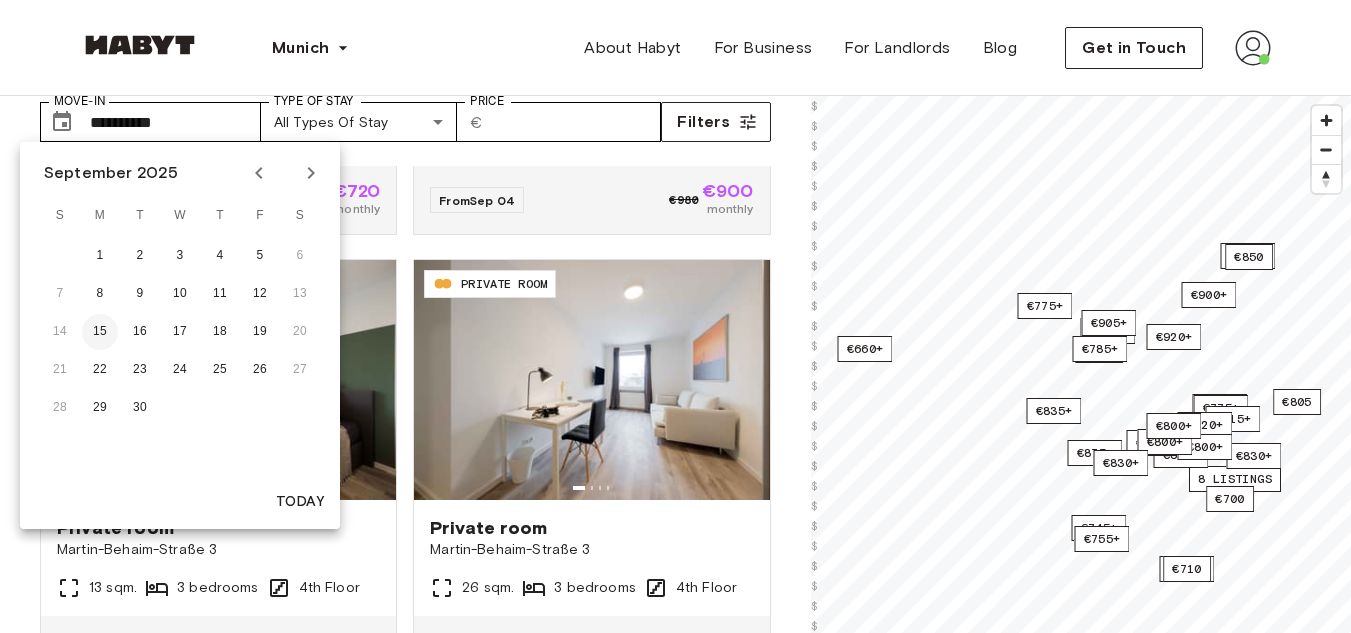 click on "15" at bounding box center (100, 332) 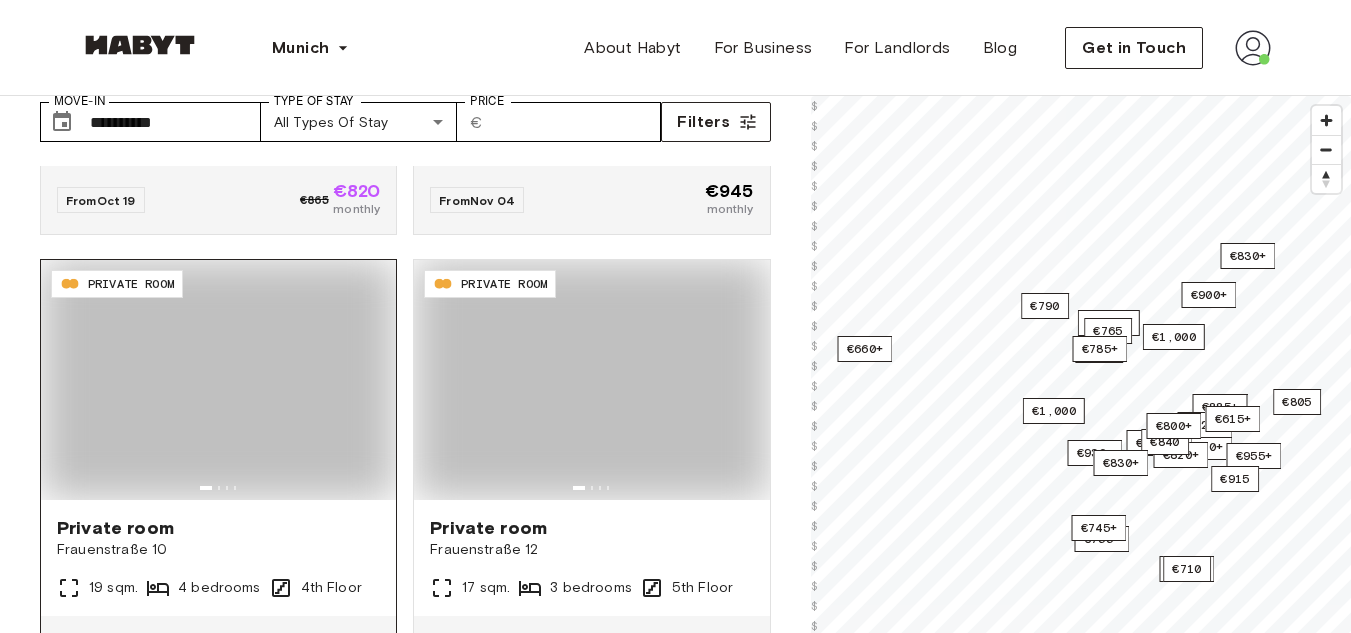 type on "**********" 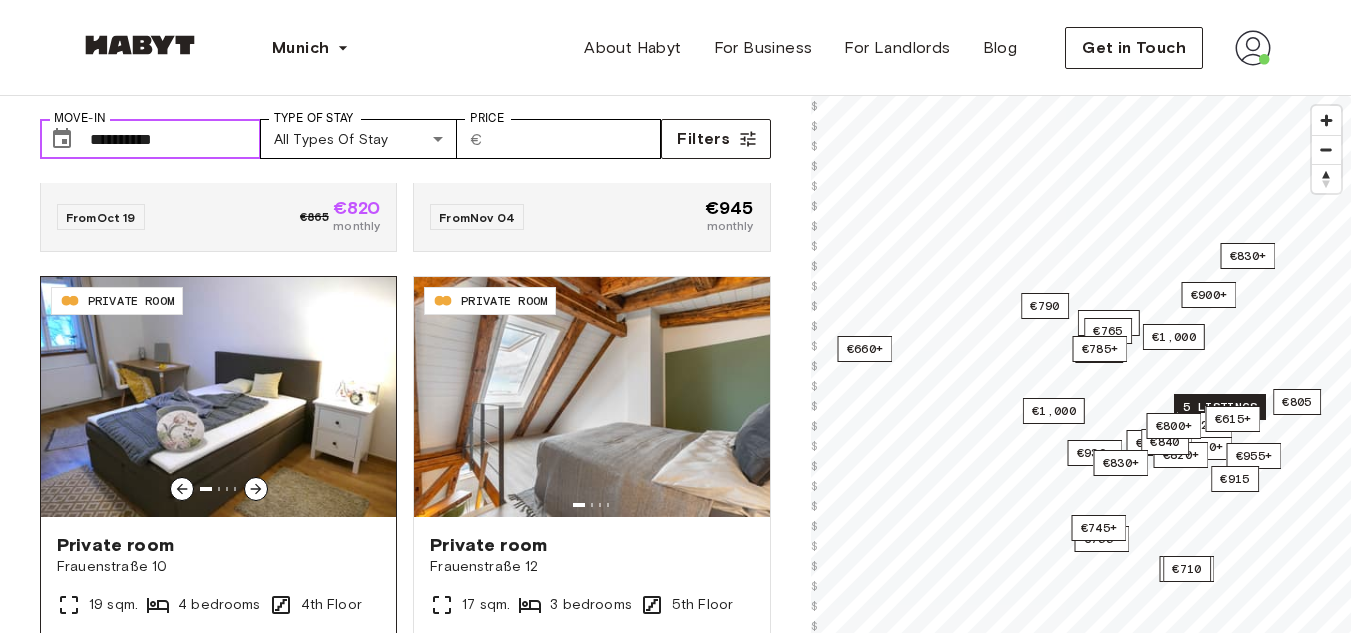 scroll, scrollTop: 0, scrollLeft: 0, axis: both 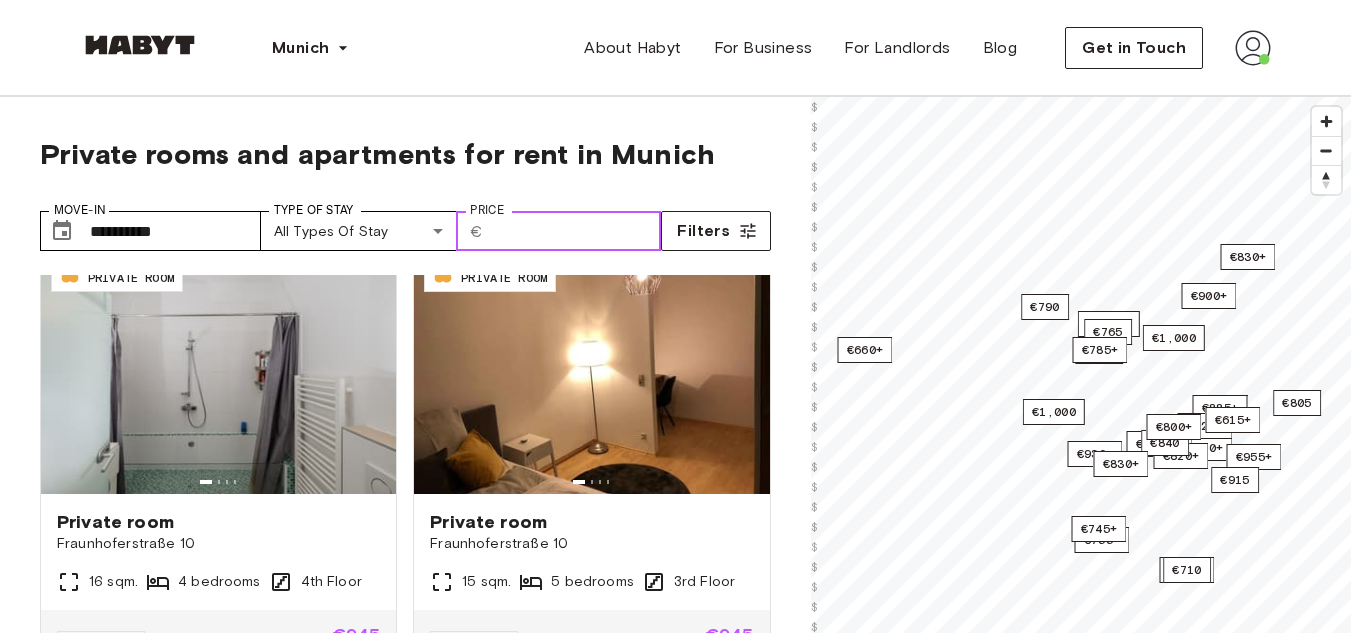 click on "Price" at bounding box center [575, 231] 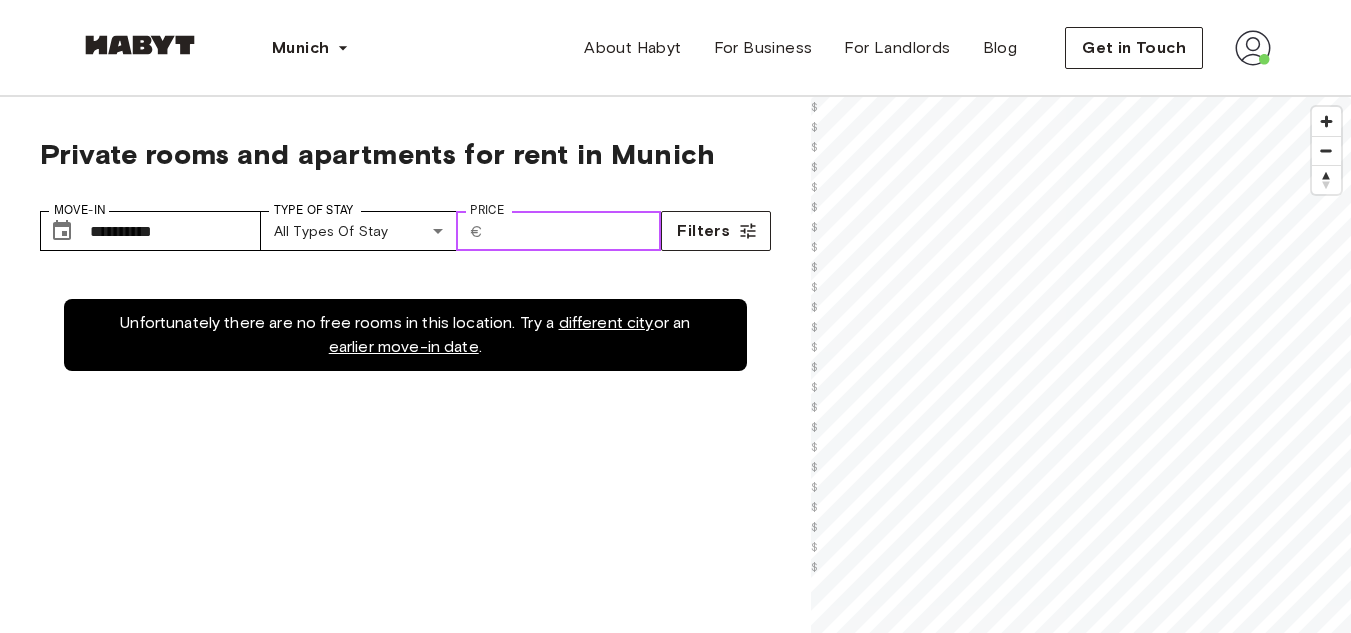 scroll, scrollTop: 0, scrollLeft: 0, axis: both 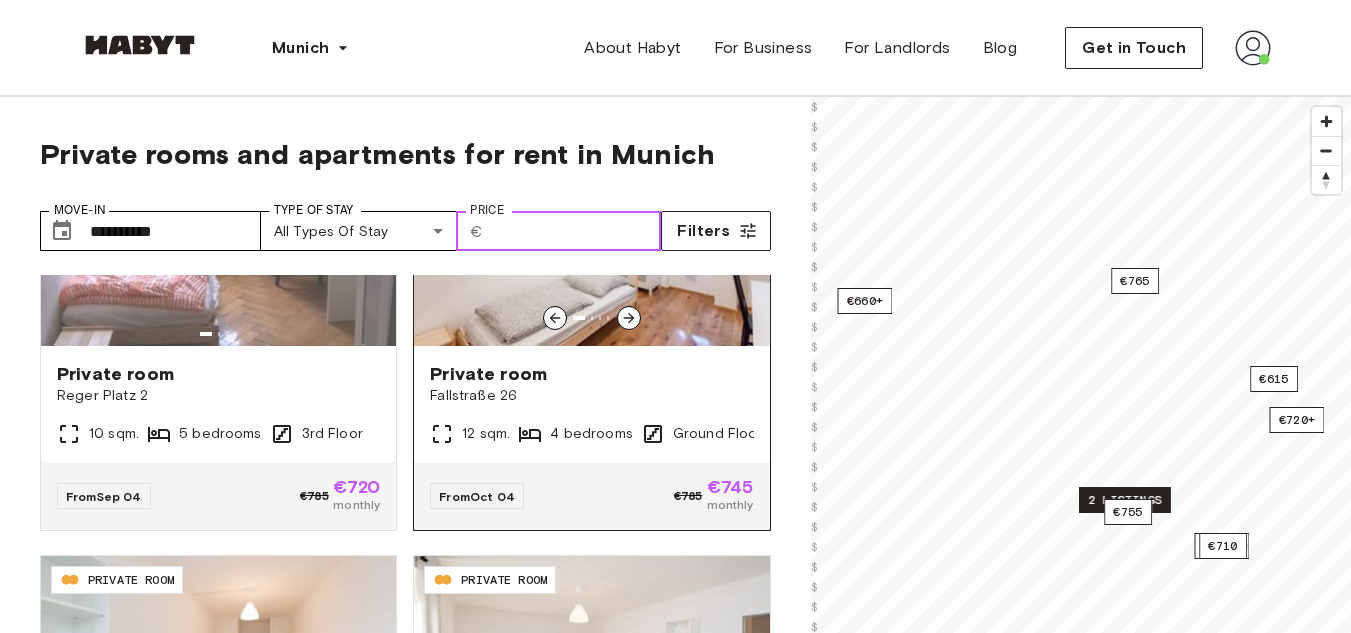 type on "***" 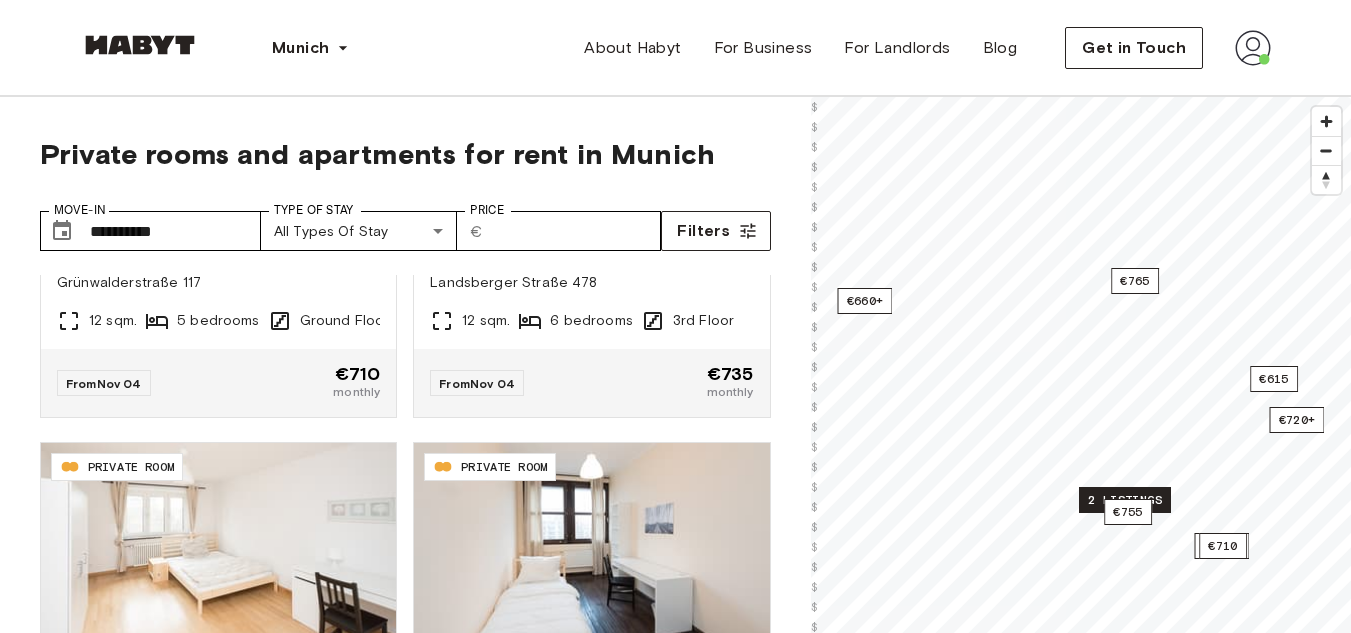 scroll, scrollTop: 2548, scrollLeft: 0, axis: vertical 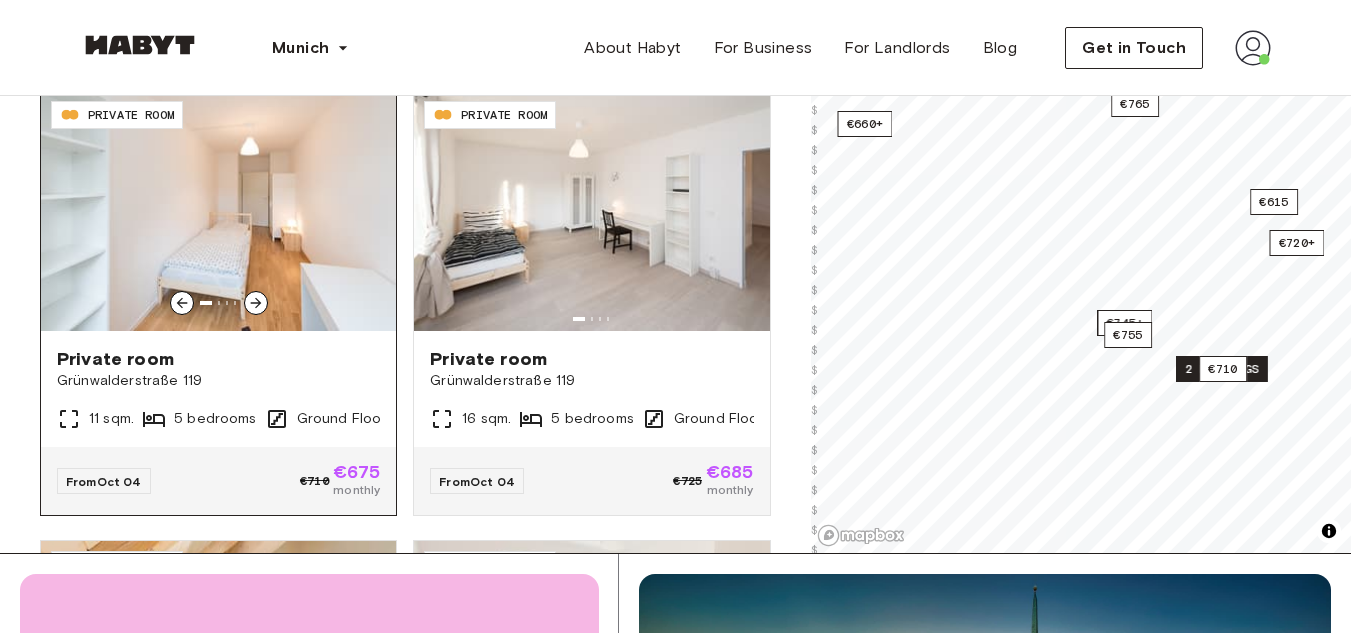 click at bounding box center (256, 303) 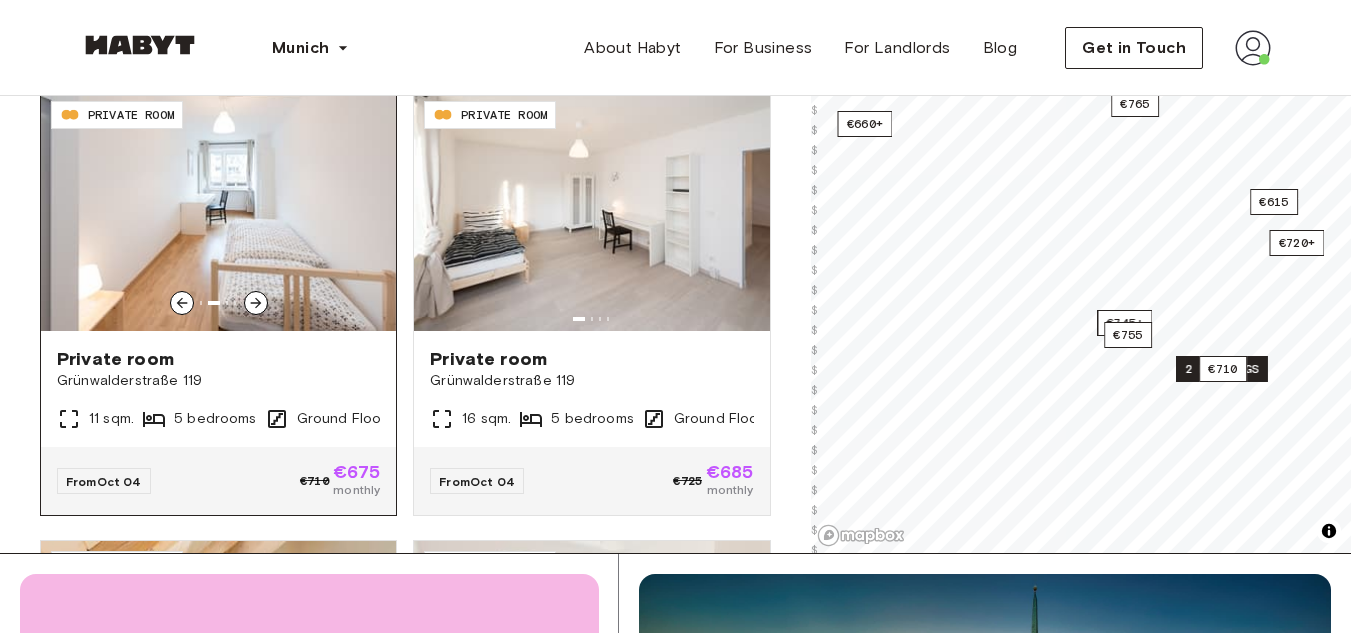 click at bounding box center [256, 303] 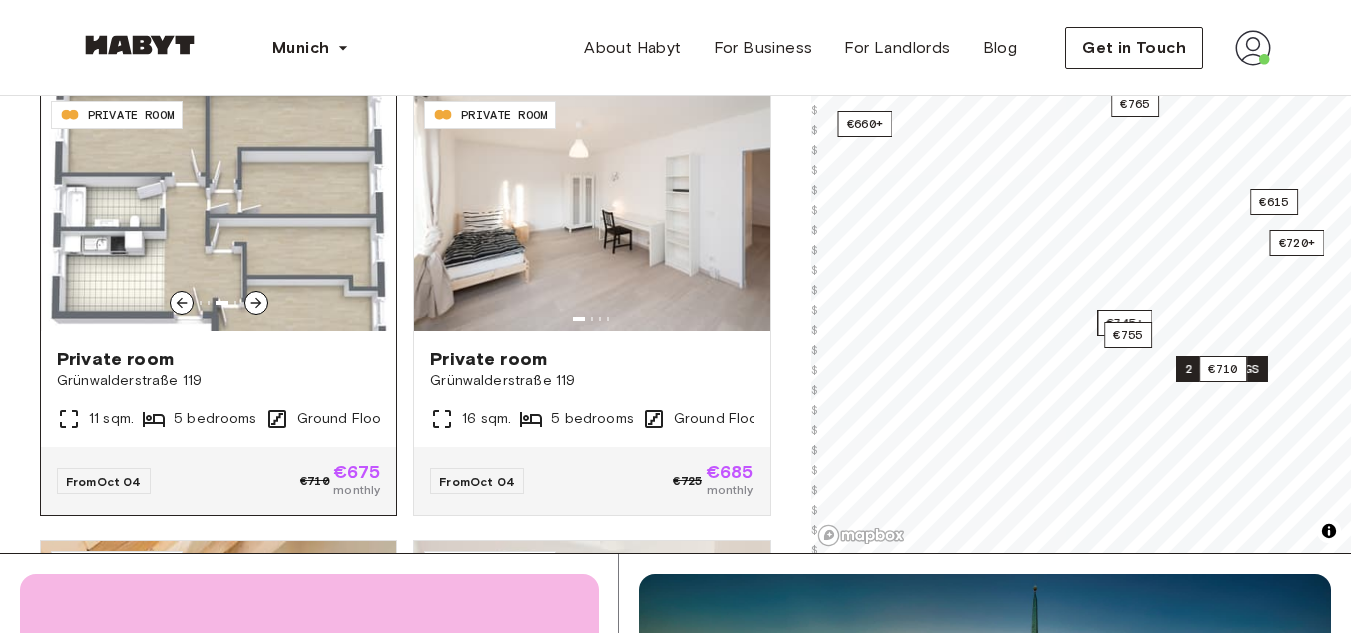 click at bounding box center (256, 303) 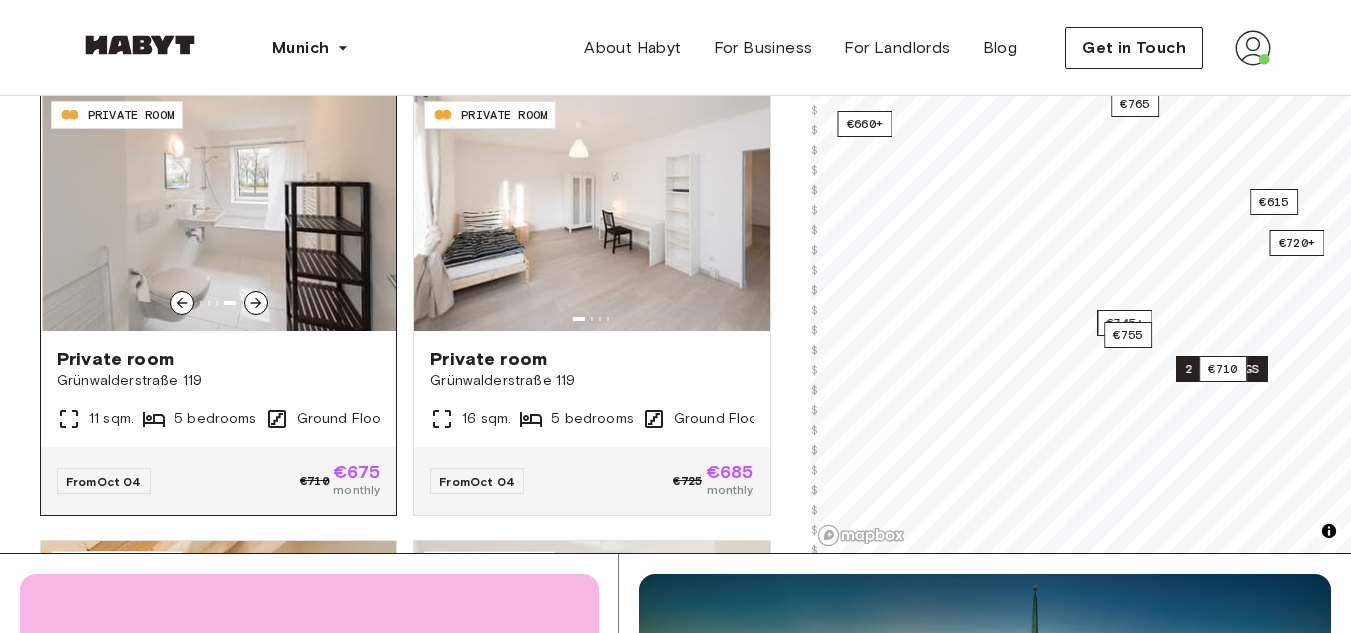 click at bounding box center (256, 303) 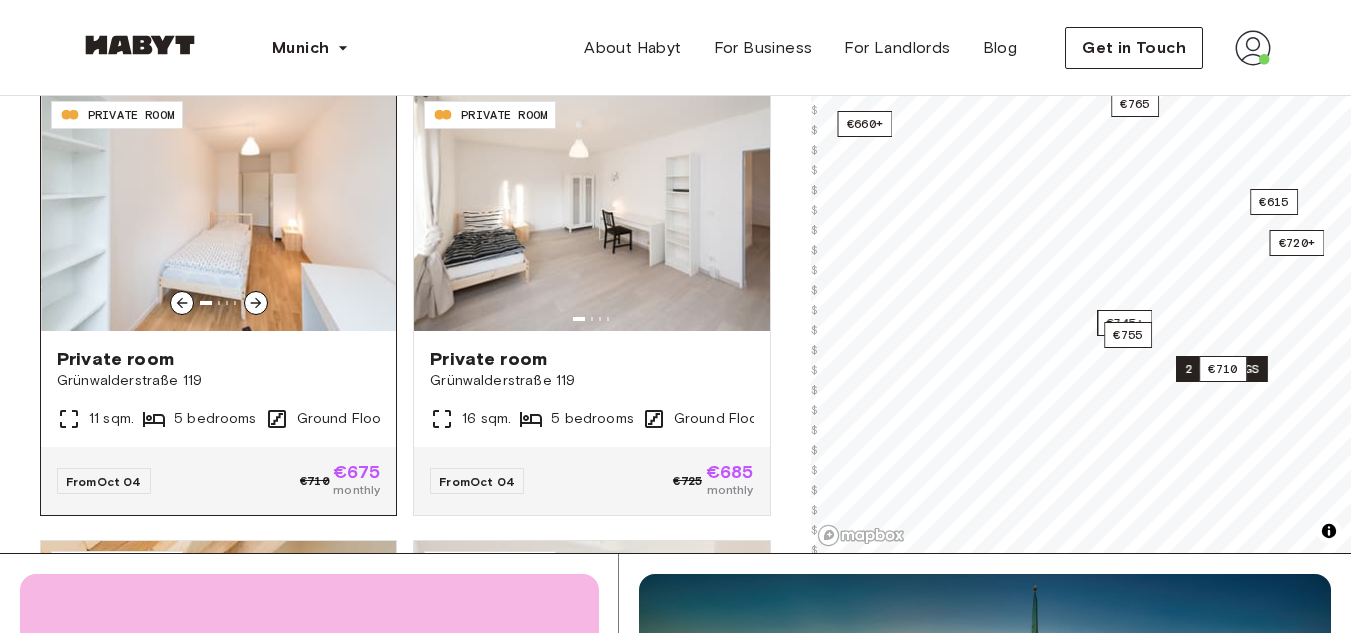 click at bounding box center (256, 303) 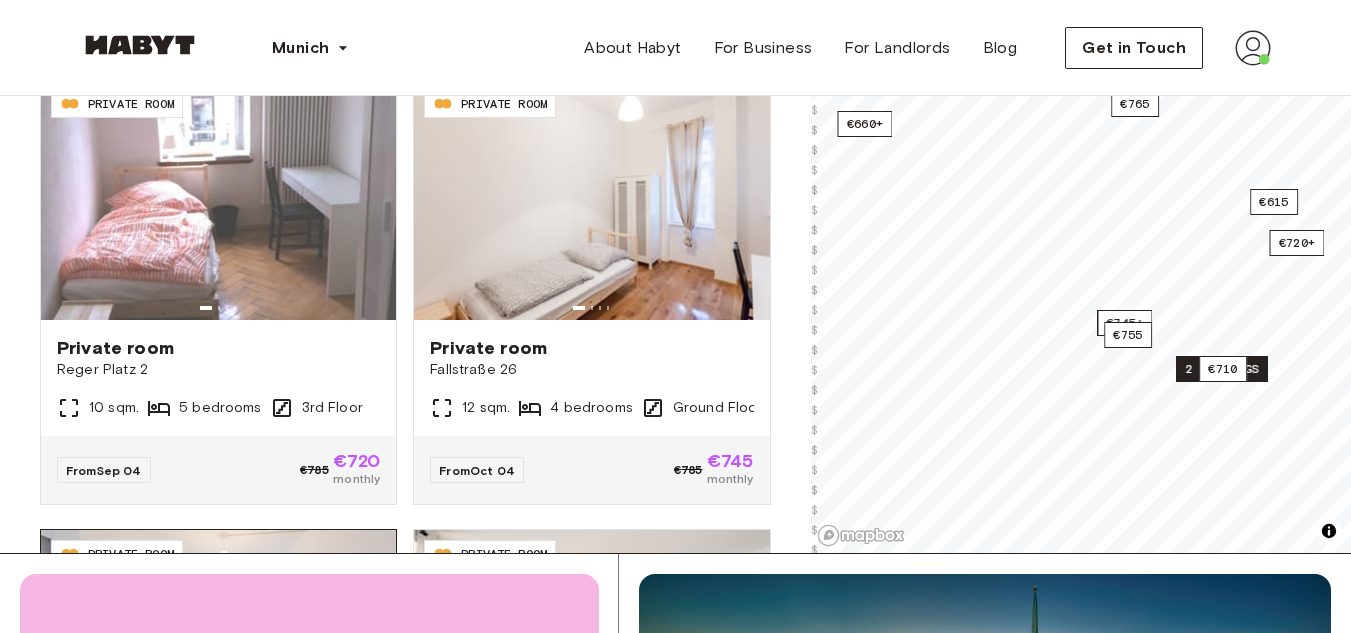 scroll, scrollTop: 300, scrollLeft: 0, axis: vertical 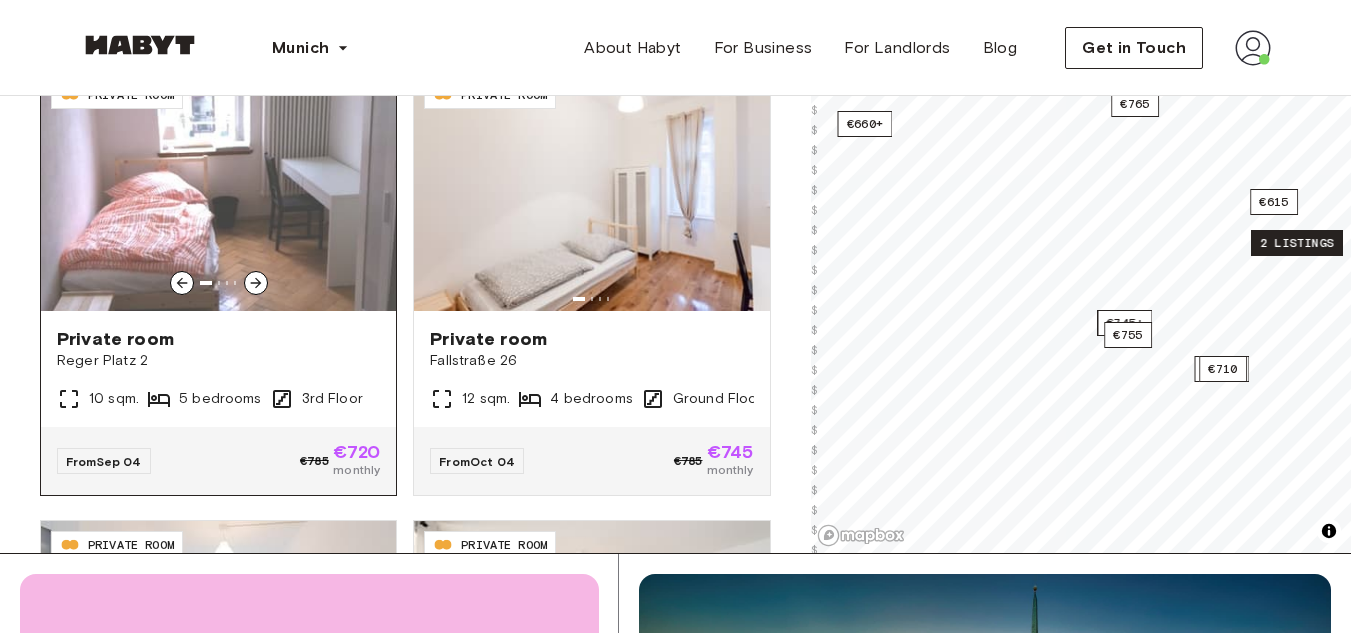 click 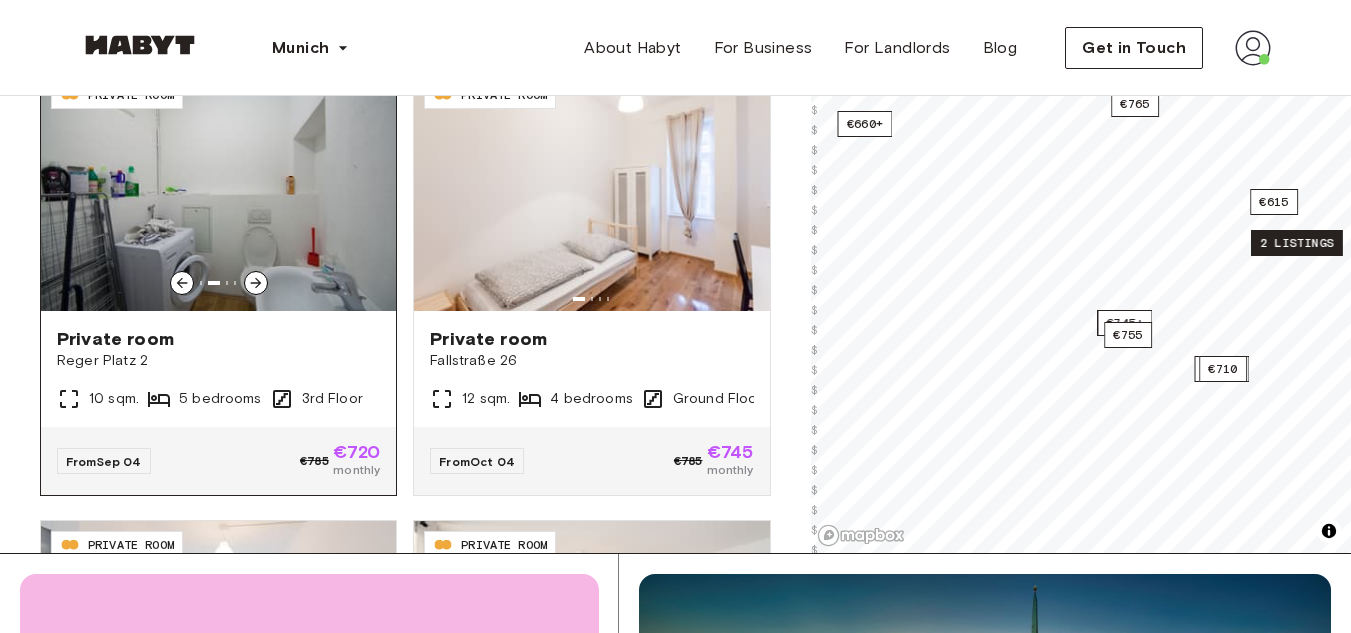 click 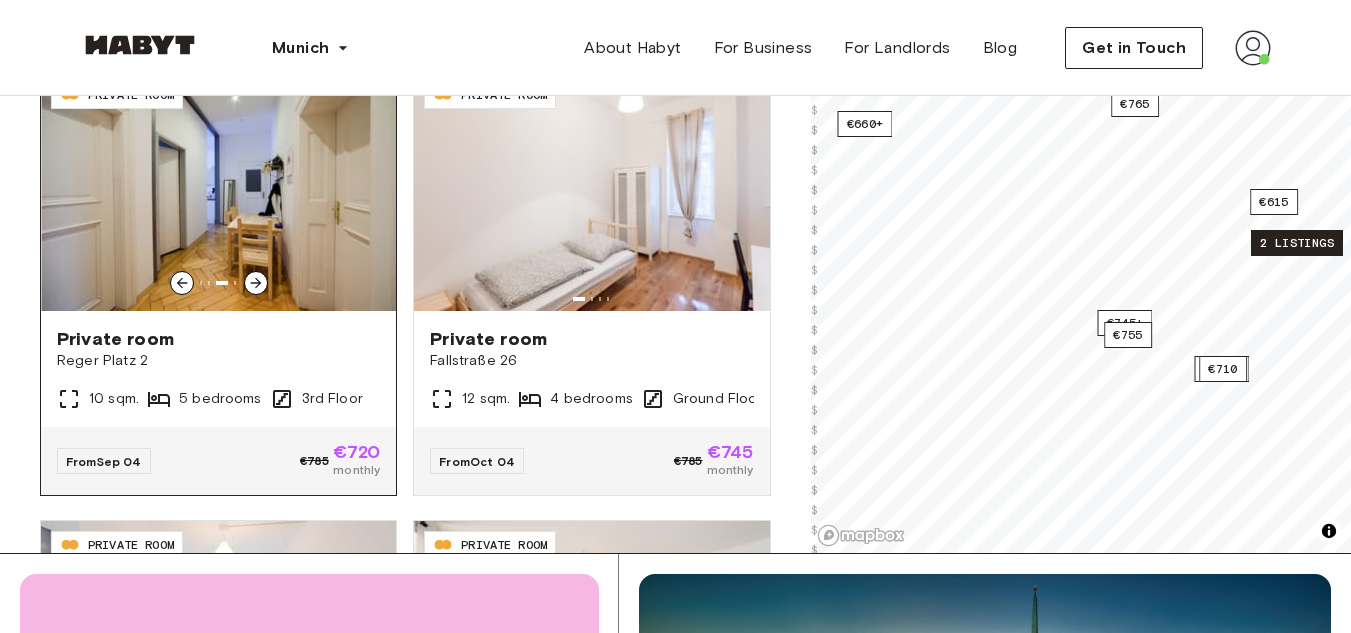 click 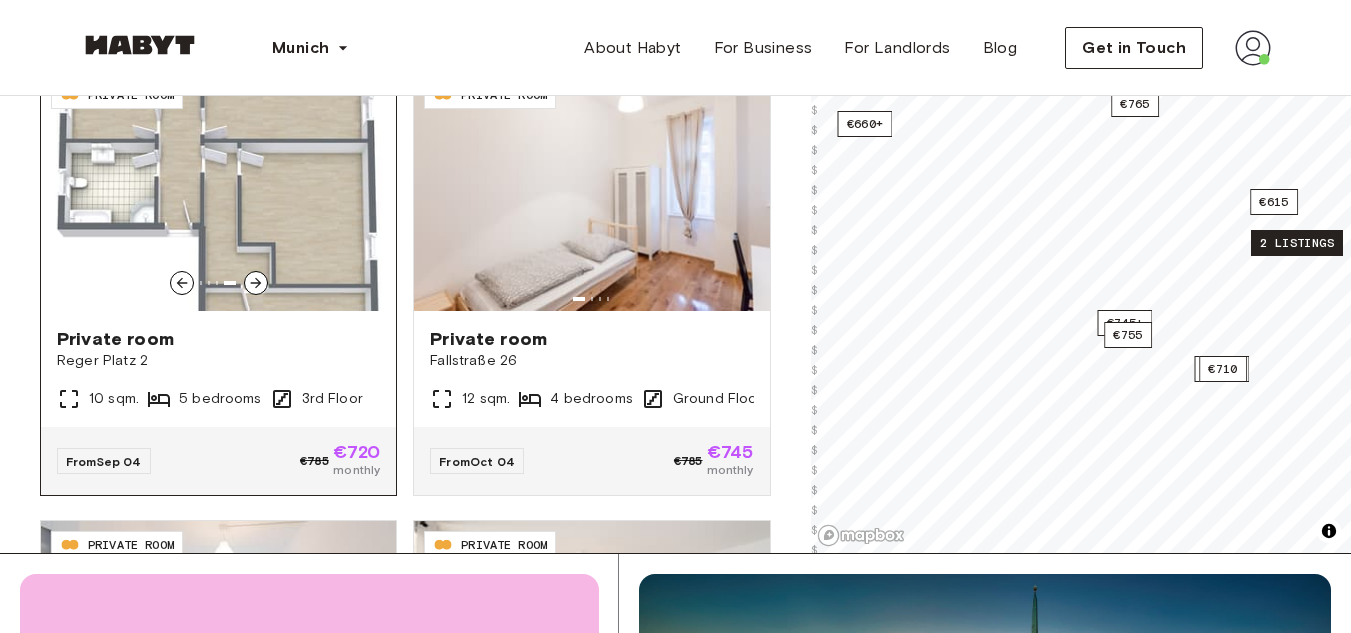click 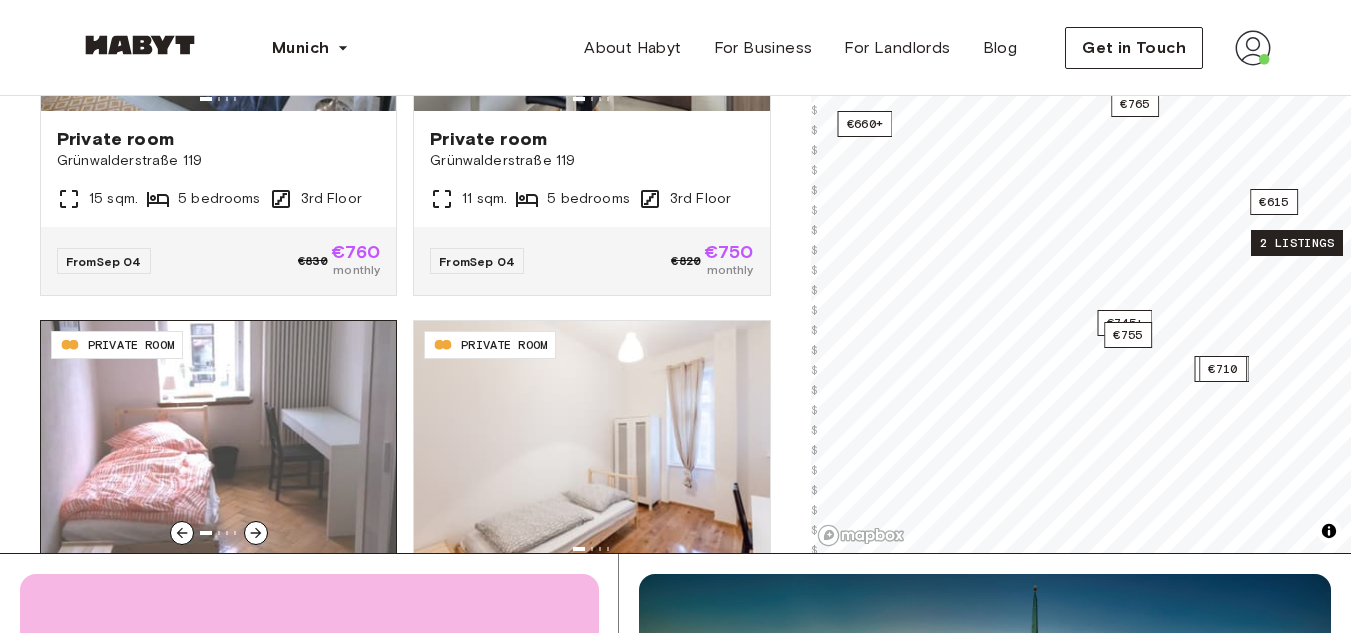 scroll, scrollTop: 0, scrollLeft: 0, axis: both 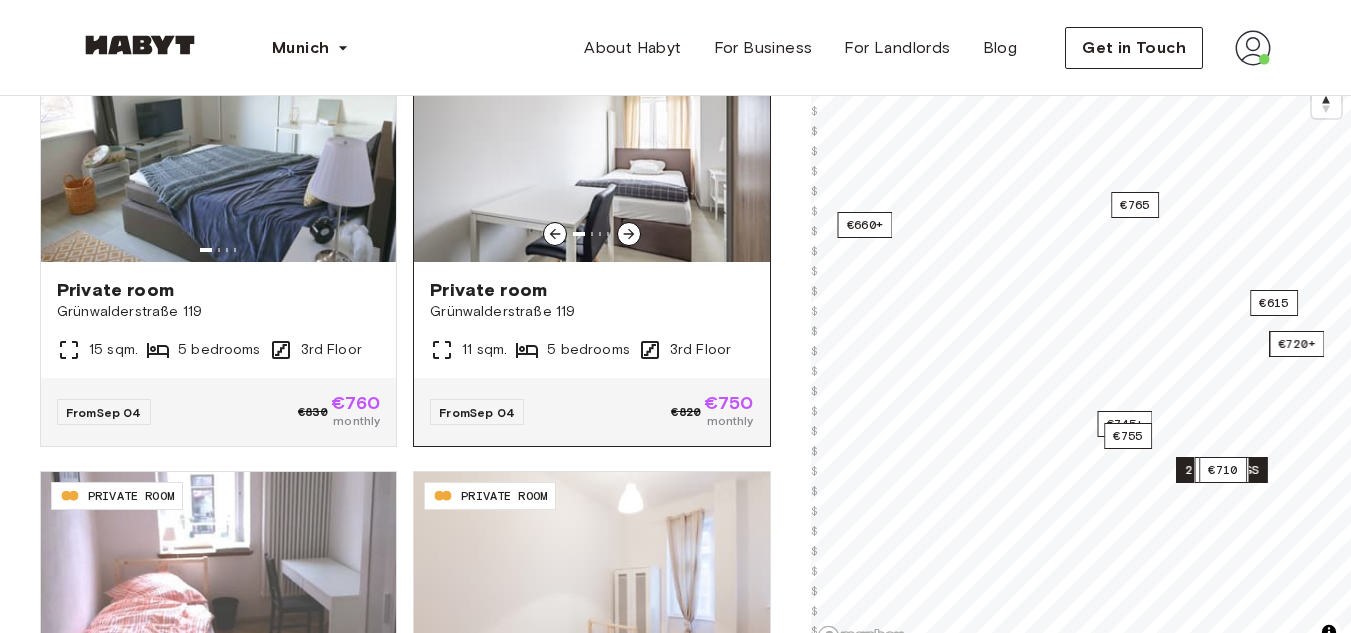 click 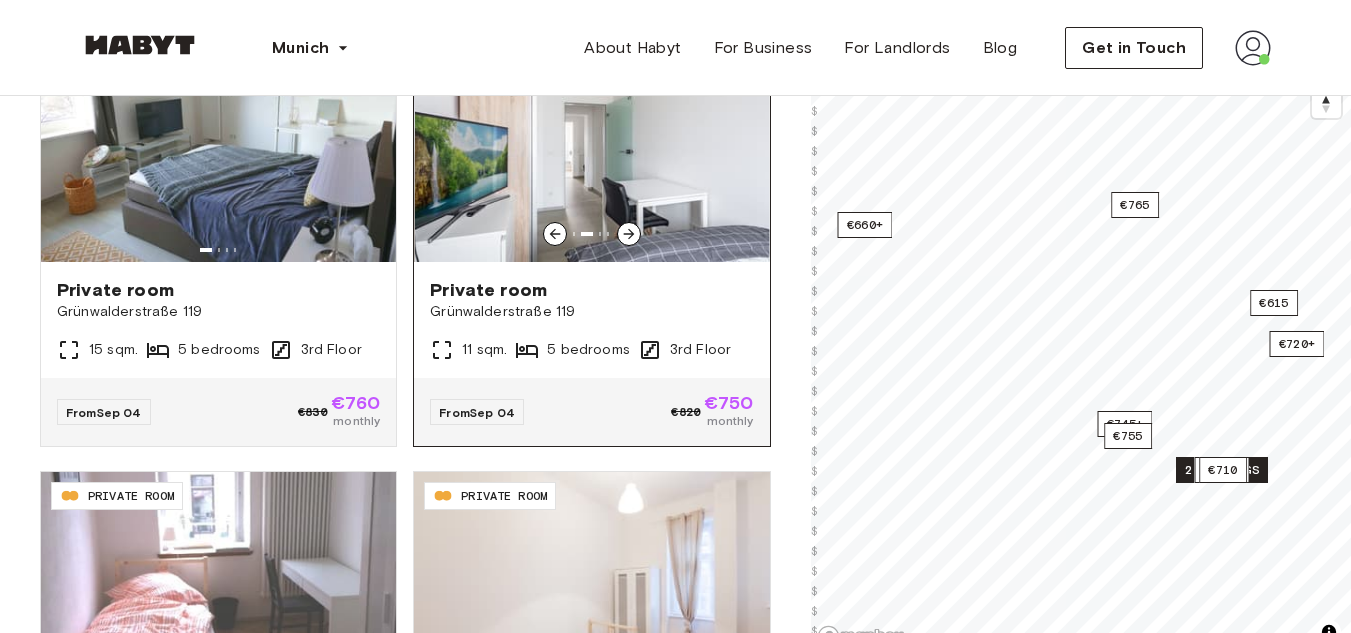 click 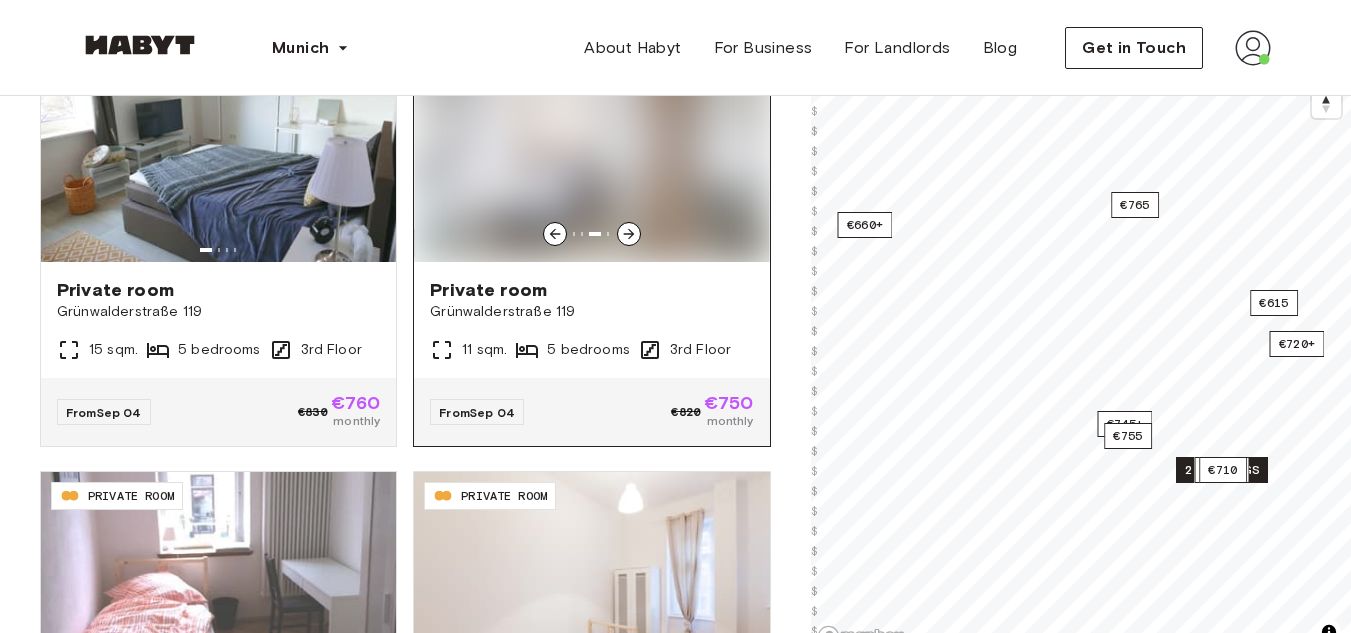 click 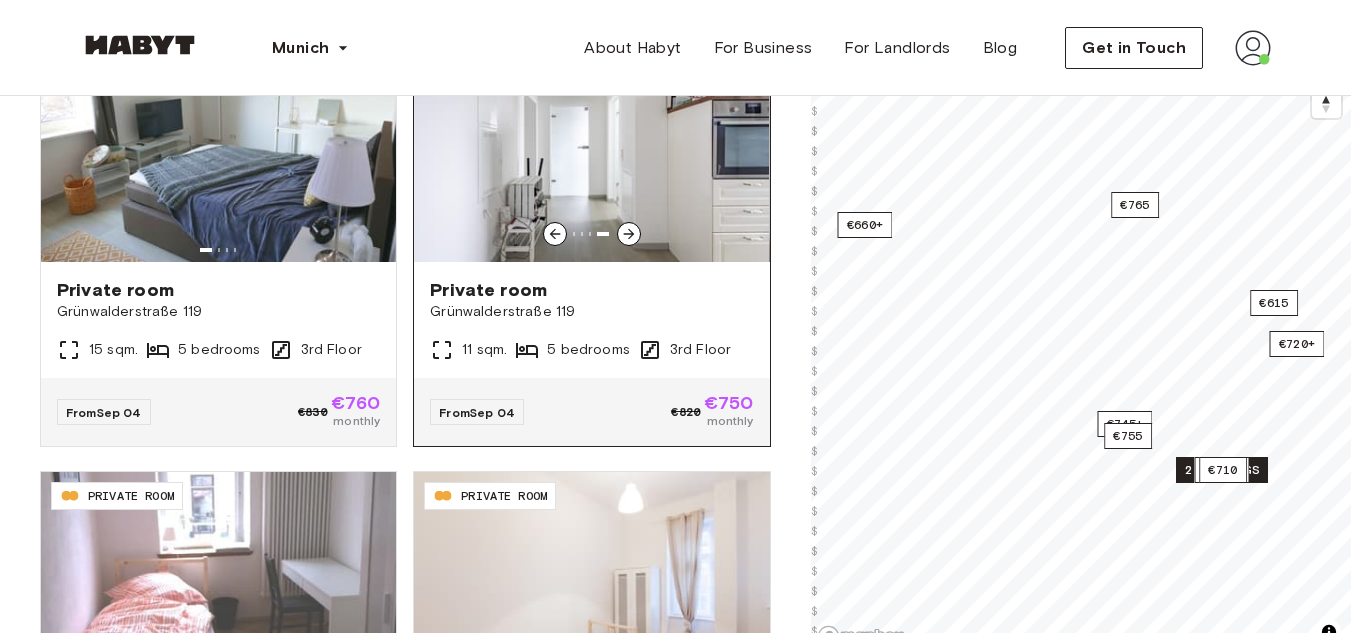 click 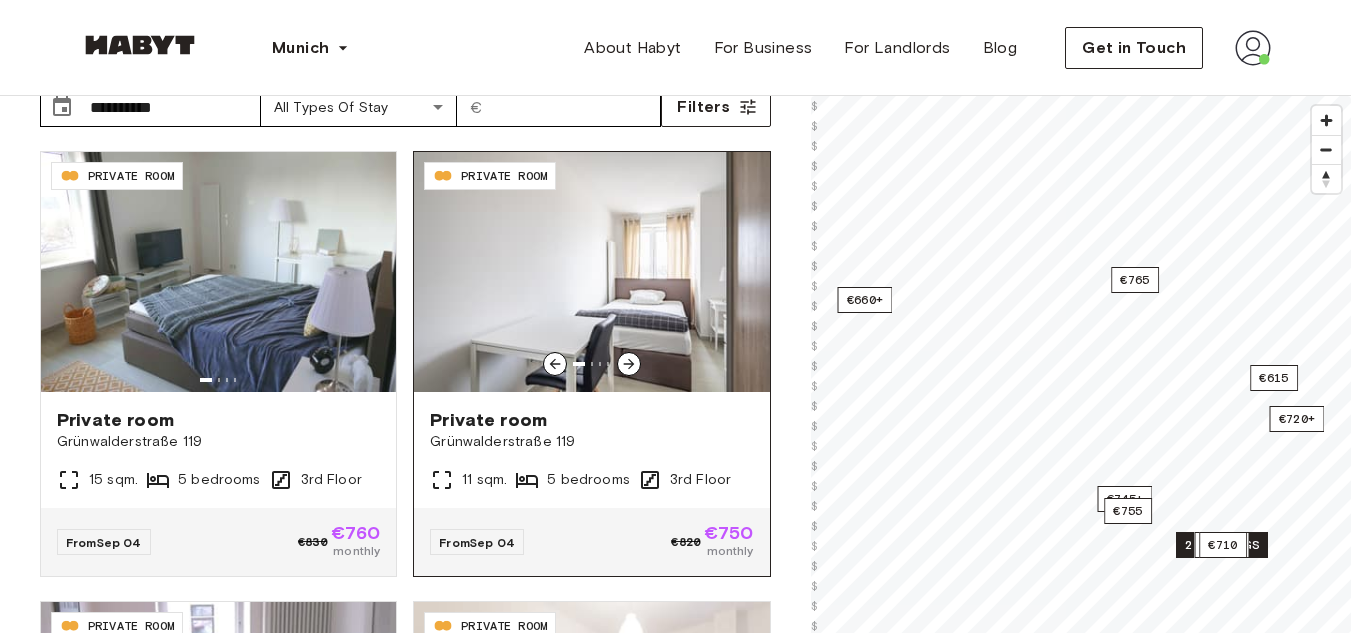 scroll, scrollTop: 0, scrollLeft: 0, axis: both 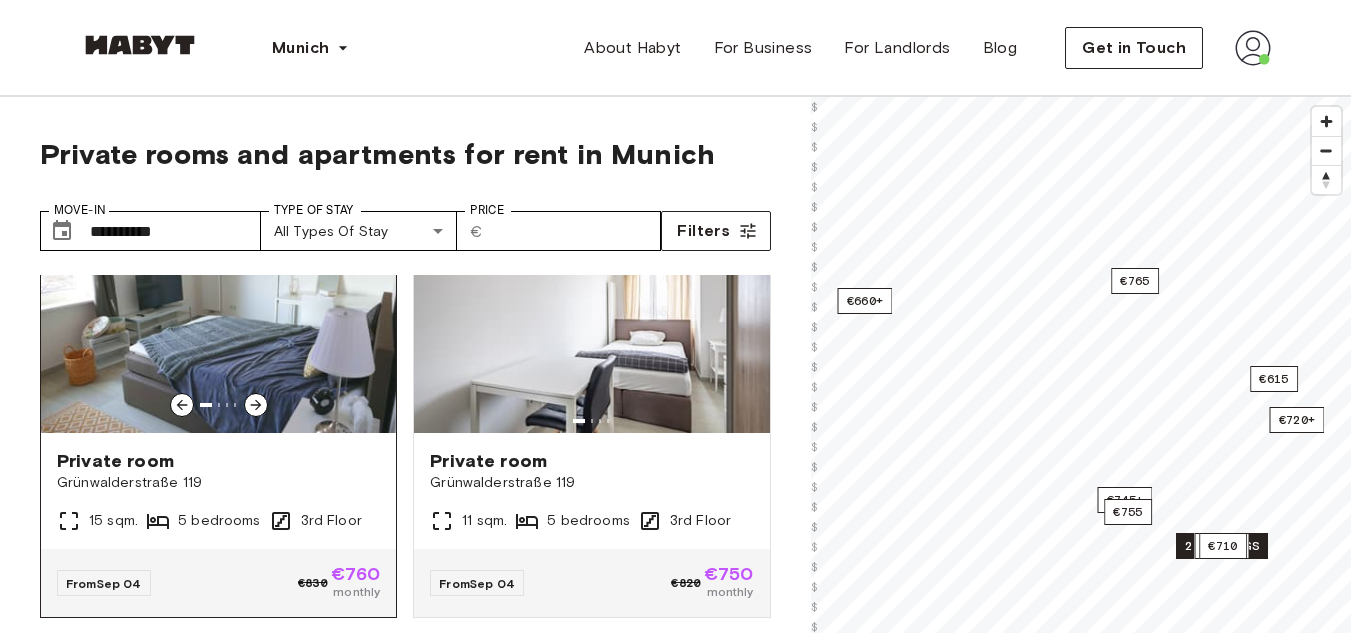 click 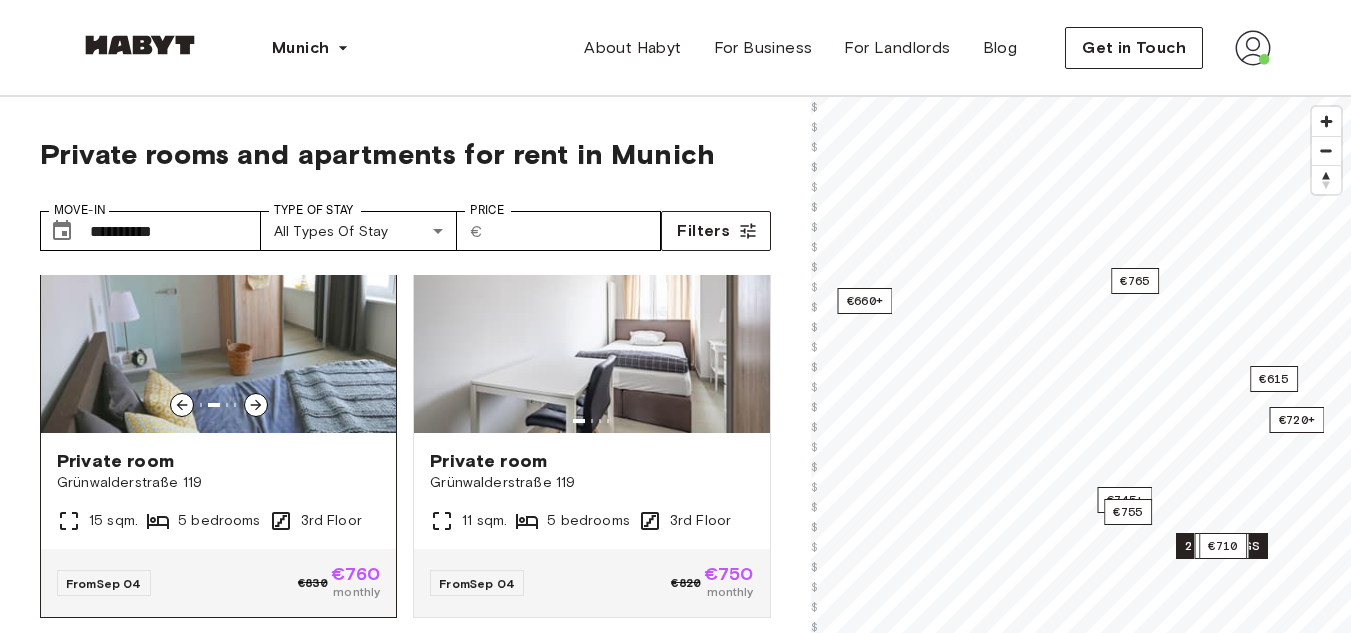 click 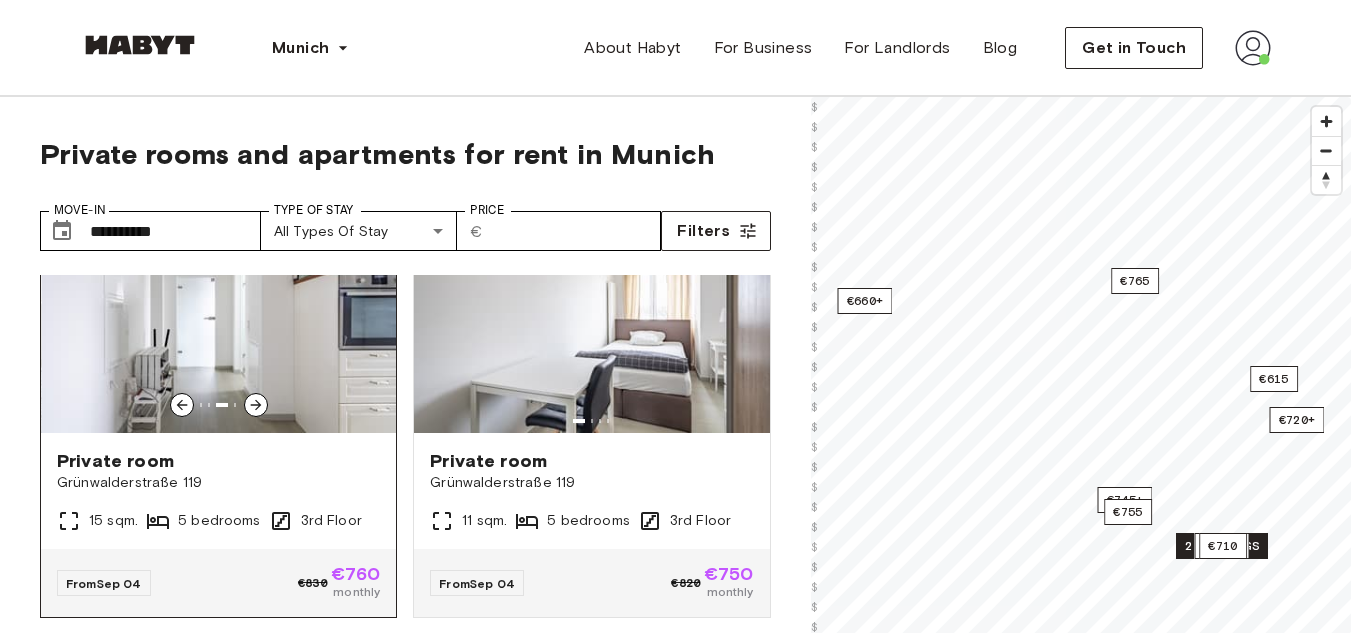 click 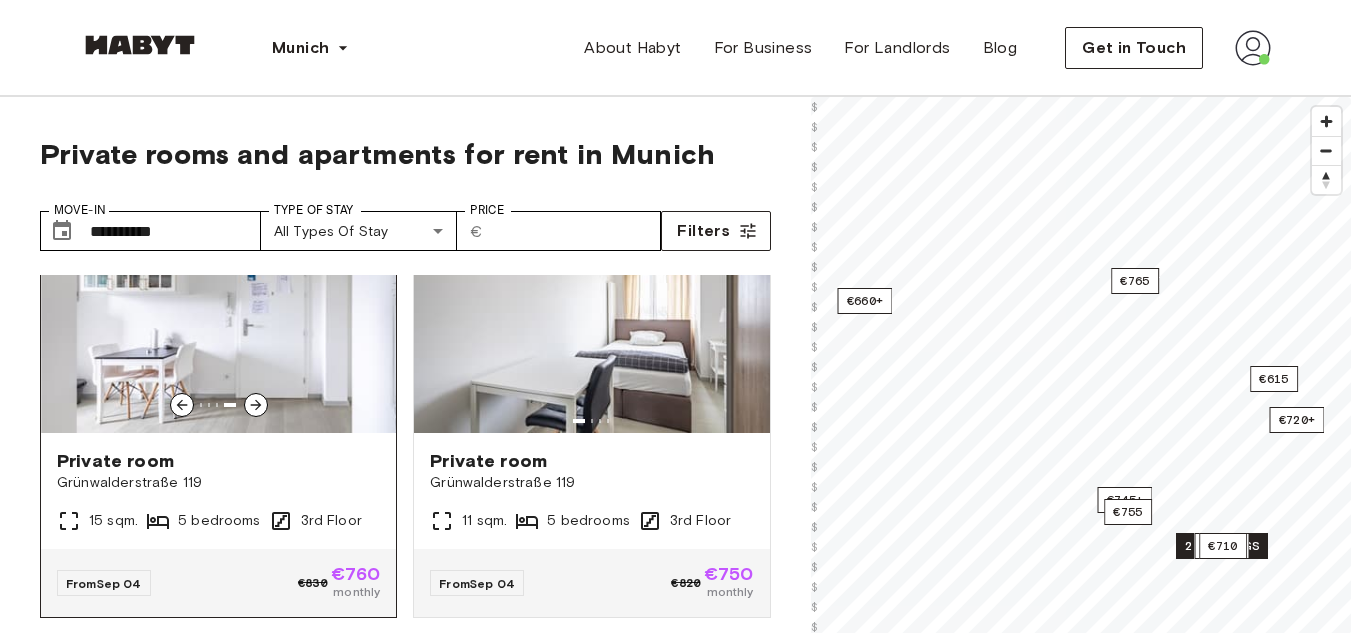click 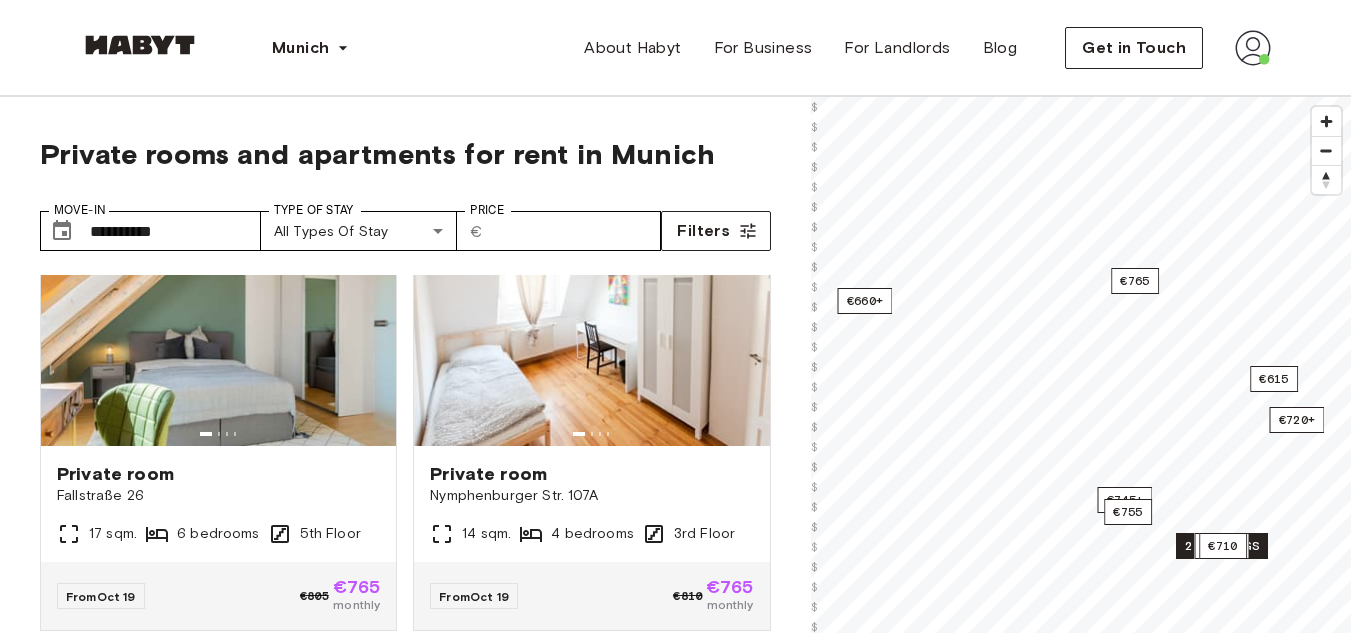 scroll, scrollTop: 1410, scrollLeft: 0, axis: vertical 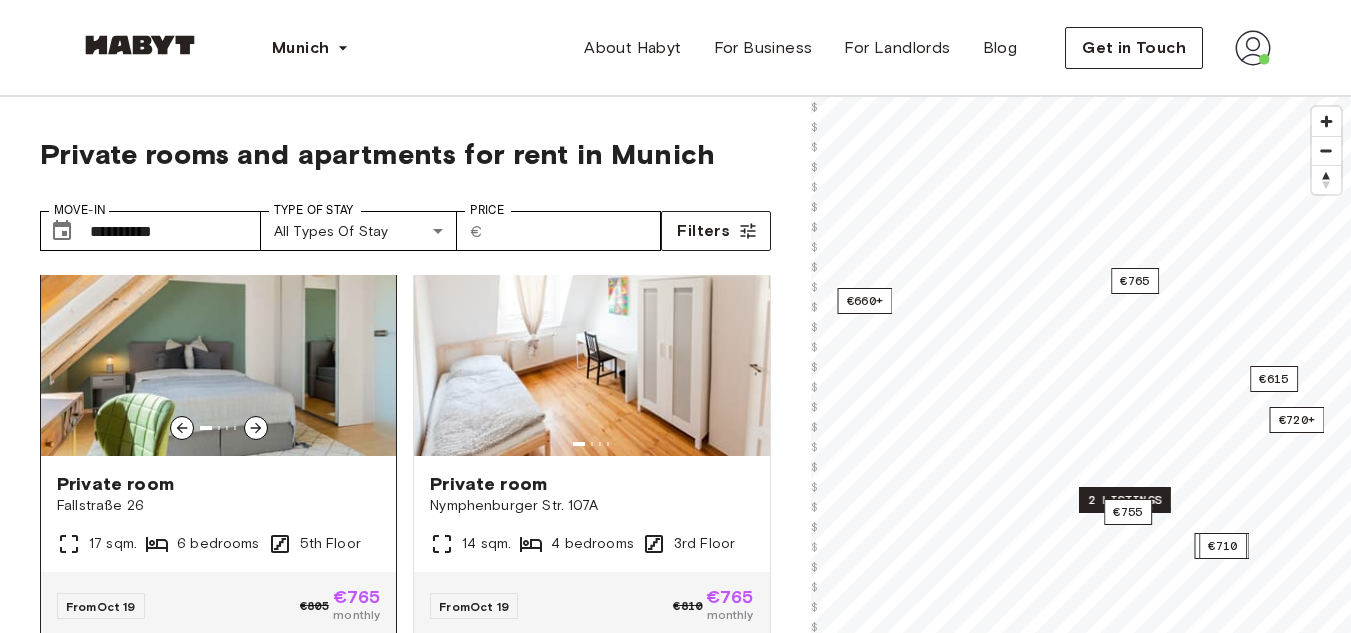 click 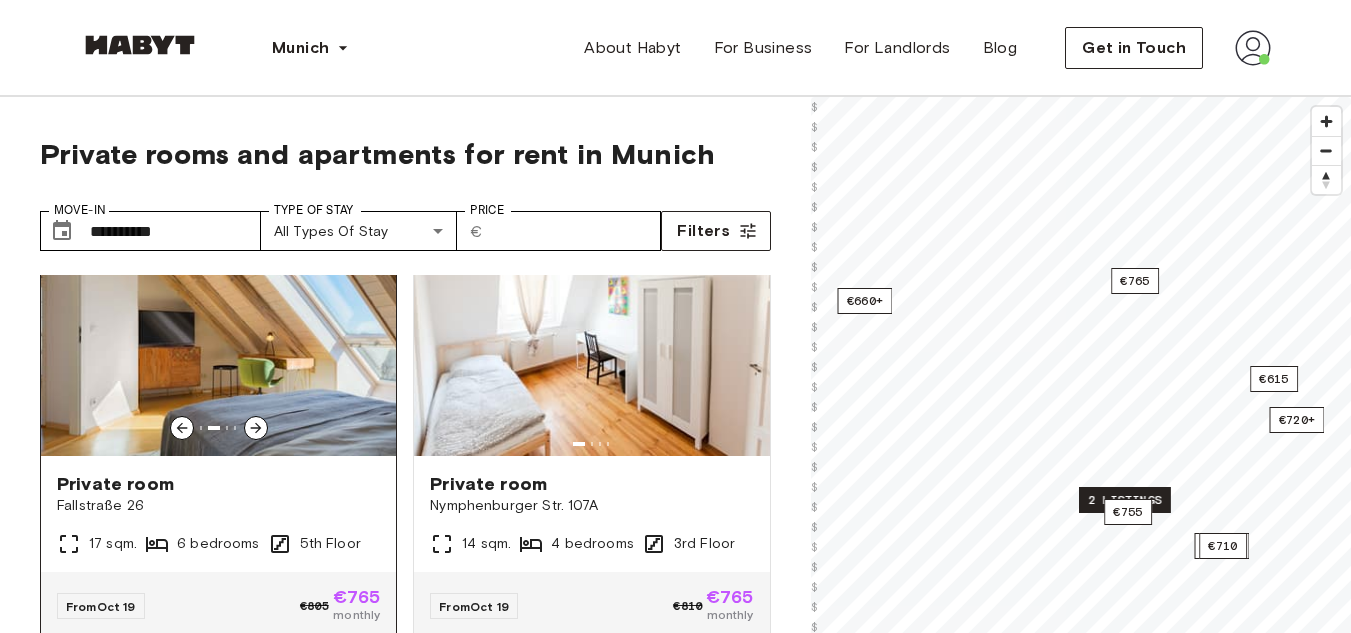 click 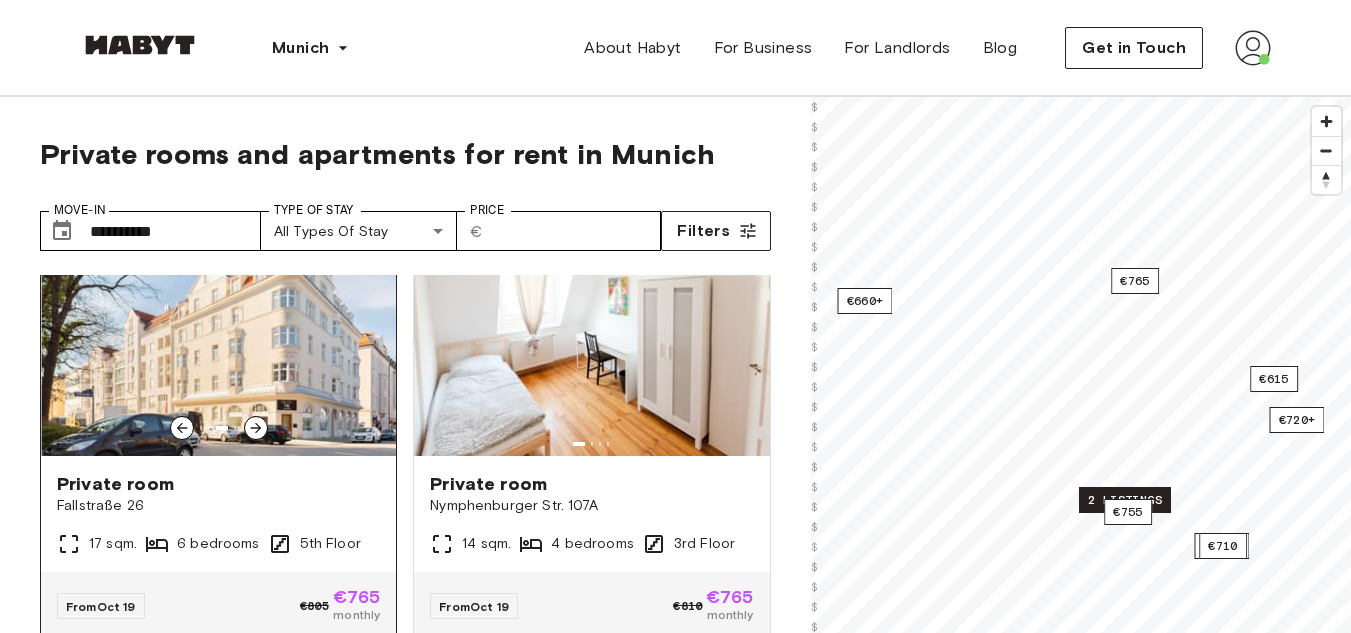 click 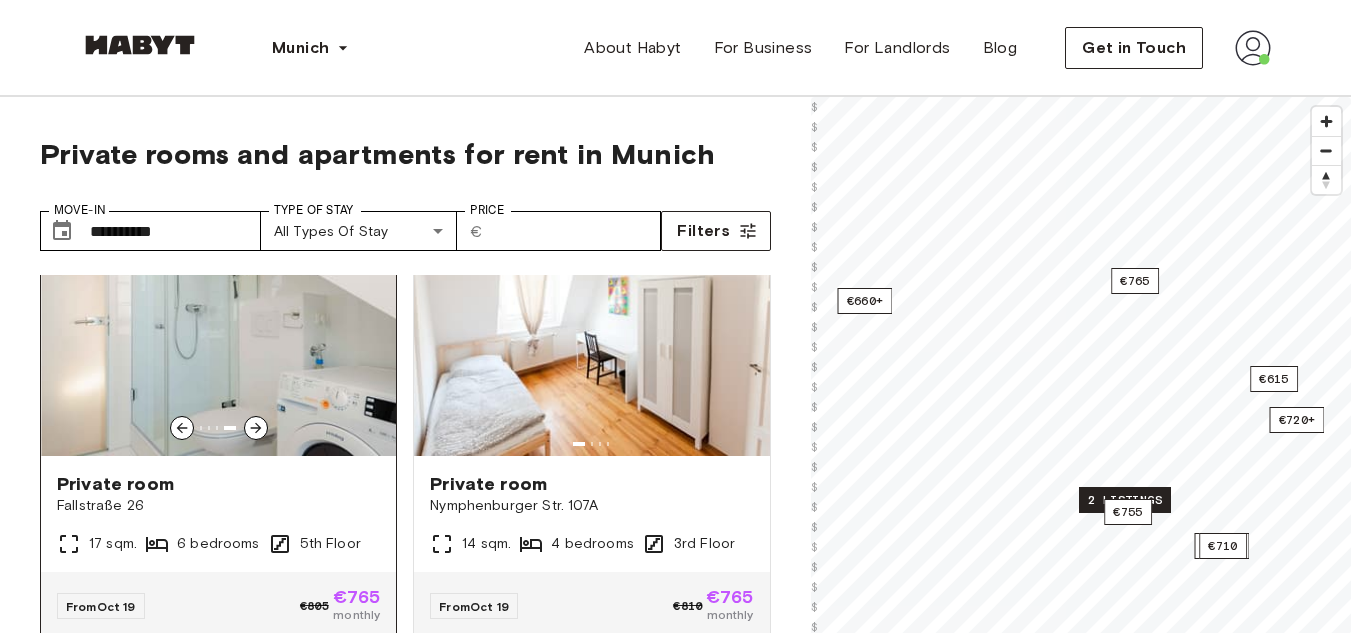 click 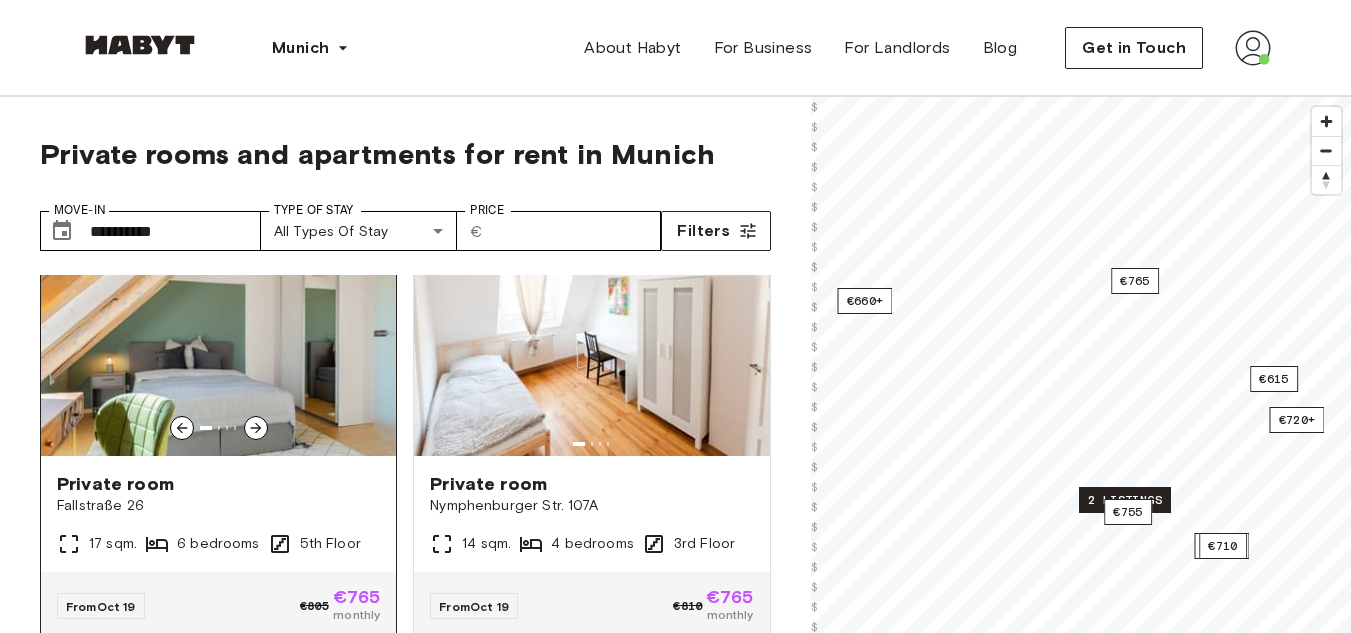 click 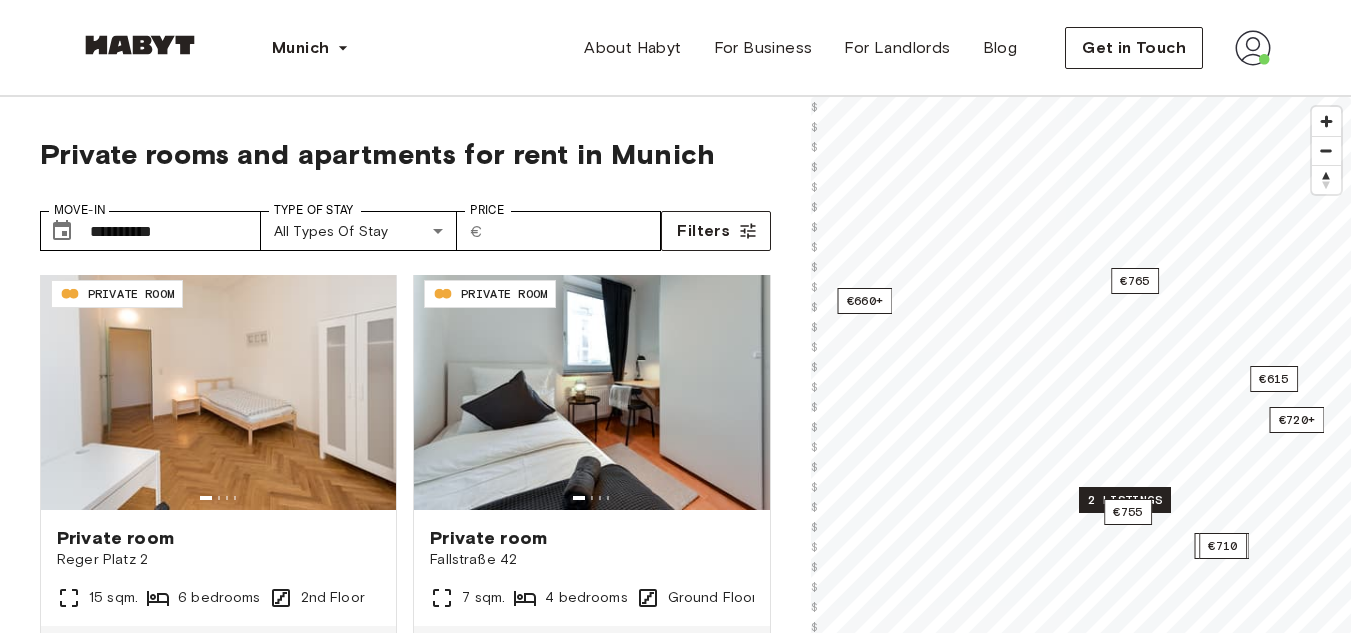 scroll, scrollTop: 1803, scrollLeft: 0, axis: vertical 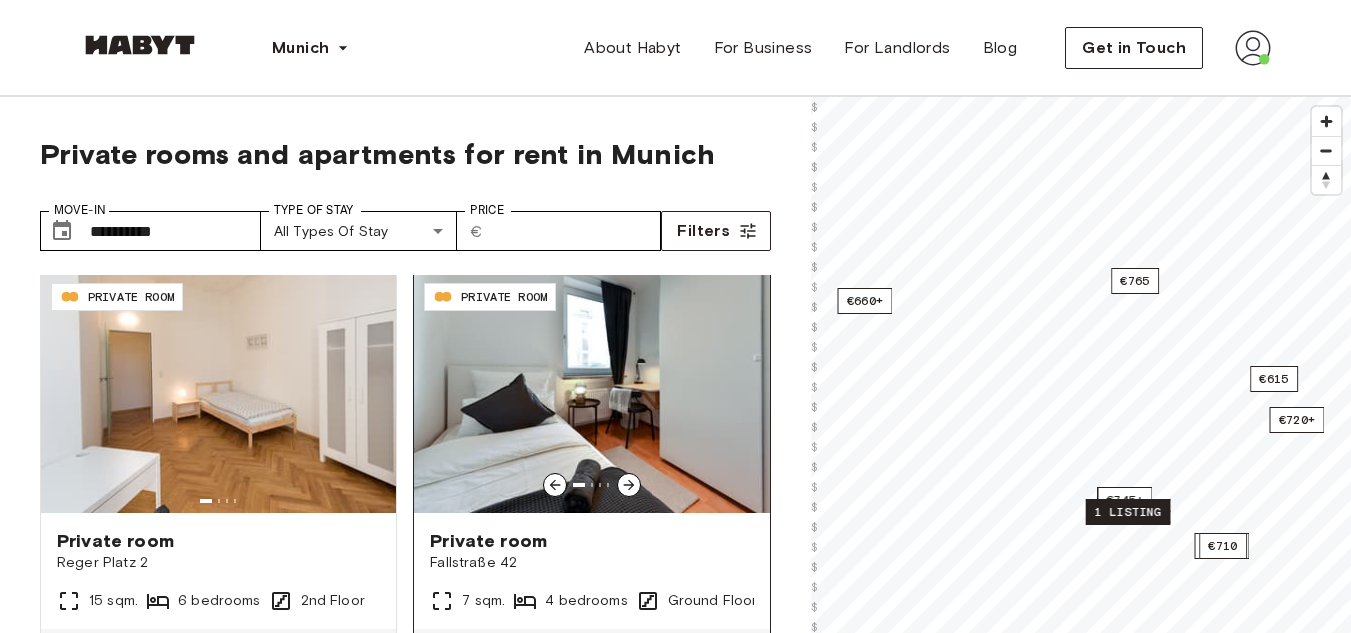 click 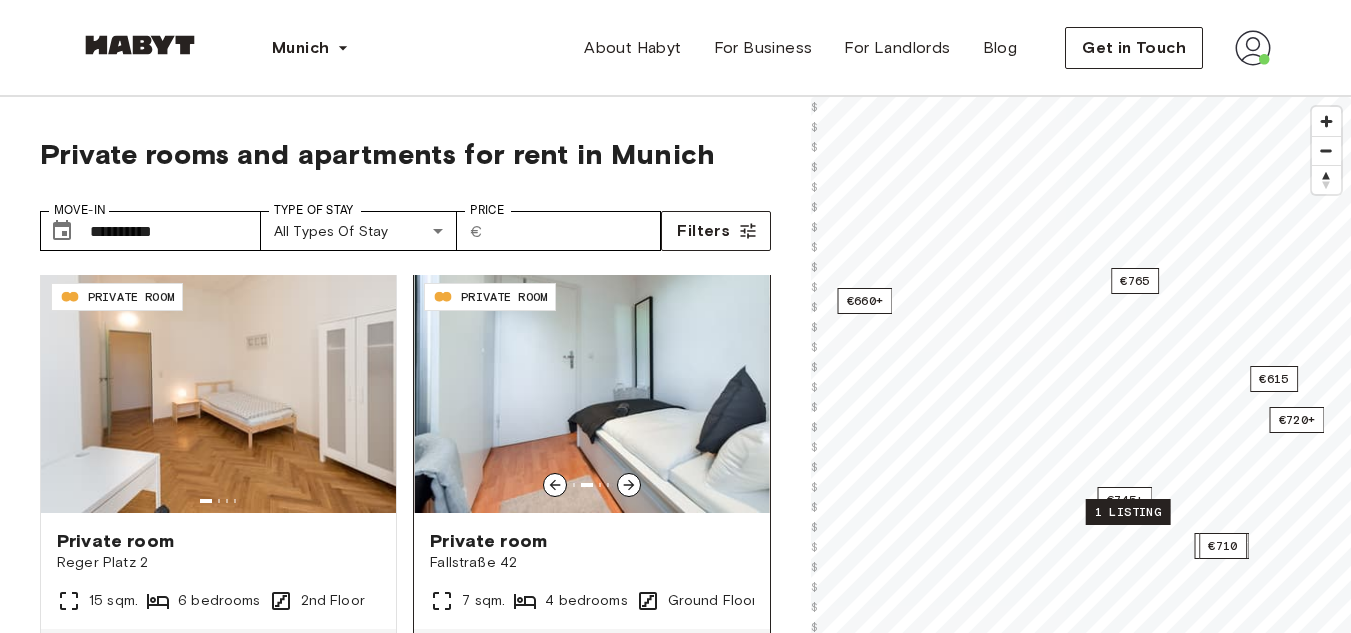 click 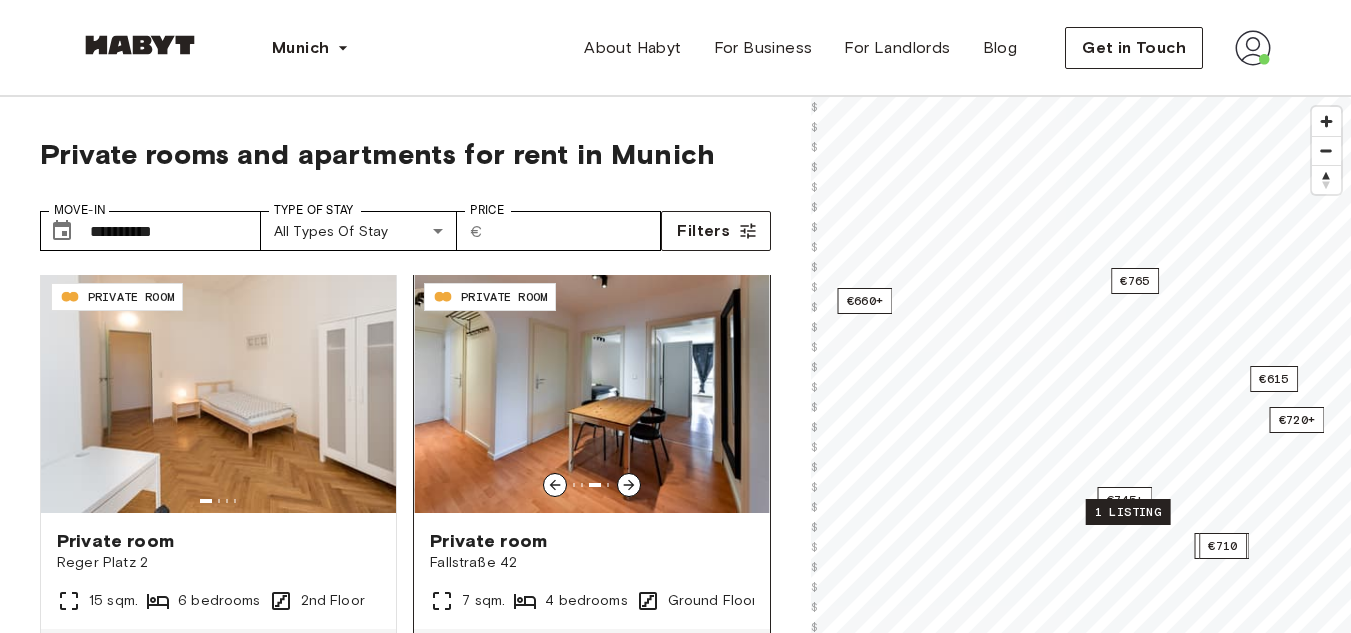click 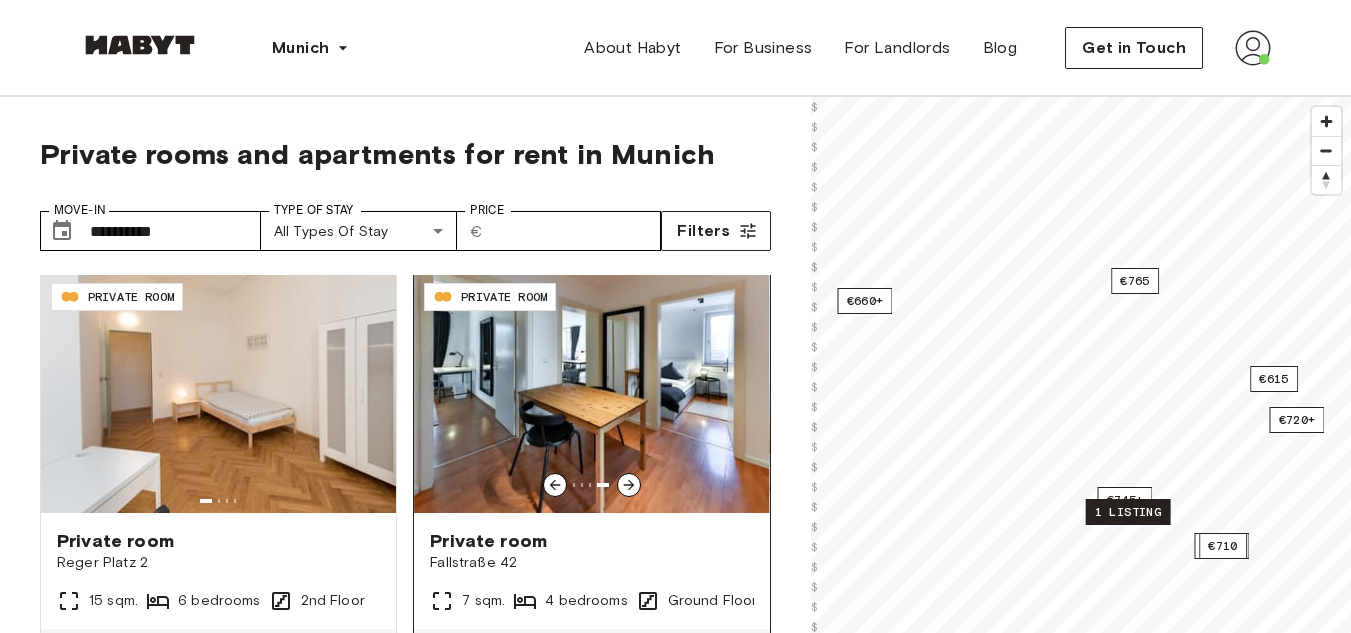 click 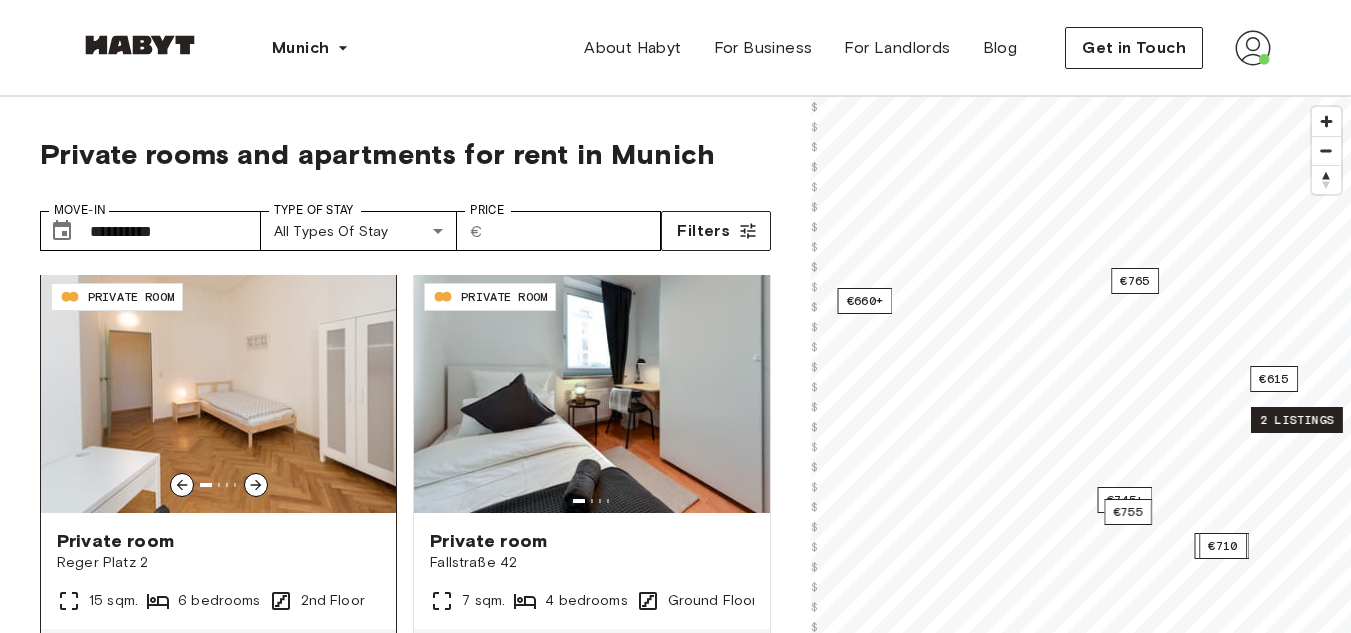 click 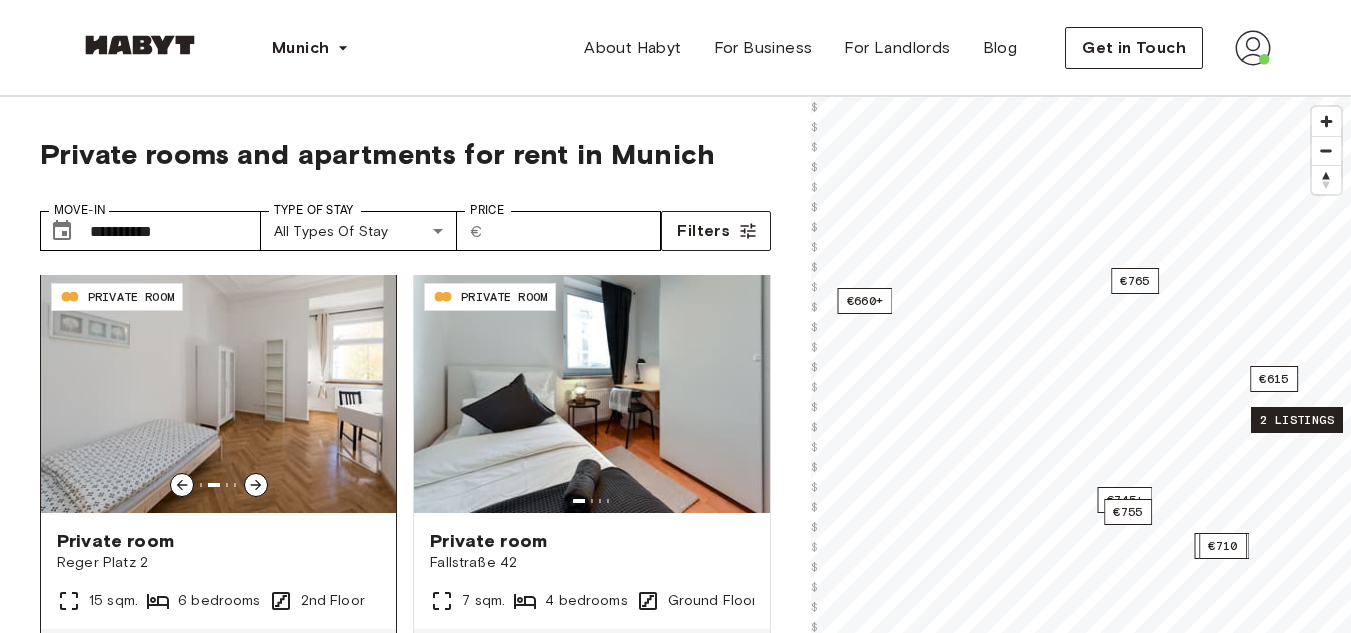 click 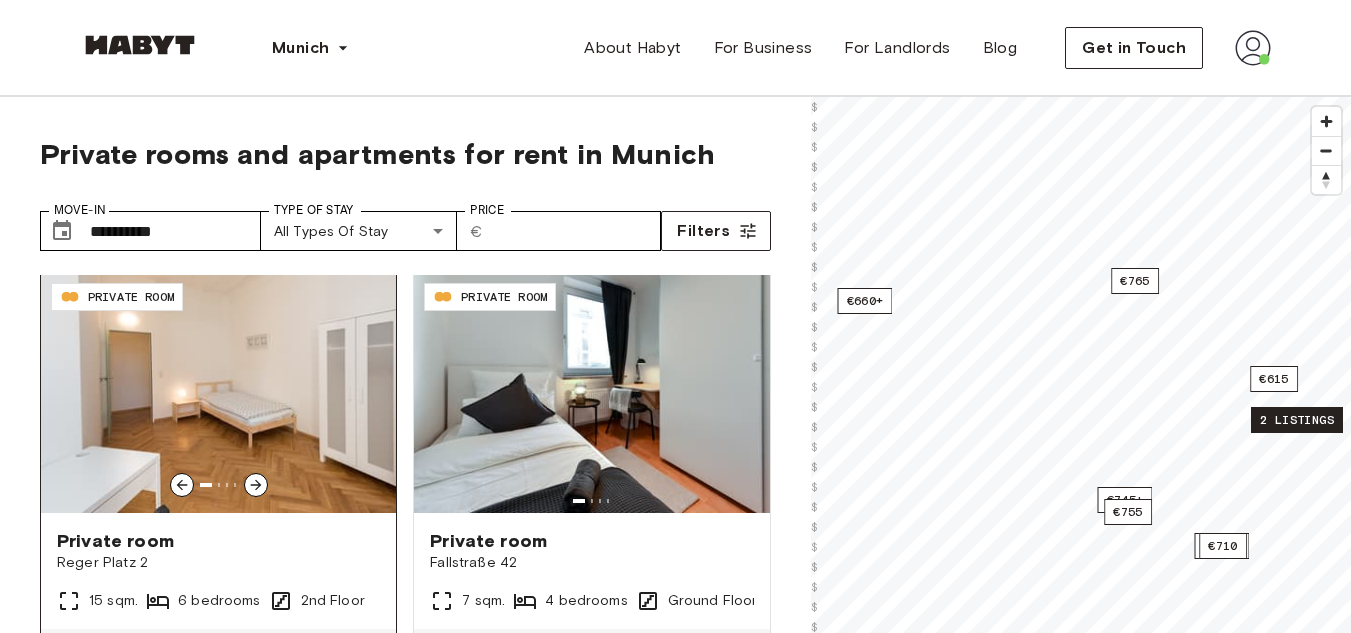 click 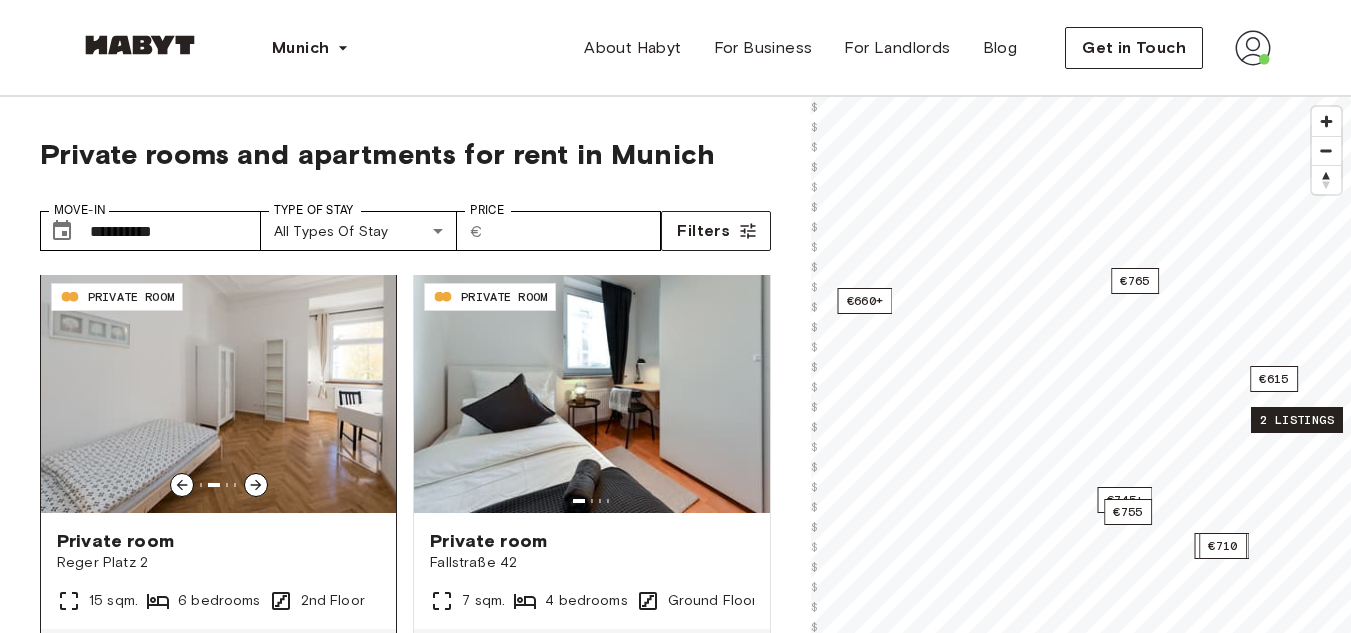 click 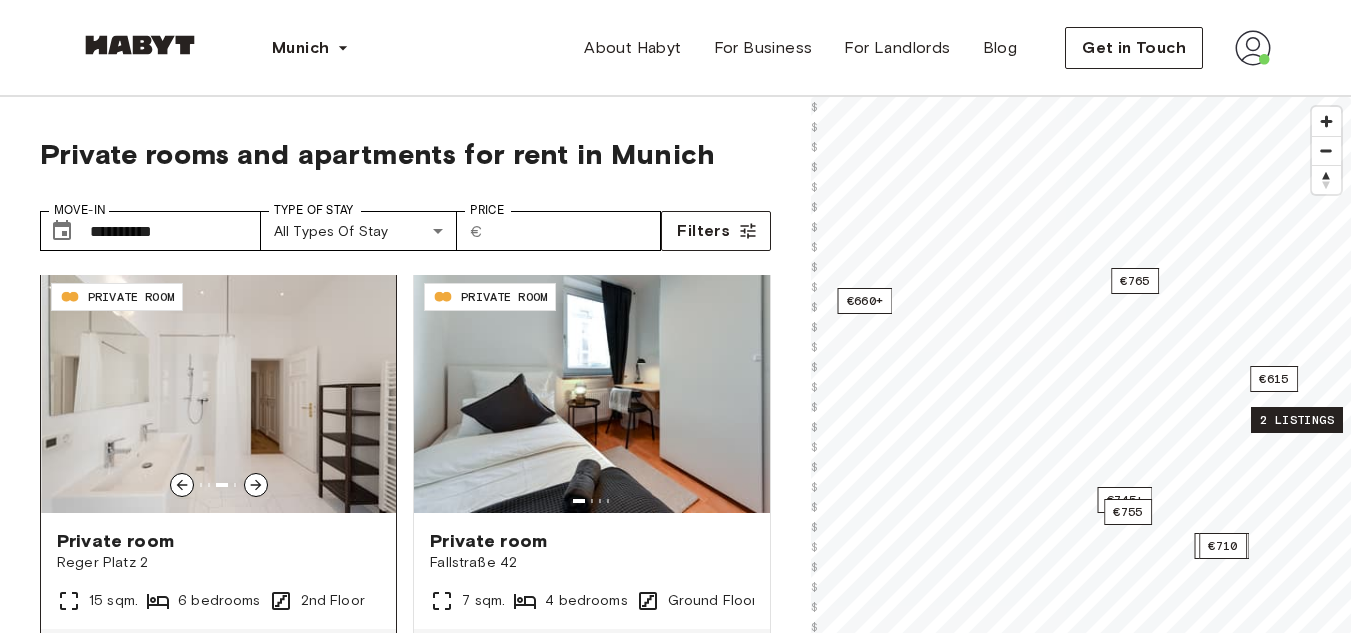 click 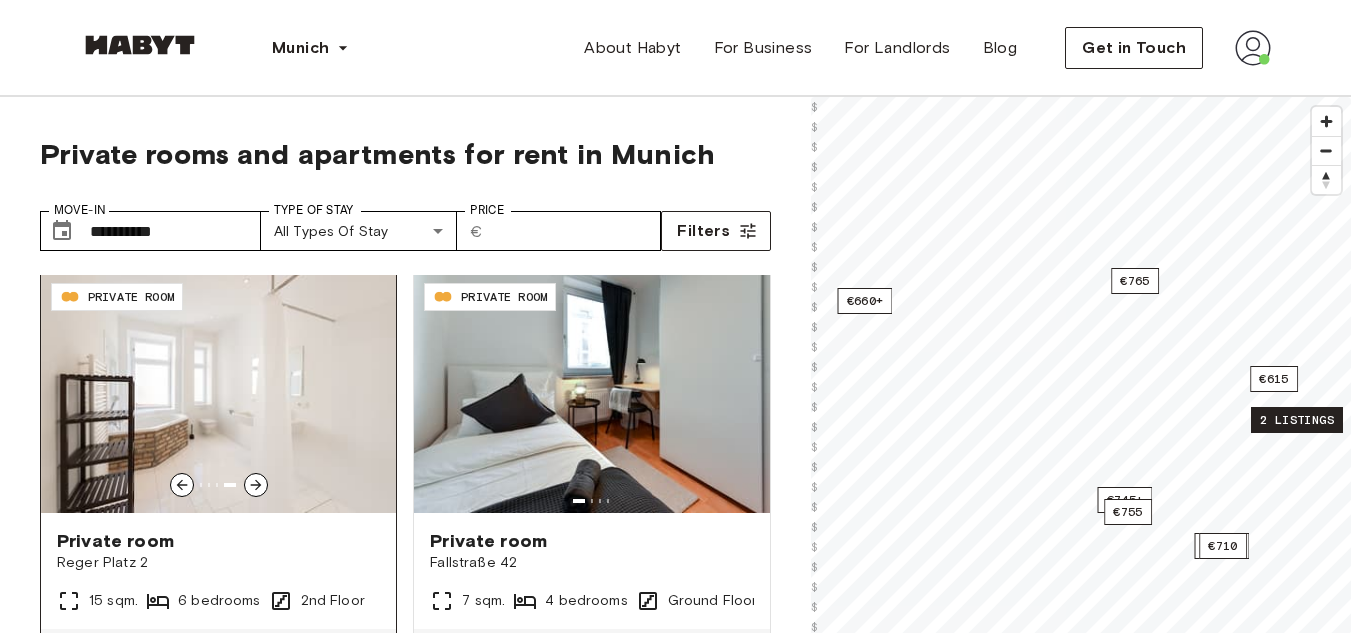 click 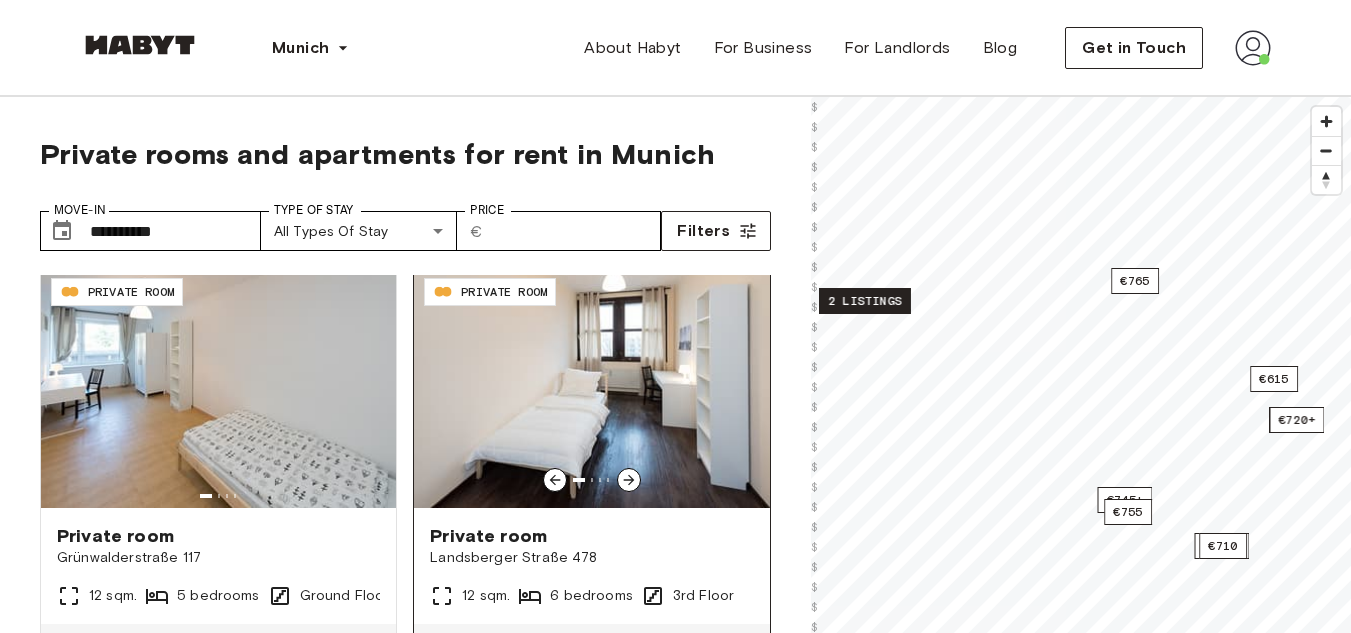 scroll, scrollTop: 2256, scrollLeft: 0, axis: vertical 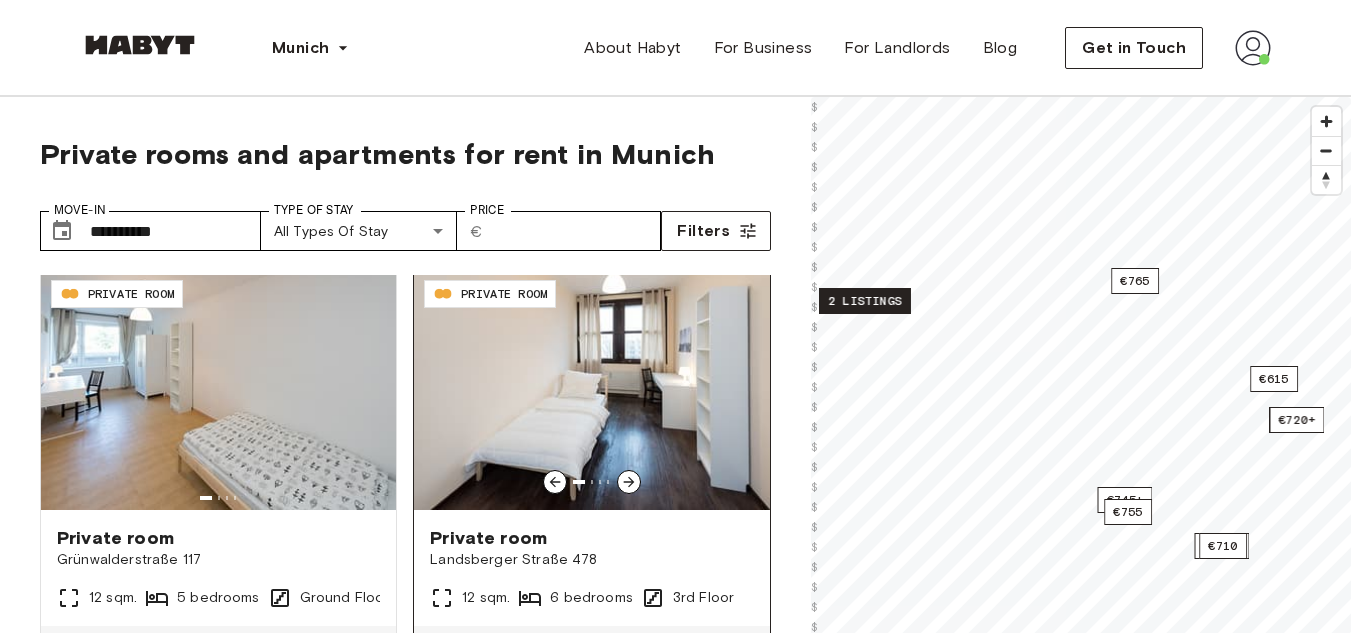 click at bounding box center (591, 390) 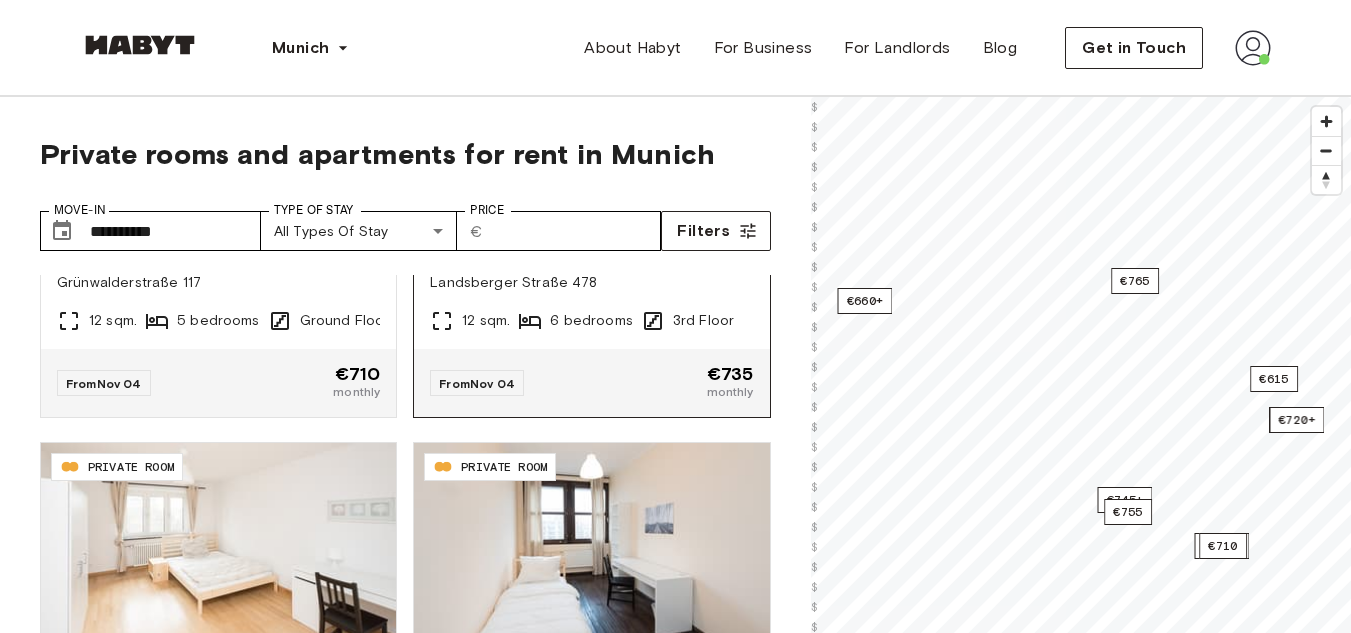 scroll, scrollTop: 2548, scrollLeft: 0, axis: vertical 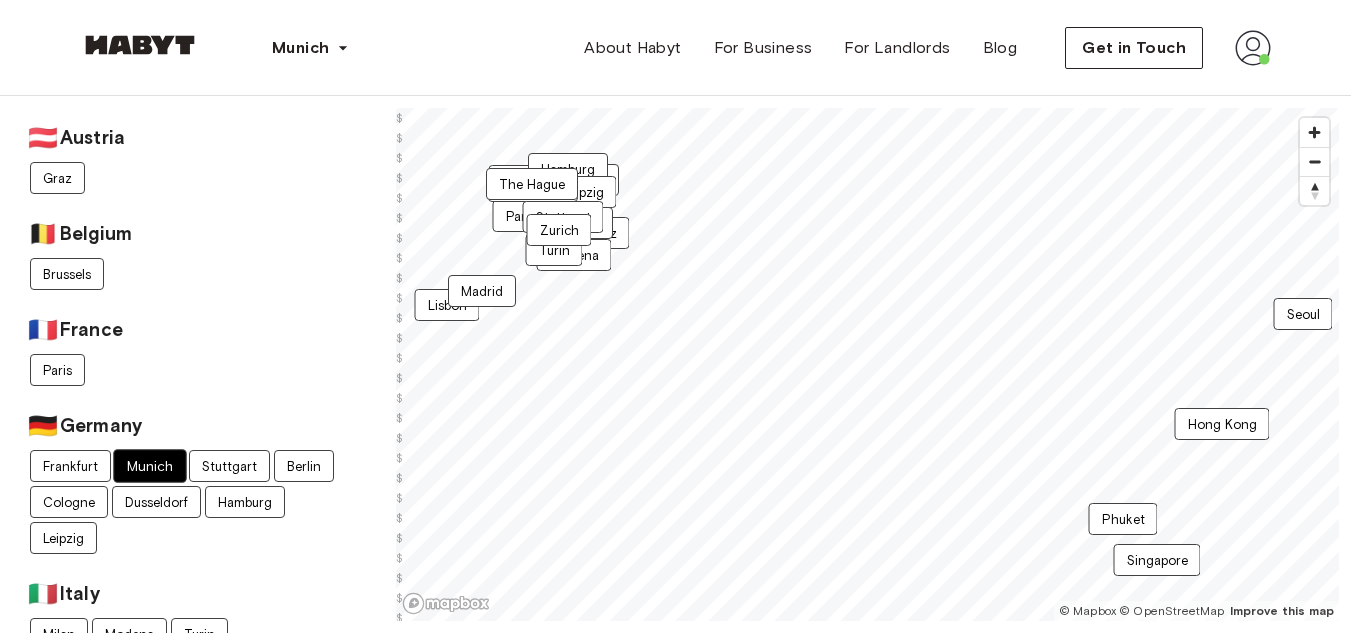 click on "Munich" at bounding box center (149, 466) 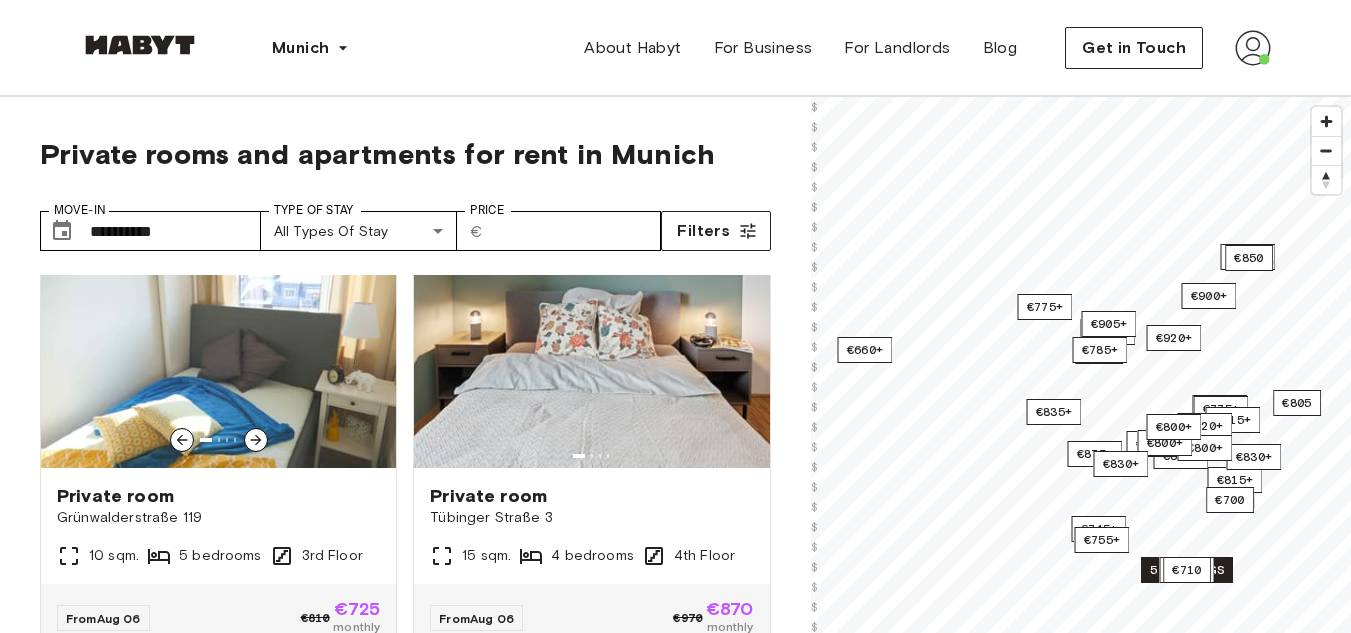 scroll, scrollTop: 39, scrollLeft: 0, axis: vertical 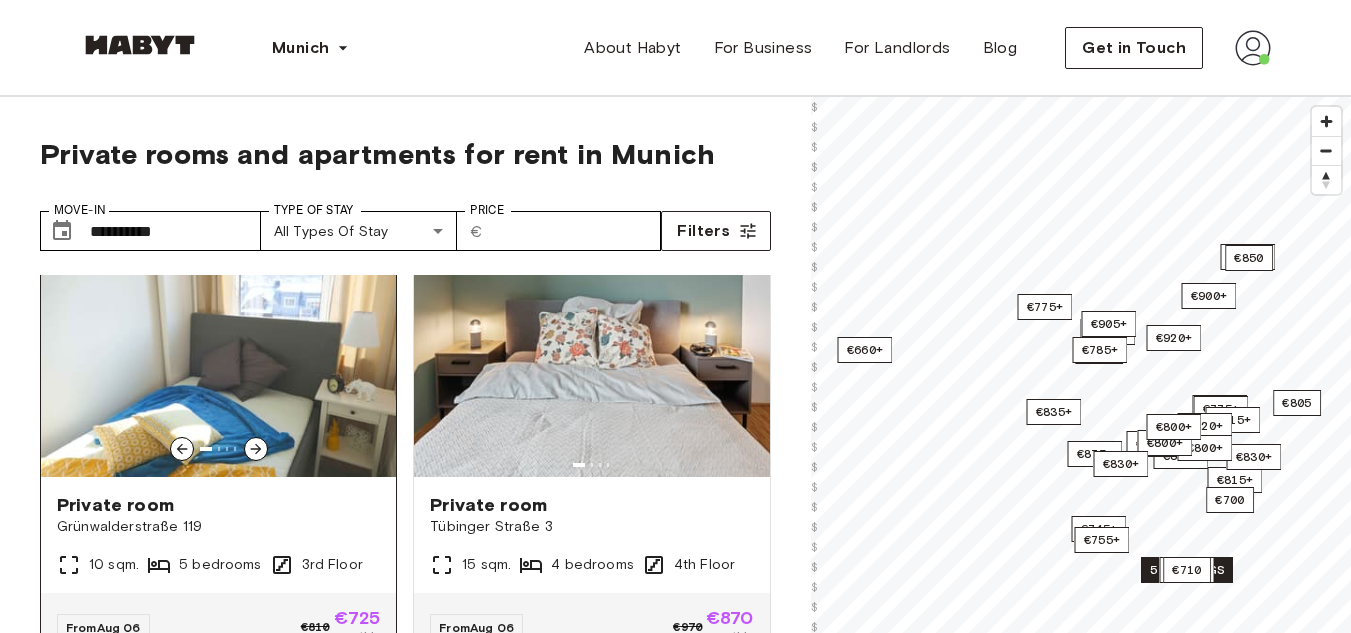 click at bounding box center (218, 357) 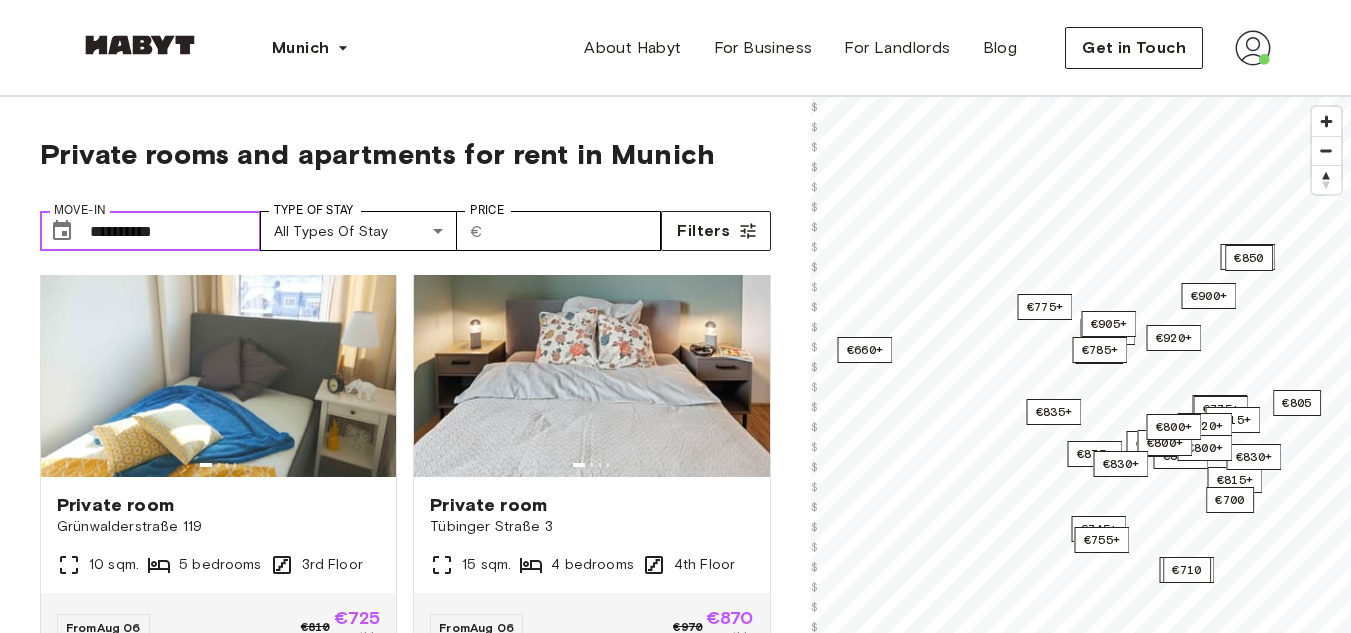 click on "**********" at bounding box center [175, 231] 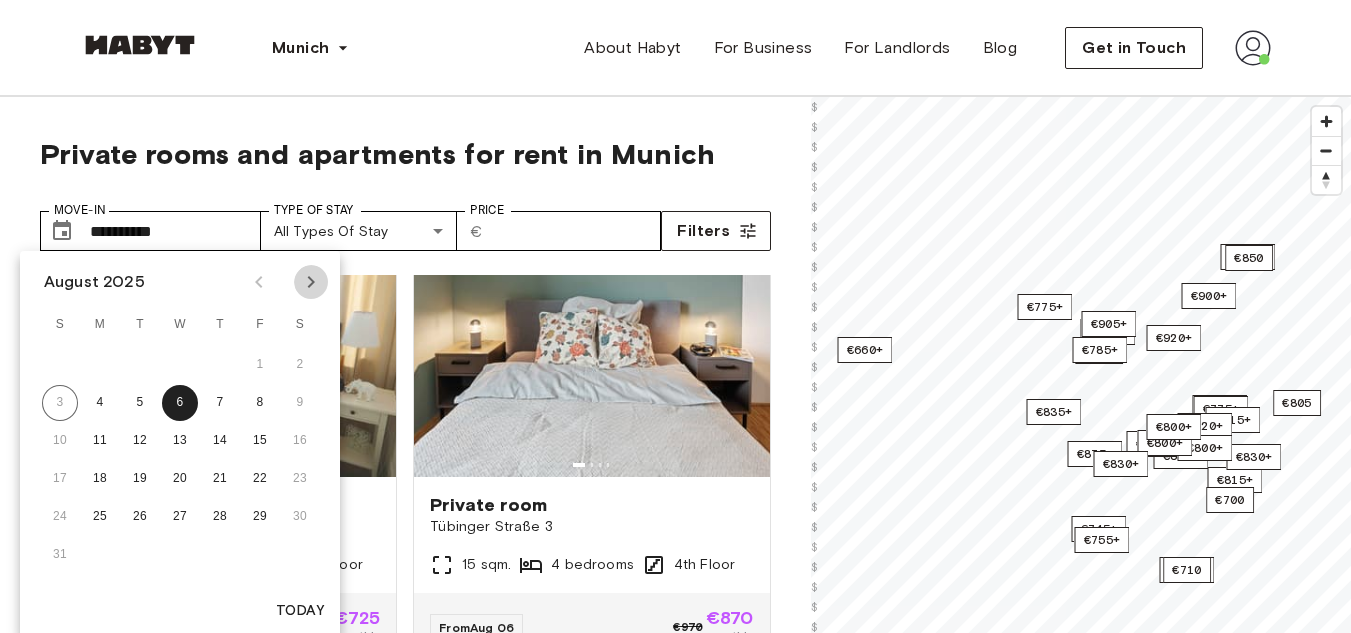 click 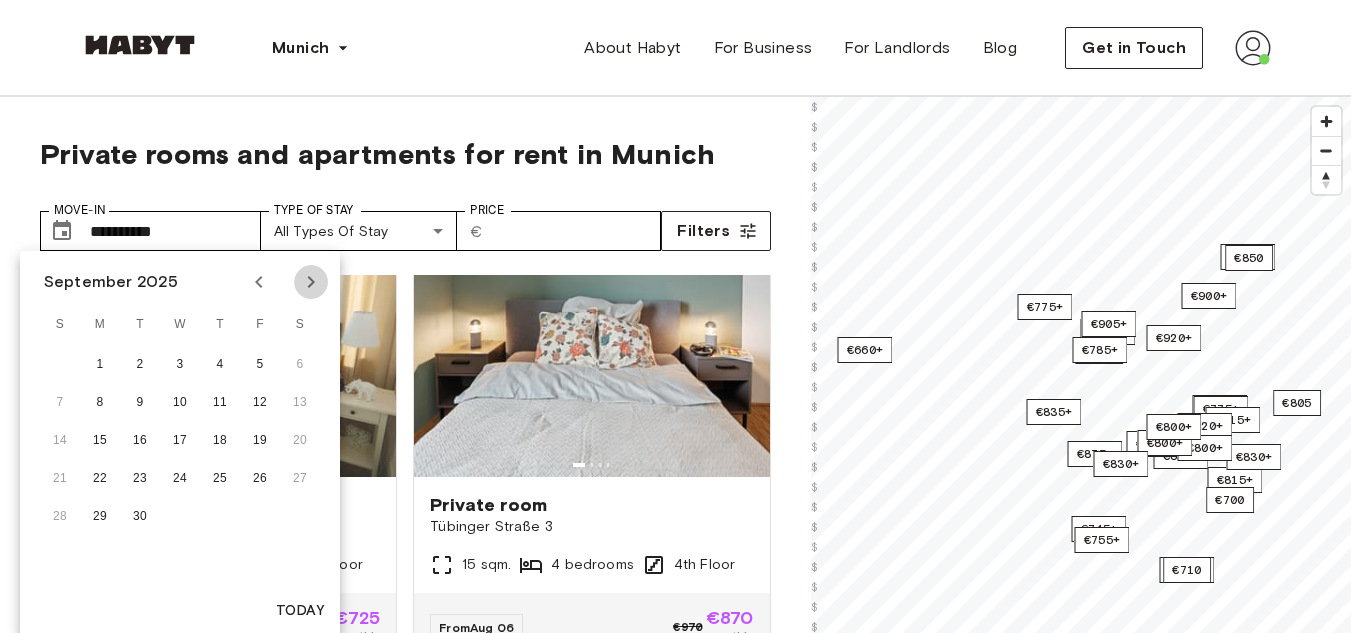 click 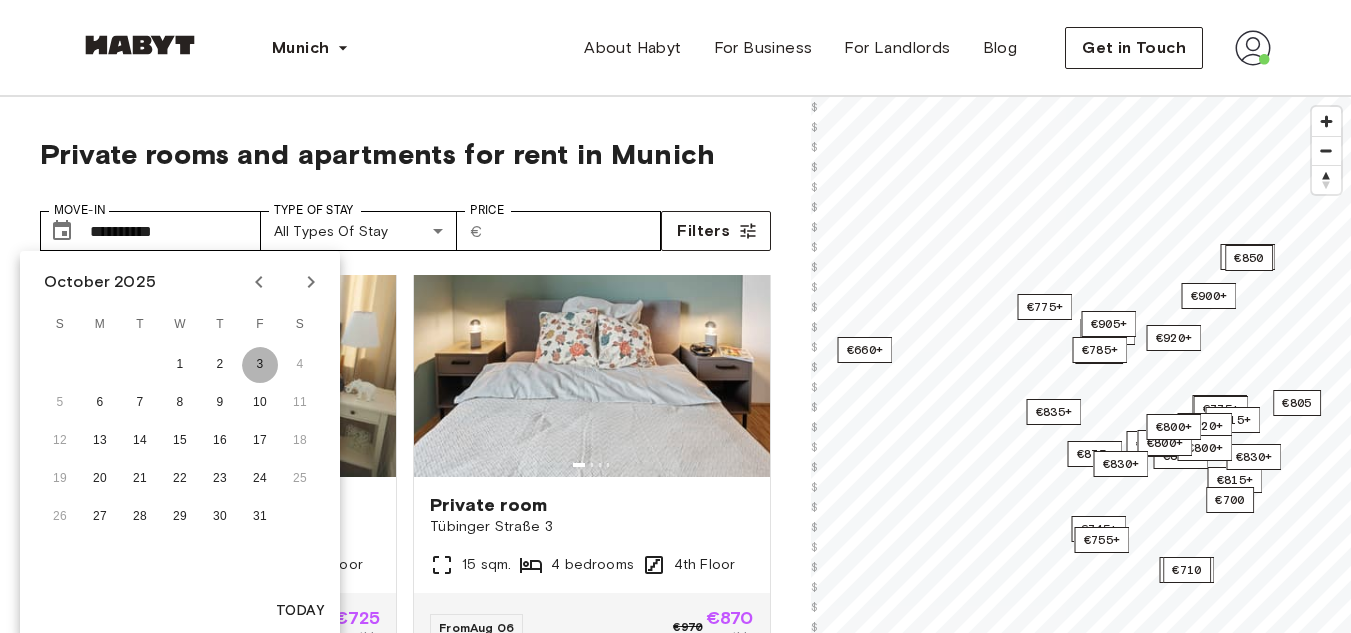 click on "3" at bounding box center [260, 365] 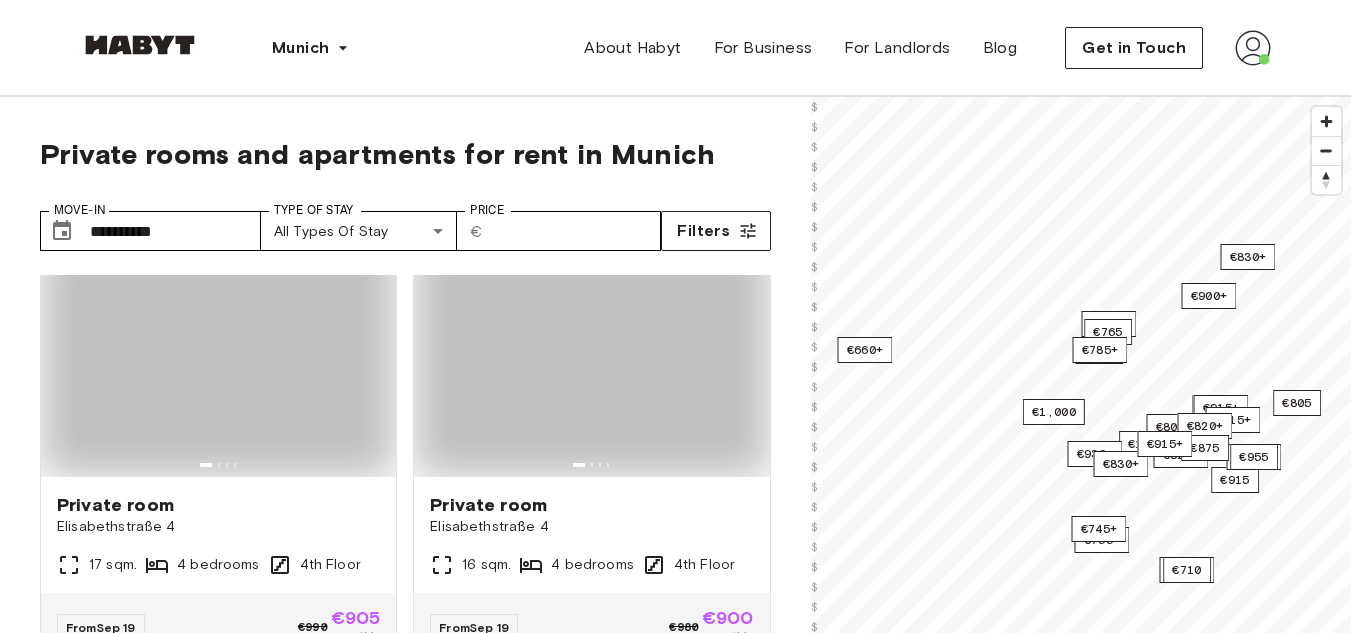 type on "**********" 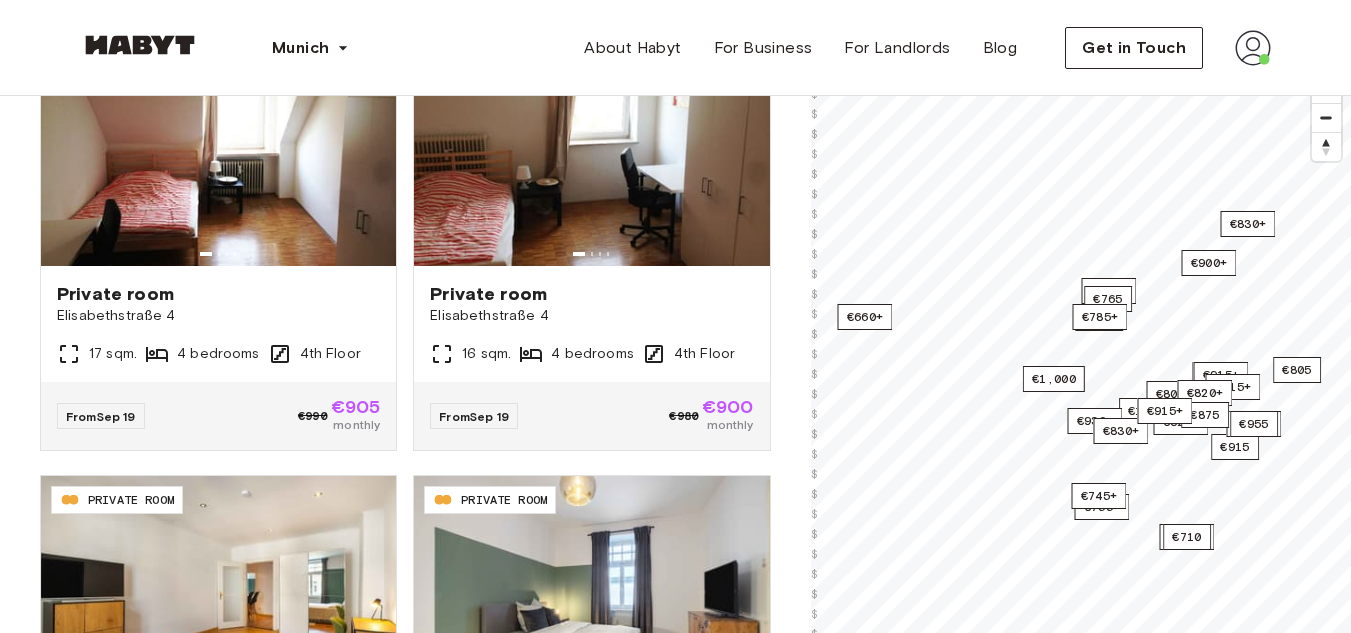 scroll, scrollTop: 212, scrollLeft: 0, axis: vertical 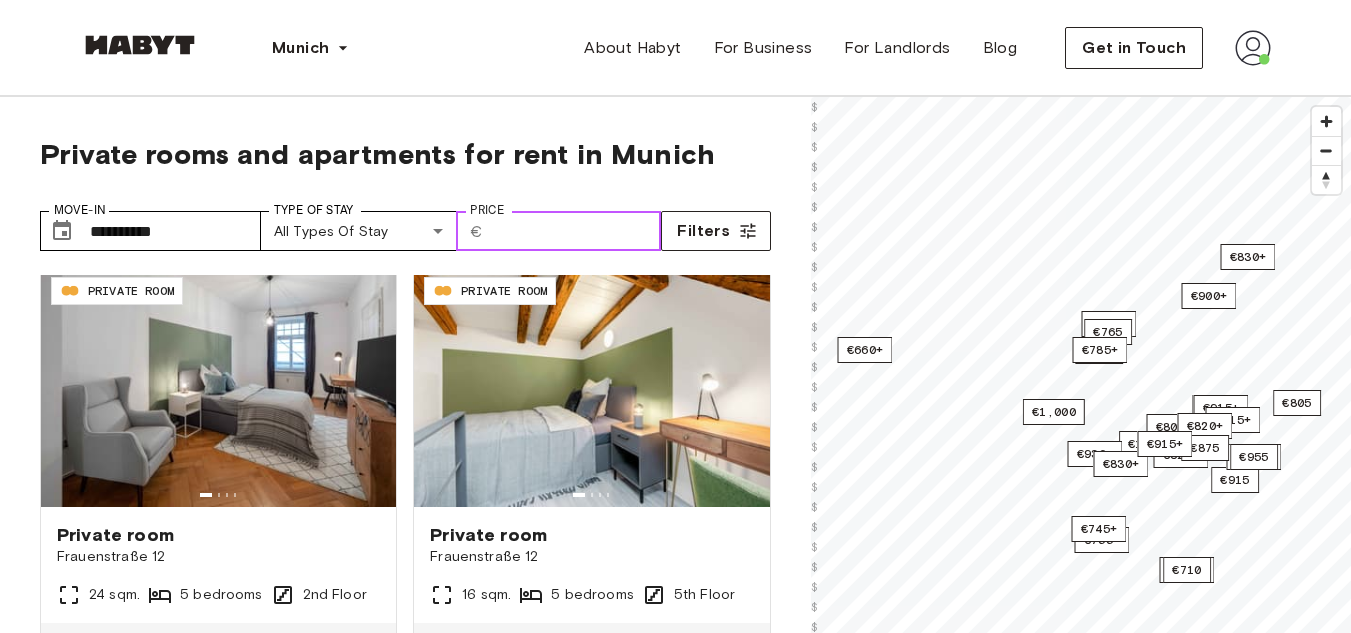 click on "Price" at bounding box center (575, 231) 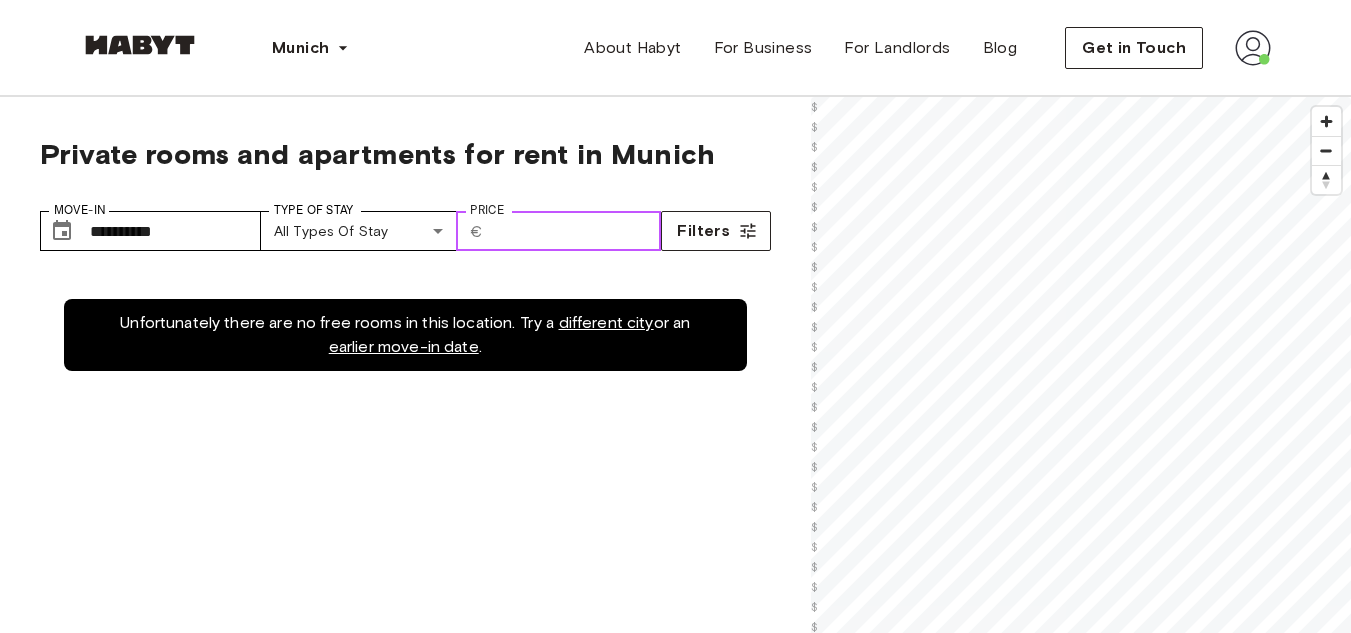 scroll, scrollTop: 0, scrollLeft: 0, axis: both 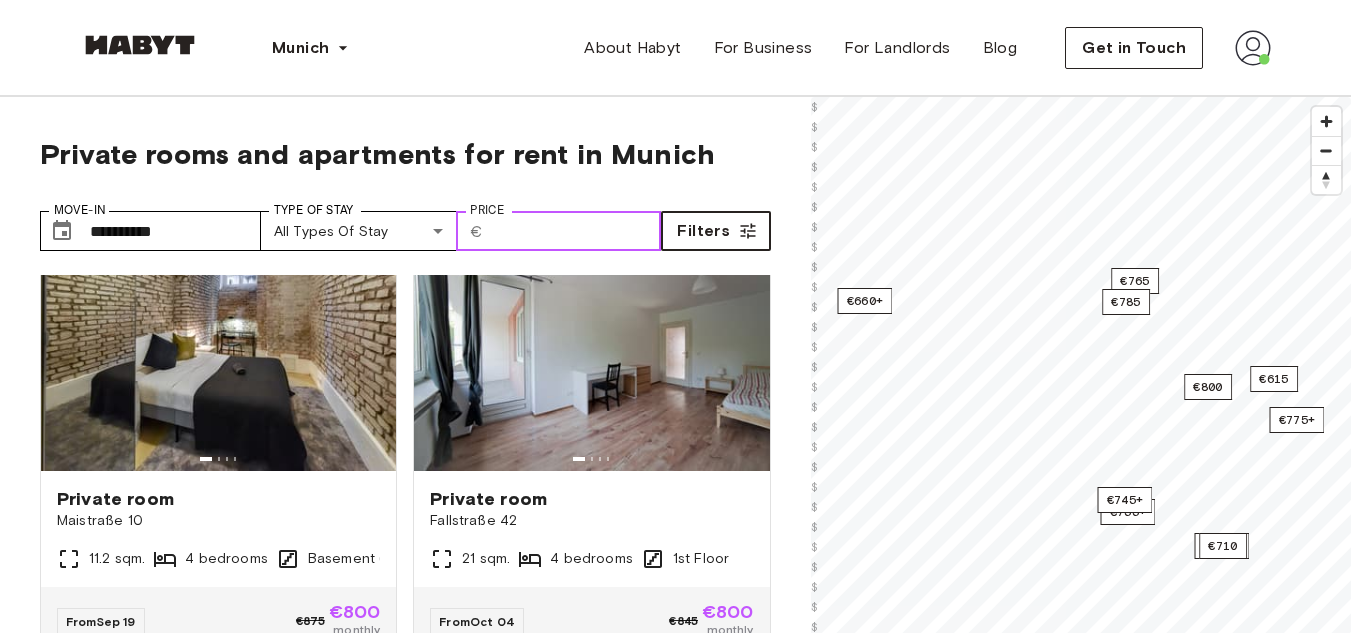 type on "***" 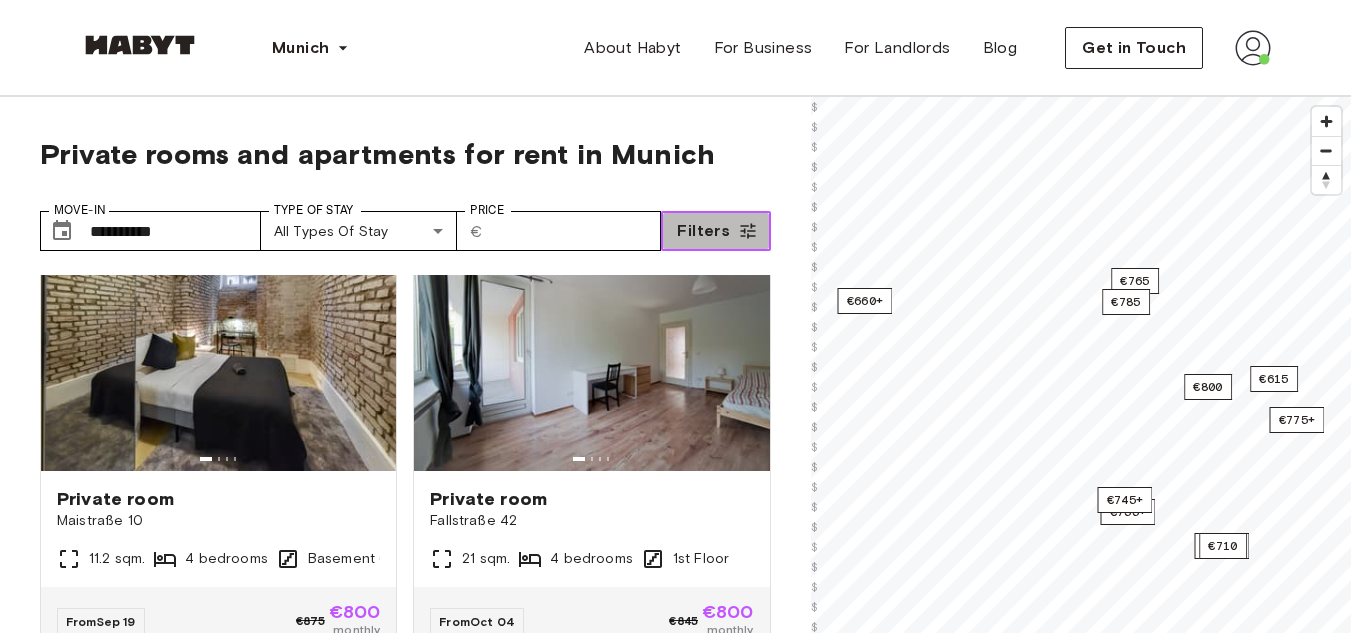click on "Filters" at bounding box center (703, 231) 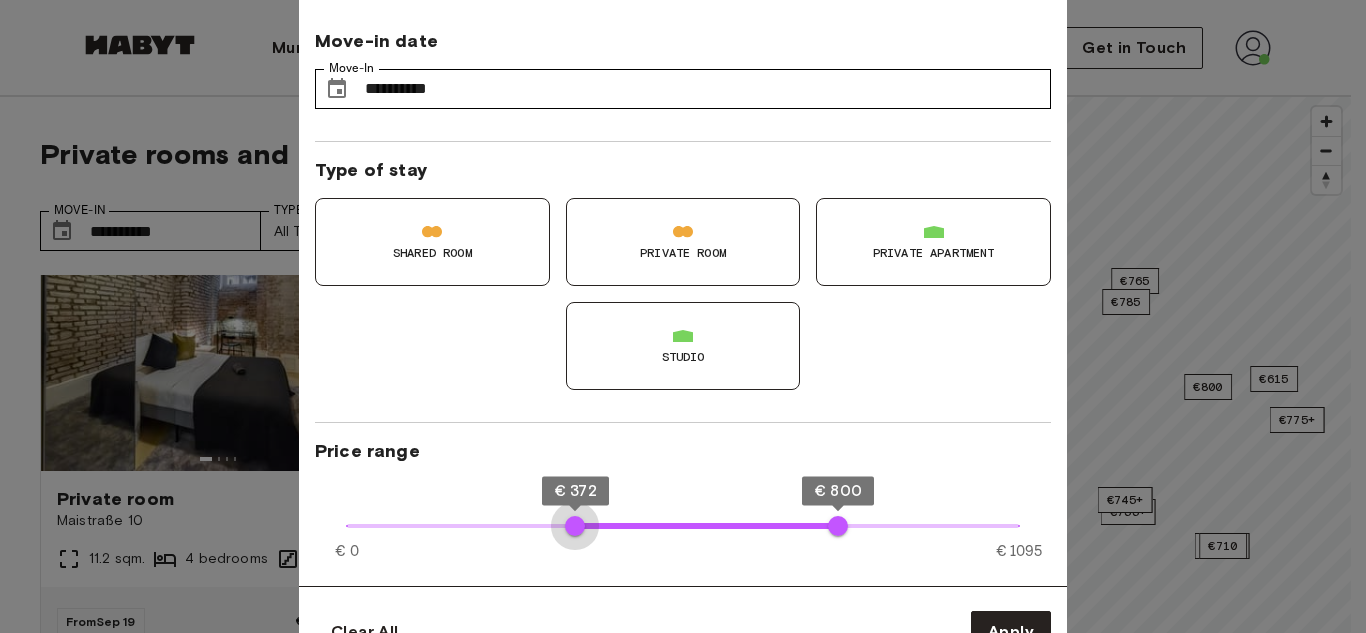 type on "***" 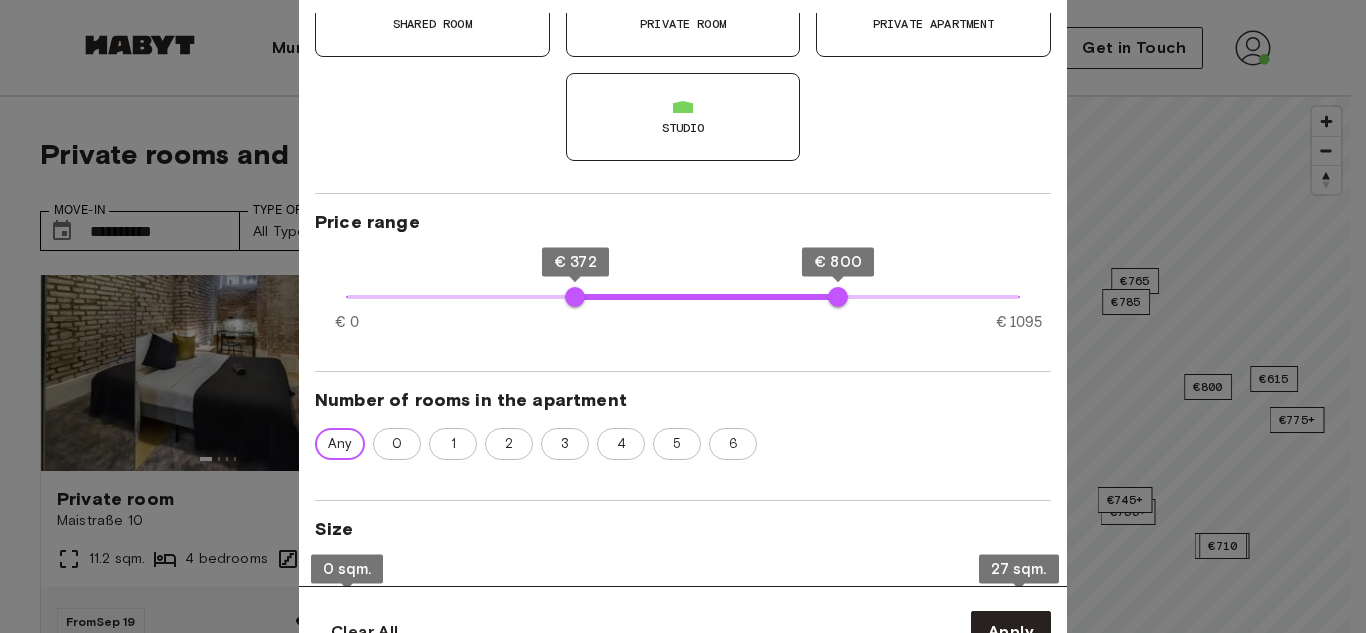 scroll, scrollTop: 247, scrollLeft: 0, axis: vertical 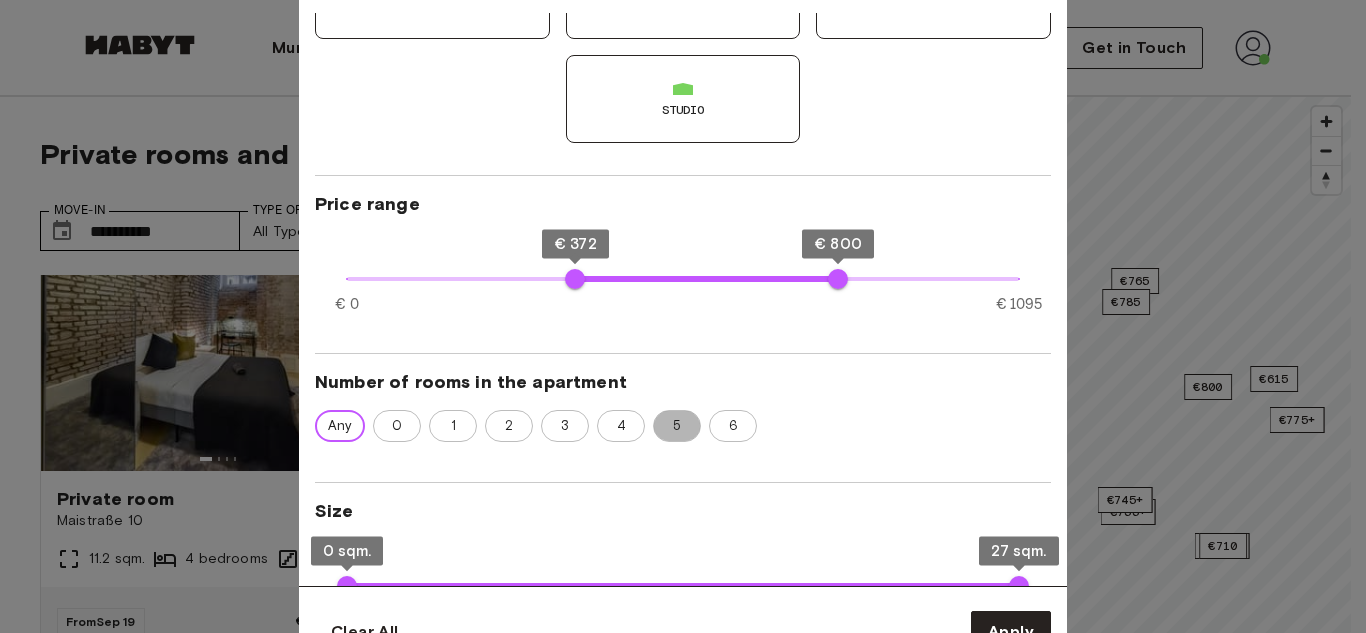 click on "5" at bounding box center [677, 426] 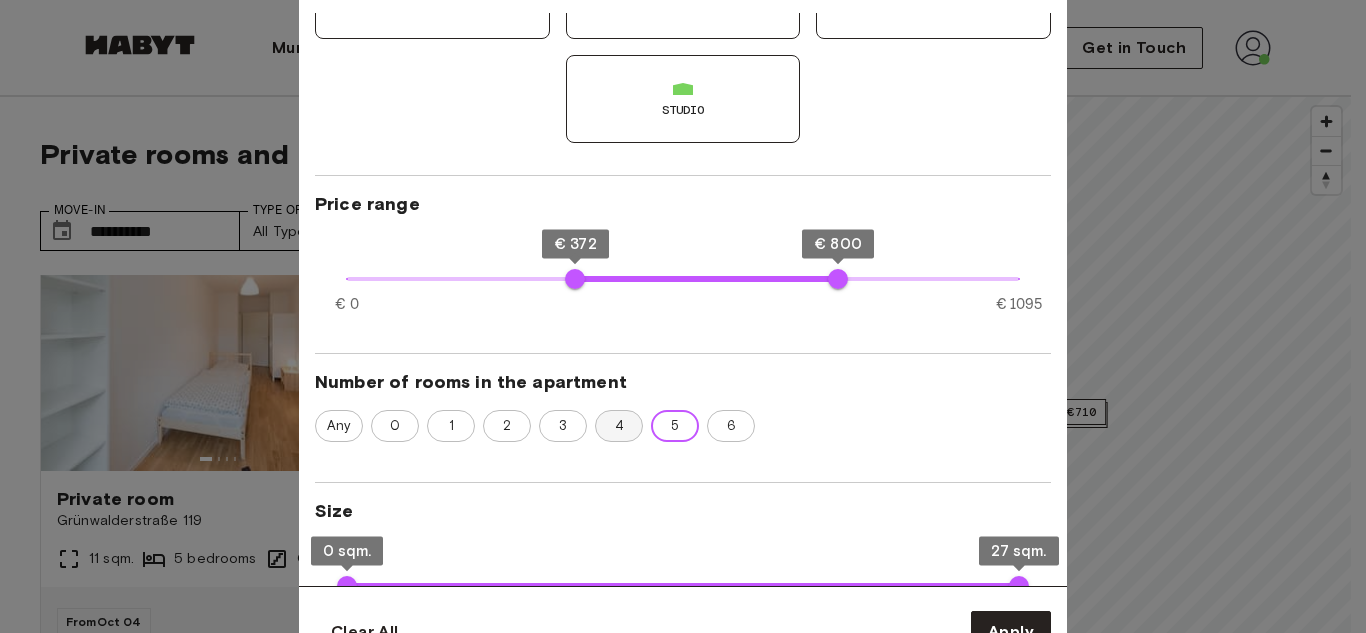 click on "4" at bounding box center (619, 426) 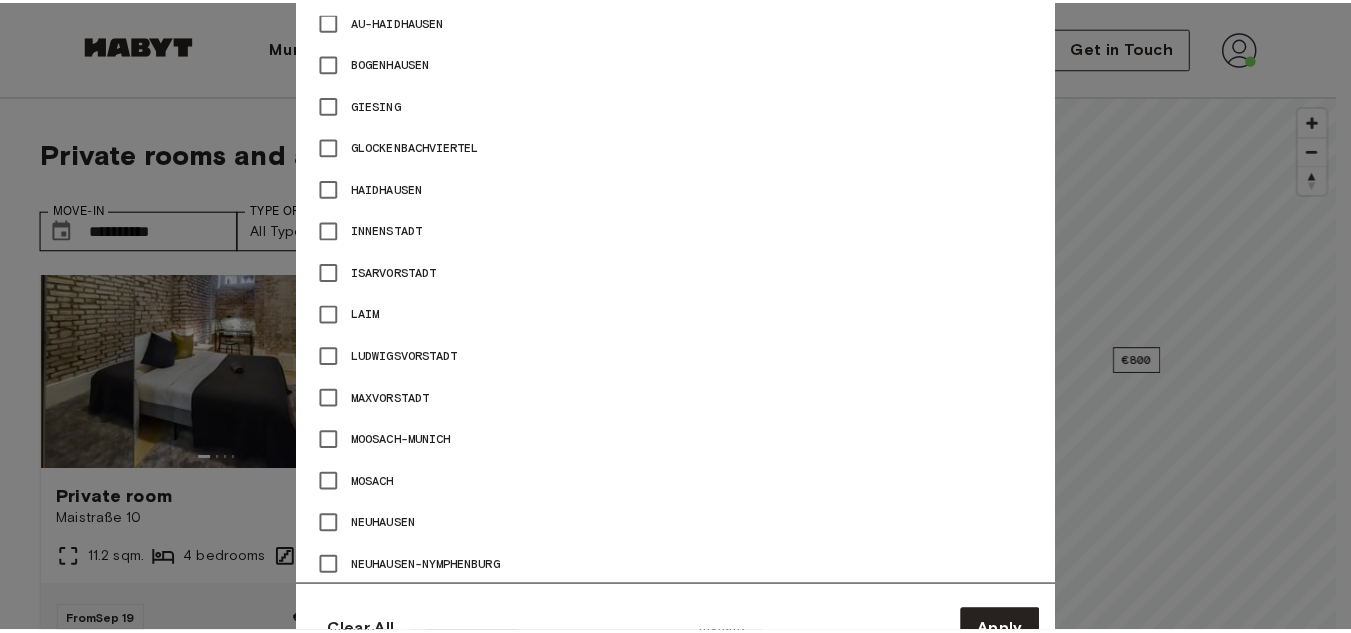 scroll, scrollTop: 1327, scrollLeft: 0, axis: vertical 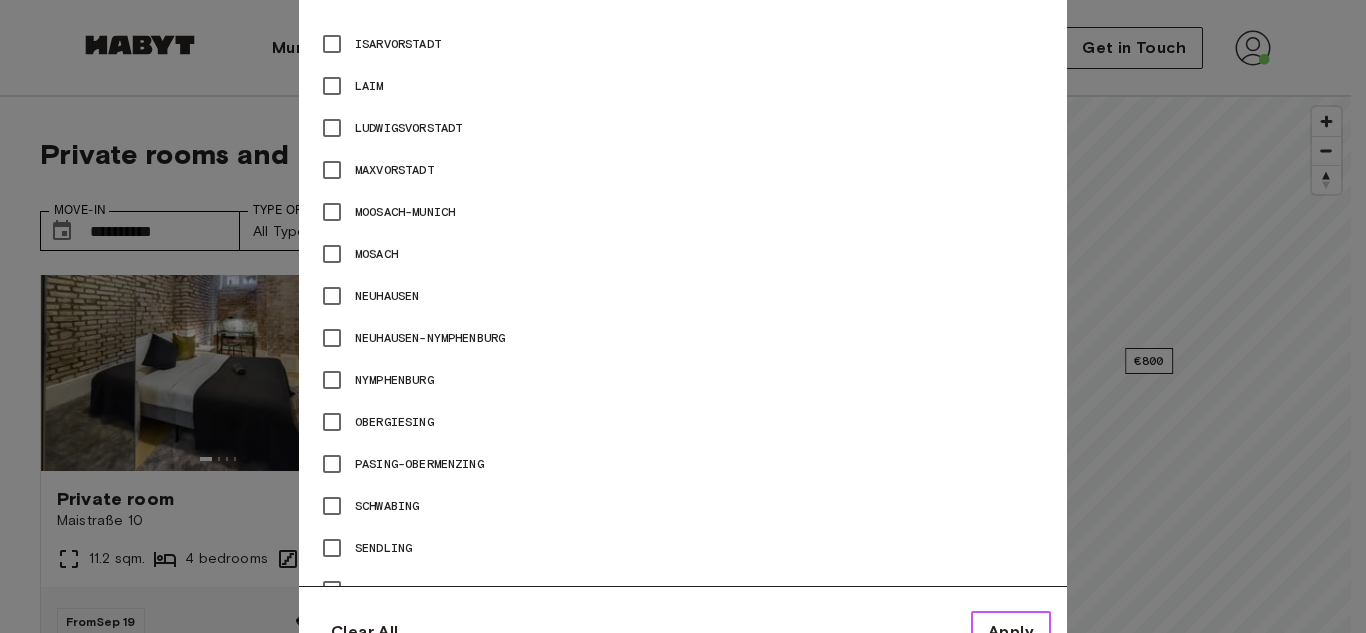 click on "Apply" at bounding box center (1011, 632) 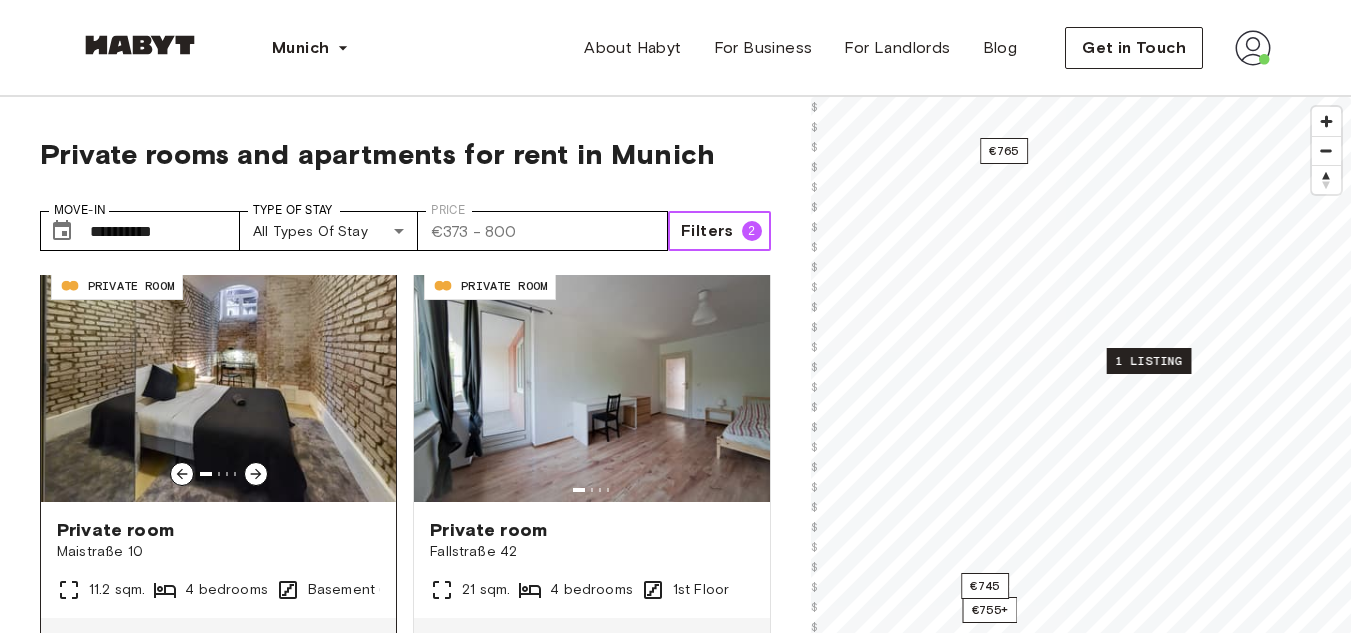 scroll, scrollTop: 12, scrollLeft: 0, axis: vertical 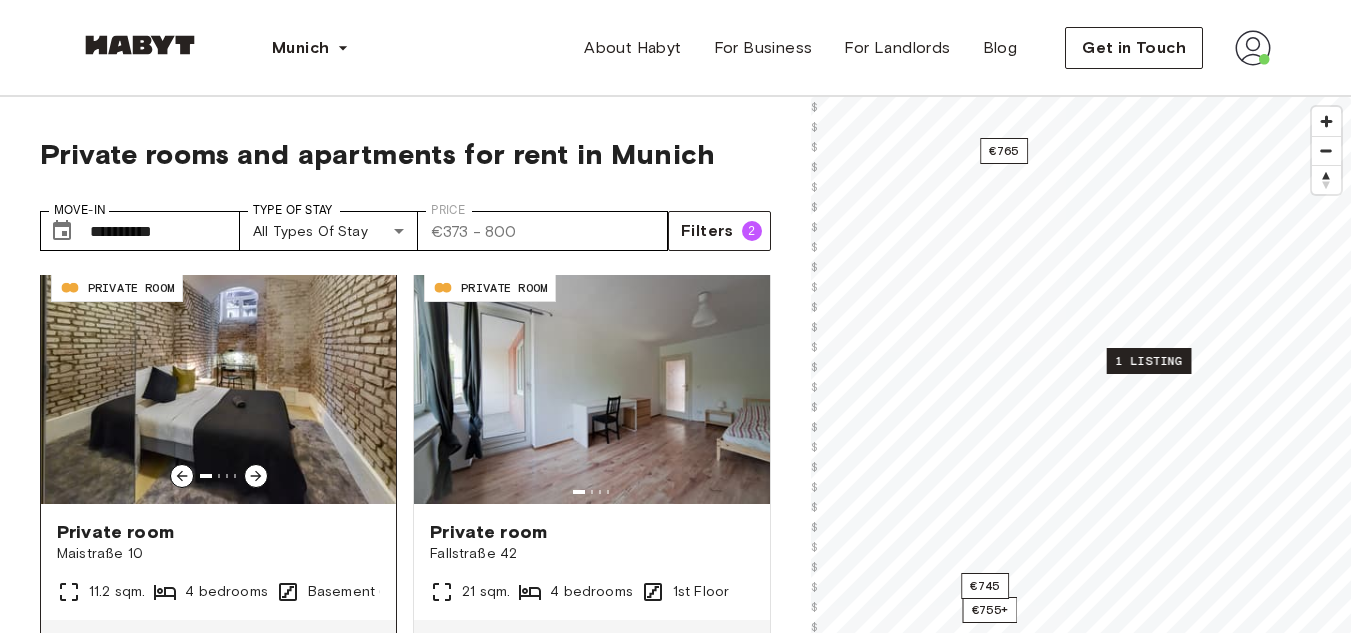 click at bounding box center (256, 476) 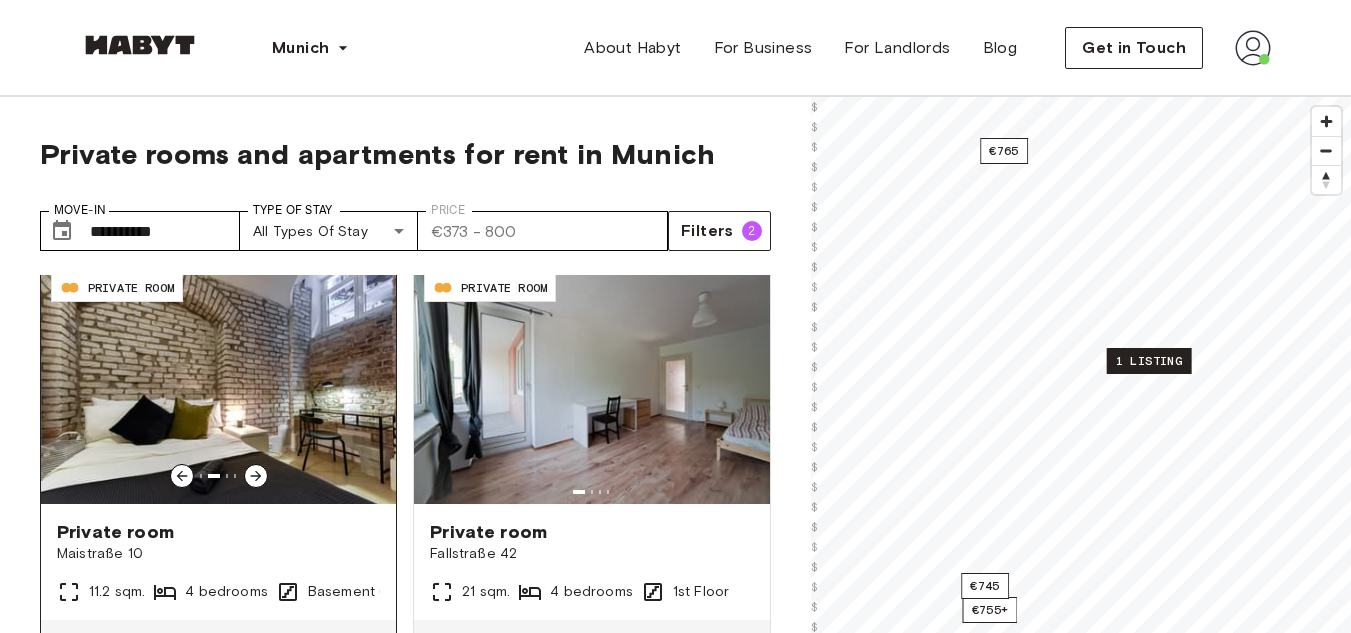 click at bounding box center [256, 476] 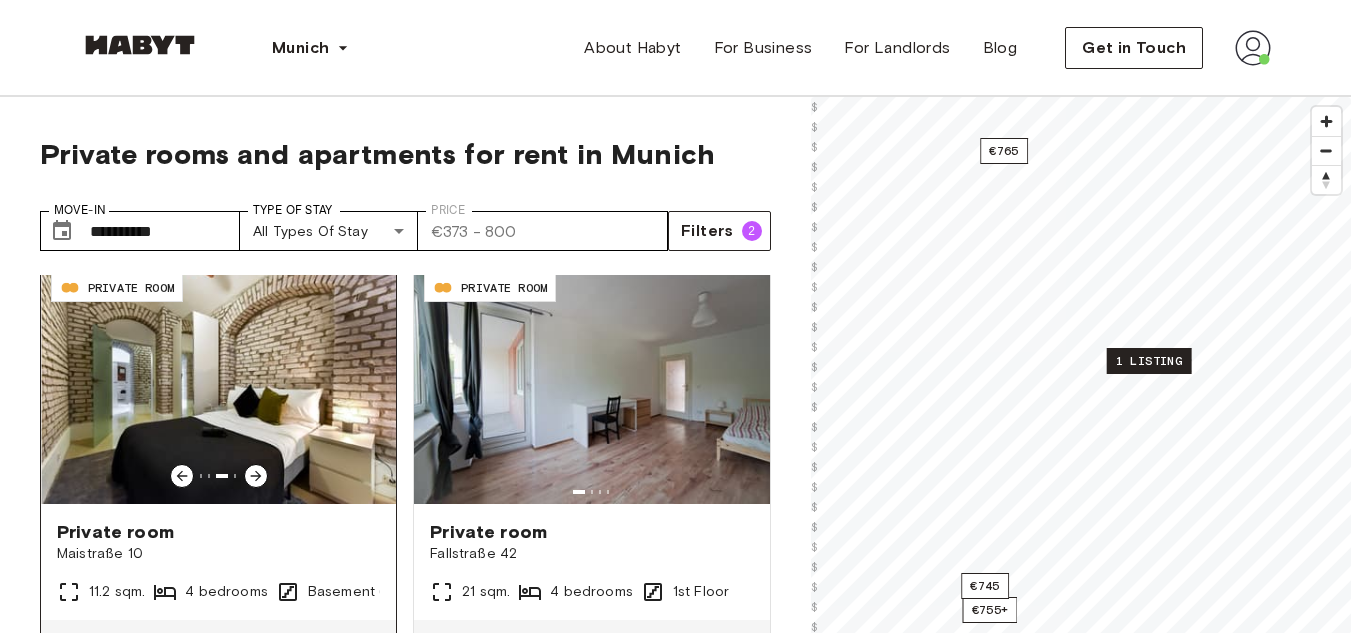 click at bounding box center [256, 476] 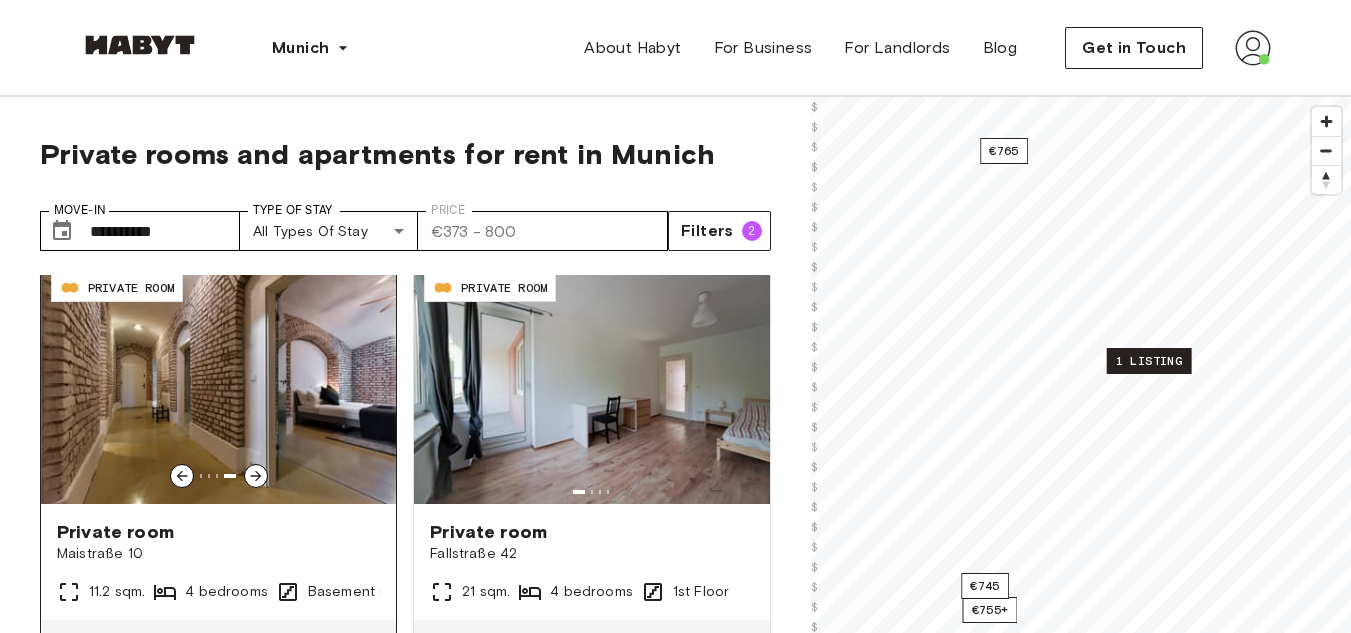 click at bounding box center [256, 476] 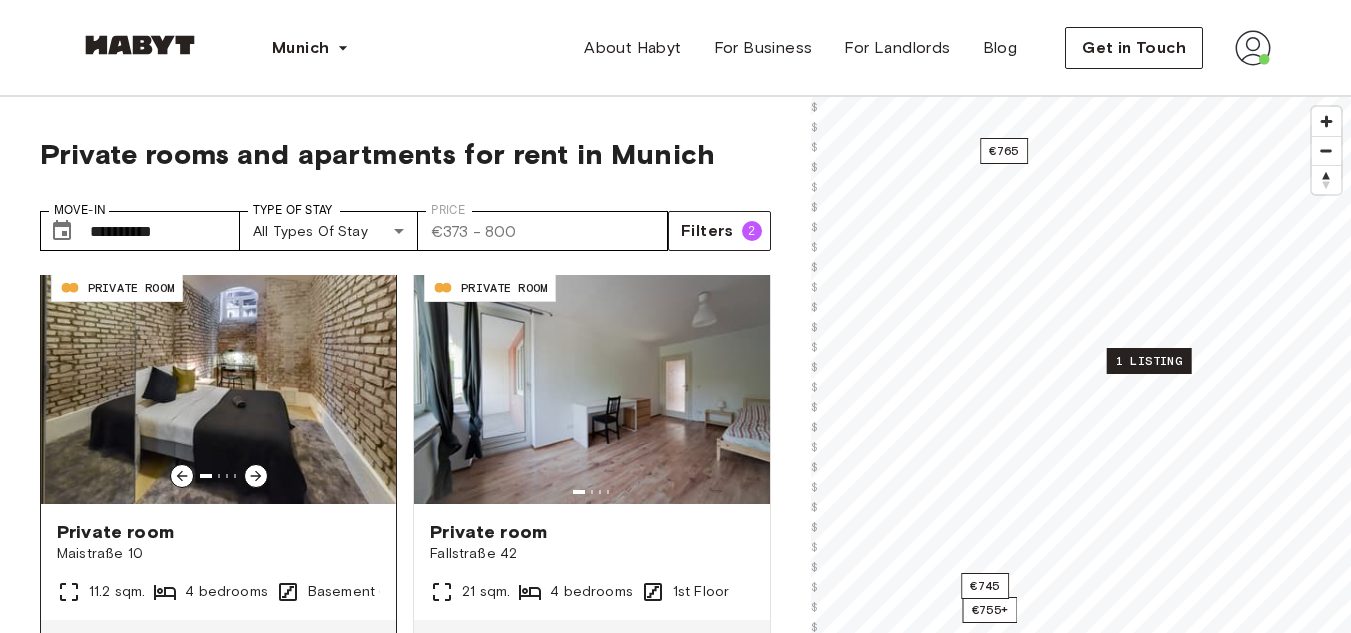 click 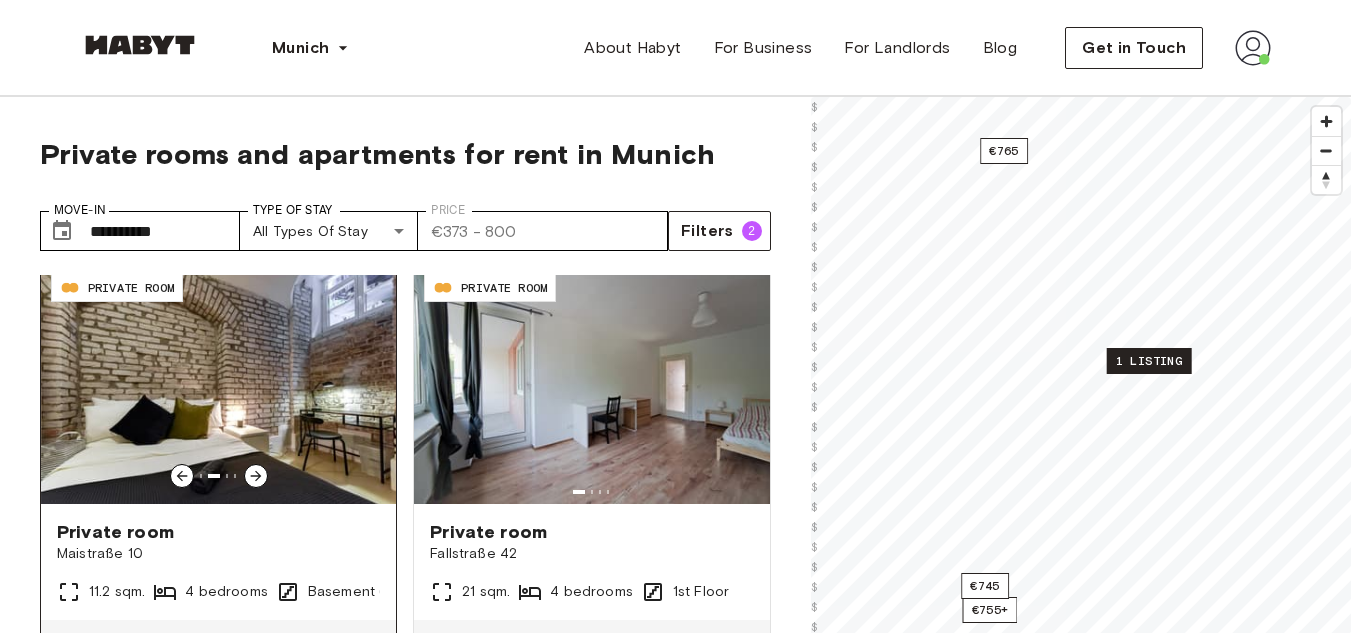 click 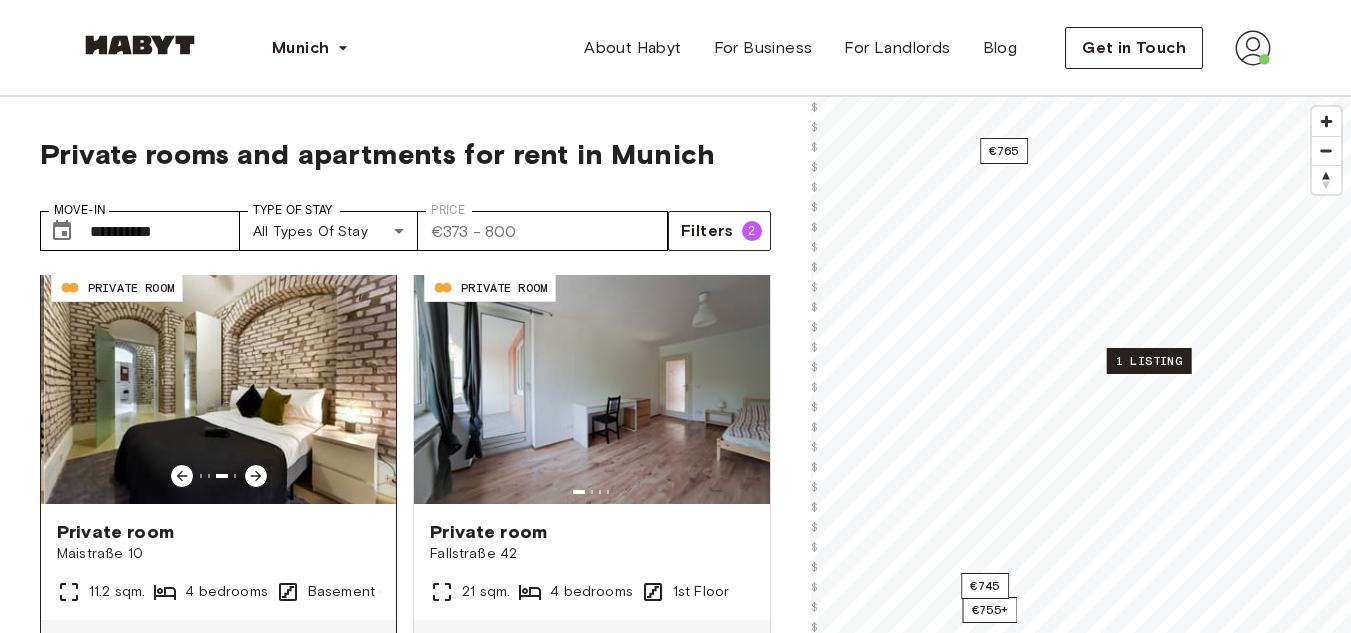 click 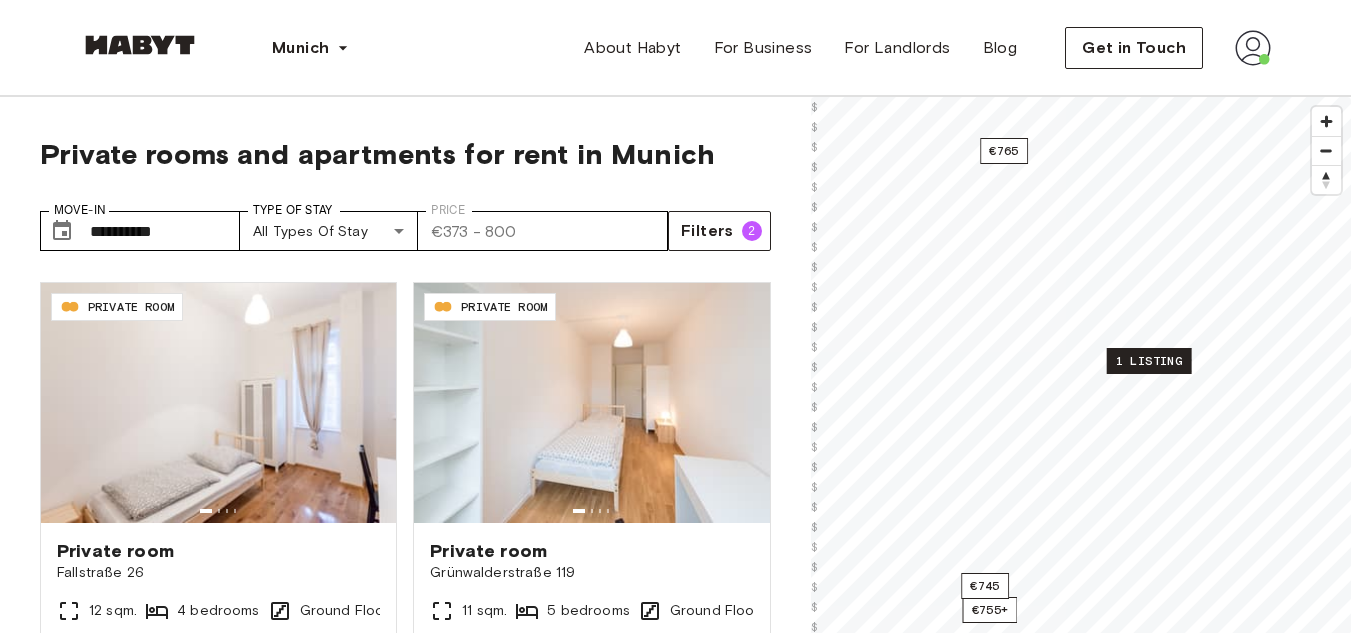 scroll, scrollTop: 442, scrollLeft: 0, axis: vertical 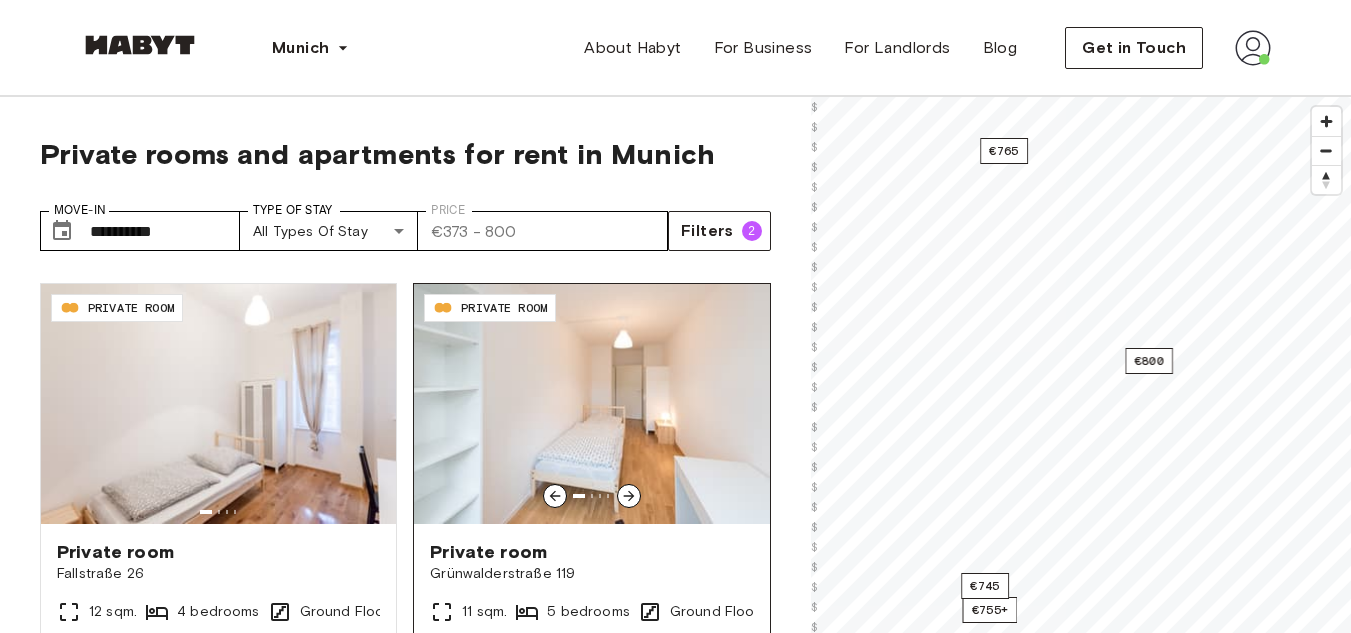 click 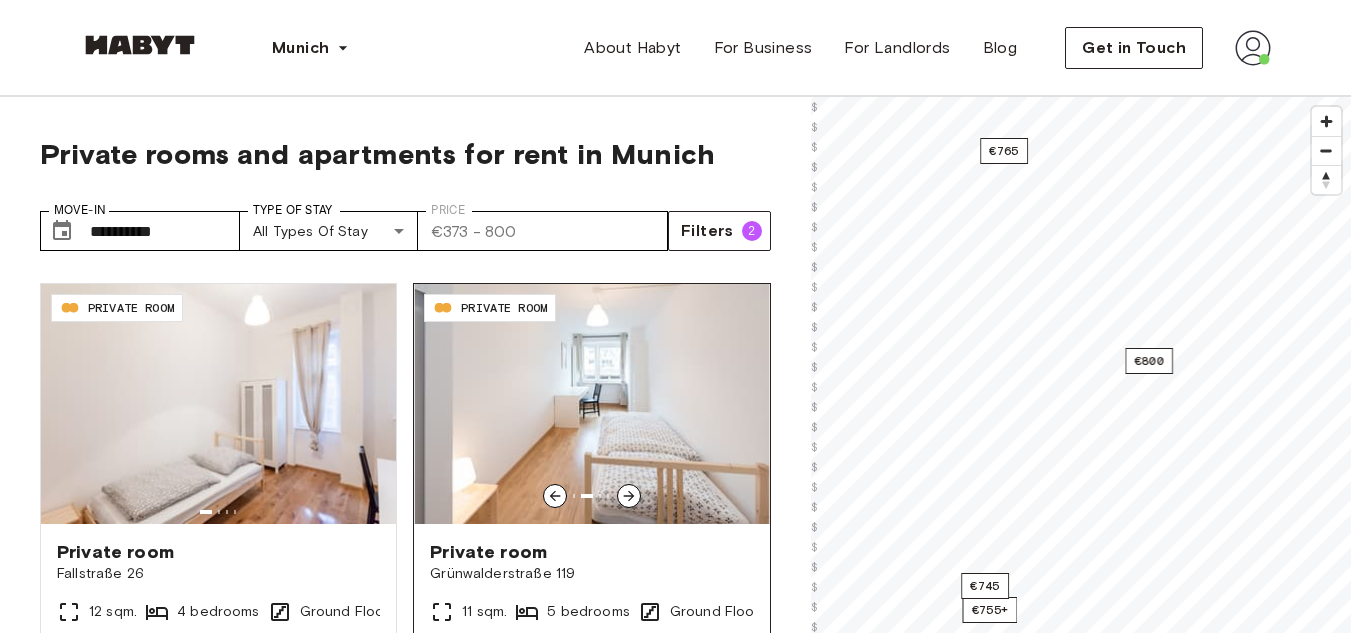 click 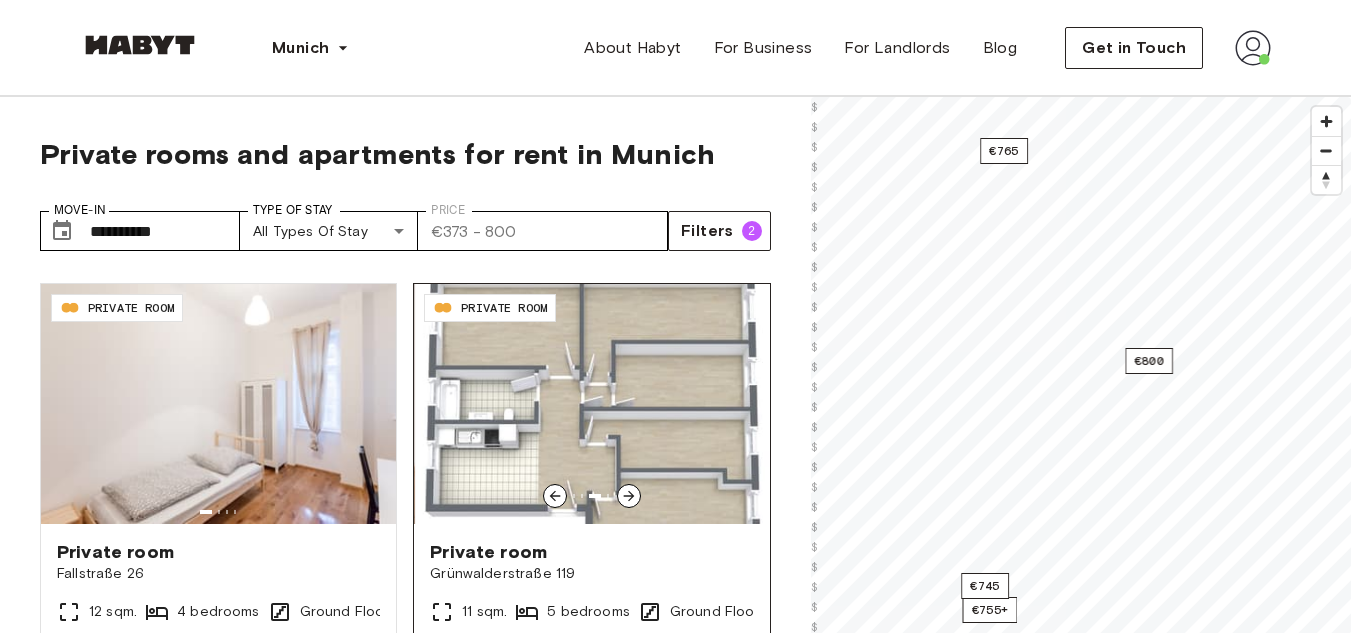 click 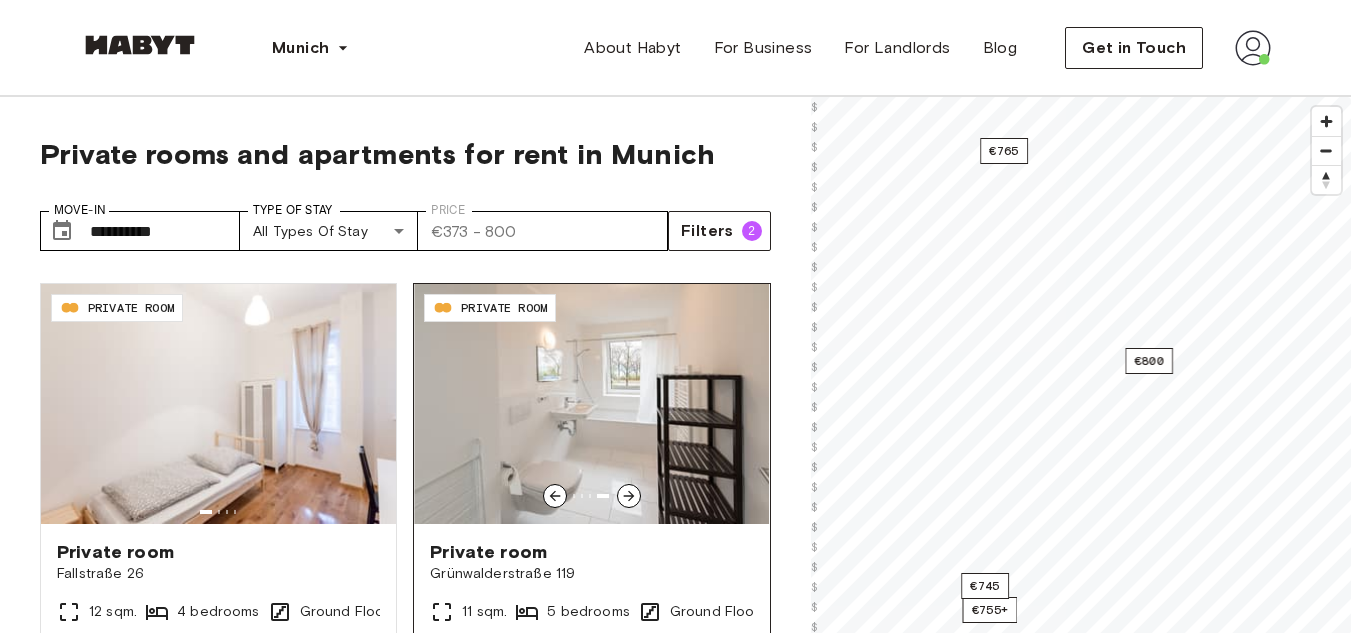 click 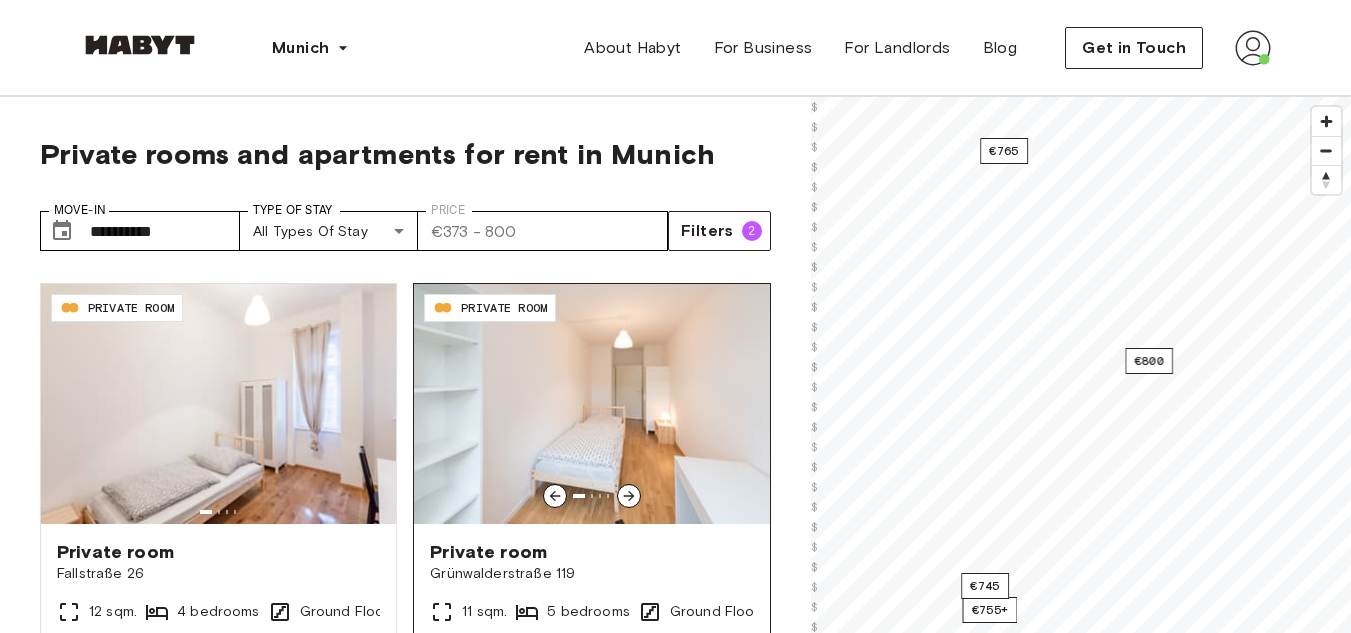 click 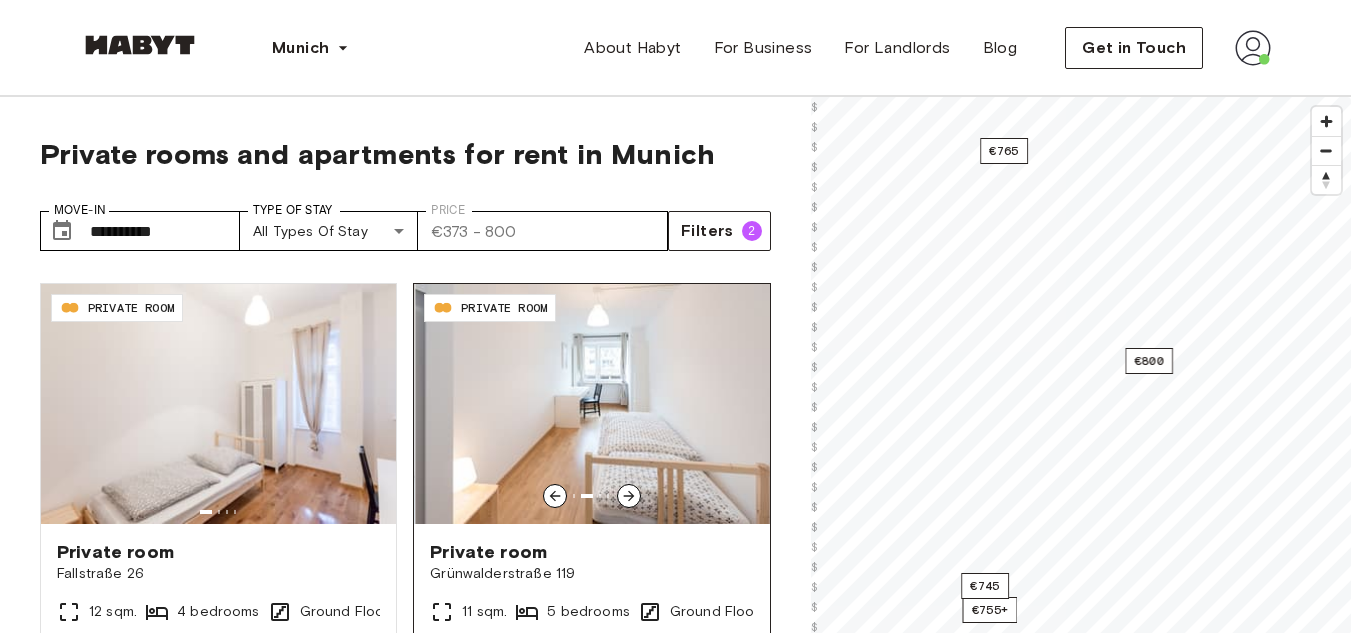 click 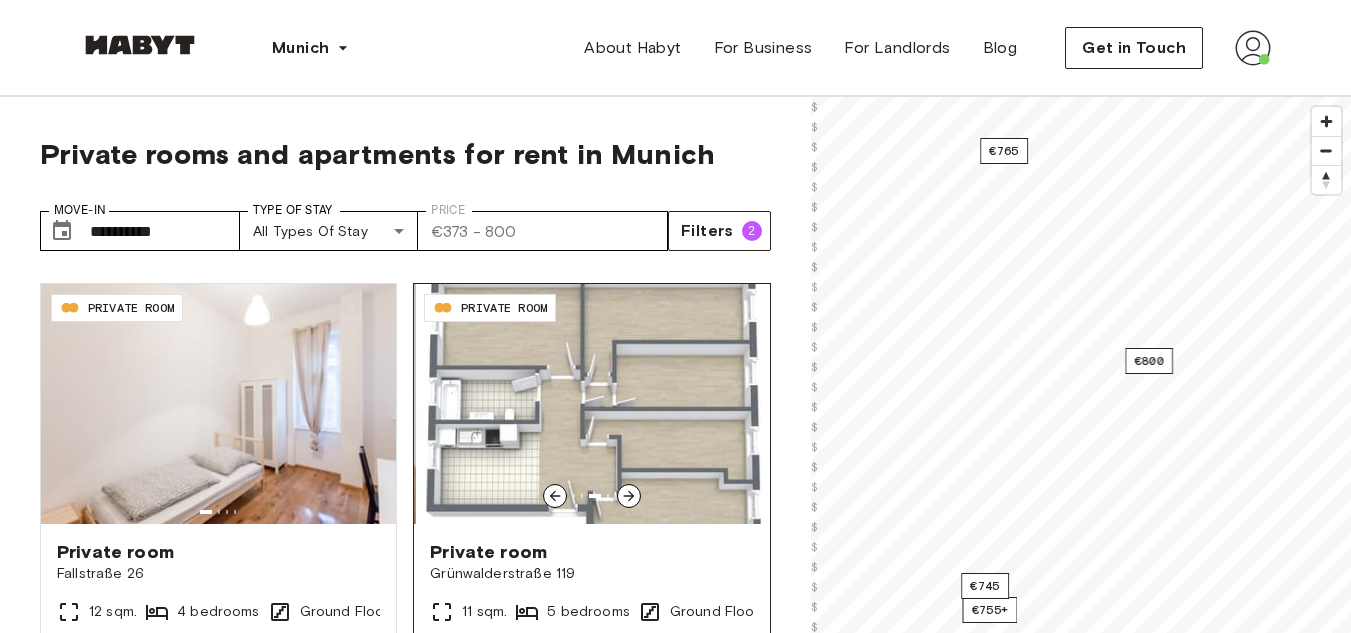 click 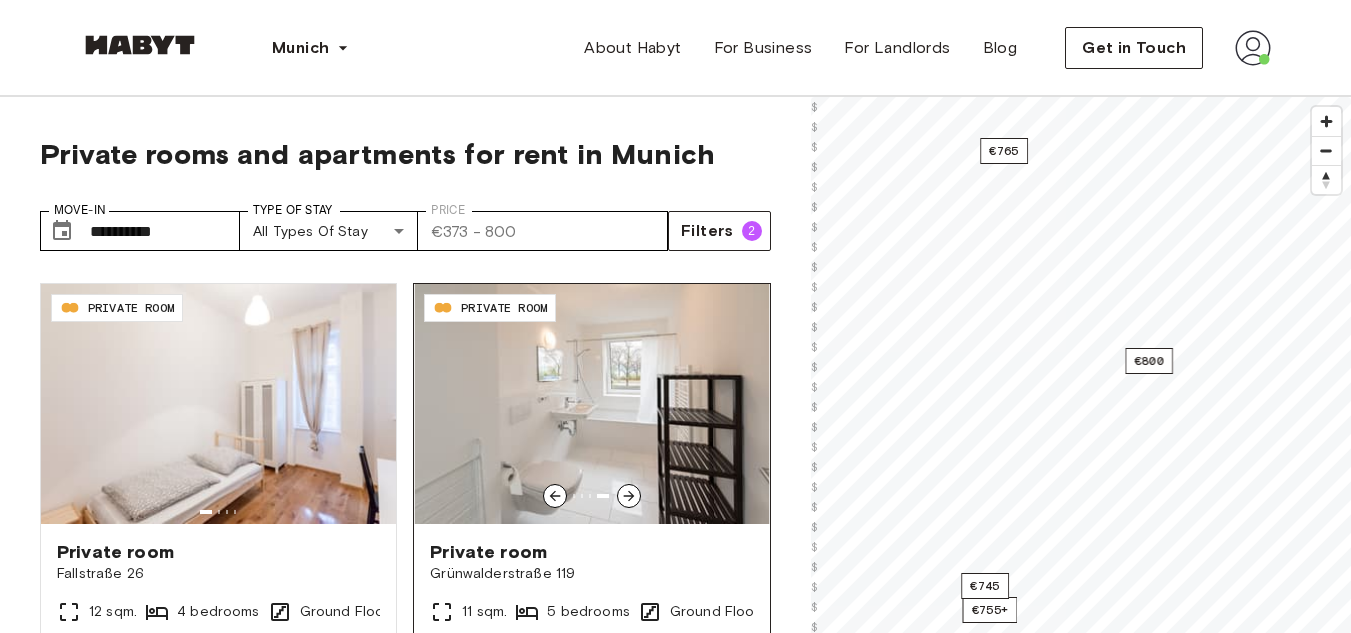 click 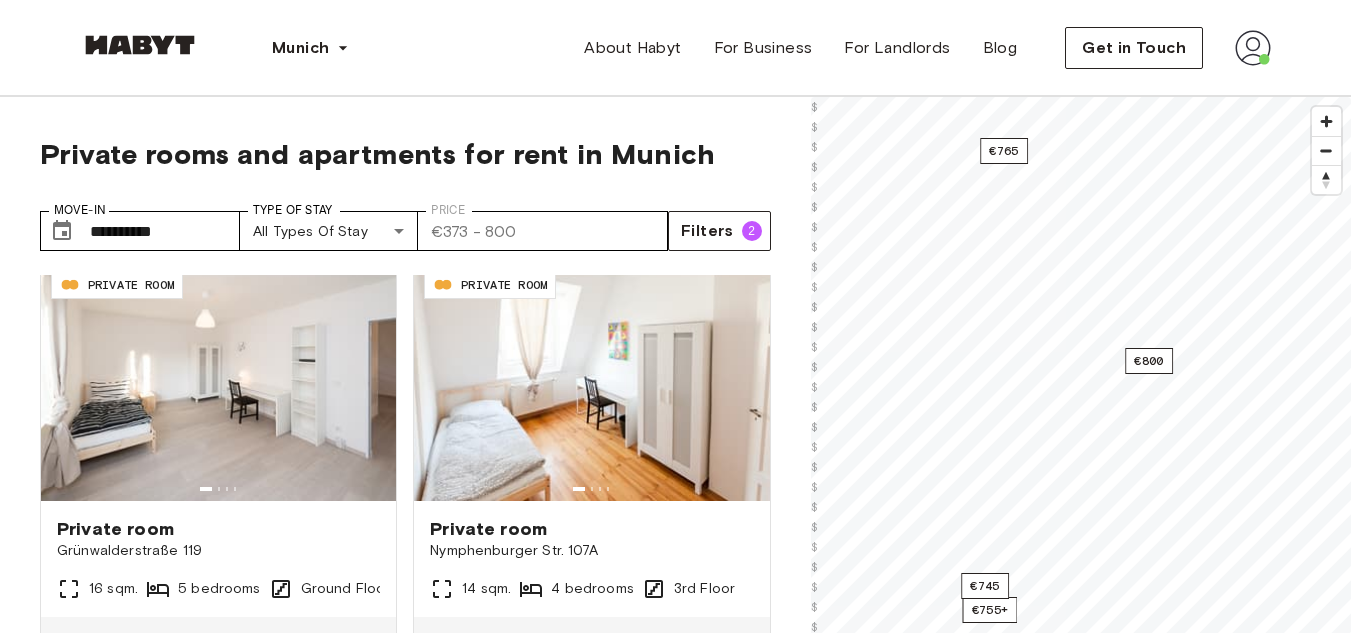 scroll, scrollTop: 935, scrollLeft: 0, axis: vertical 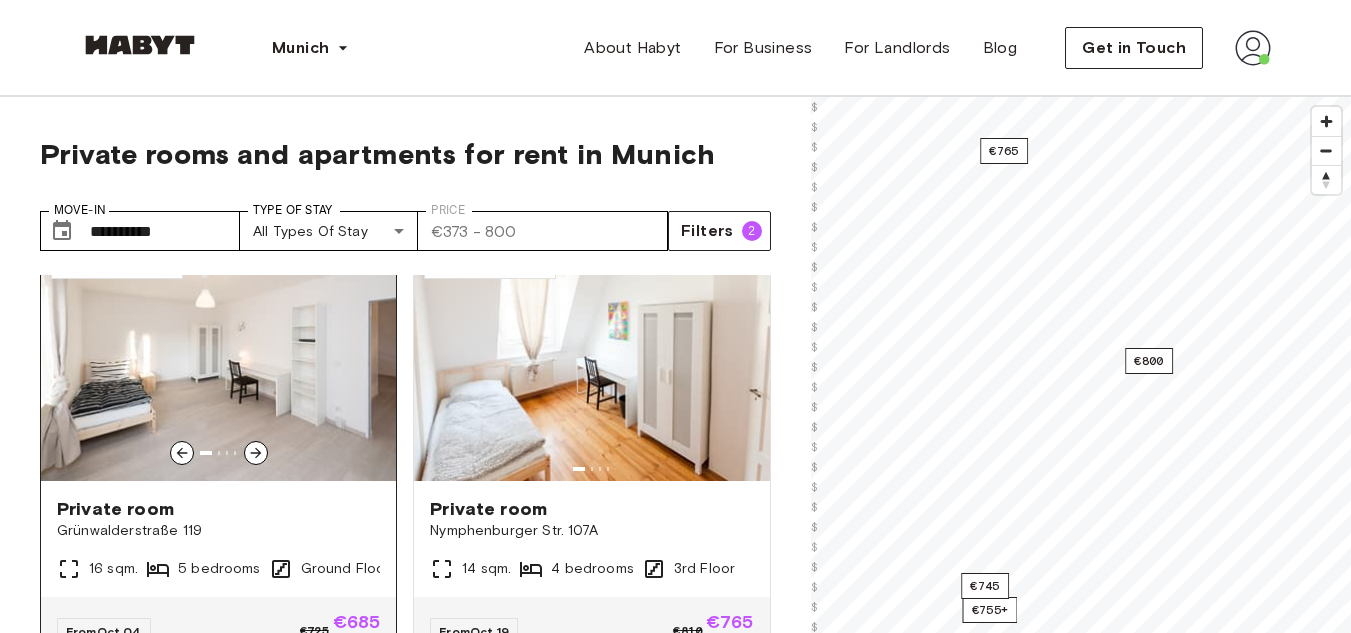 click at bounding box center [256, 453] 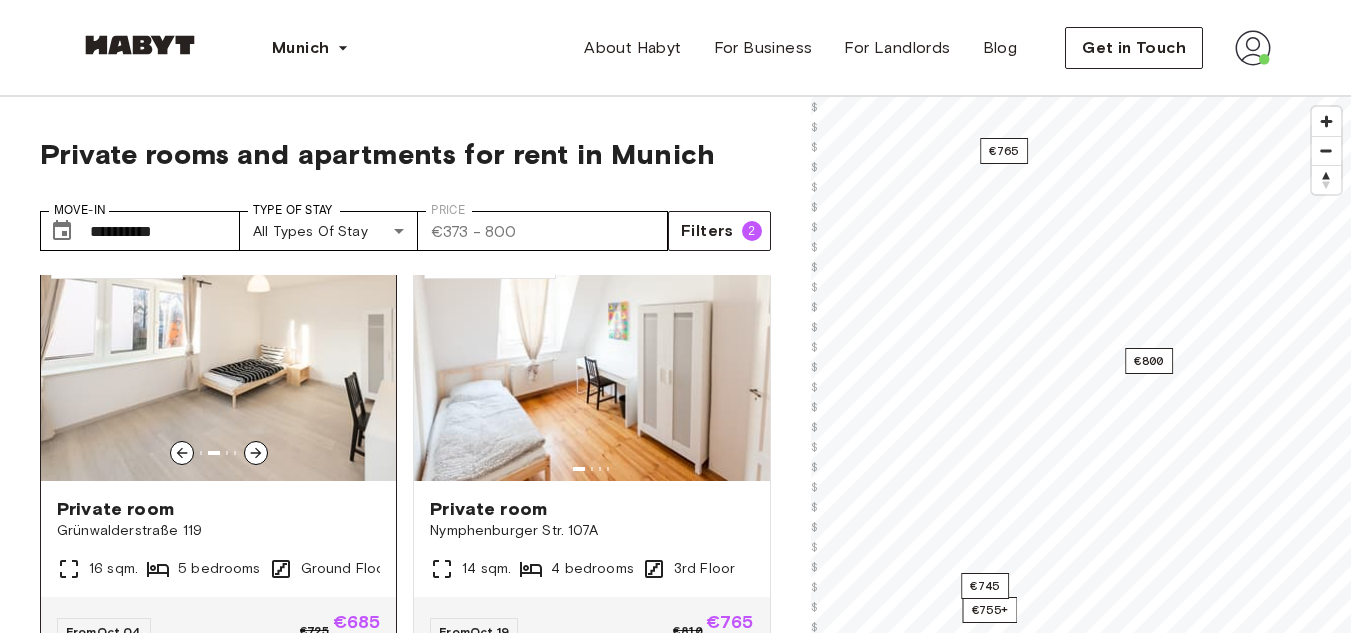 click at bounding box center [256, 453] 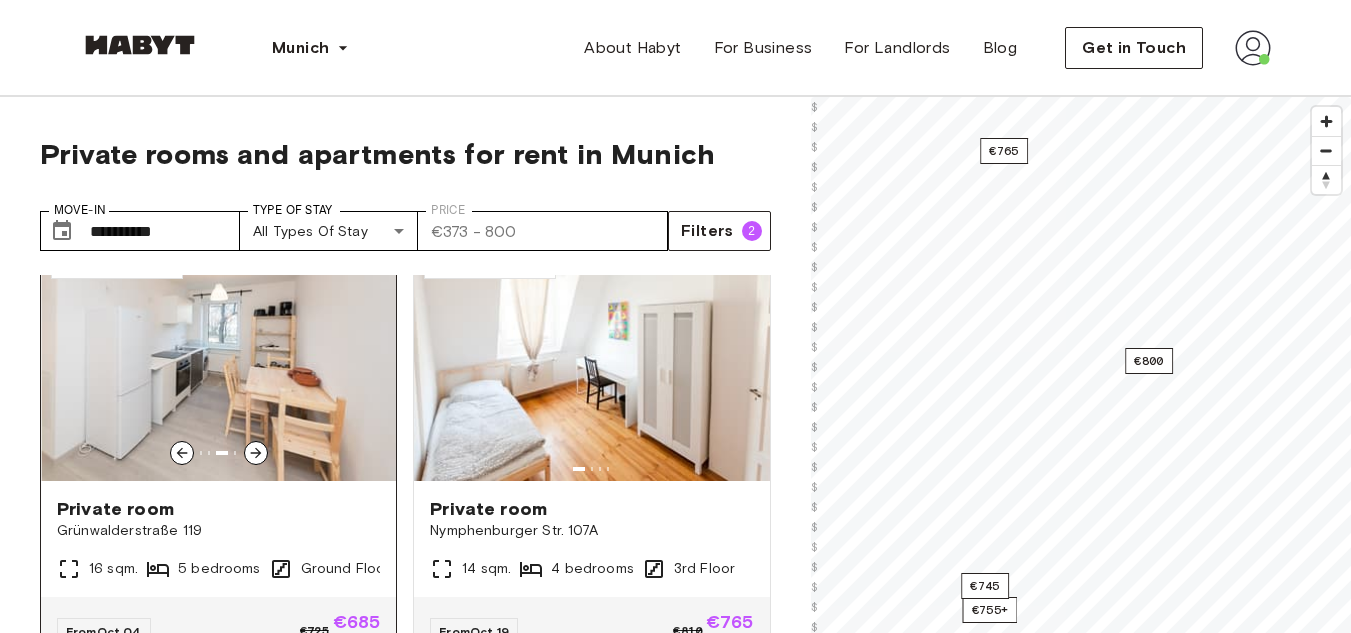 click at bounding box center [256, 453] 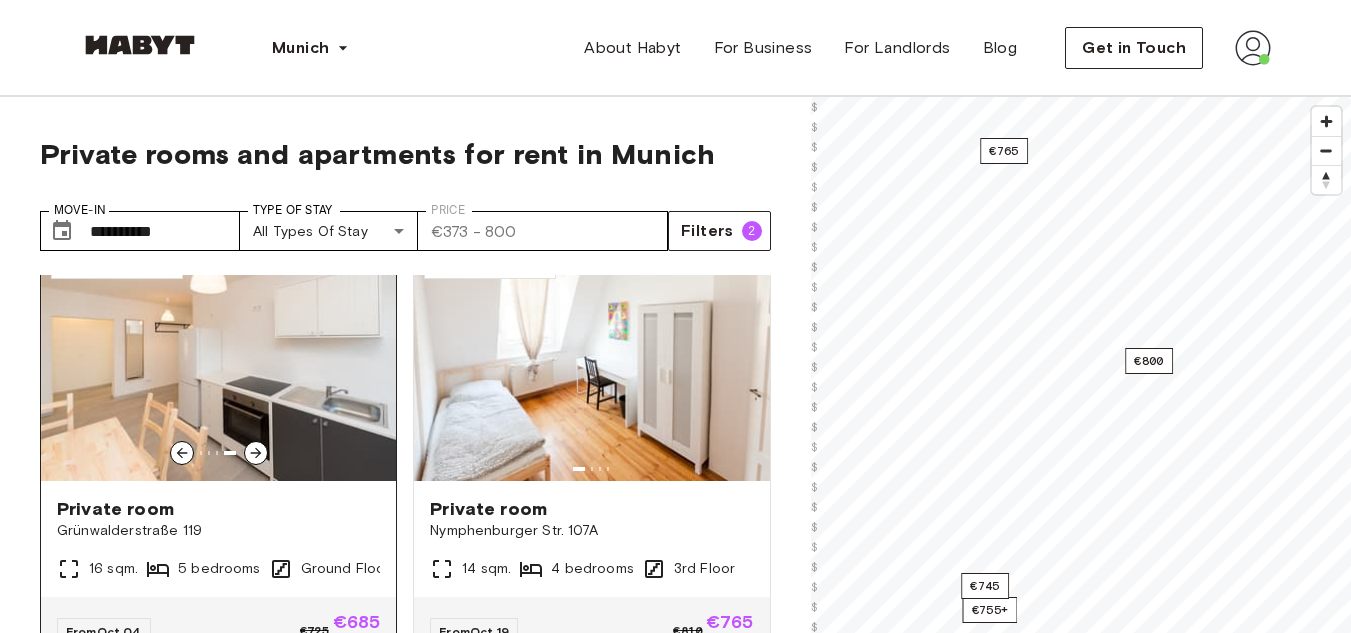 click at bounding box center [256, 453] 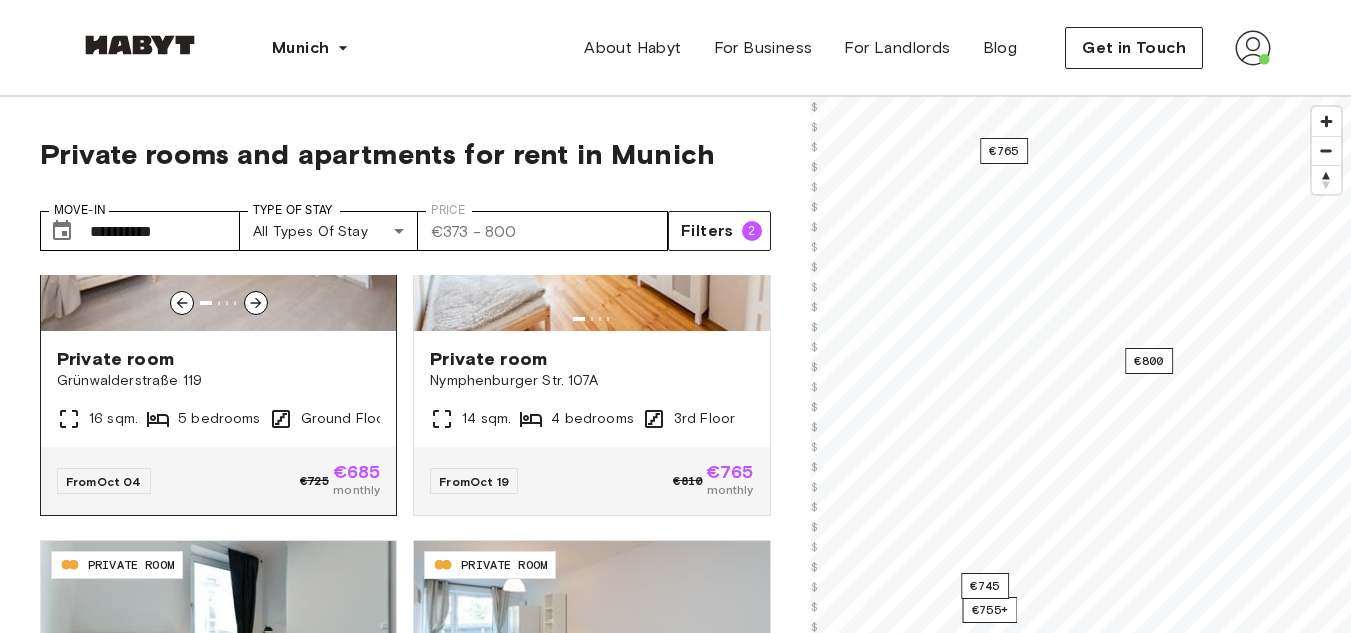 scroll, scrollTop: 1198, scrollLeft: 0, axis: vertical 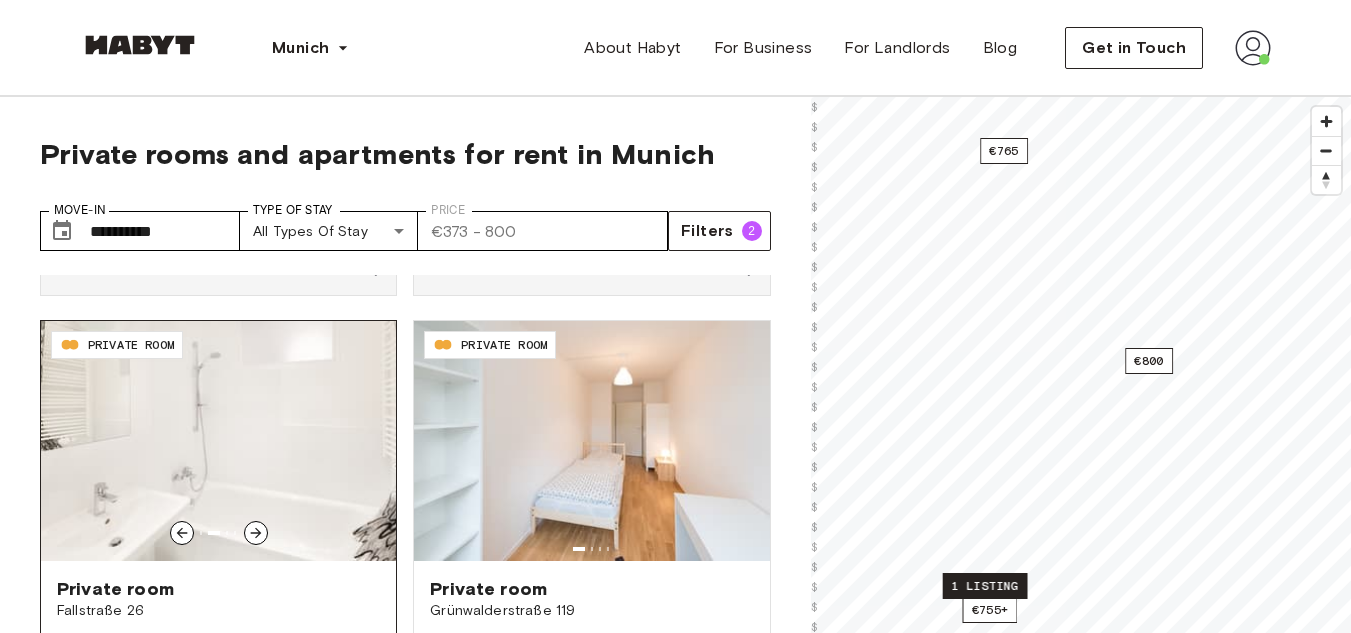 click 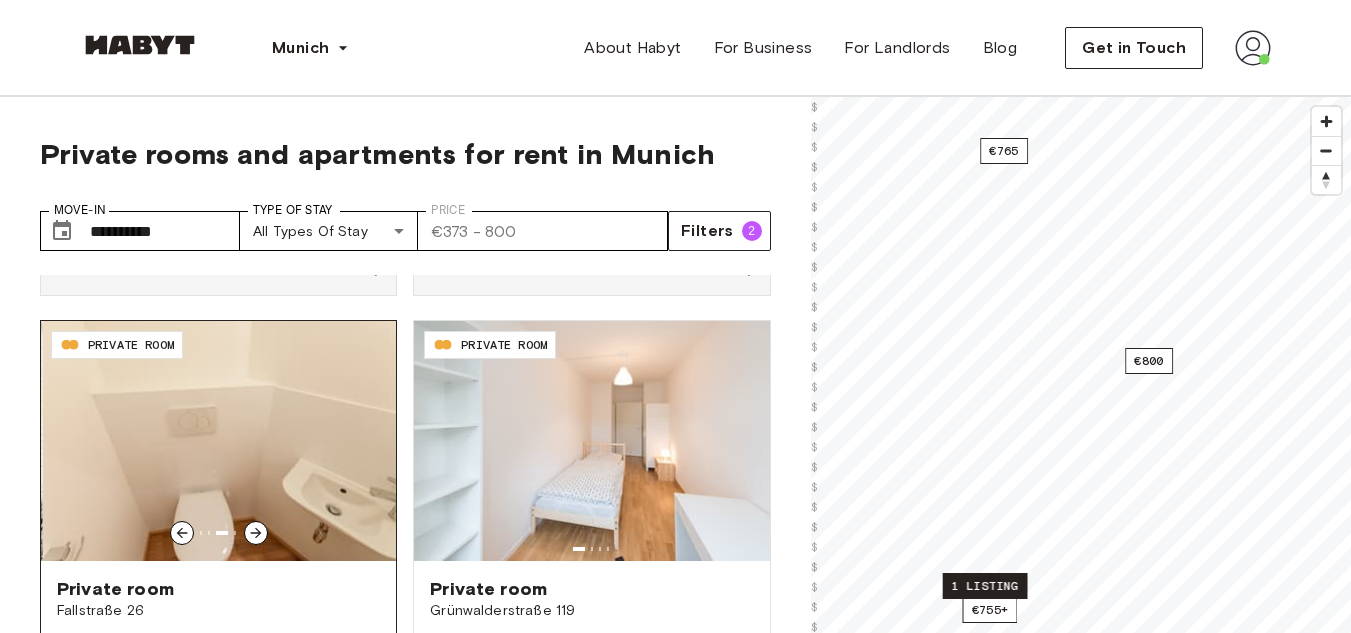 click 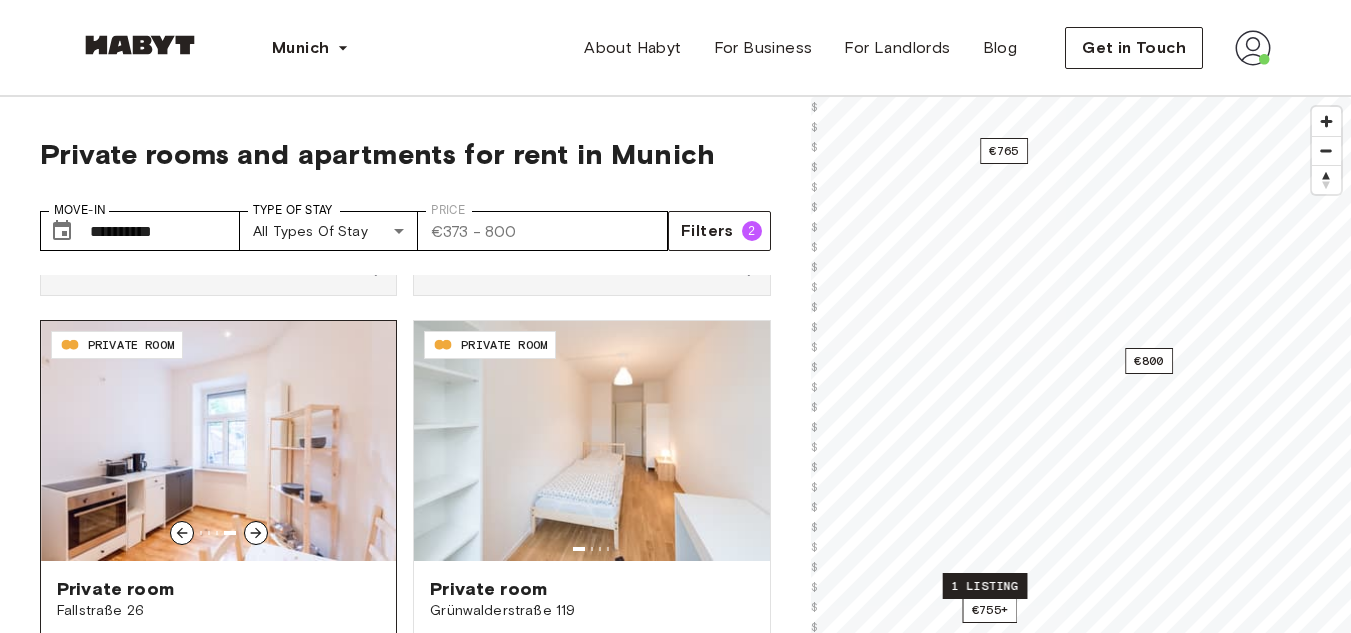click 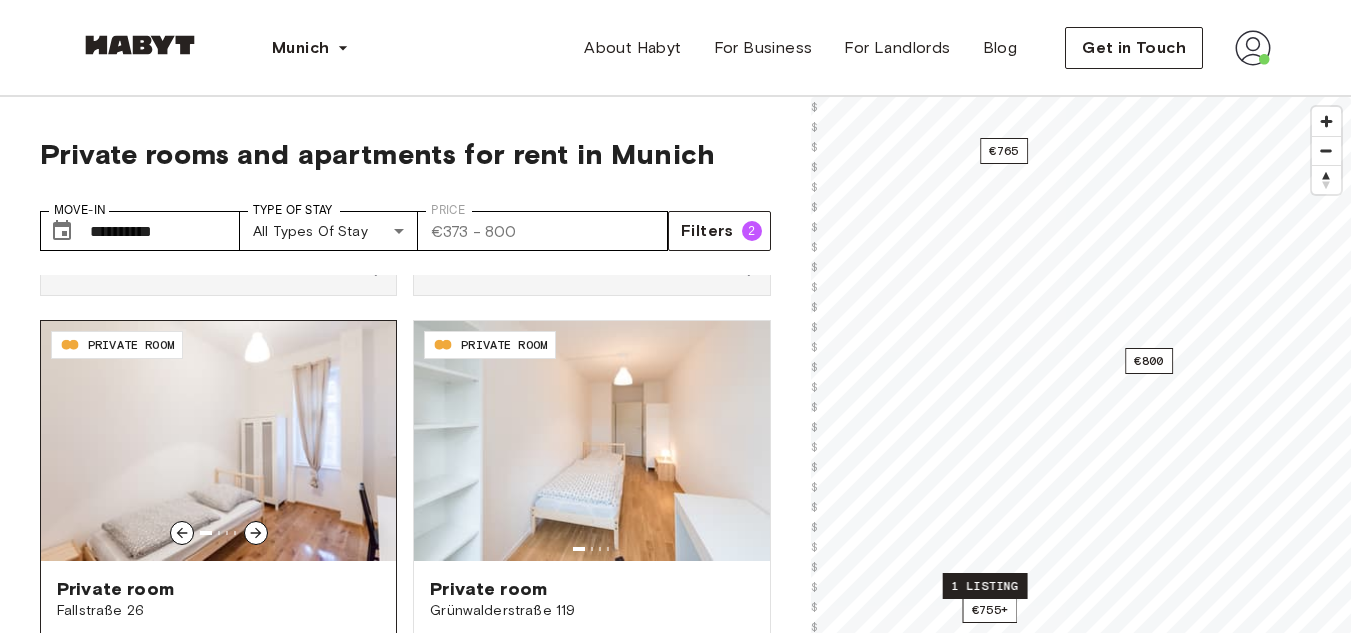 click 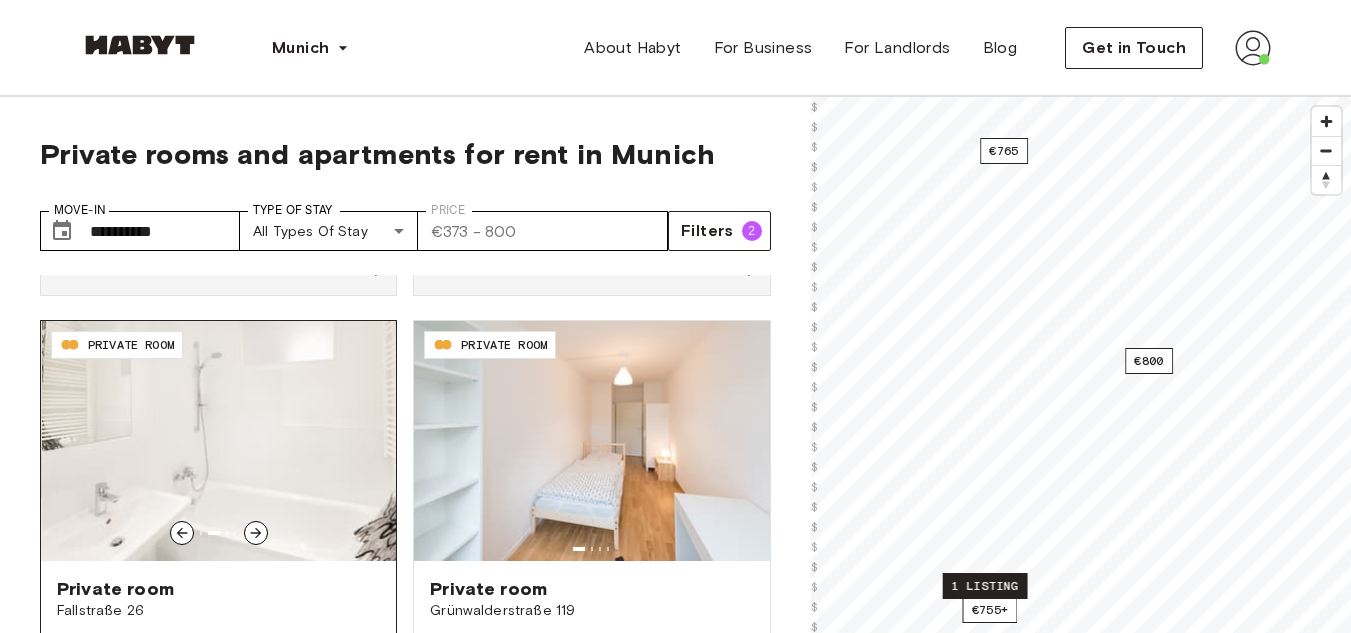 click 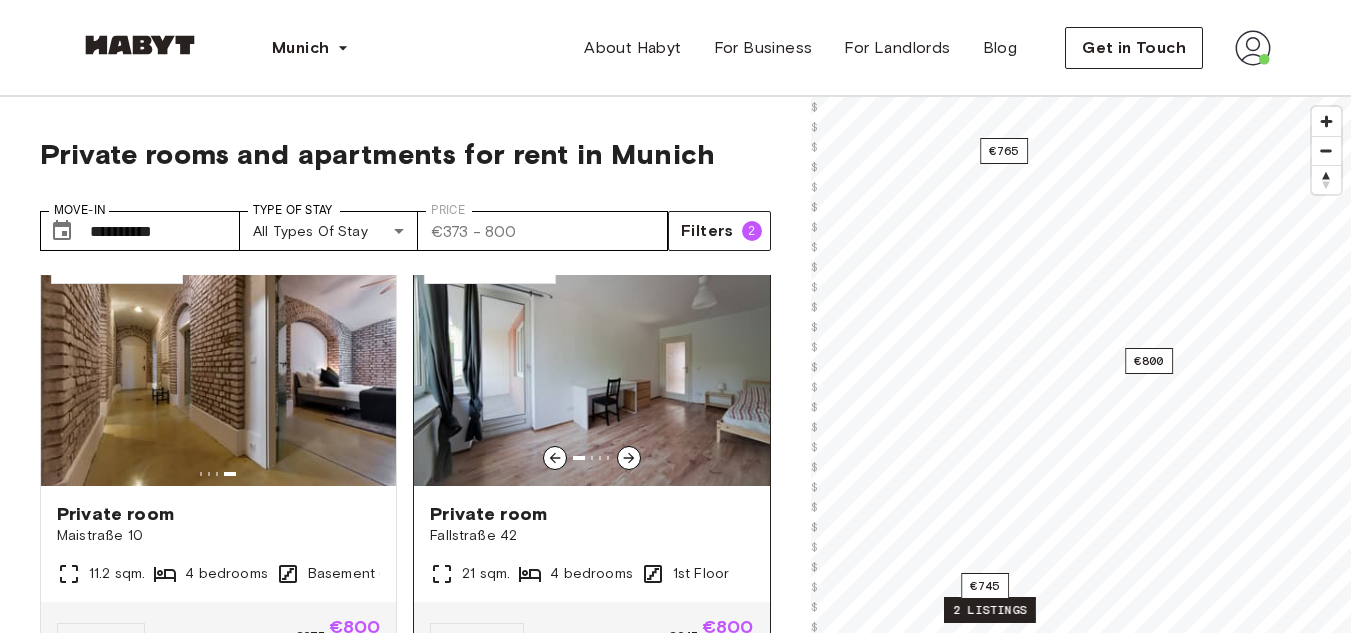 scroll, scrollTop: 0, scrollLeft: 0, axis: both 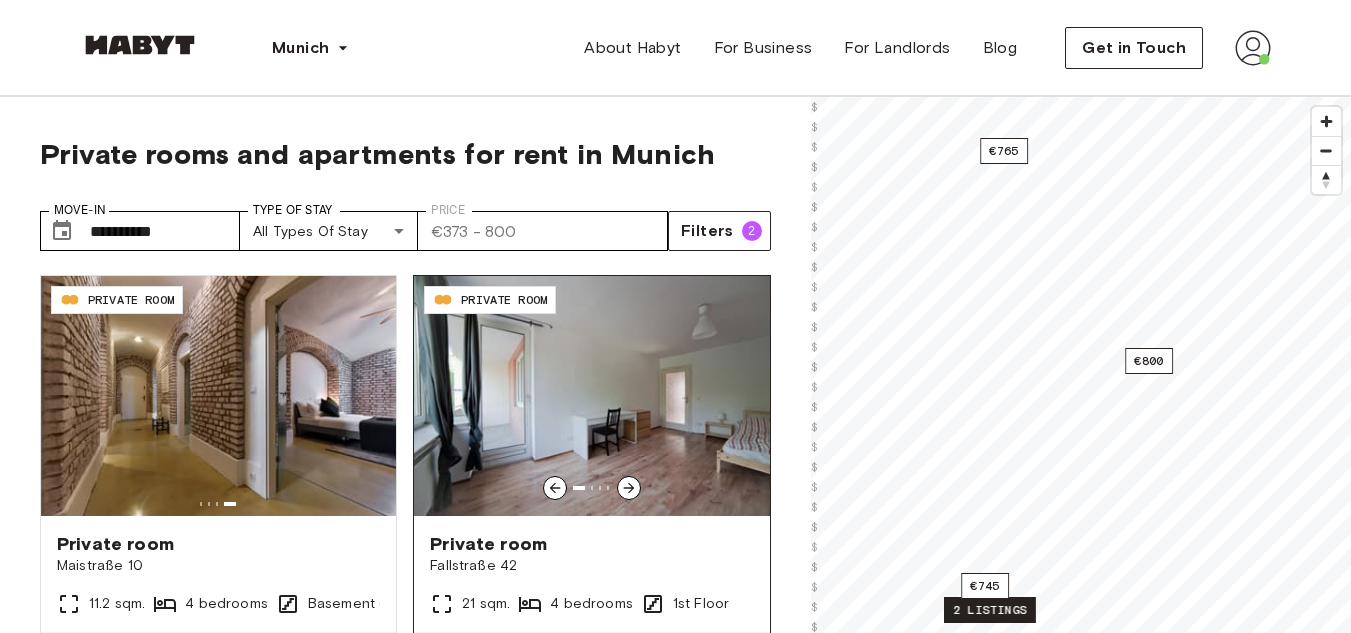 click at bounding box center (629, 488) 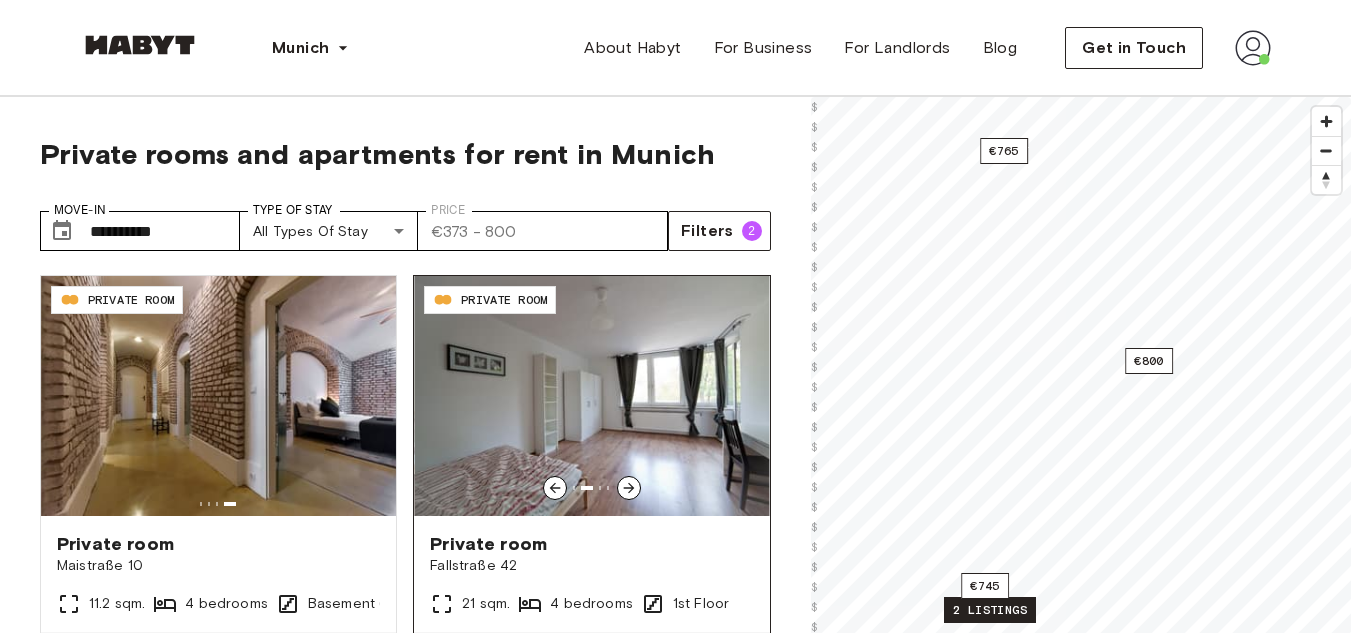 click at bounding box center [629, 488] 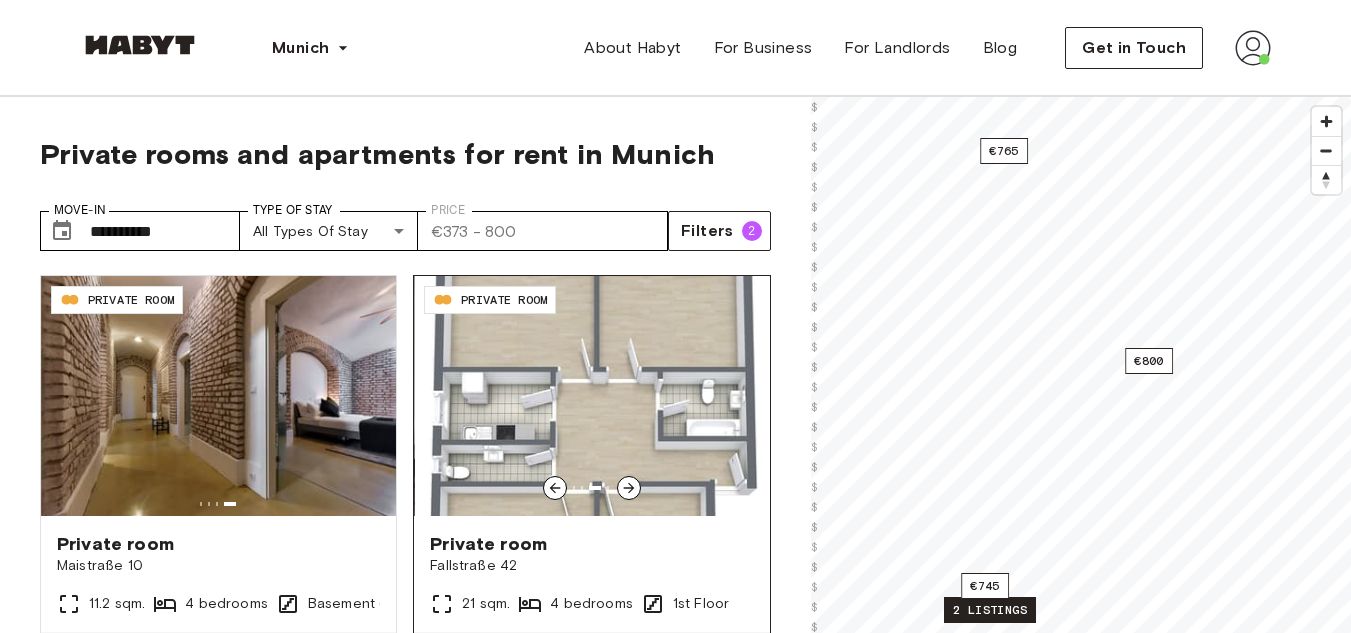click at bounding box center [629, 488] 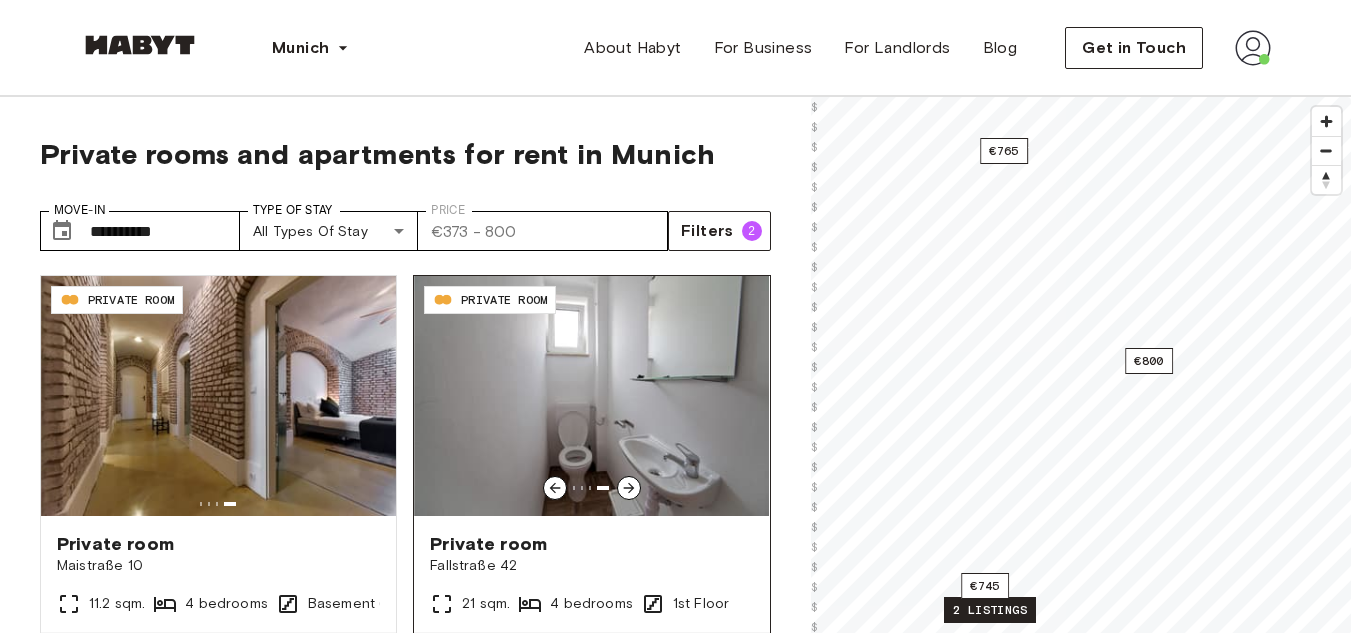 click at bounding box center [629, 488] 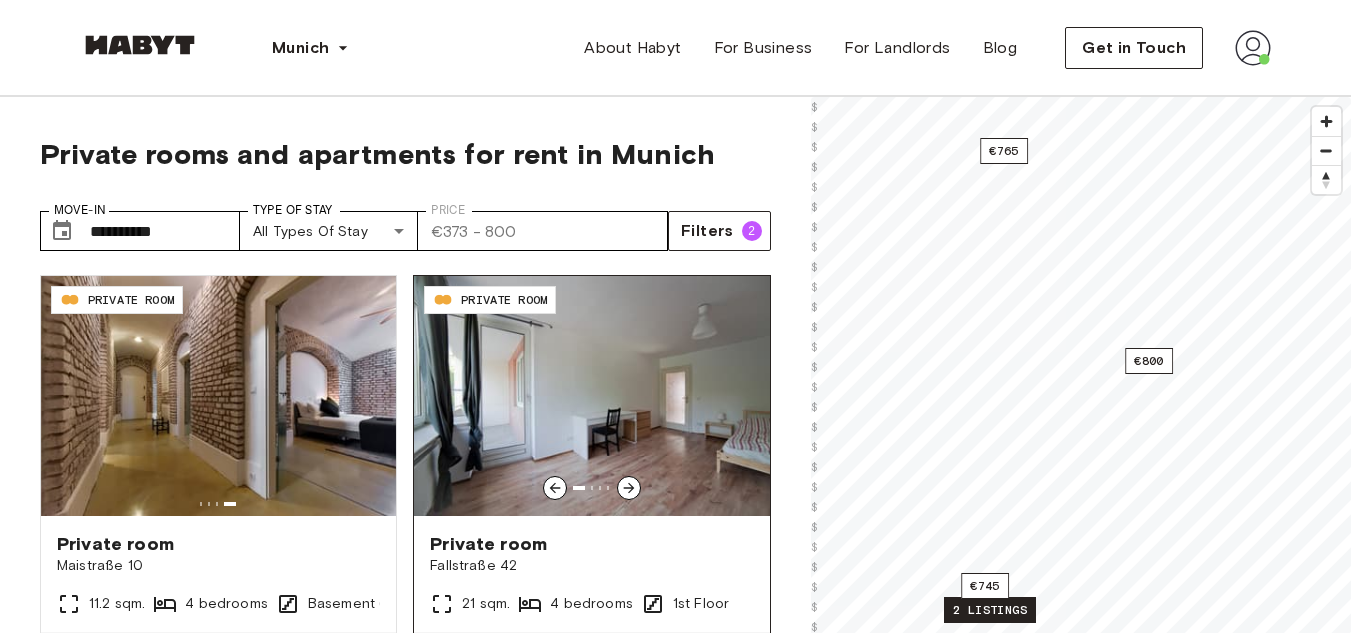 click 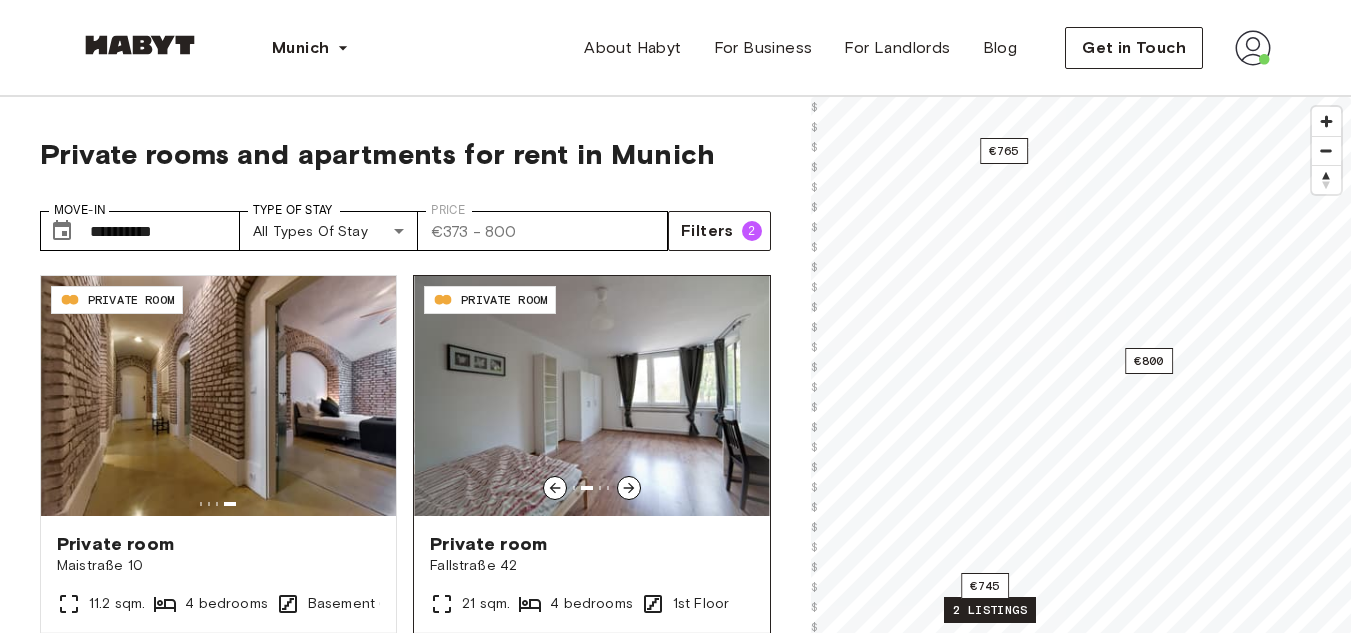 click 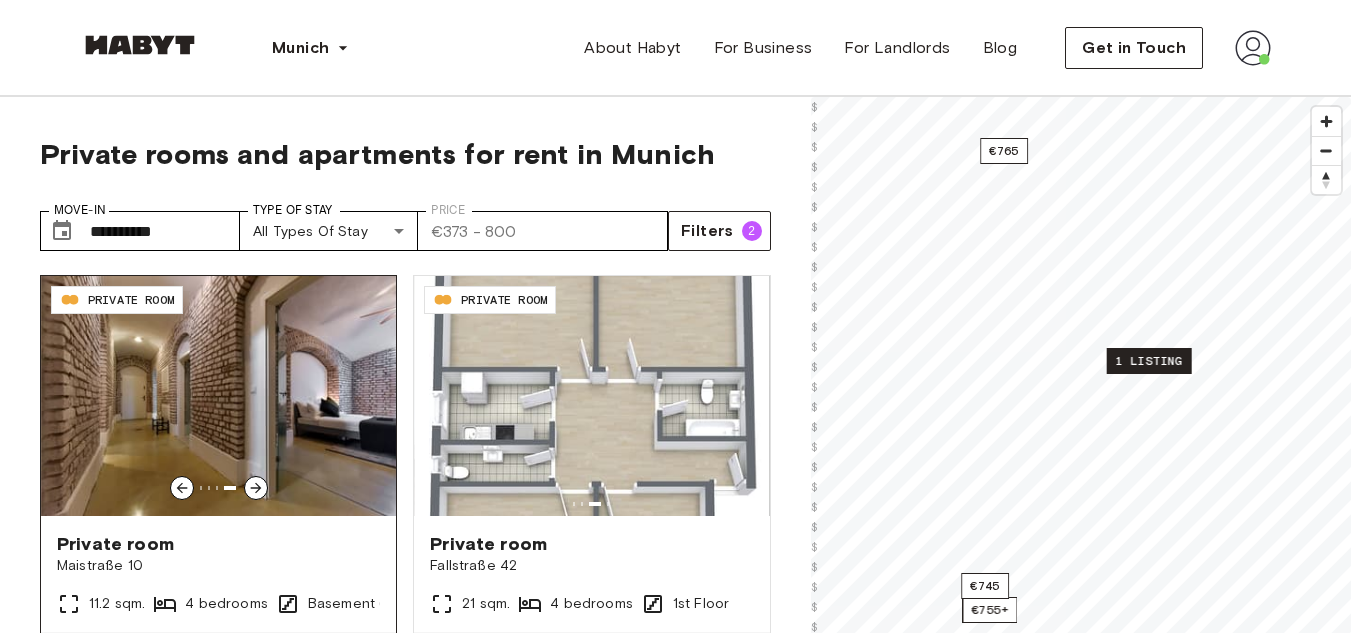 click 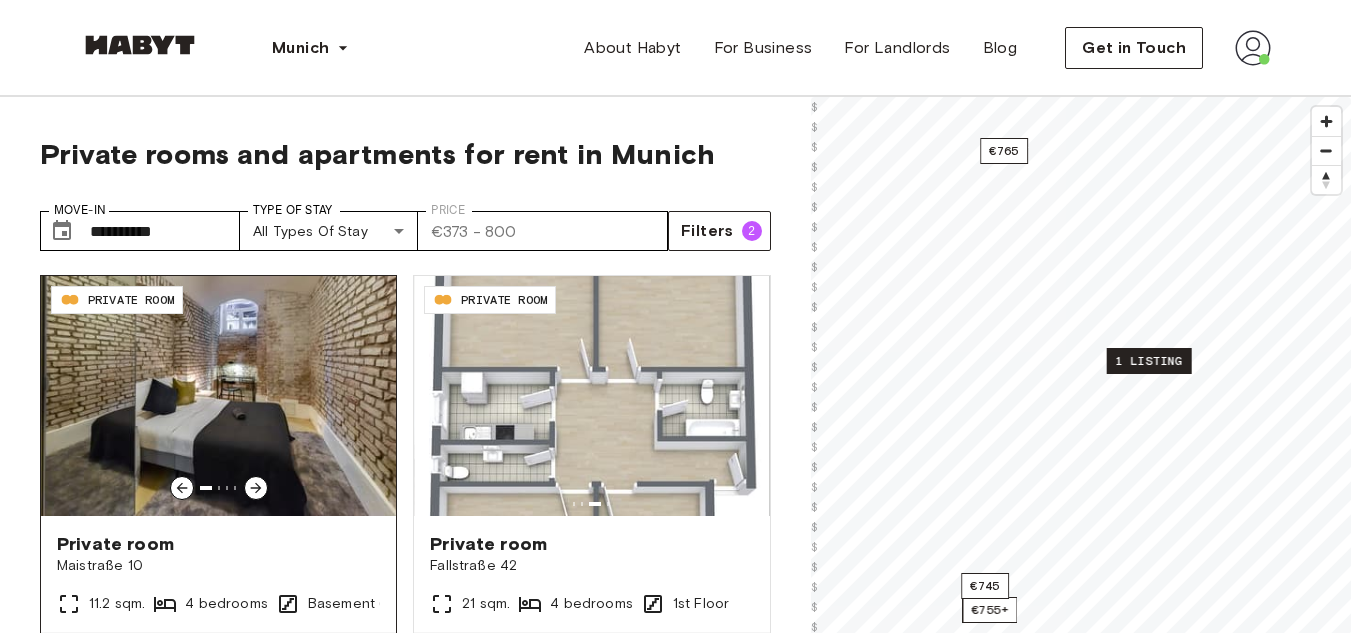 click at bounding box center (218, 396) 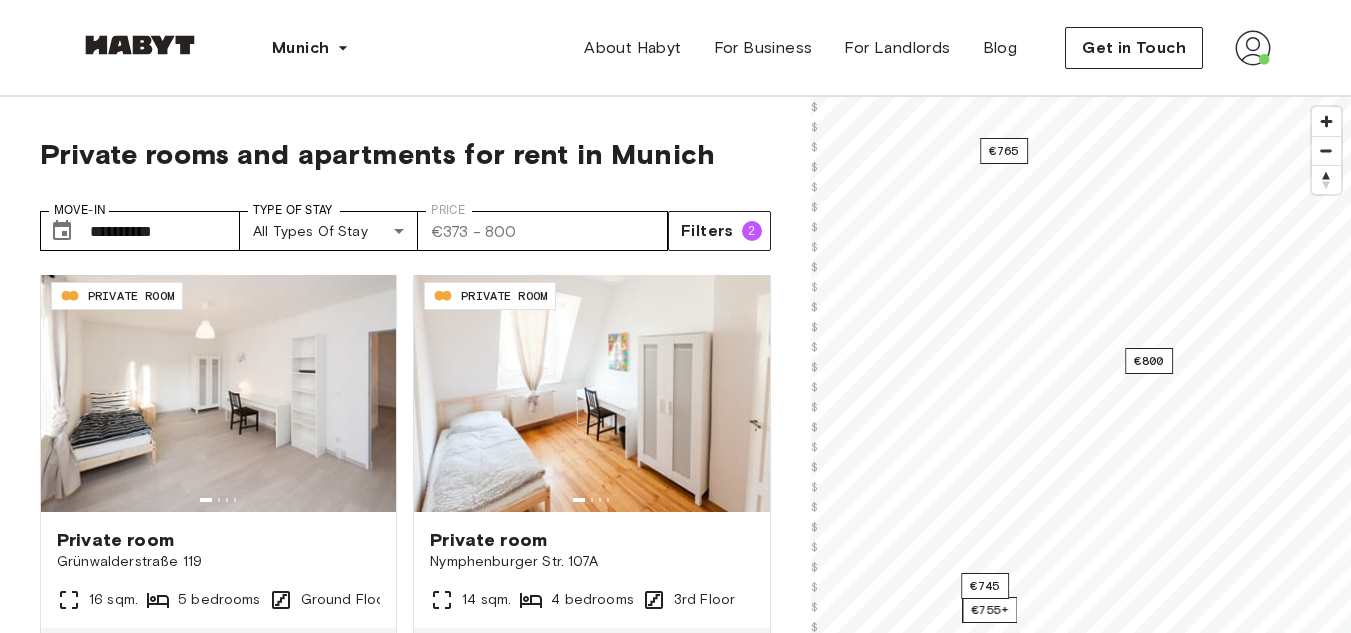 scroll, scrollTop: 903, scrollLeft: 0, axis: vertical 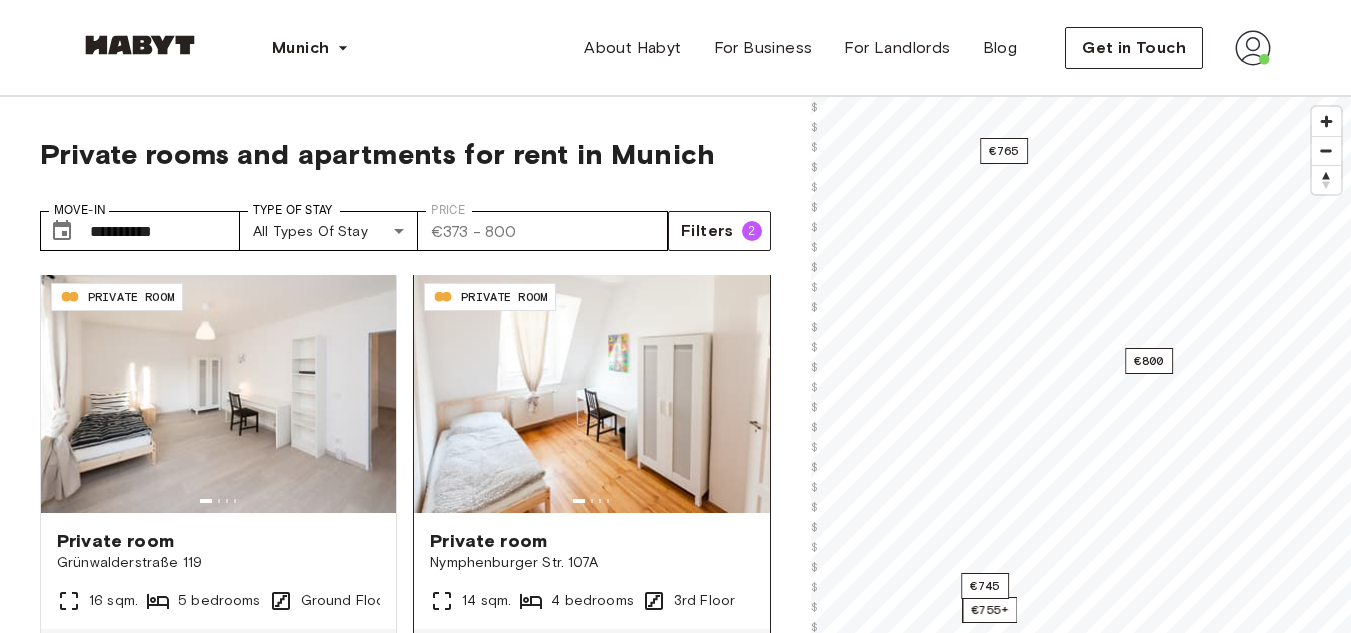 click at bounding box center [591, 393] 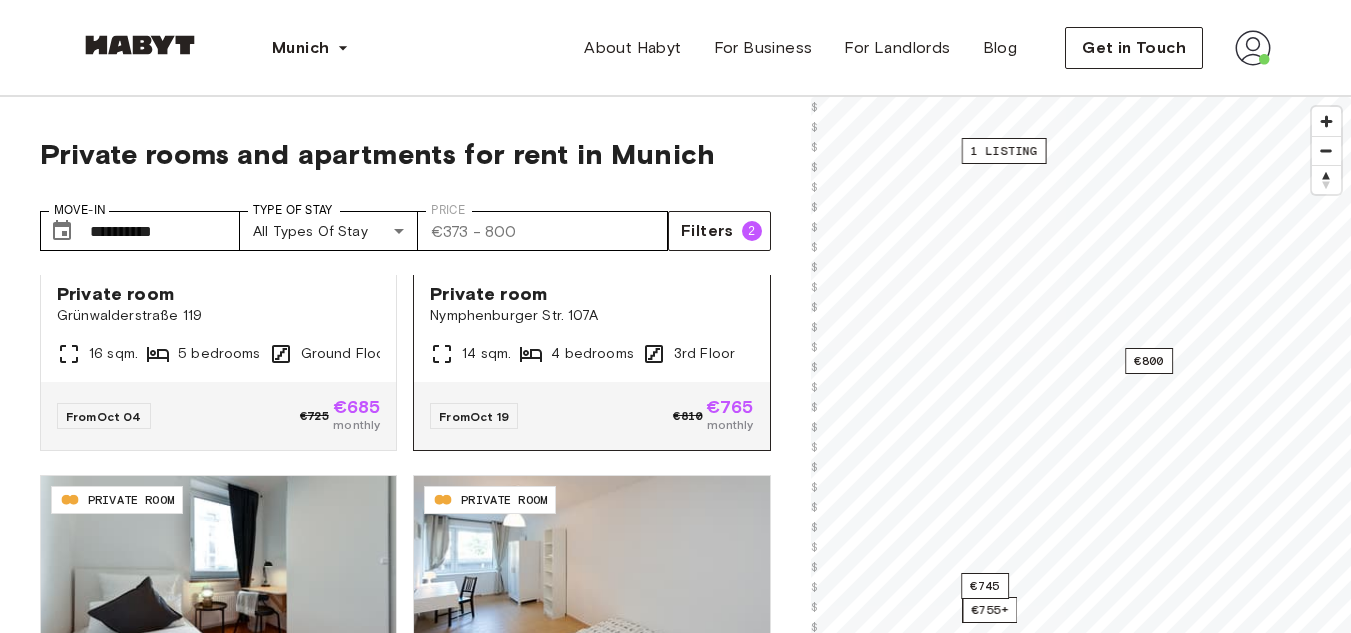 scroll, scrollTop: 1198, scrollLeft: 0, axis: vertical 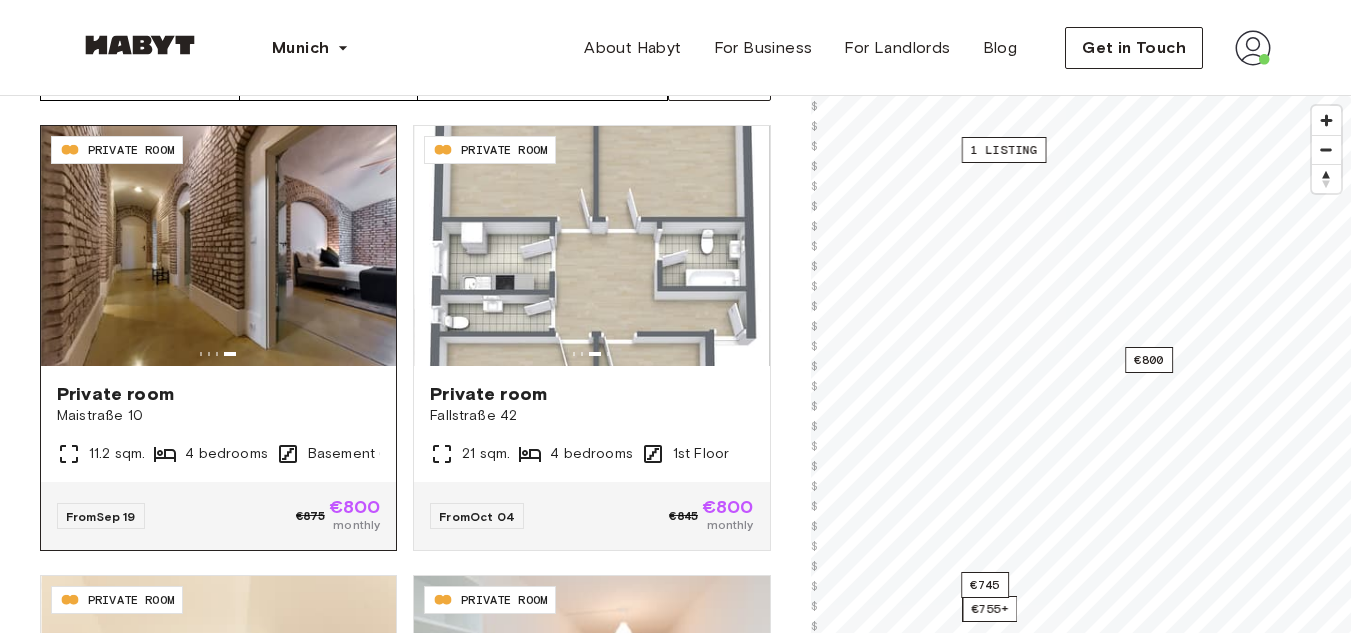 click at bounding box center (218, 246) 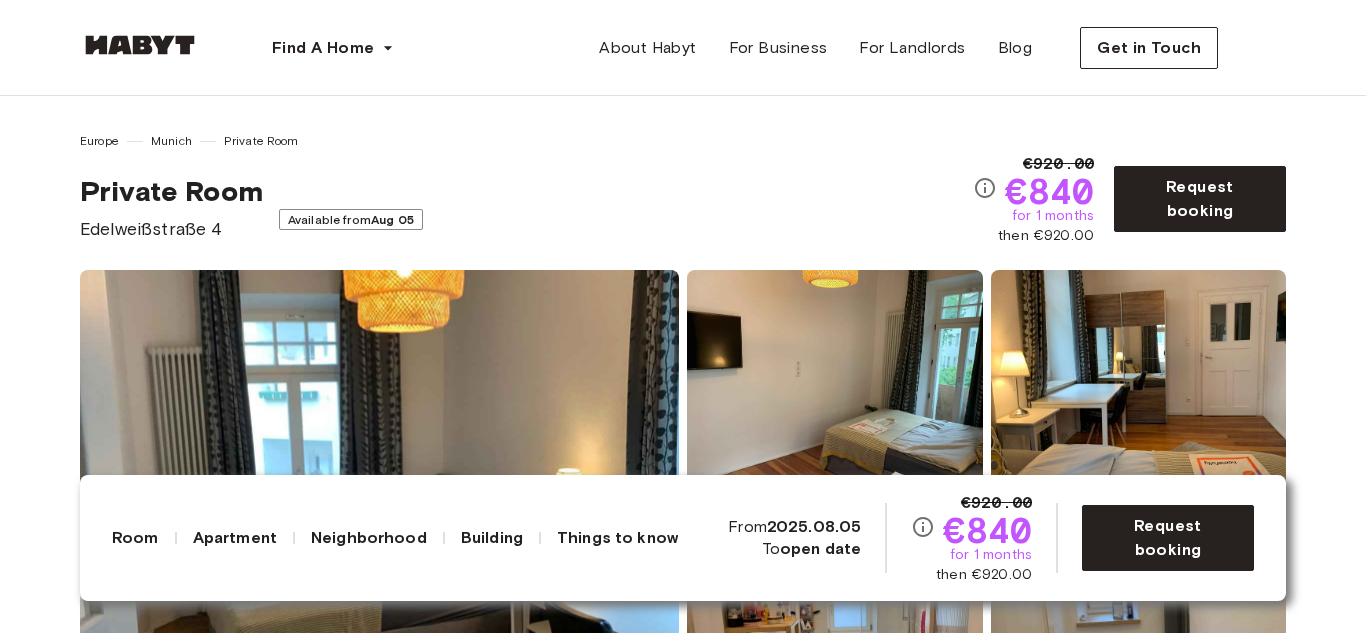 scroll, scrollTop: 0, scrollLeft: 0, axis: both 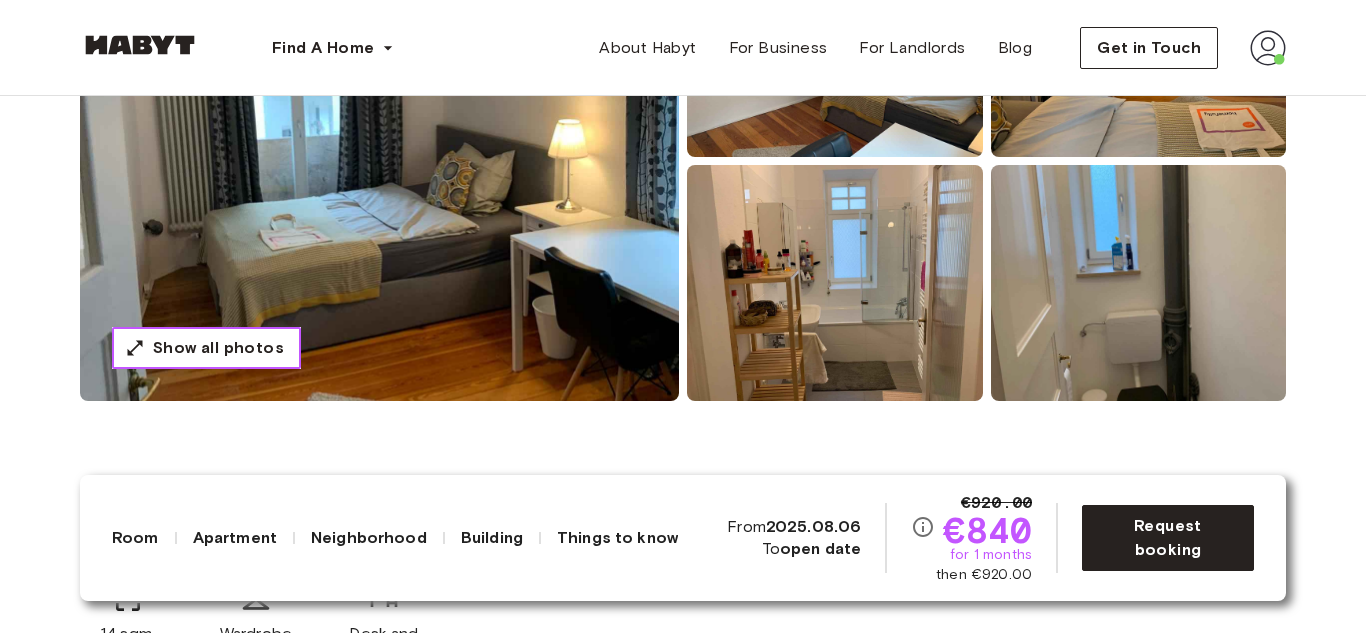 click on "Show all photos" at bounding box center [218, 348] 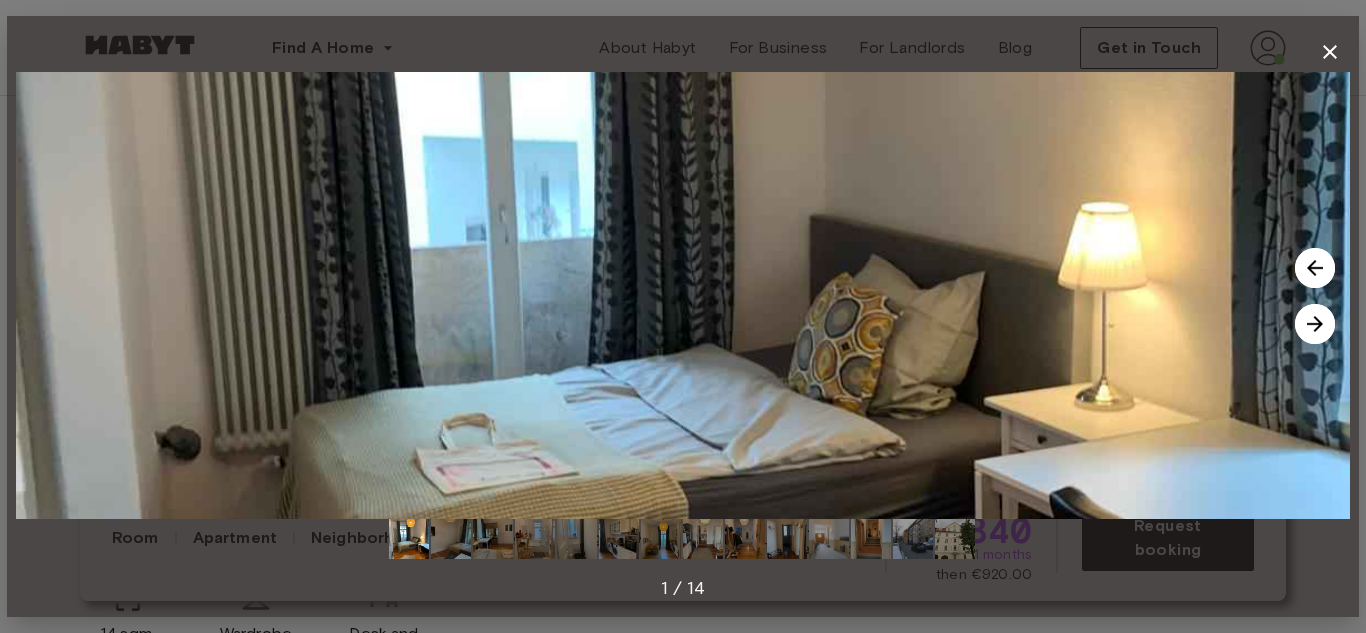 click at bounding box center (1315, 324) 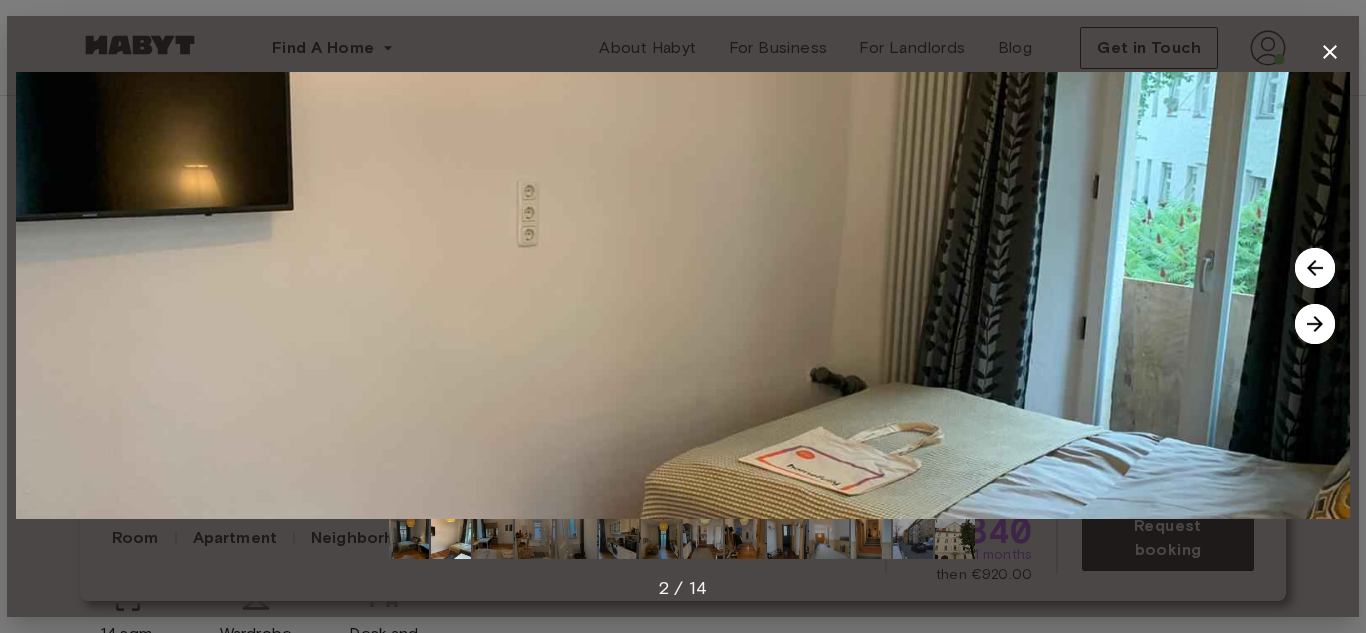 click at bounding box center (1315, 324) 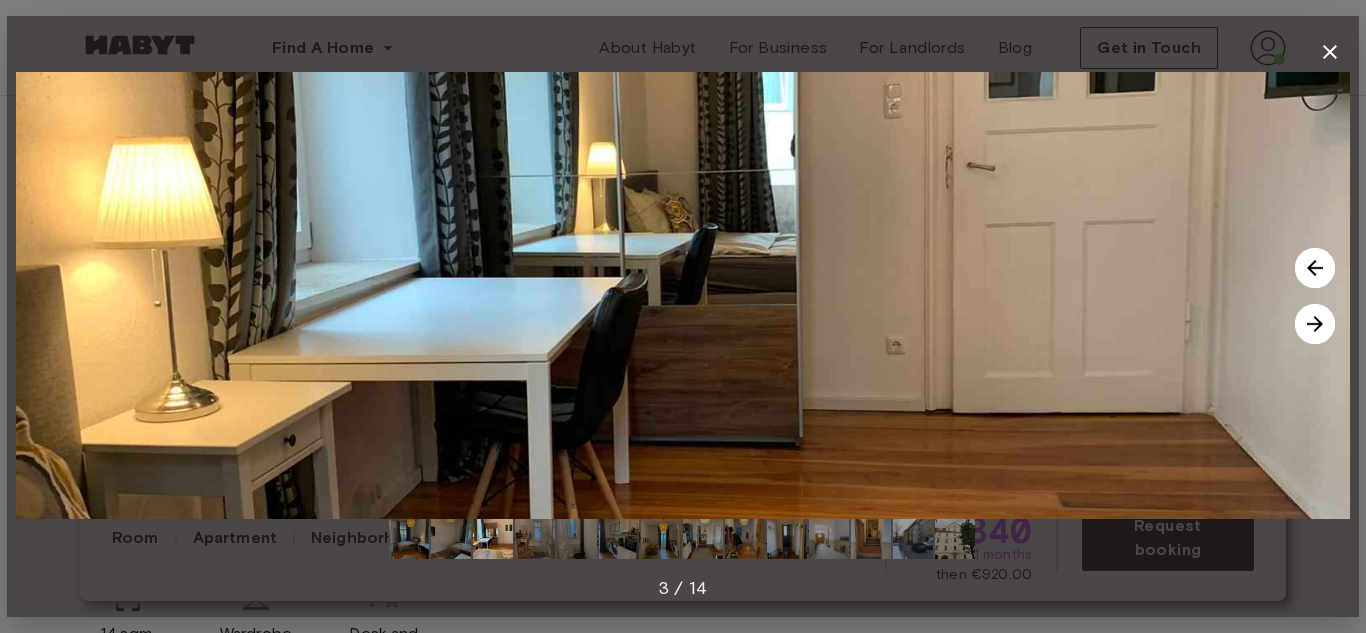 click at bounding box center [1315, 324] 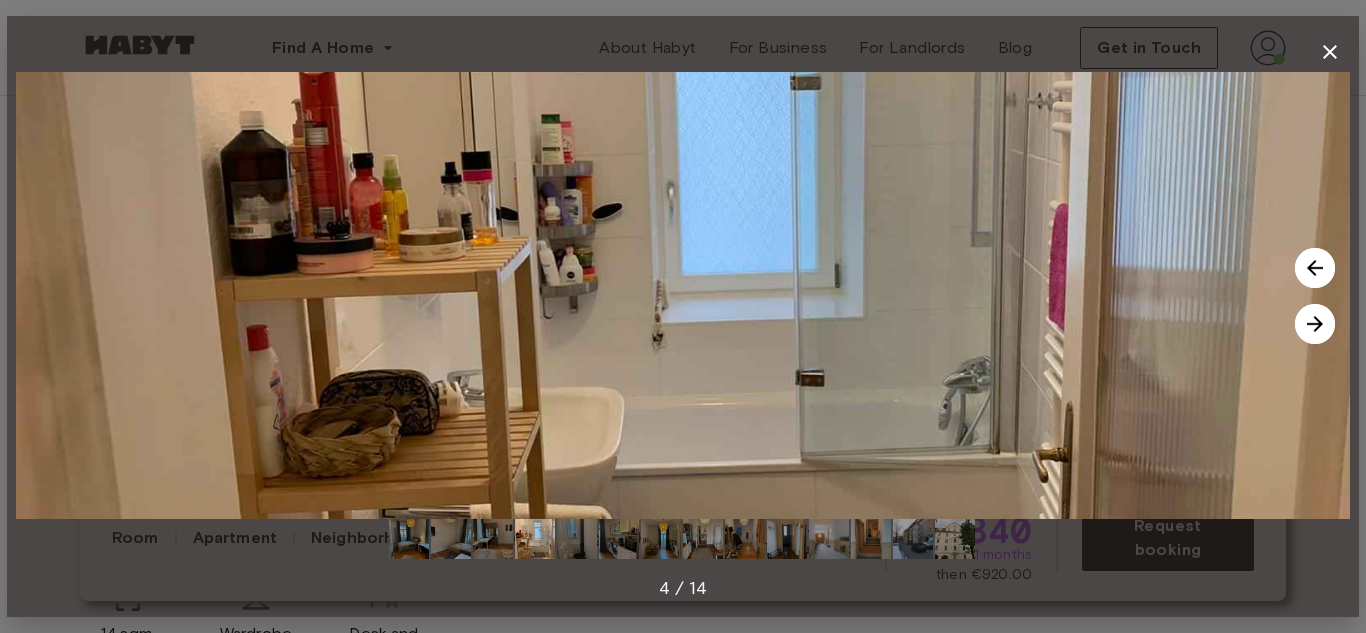 click at bounding box center (1315, 324) 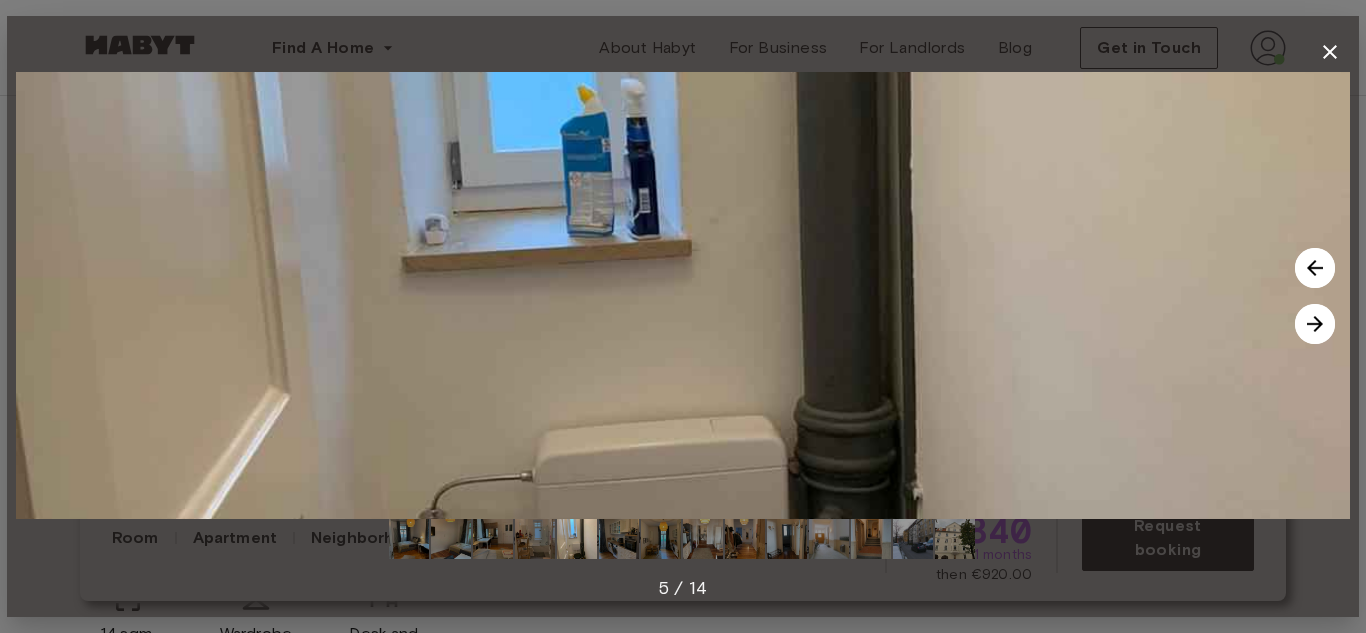 click at bounding box center [1315, 324] 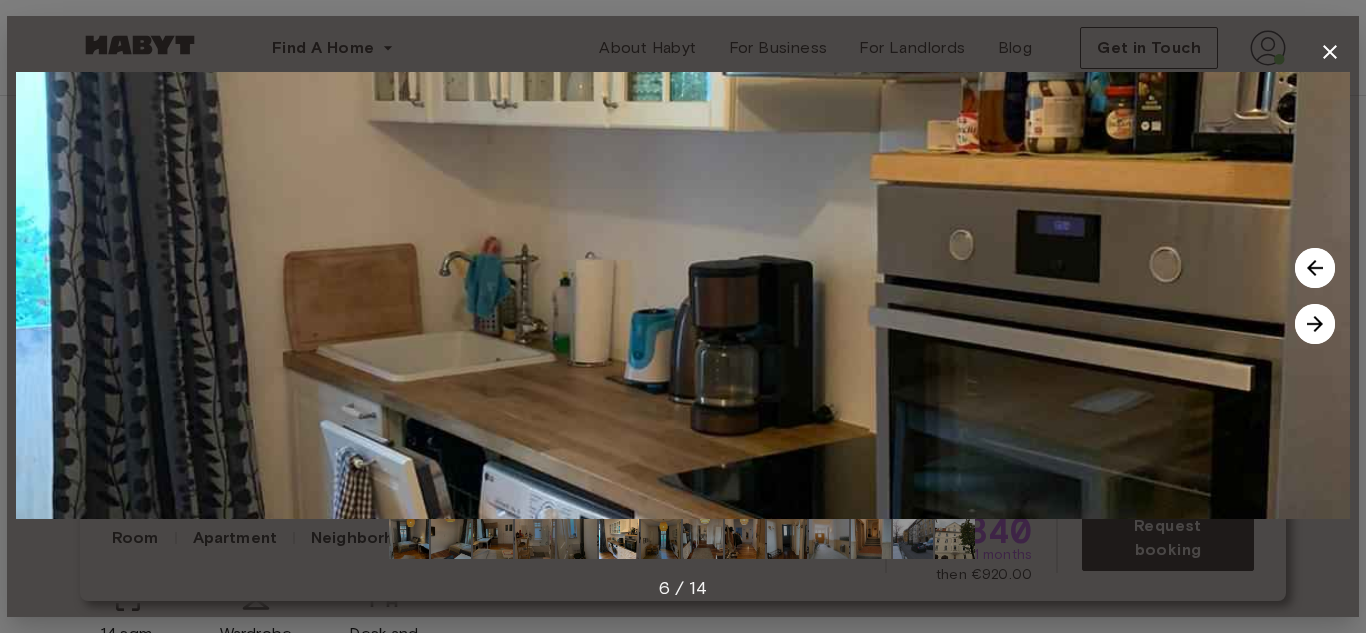 click at bounding box center (1315, 324) 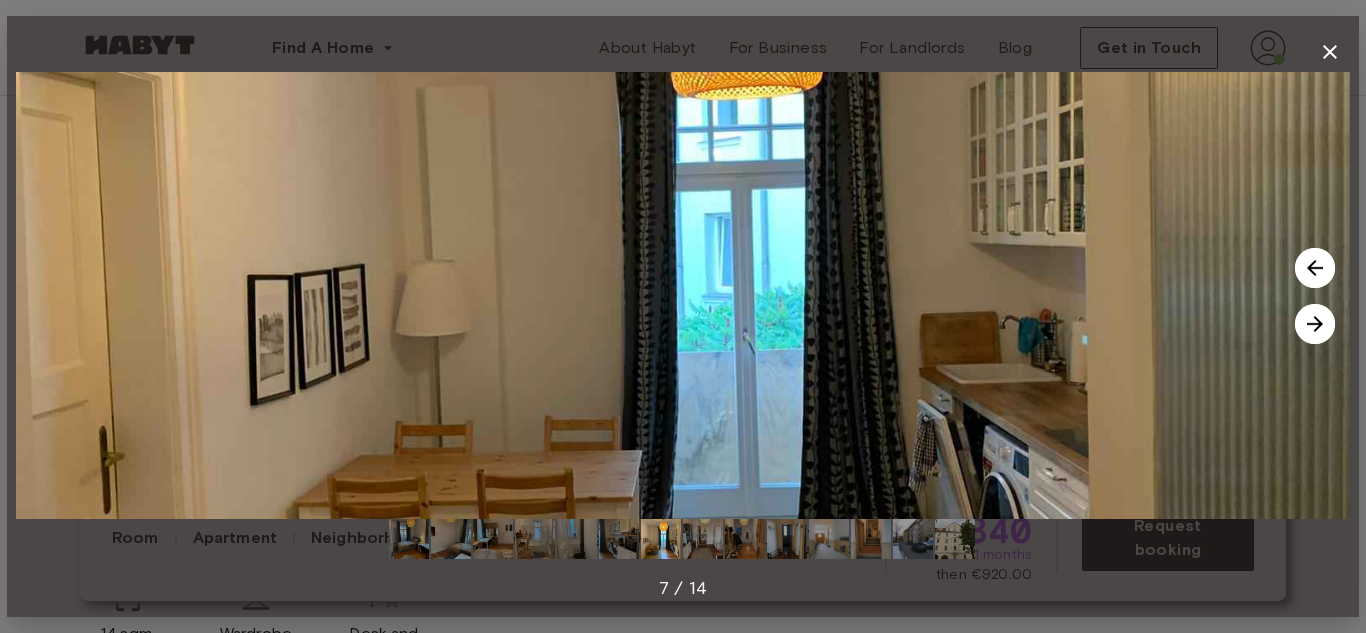 click at bounding box center (1315, 324) 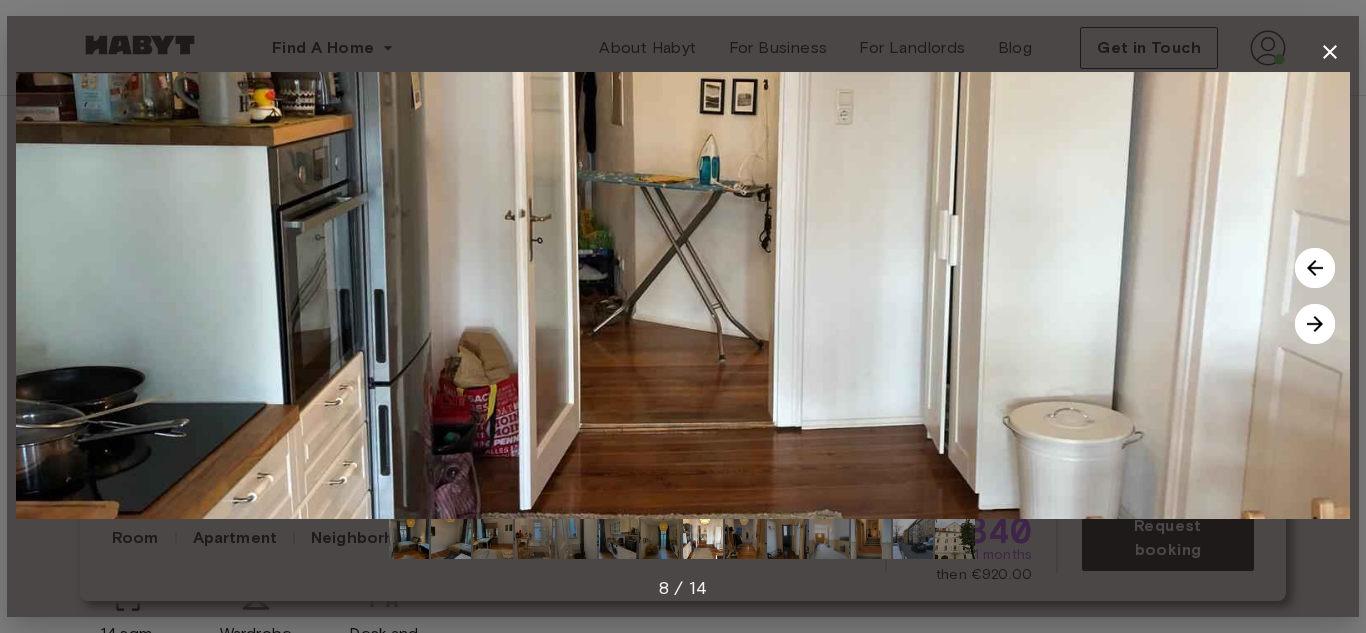 click at bounding box center [1315, 324] 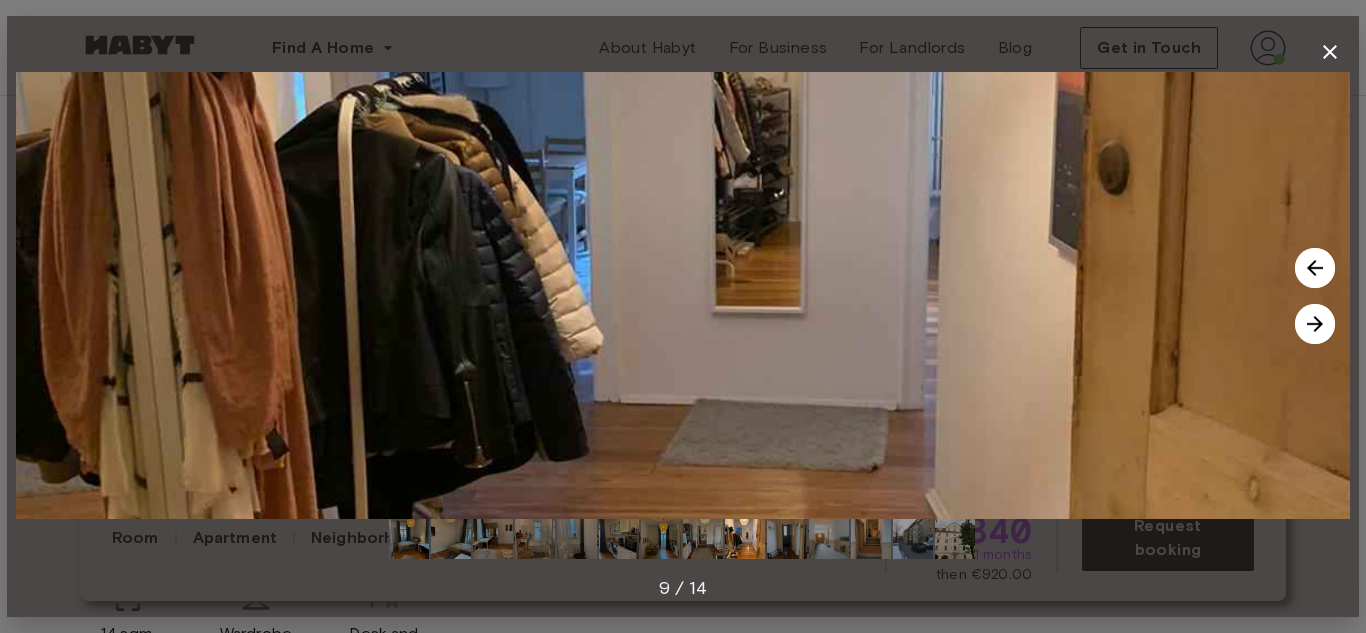 click at bounding box center [1315, 268] 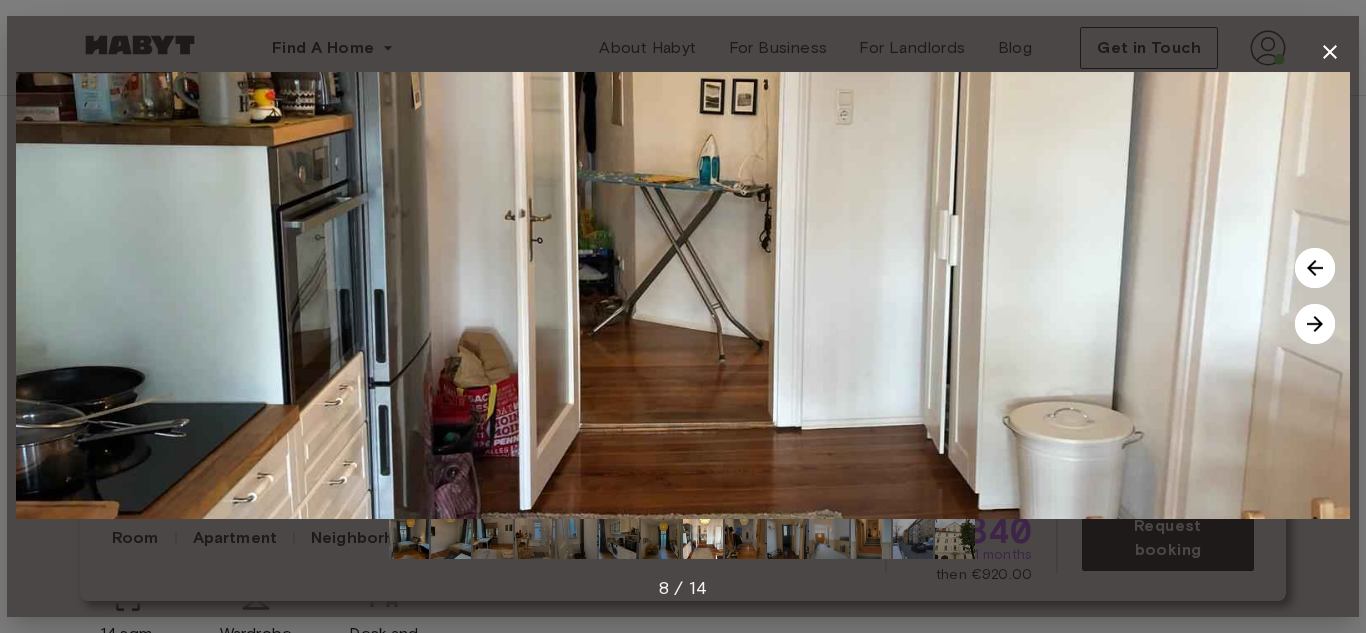 click at bounding box center [1315, 324] 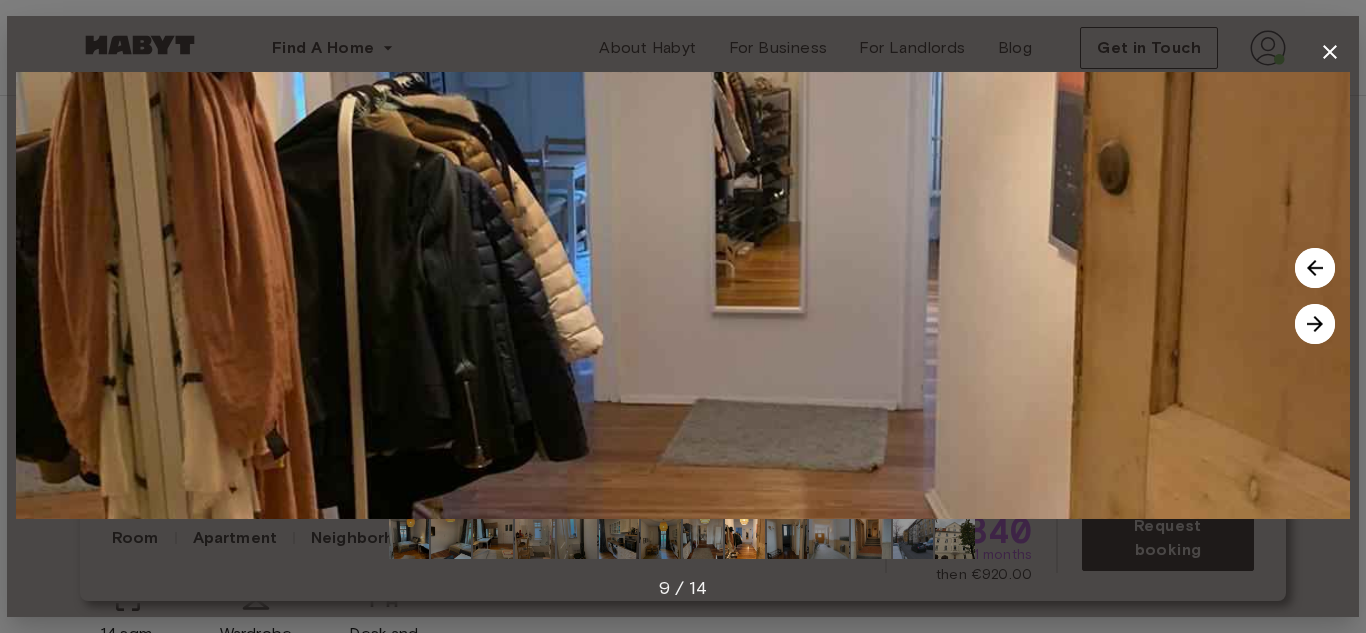 click at bounding box center [1315, 324] 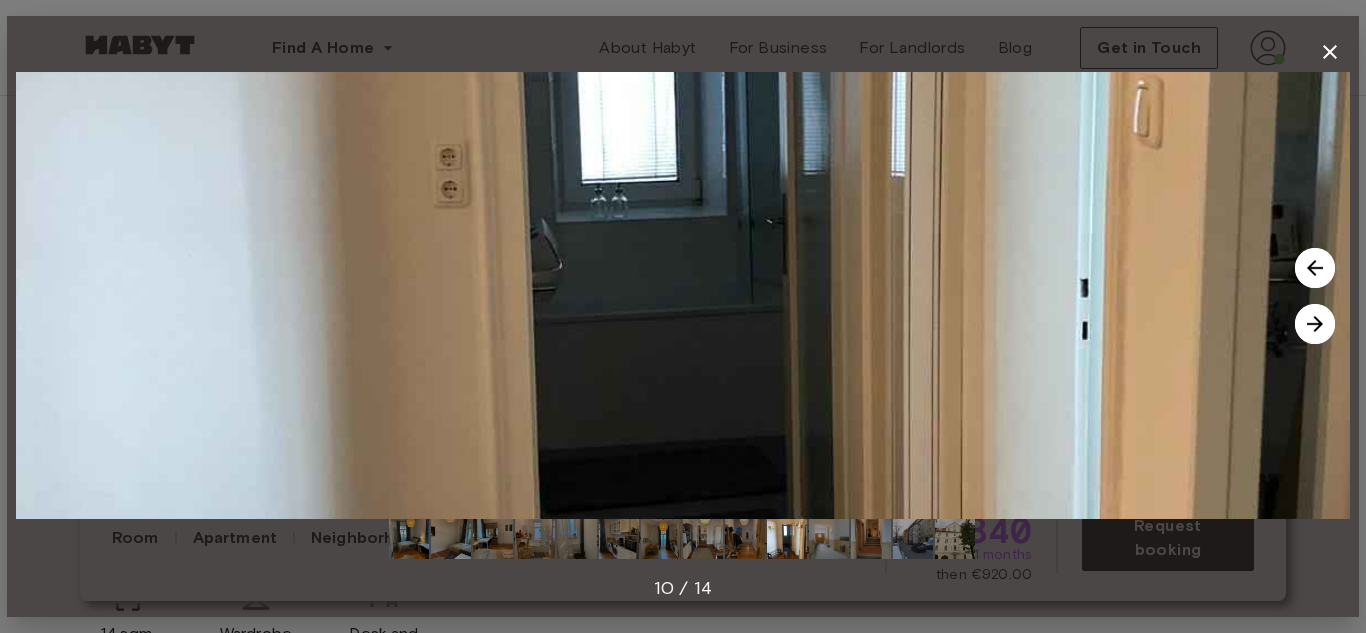 click at bounding box center [1315, 324] 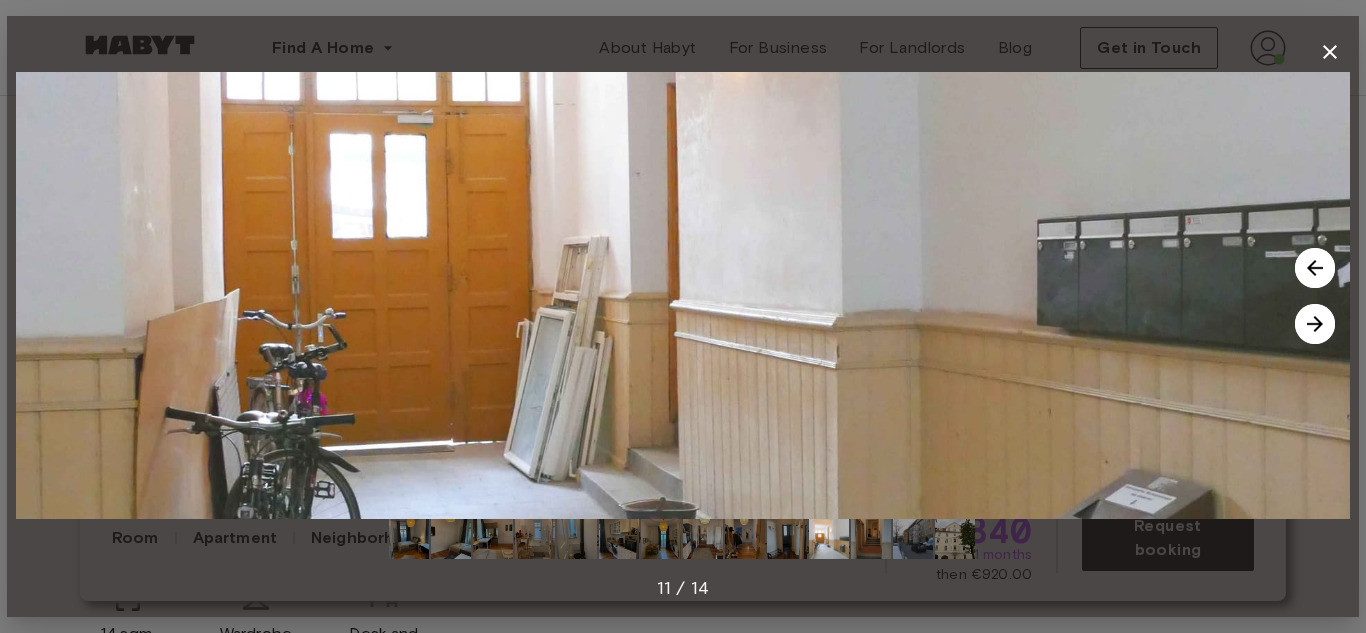 click at bounding box center [1315, 324] 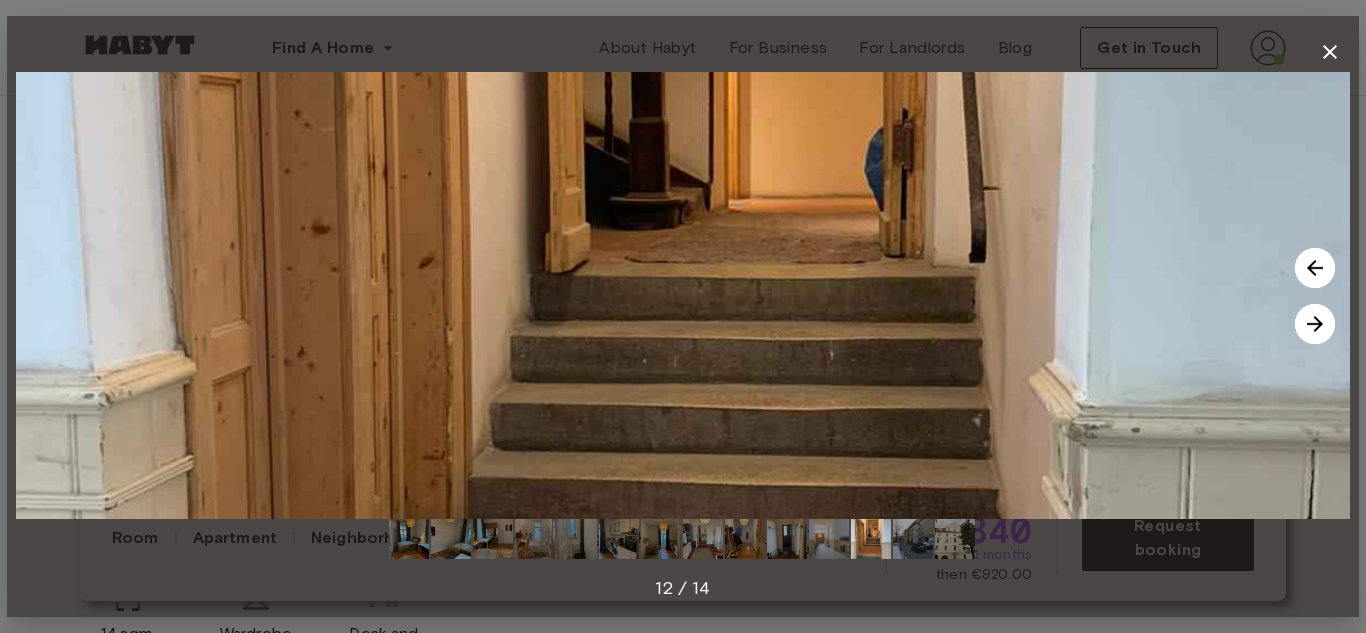 click at bounding box center [1315, 324] 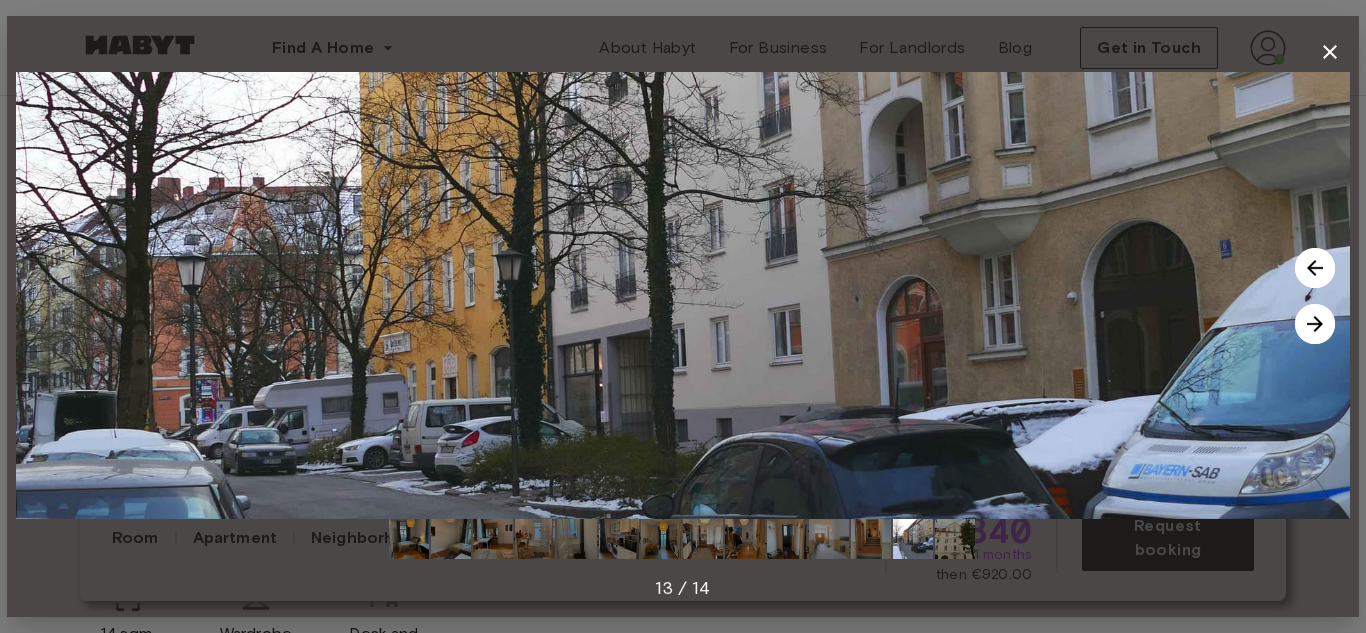 click at bounding box center (1315, 324) 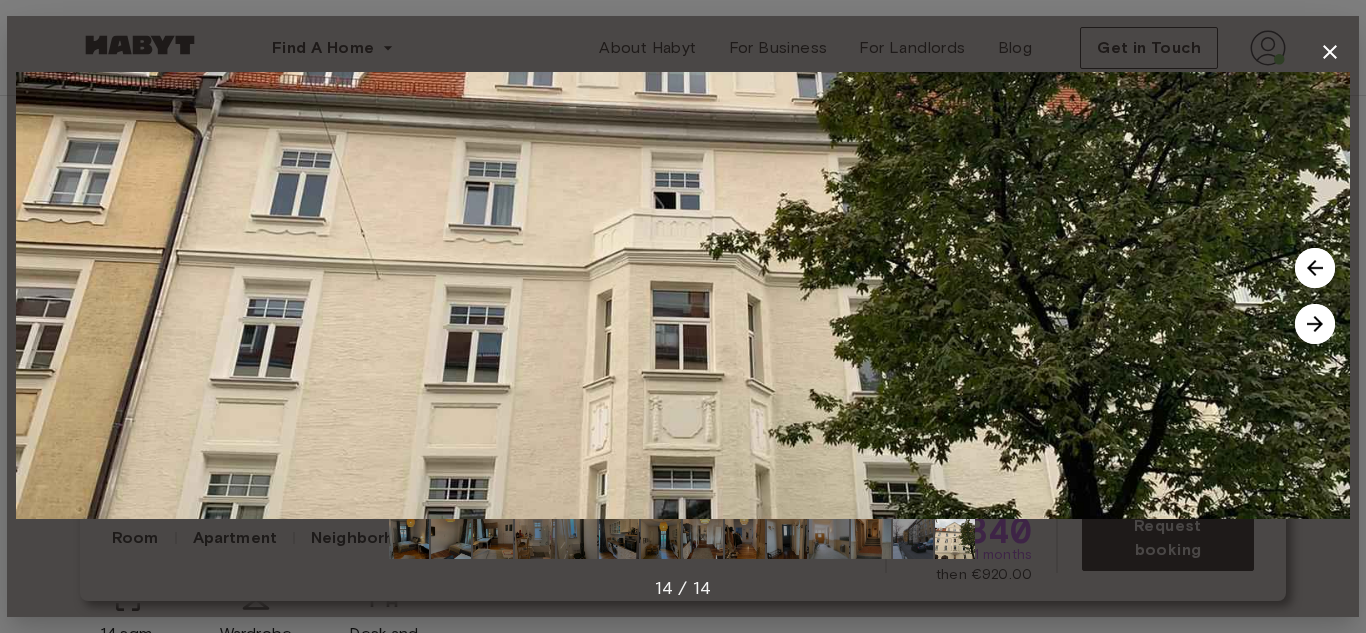 click at bounding box center [871, 539] 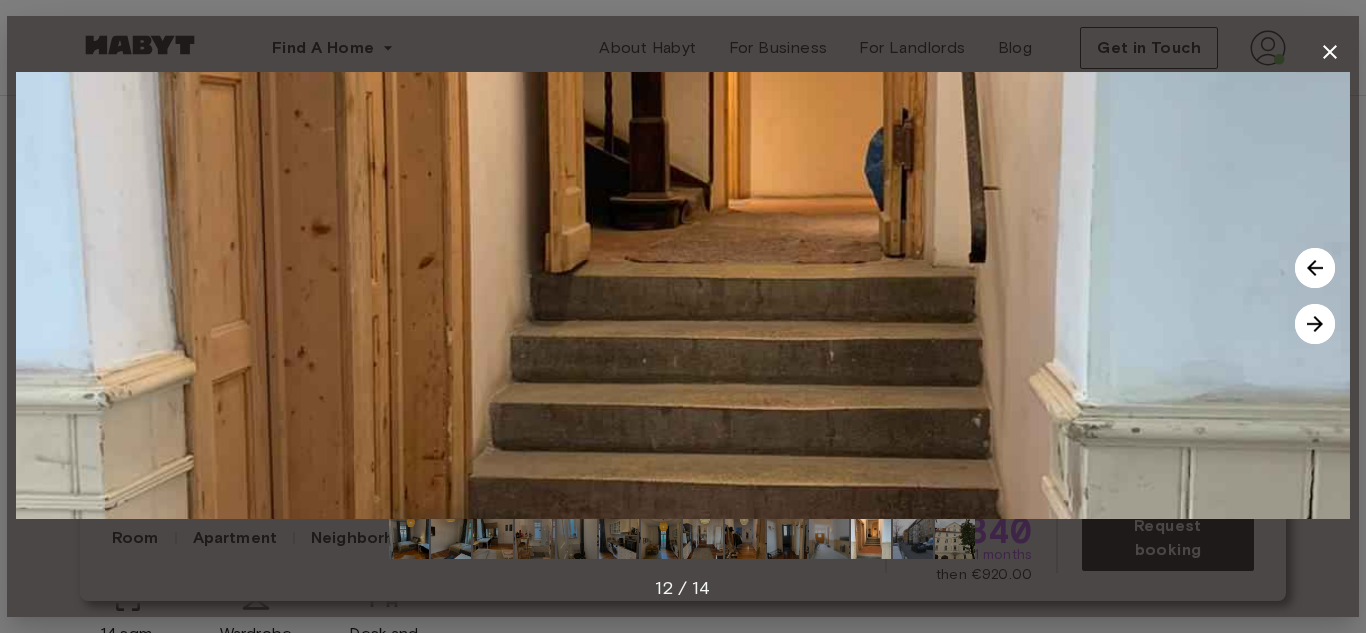 click 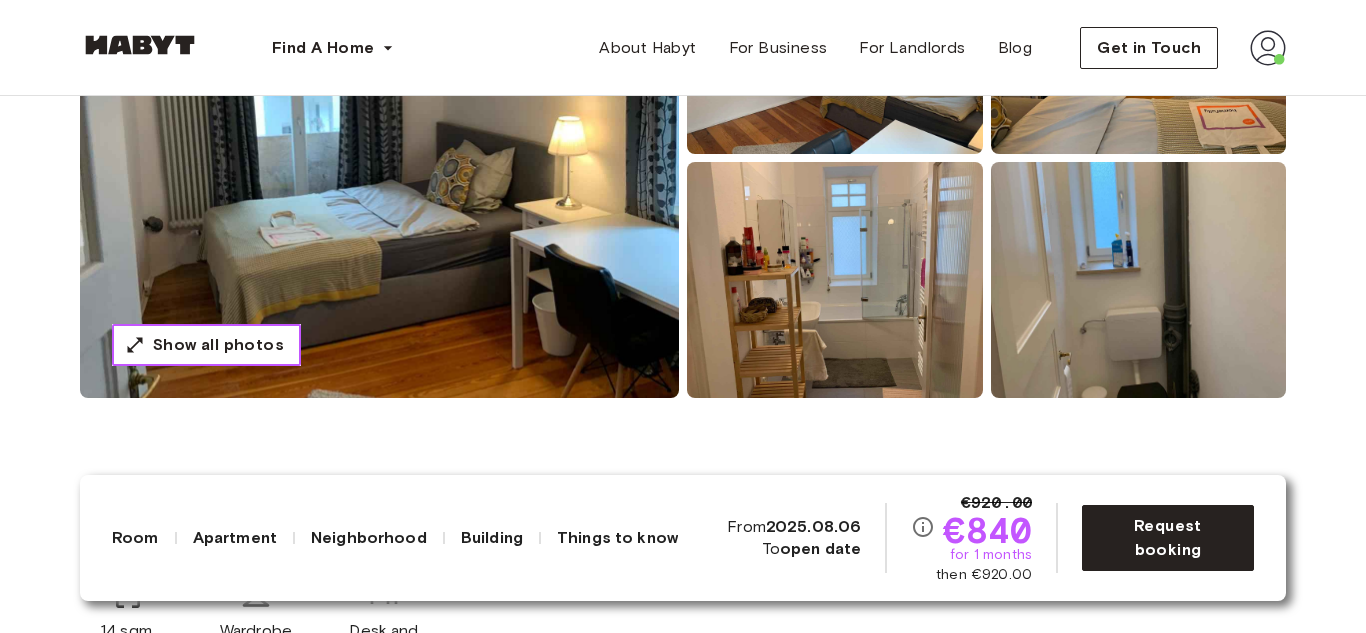 scroll, scrollTop: 362, scrollLeft: 0, axis: vertical 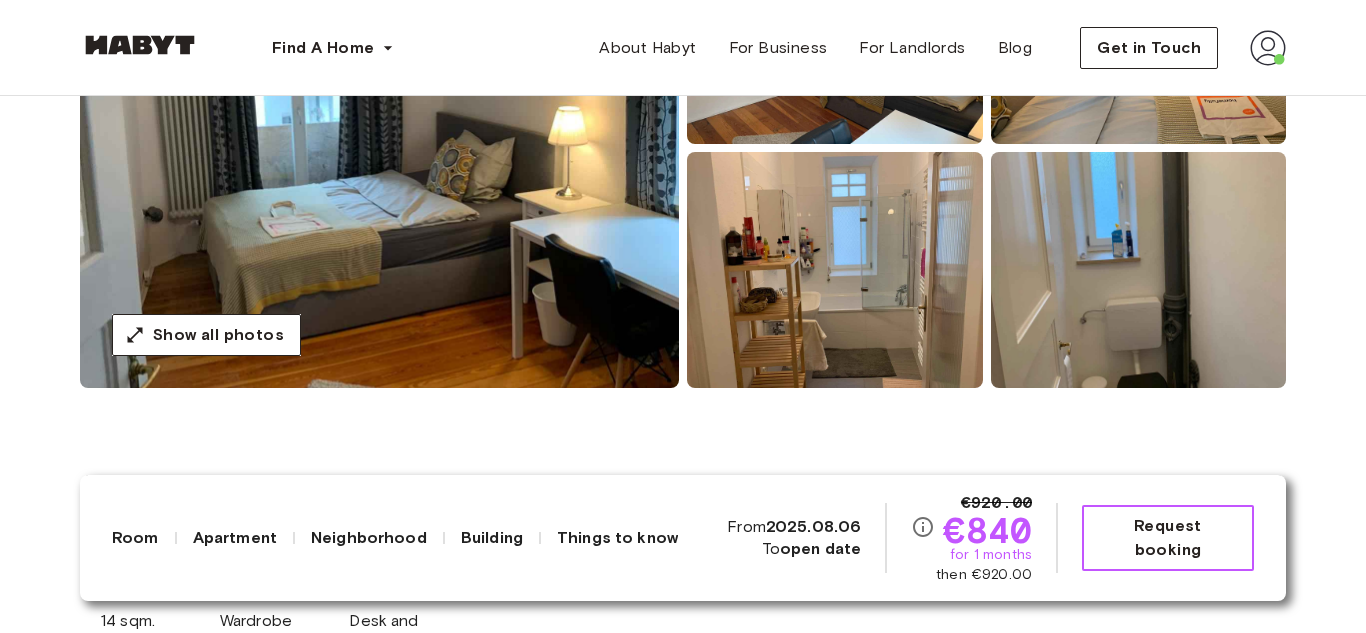 click on "Request booking" at bounding box center [1168, 538] 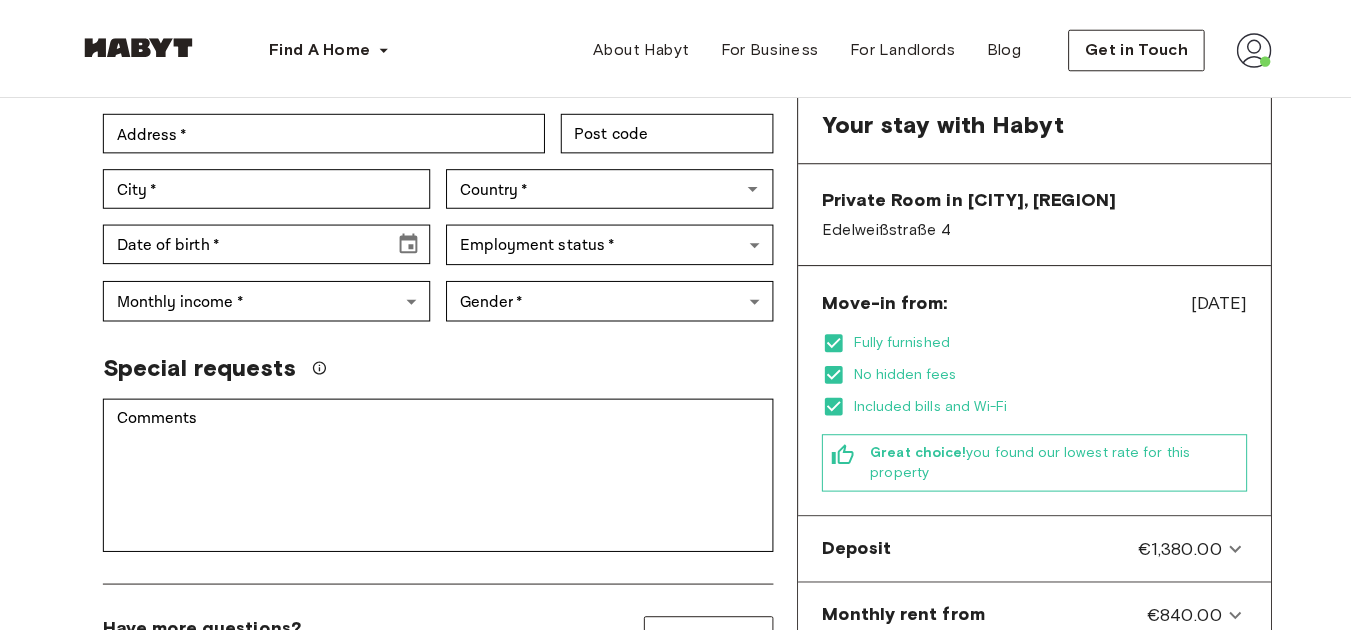 scroll, scrollTop: 0, scrollLeft: 0, axis: both 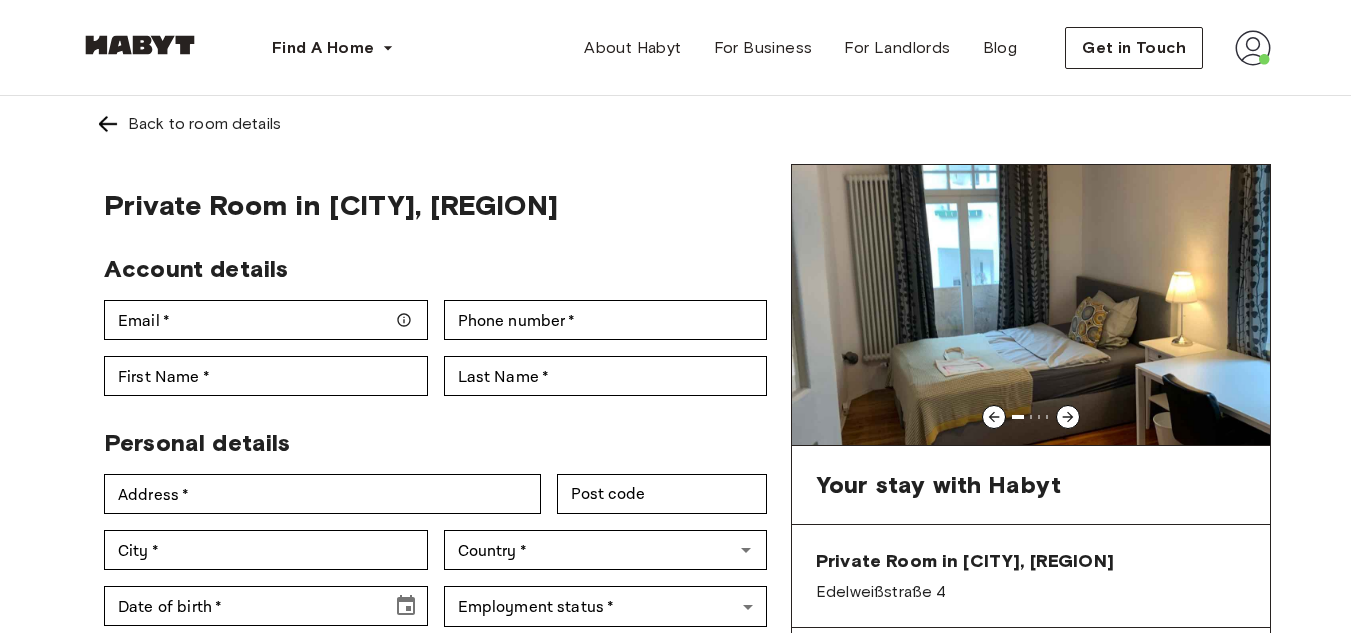 click 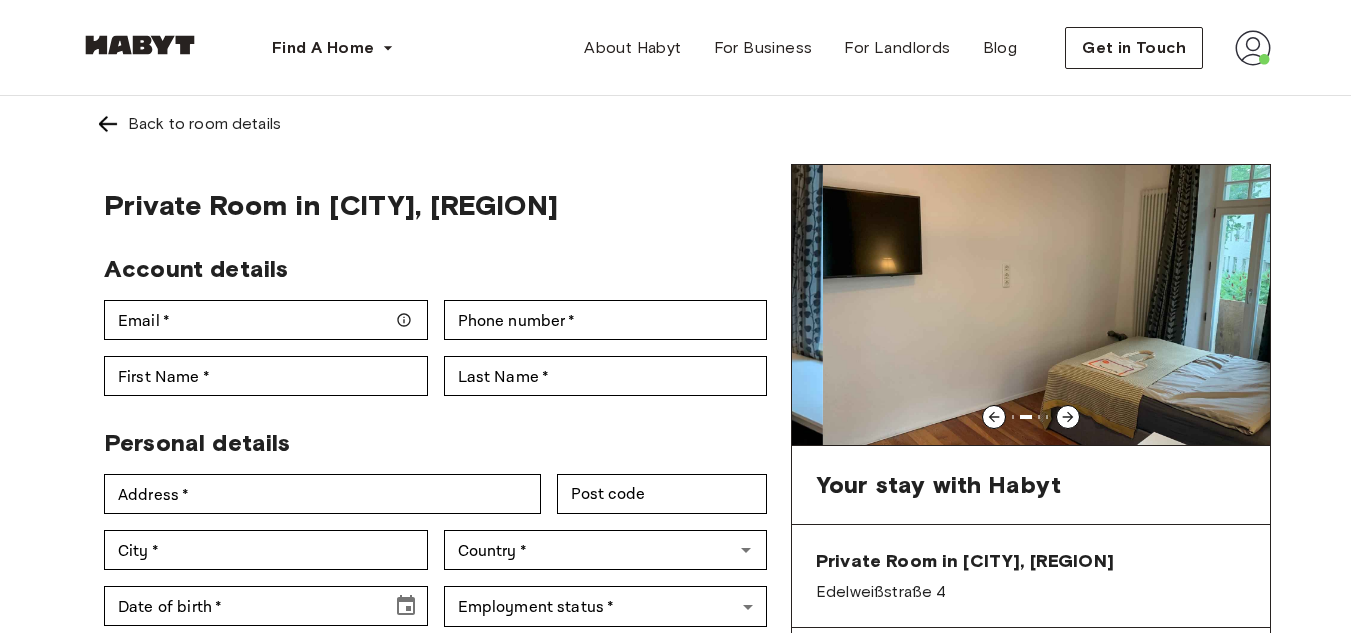 click 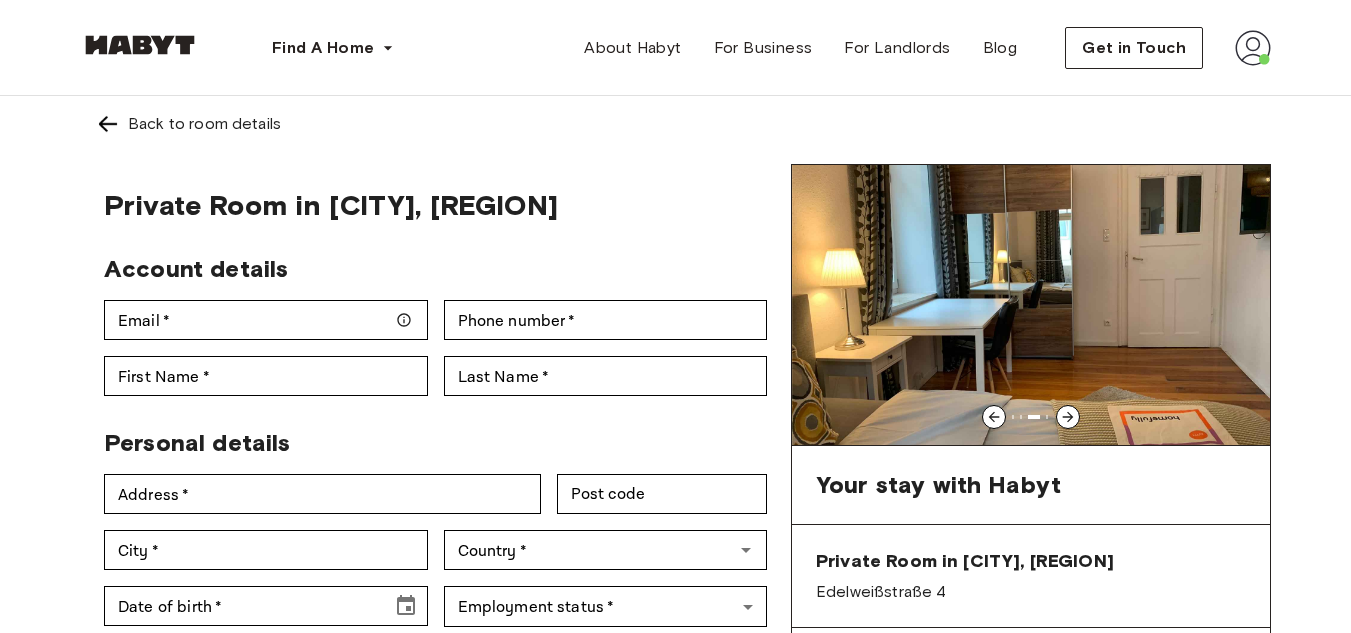 click at bounding box center (1068, 417) 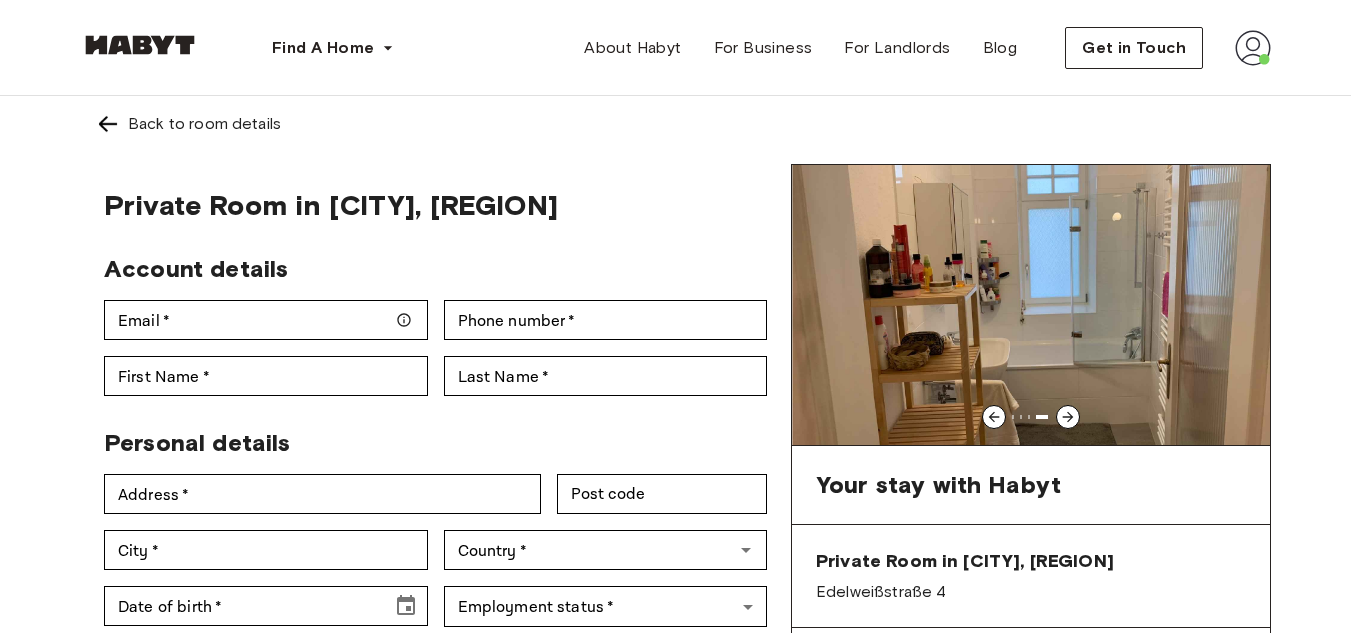 click 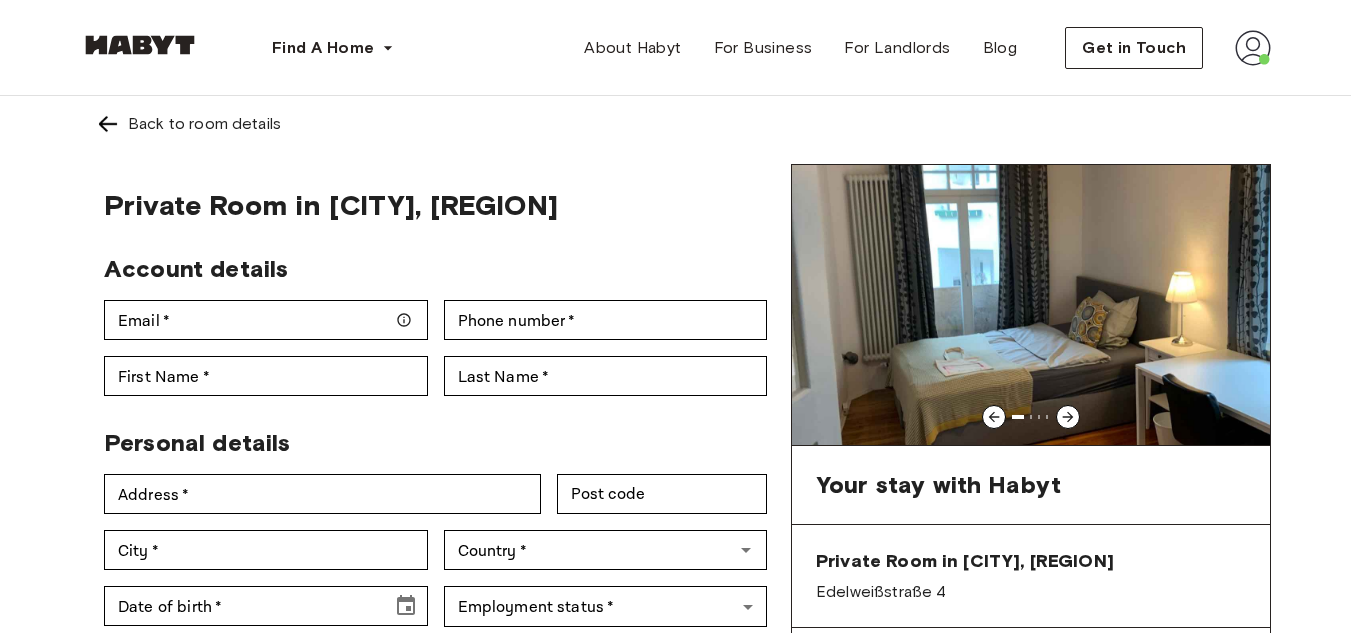 click 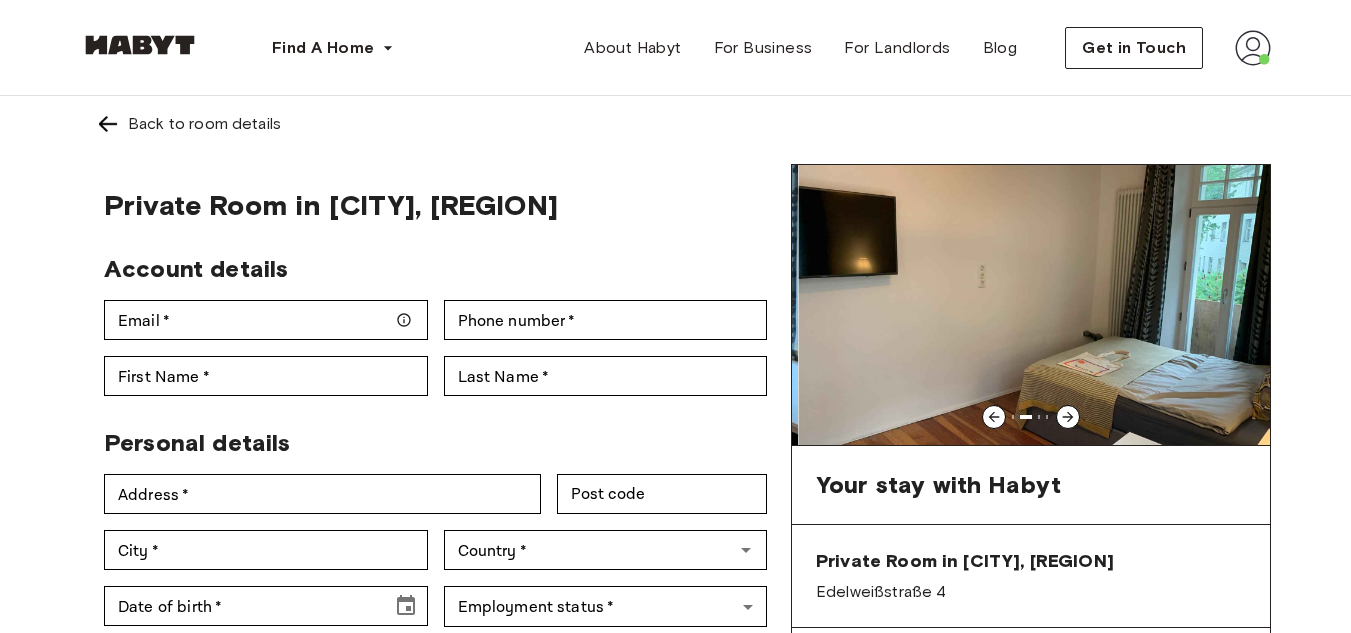 click 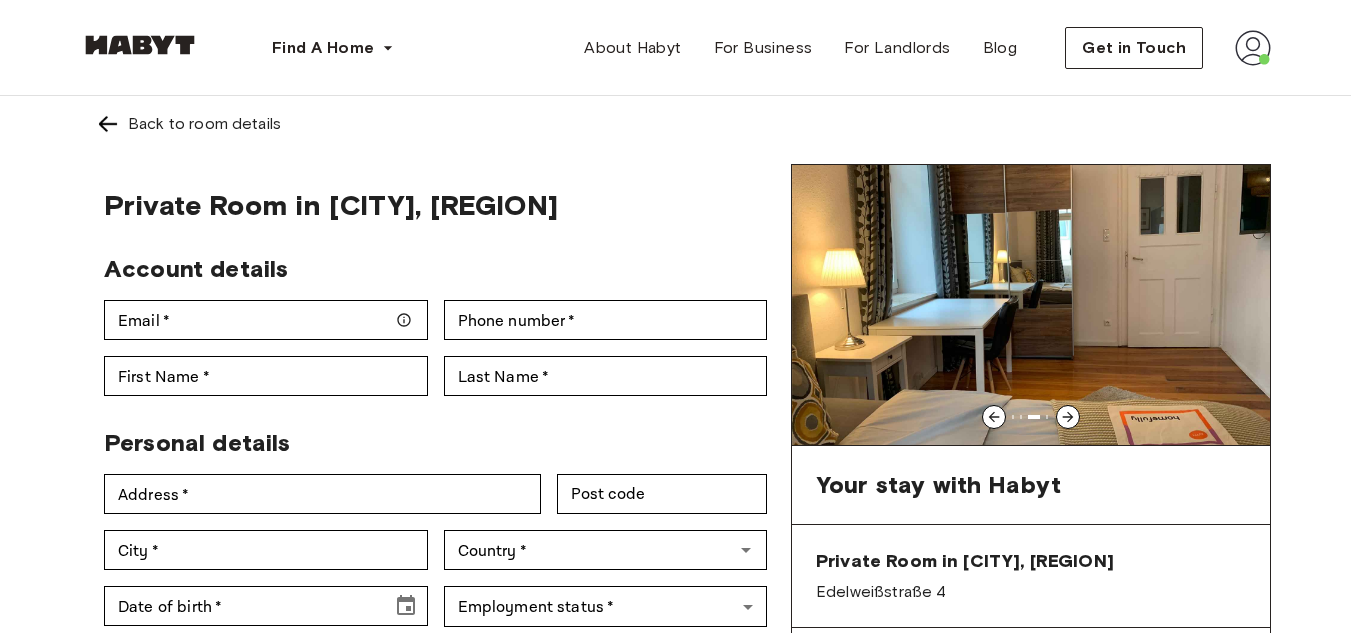click 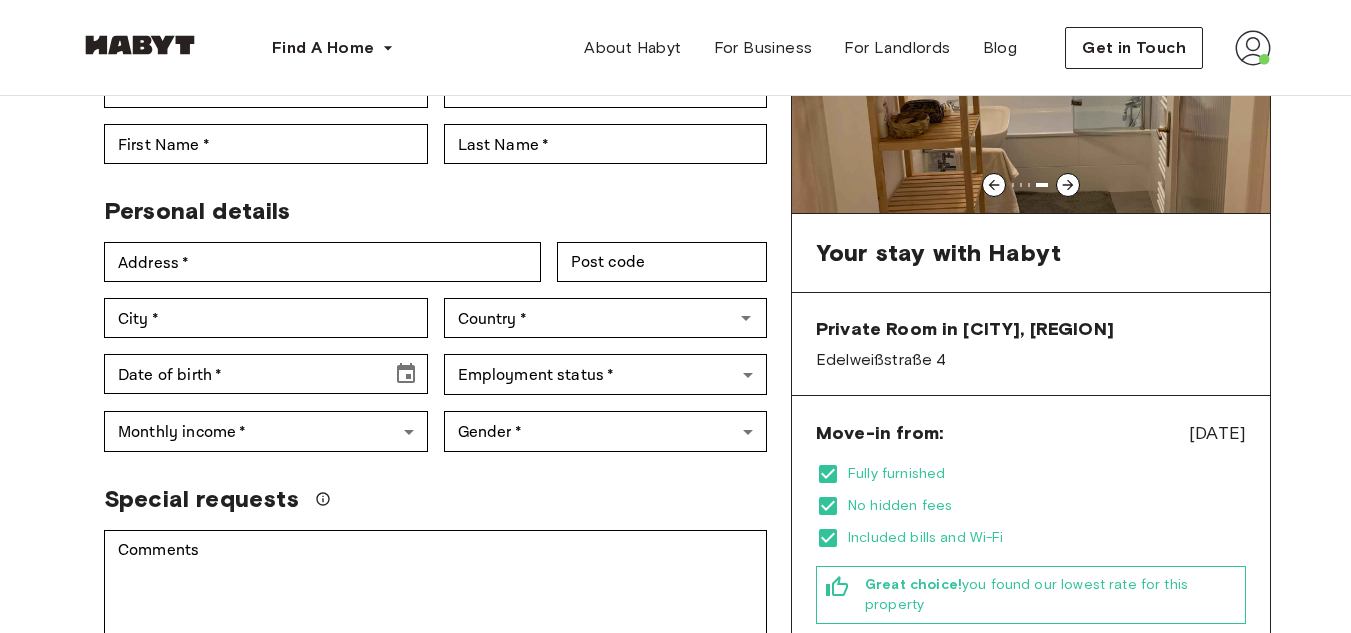 scroll, scrollTop: 0, scrollLeft: 0, axis: both 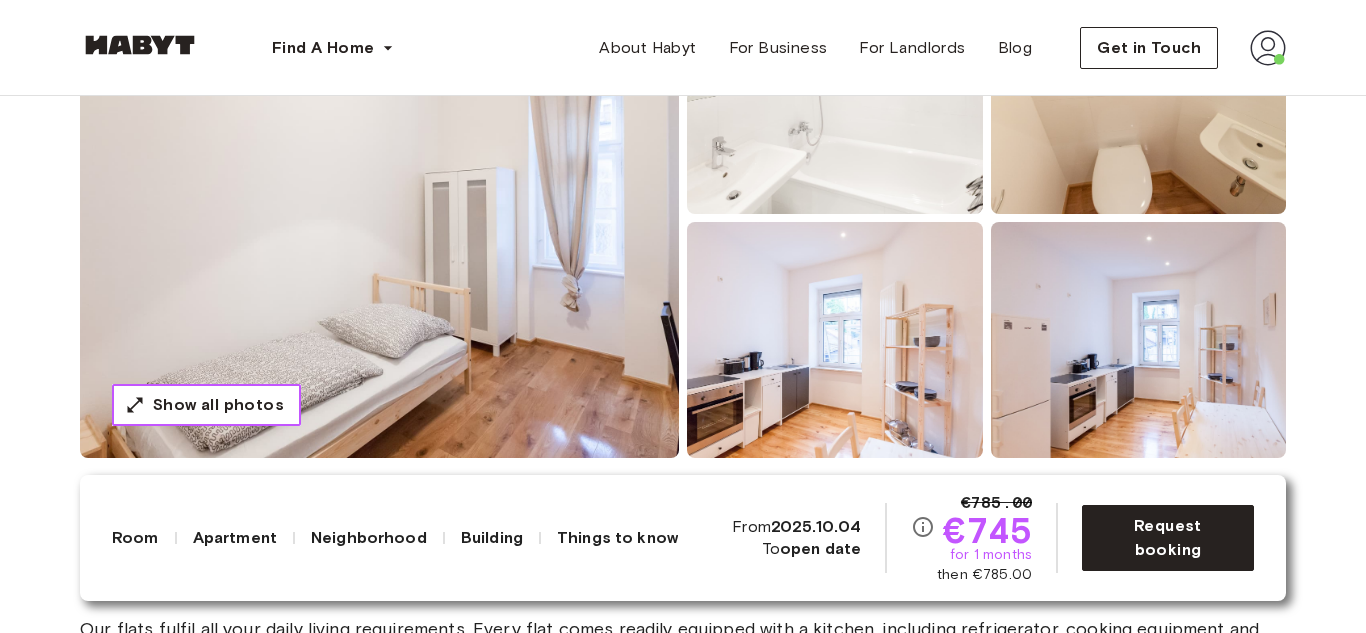 click on "Show all photos" at bounding box center [206, 405] 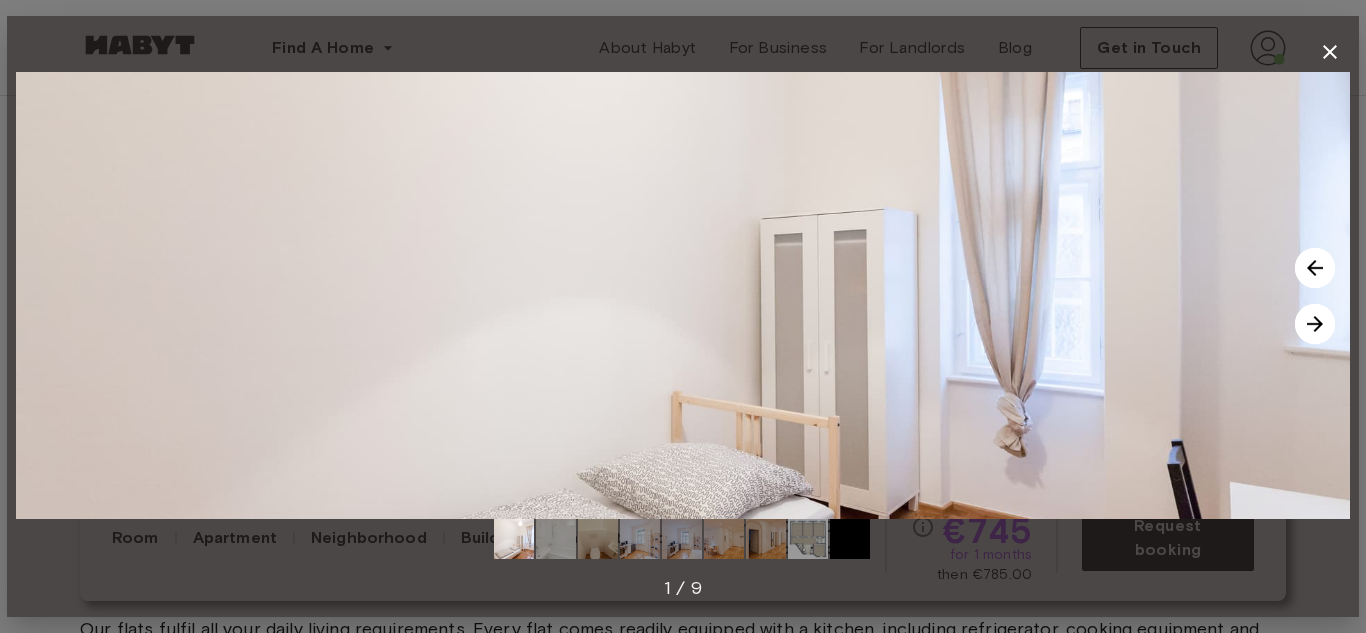 click at bounding box center [1315, 268] 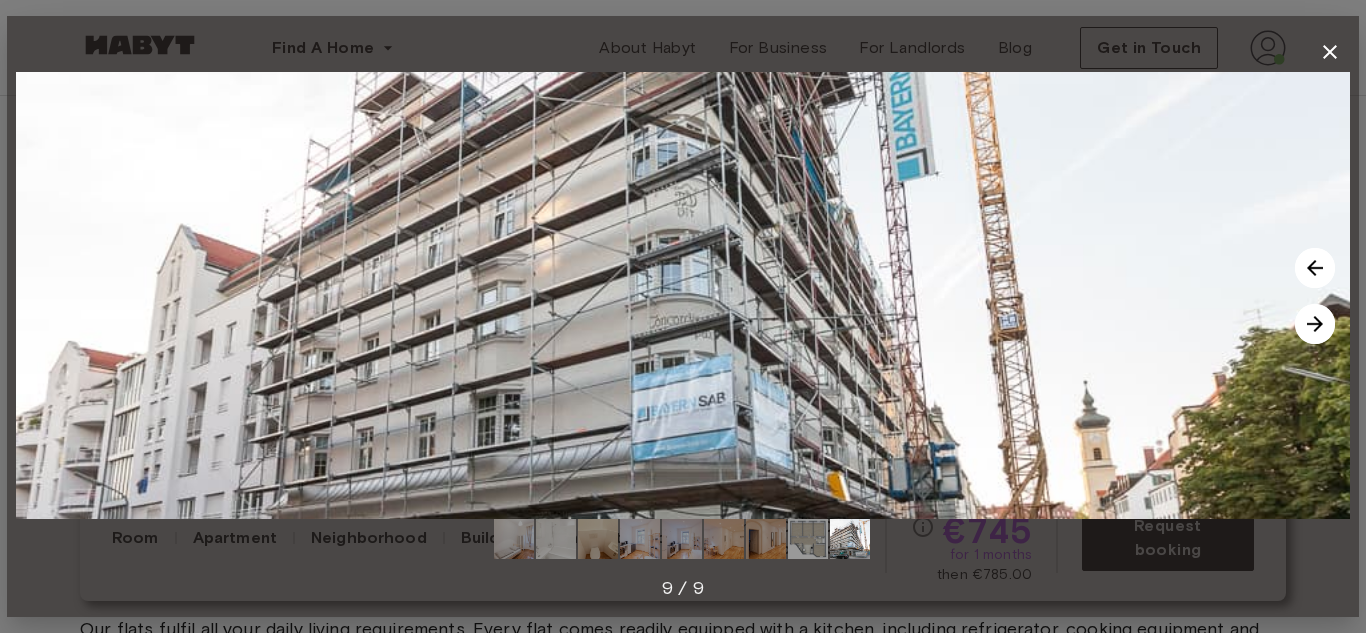 click at bounding box center (1315, 324) 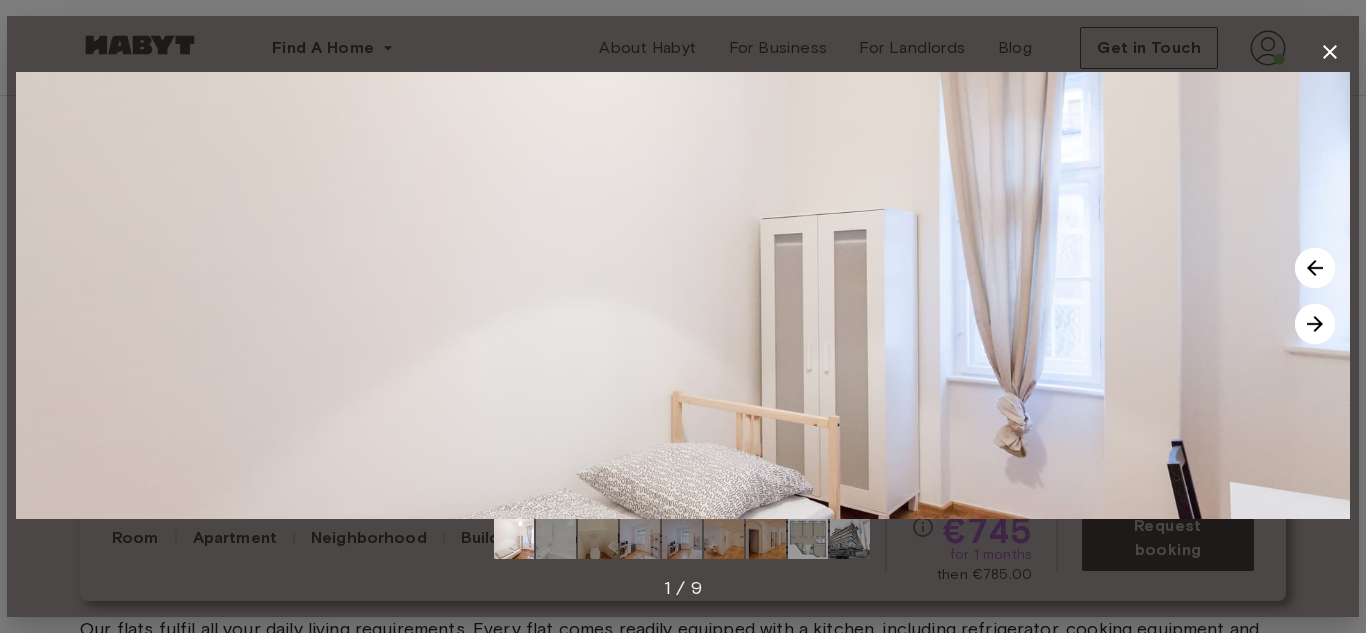click at bounding box center [1315, 268] 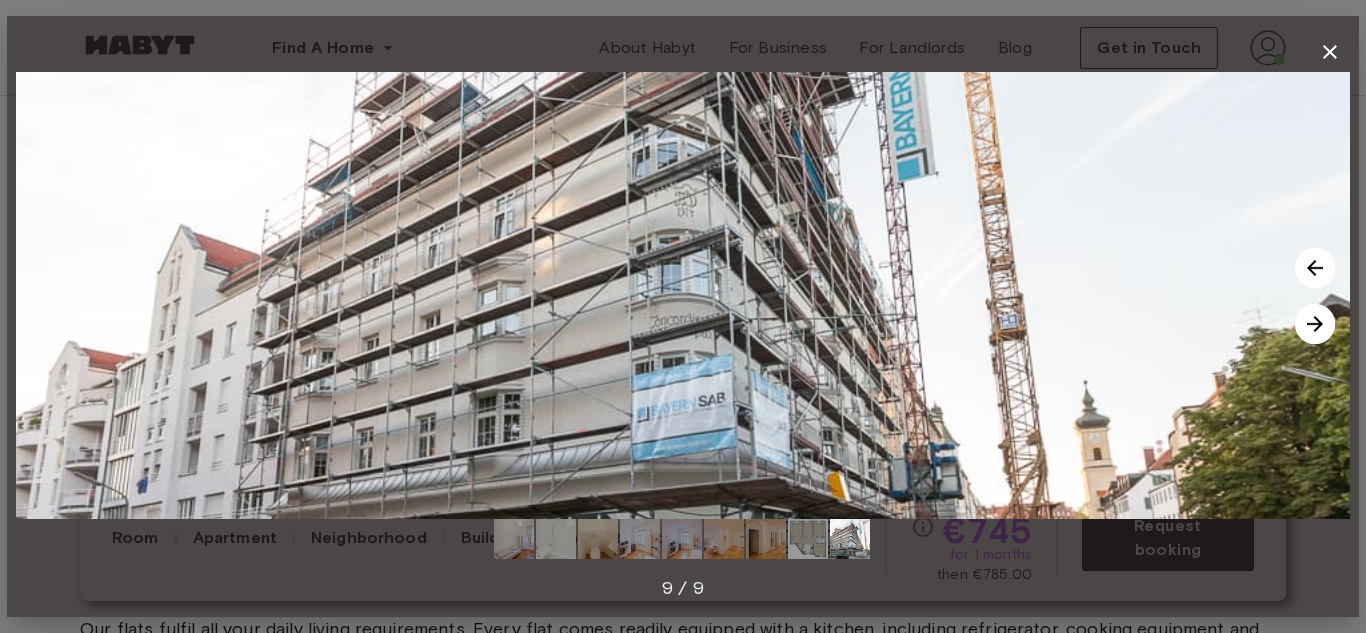 click at bounding box center (1315, 324) 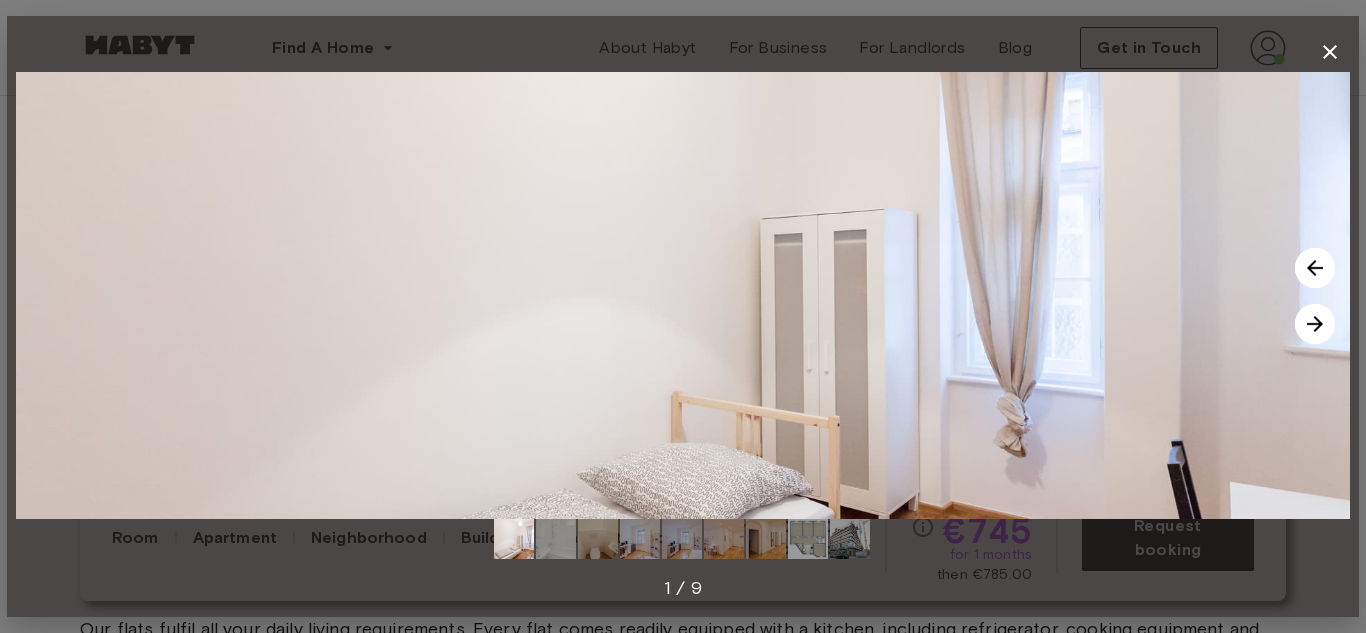 click at bounding box center (1315, 324) 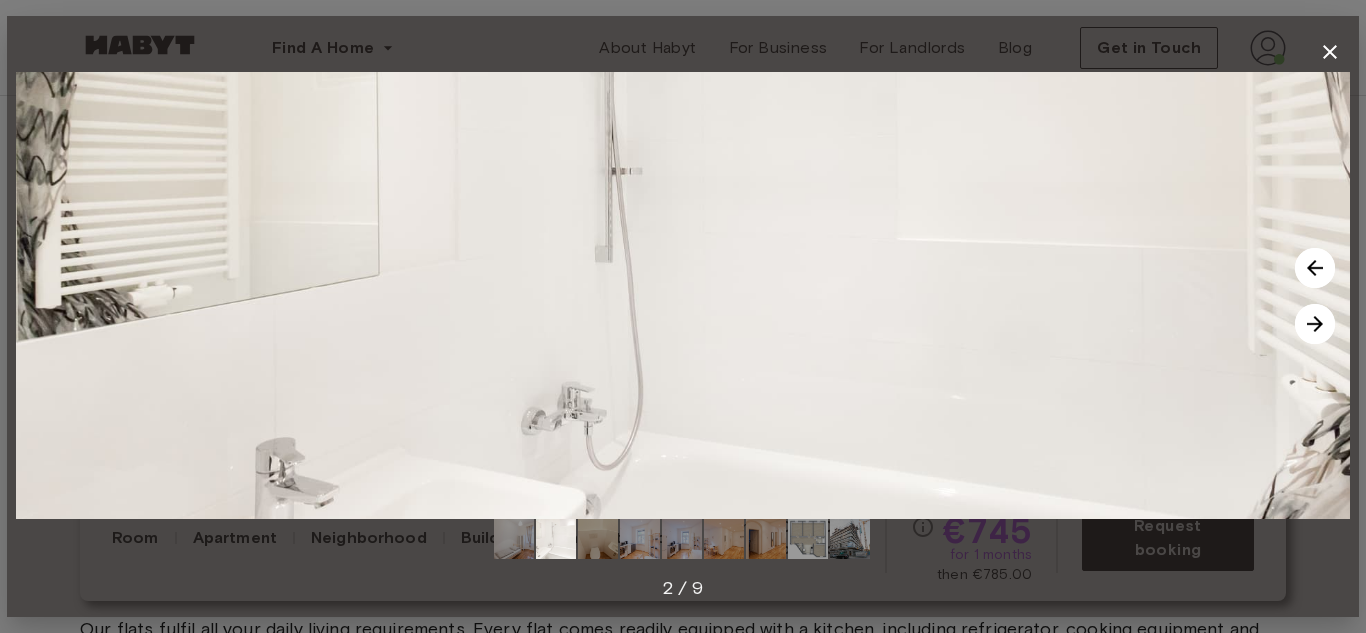 click at bounding box center (1315, 324) 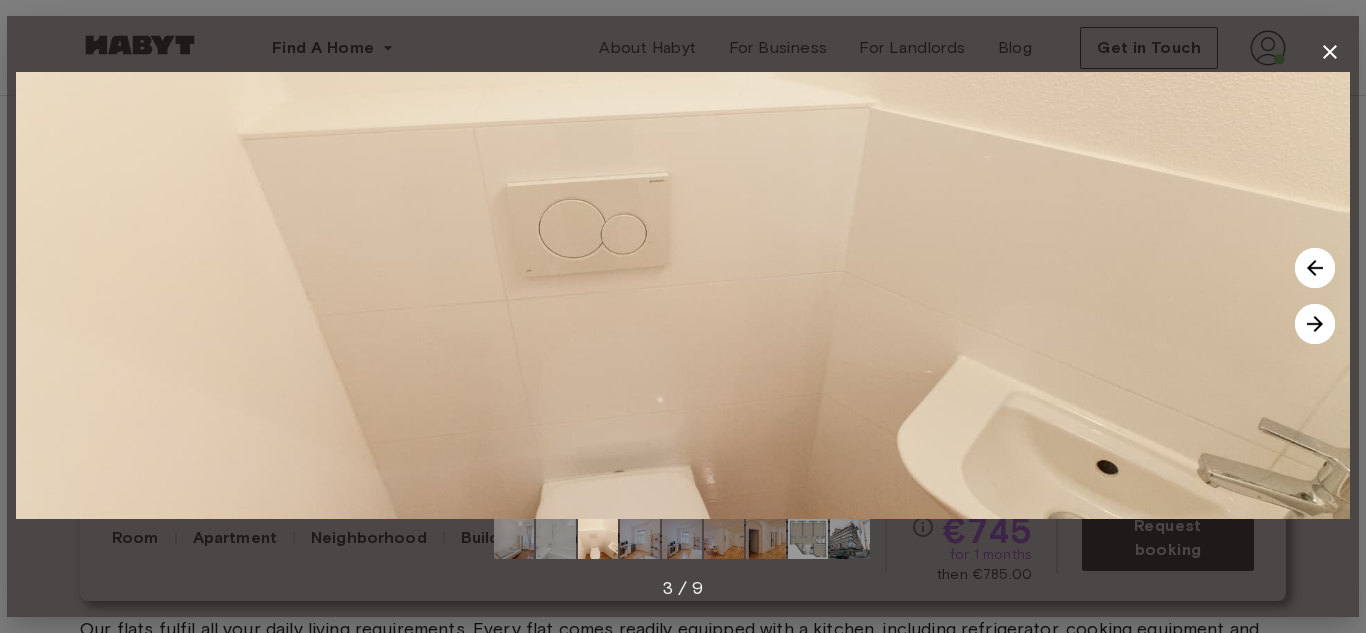 click at bounding box center [1315, 324] 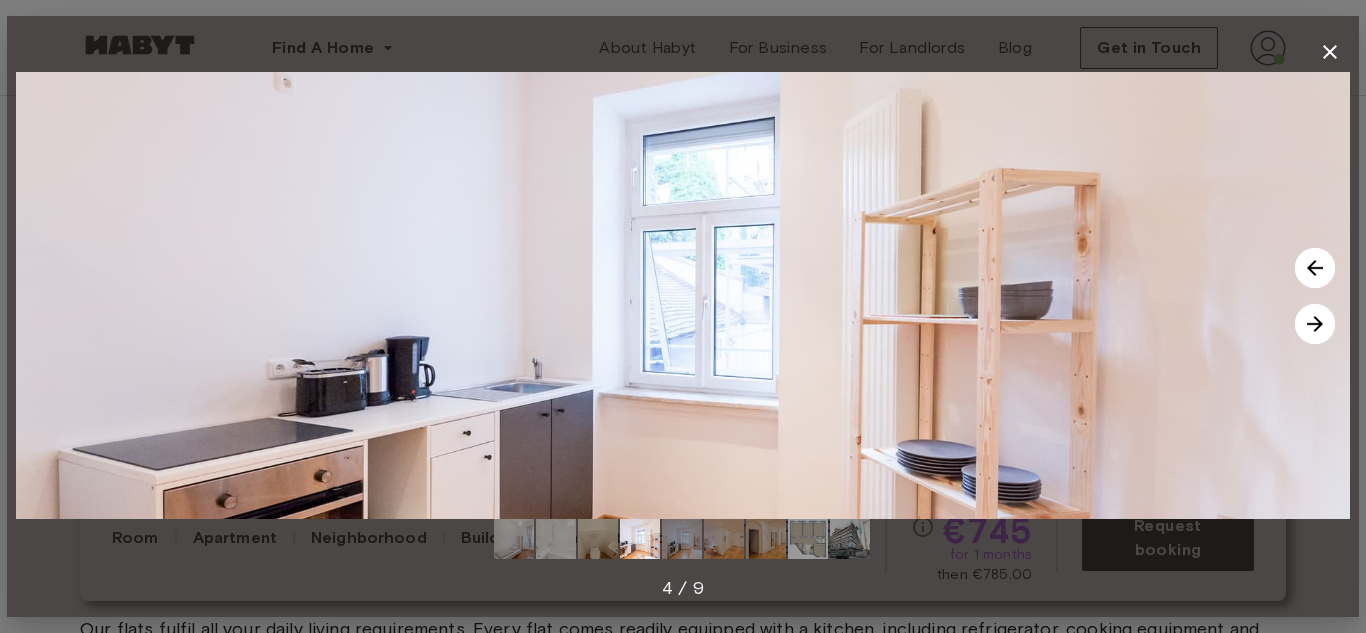 click at bounding box center [1315, 324] 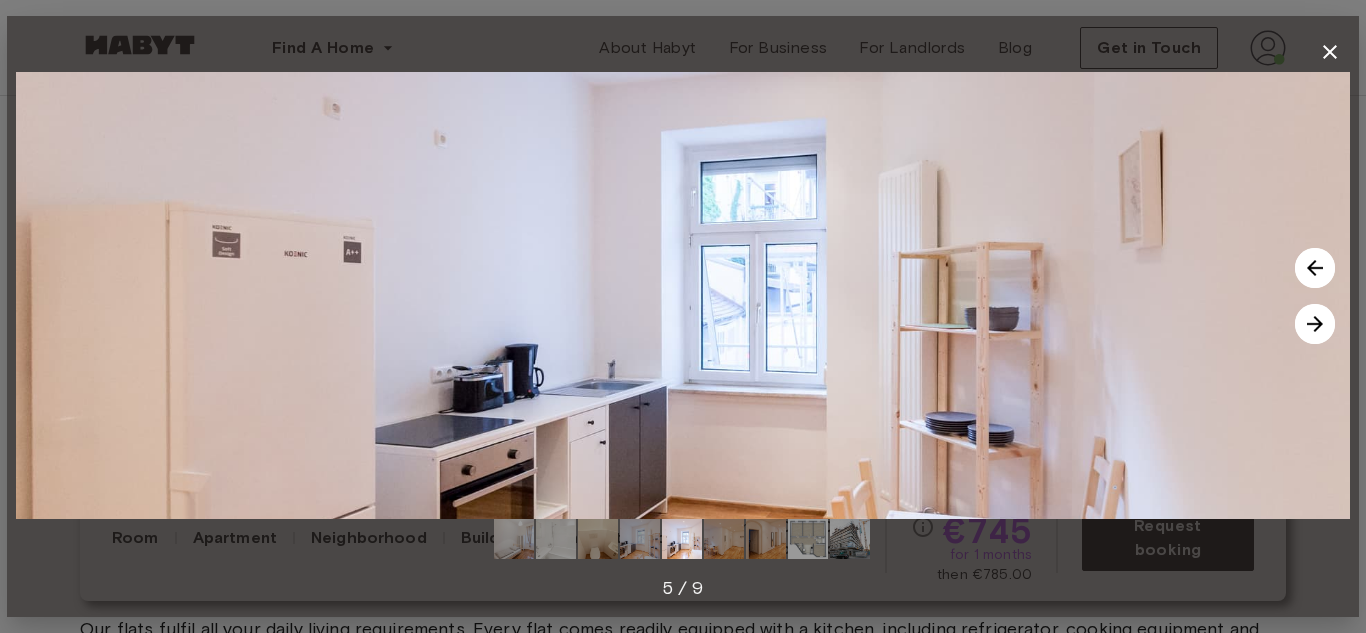 click at bounding box center (1315, 324) 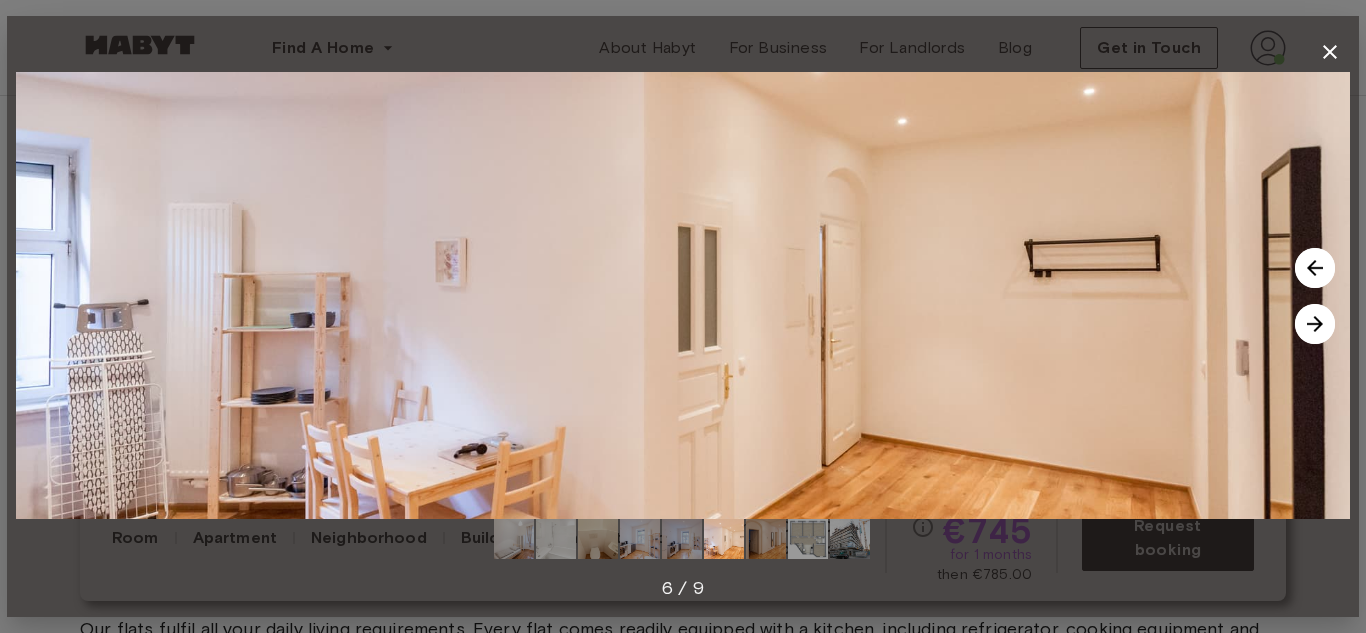 click at bounding box center [1315, 324] 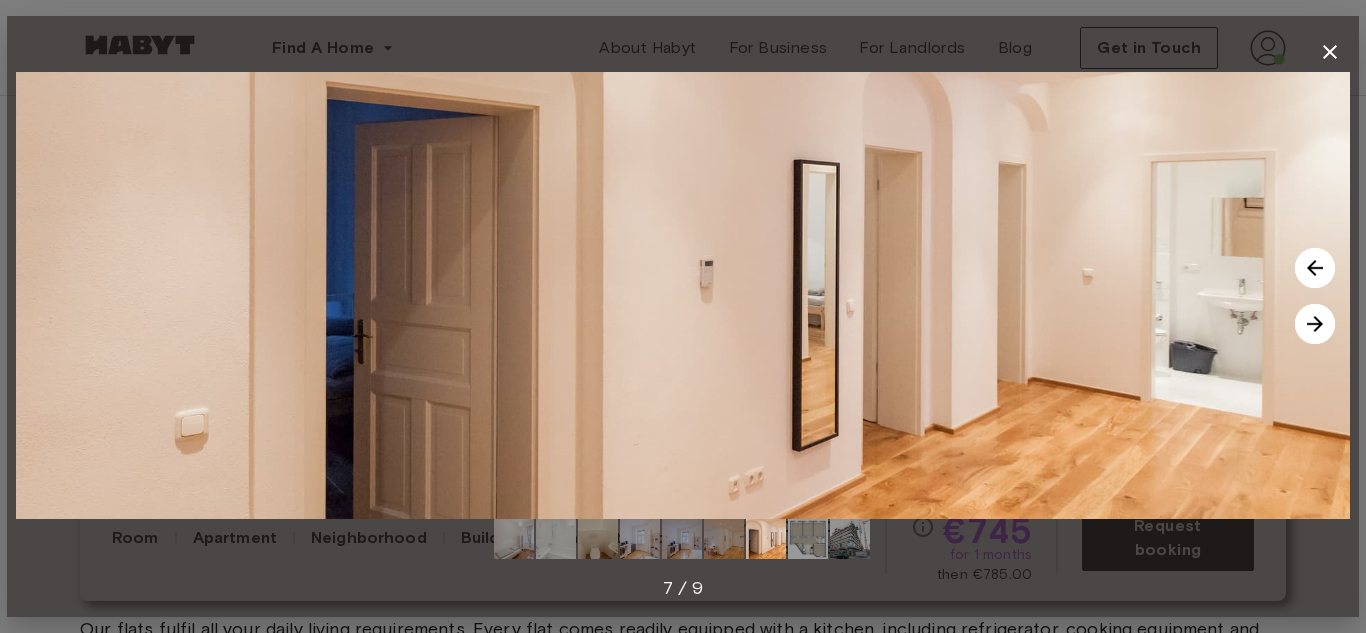 click at bounding box center [1315, 324] 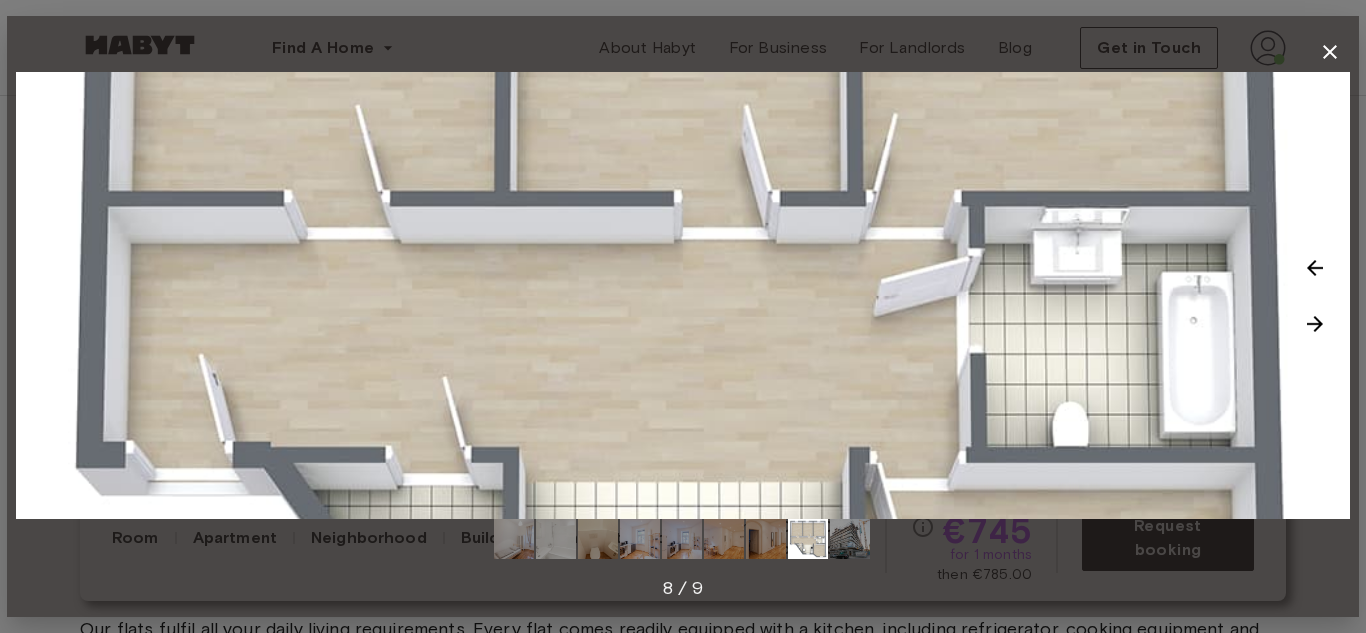 click at bounding box center [1315, 324] 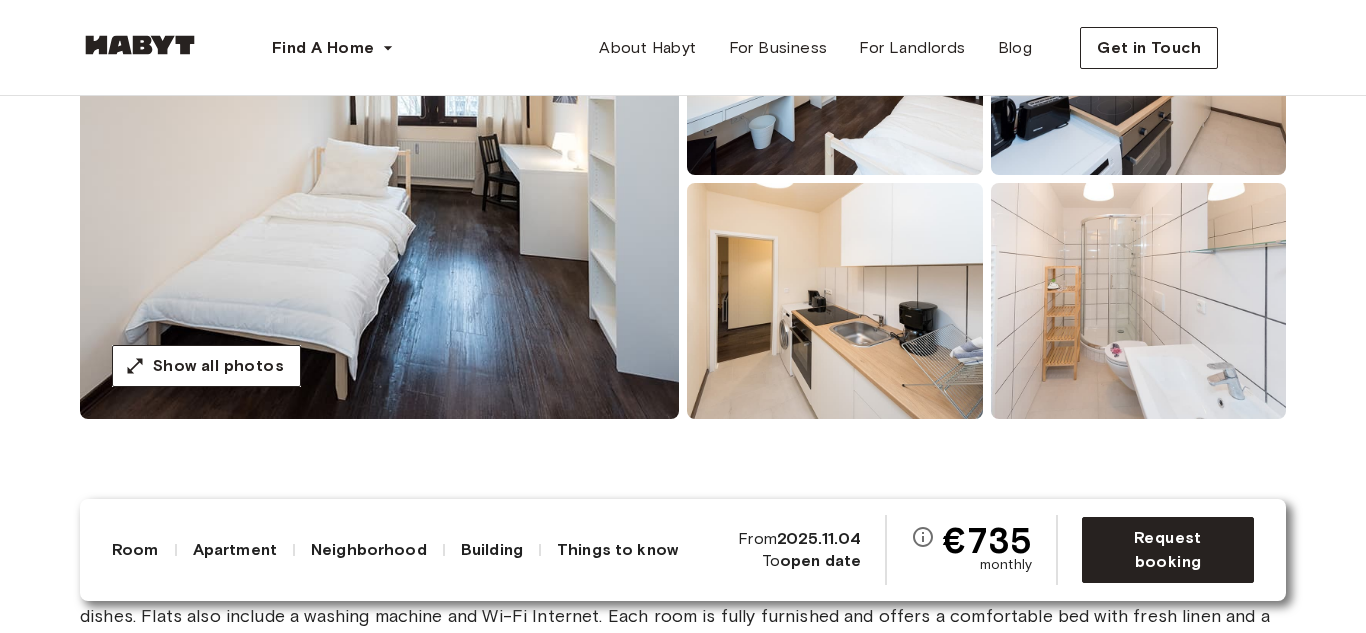 scroll, scrollTop: 380, scrollLeft: 0, axis: vertical 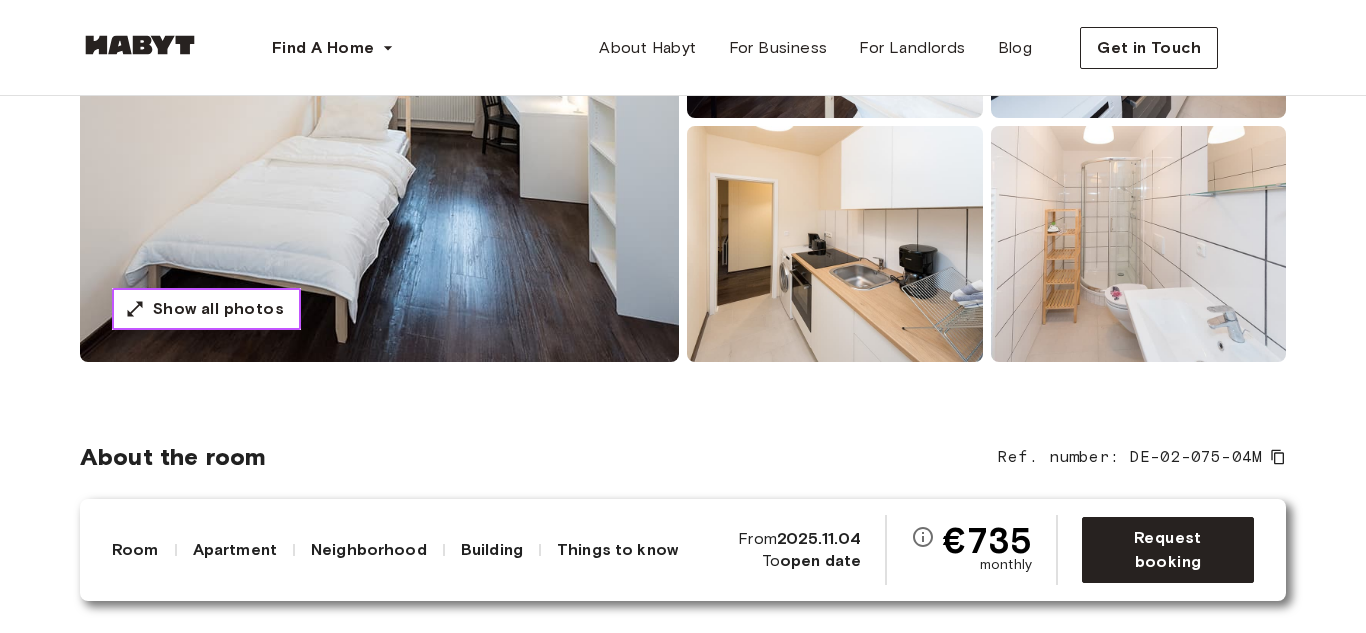 click on "Show all photos" at bounding box center [206, 309] 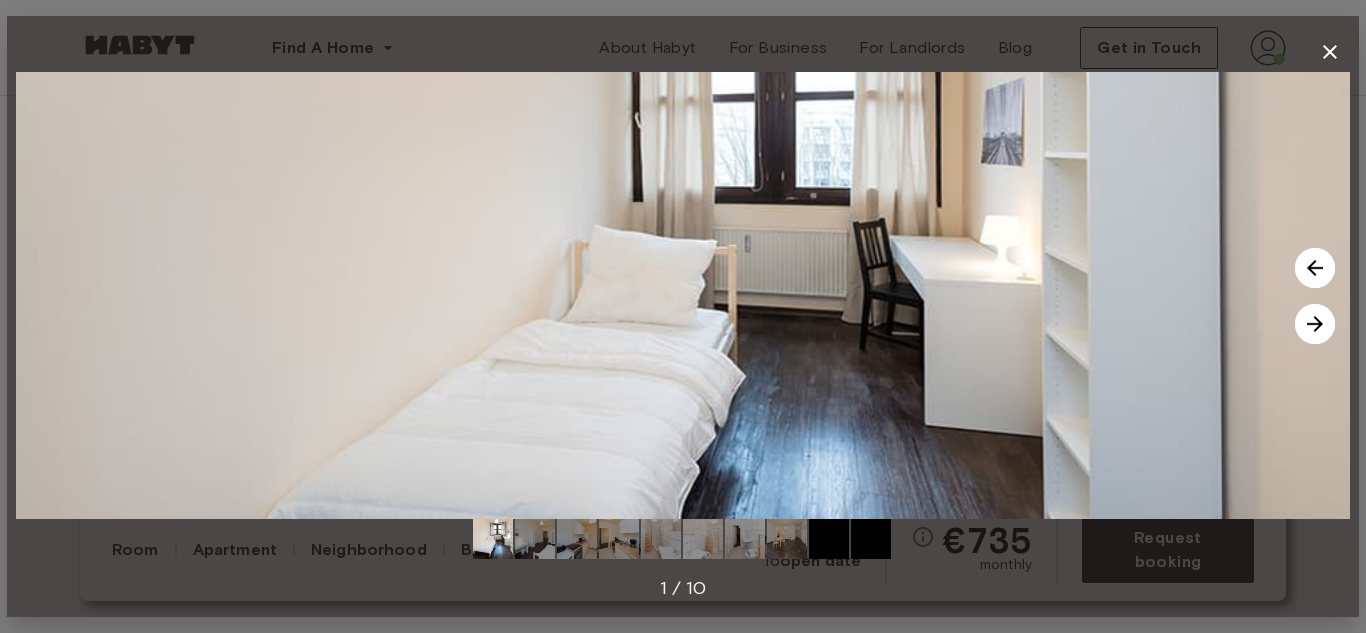 click at bounding box center [1315, 324] 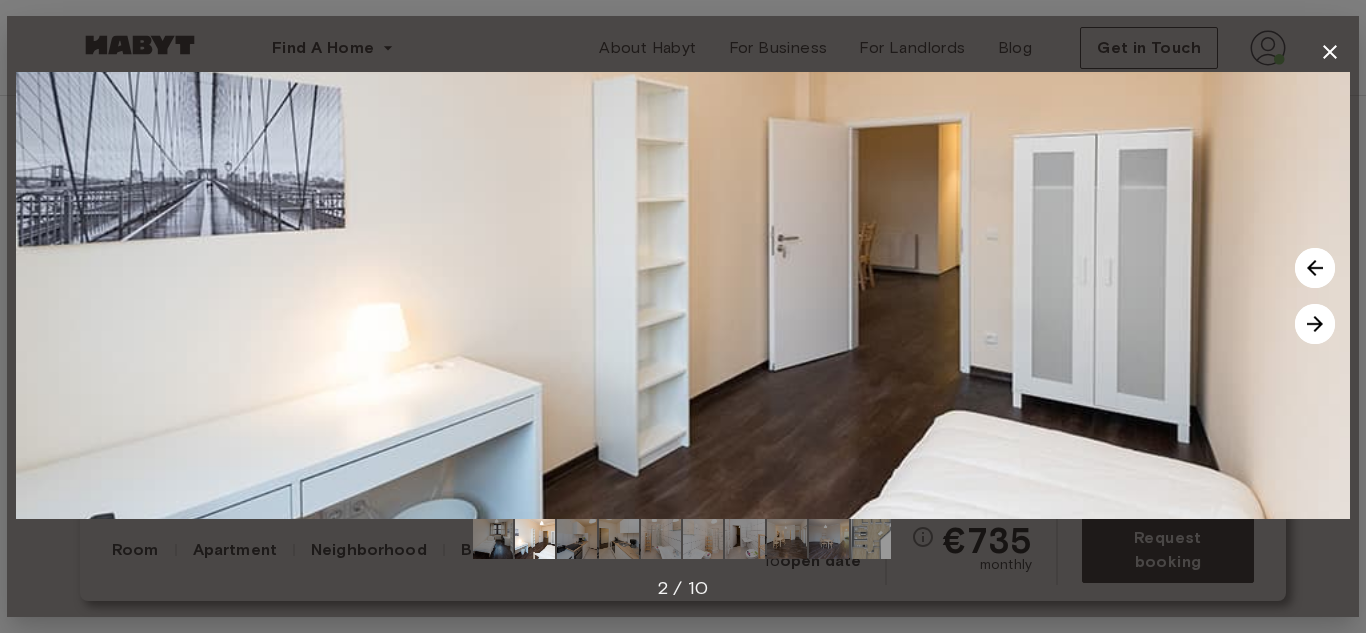 click at bounding box center (1315, 324) 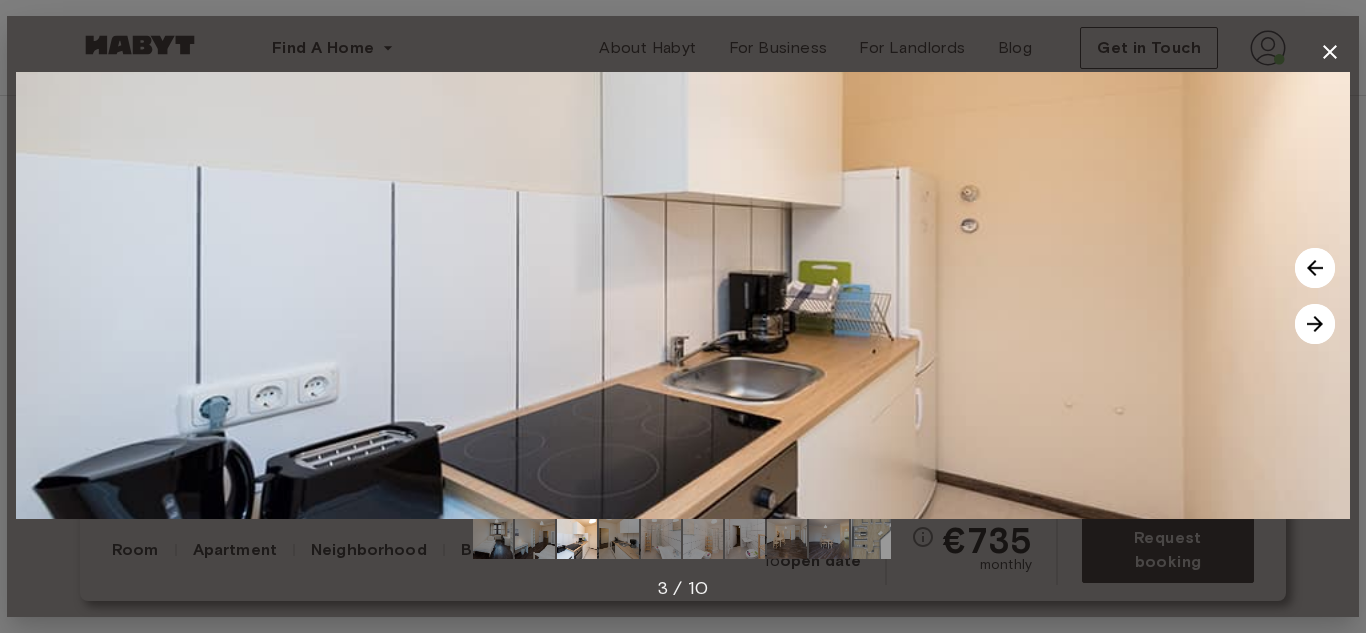click at bounding box center [1315, 324] 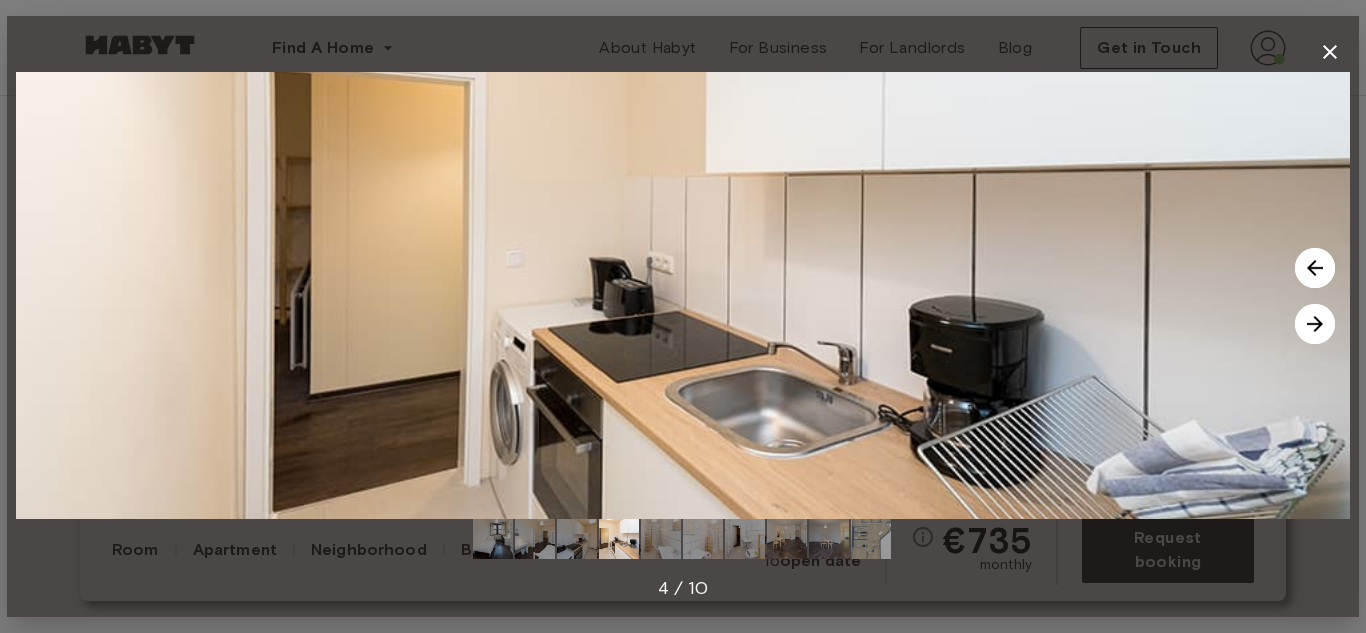click at bounding box center [1315, 324] 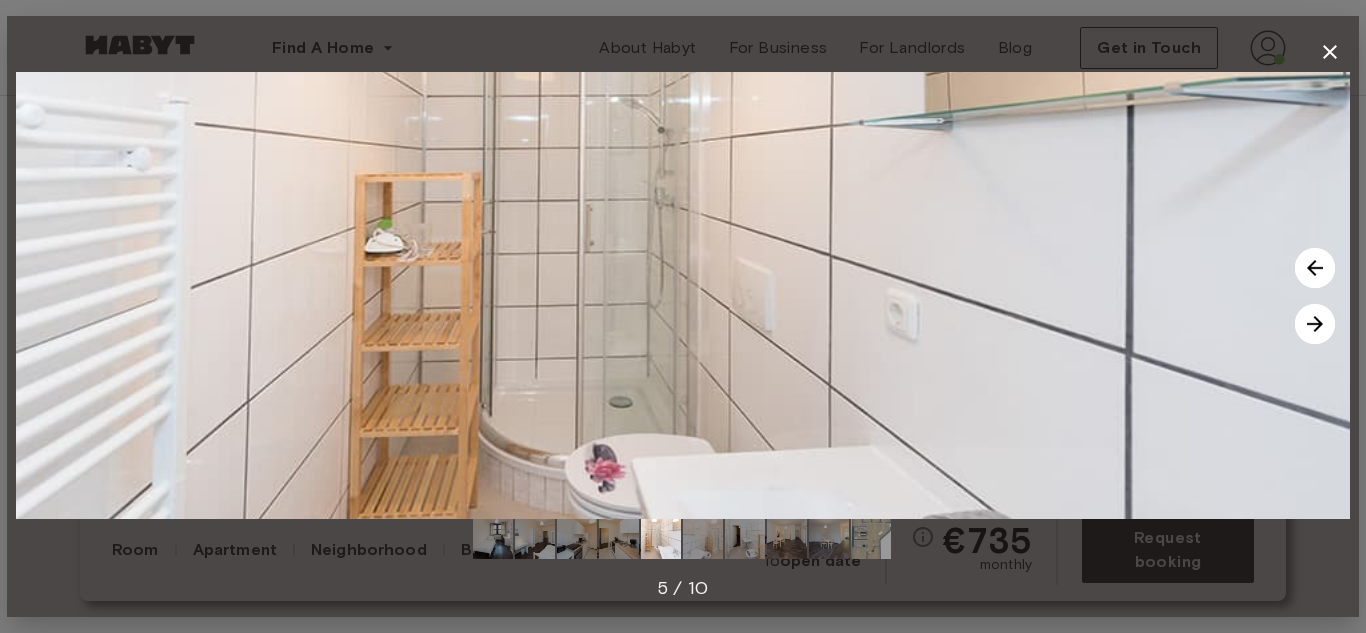 click at bounding box center (1315, 324) 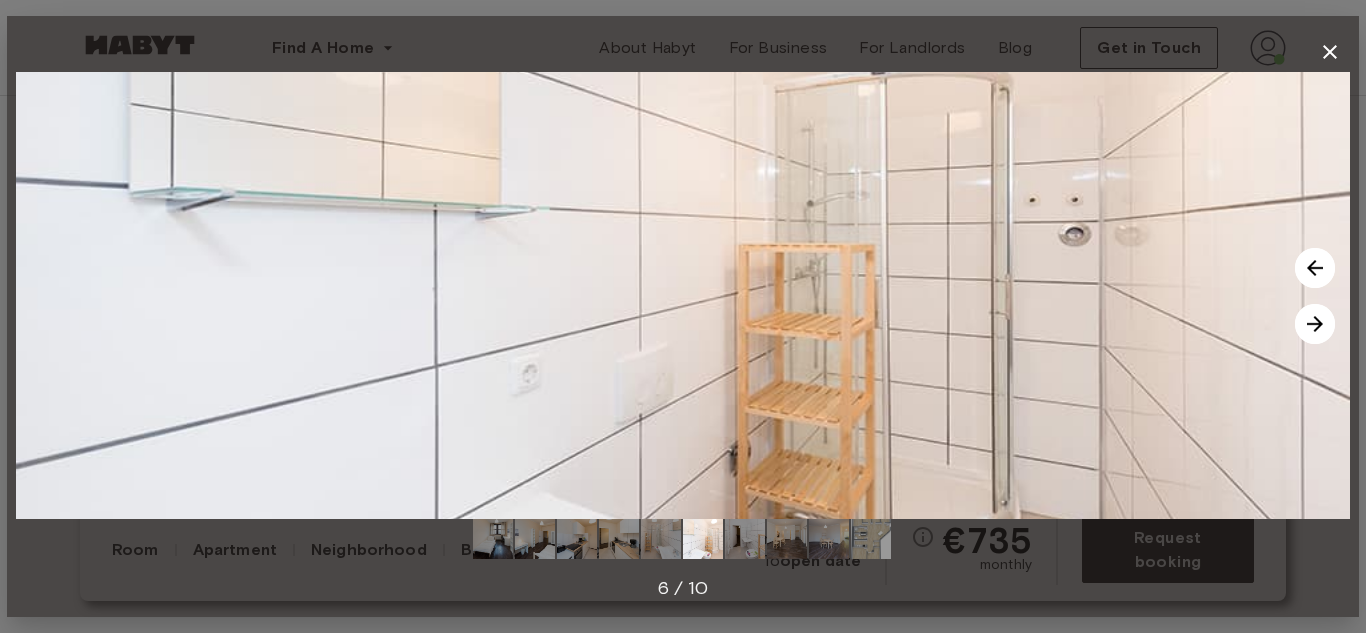 click at bounding box center [1315, 324] 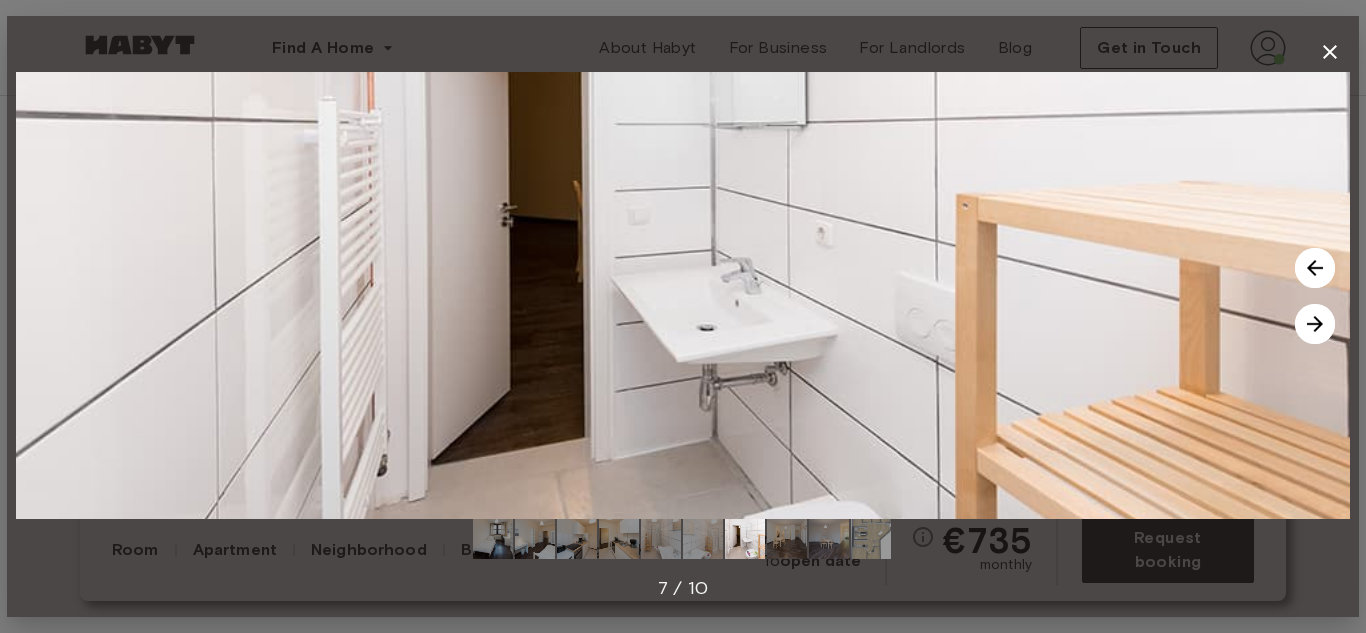 click at bounding box center (1315, 324) 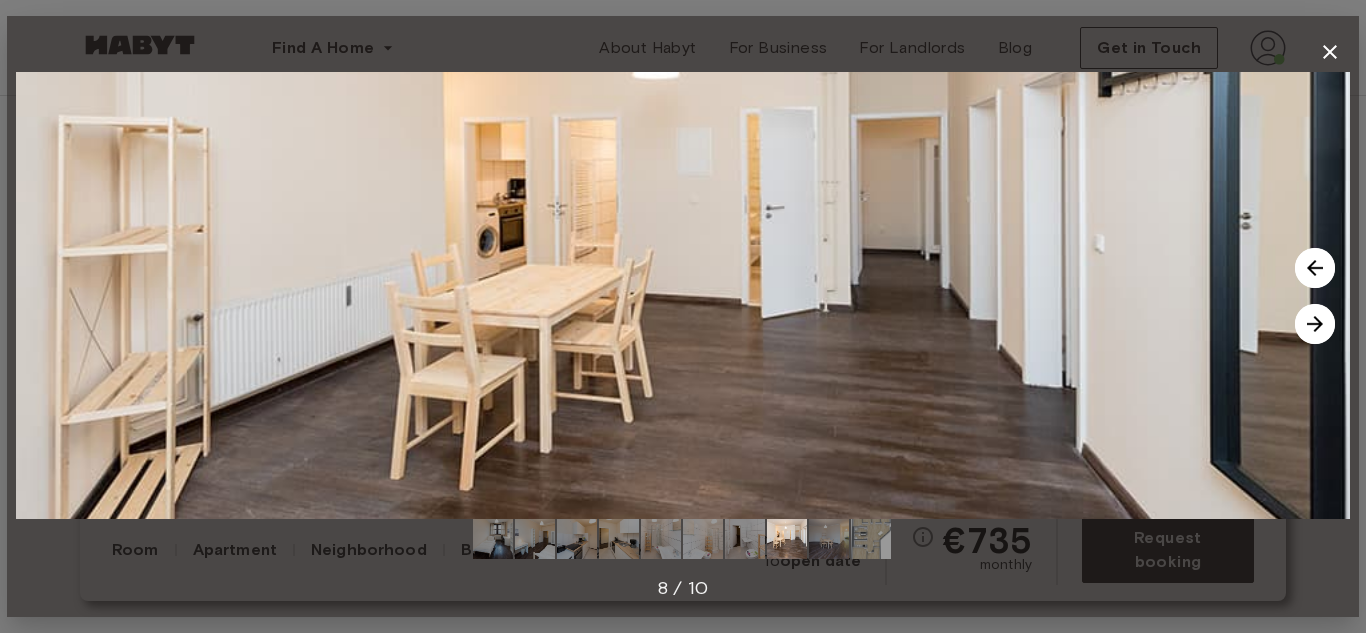 click at bounding box center (1315, 324) 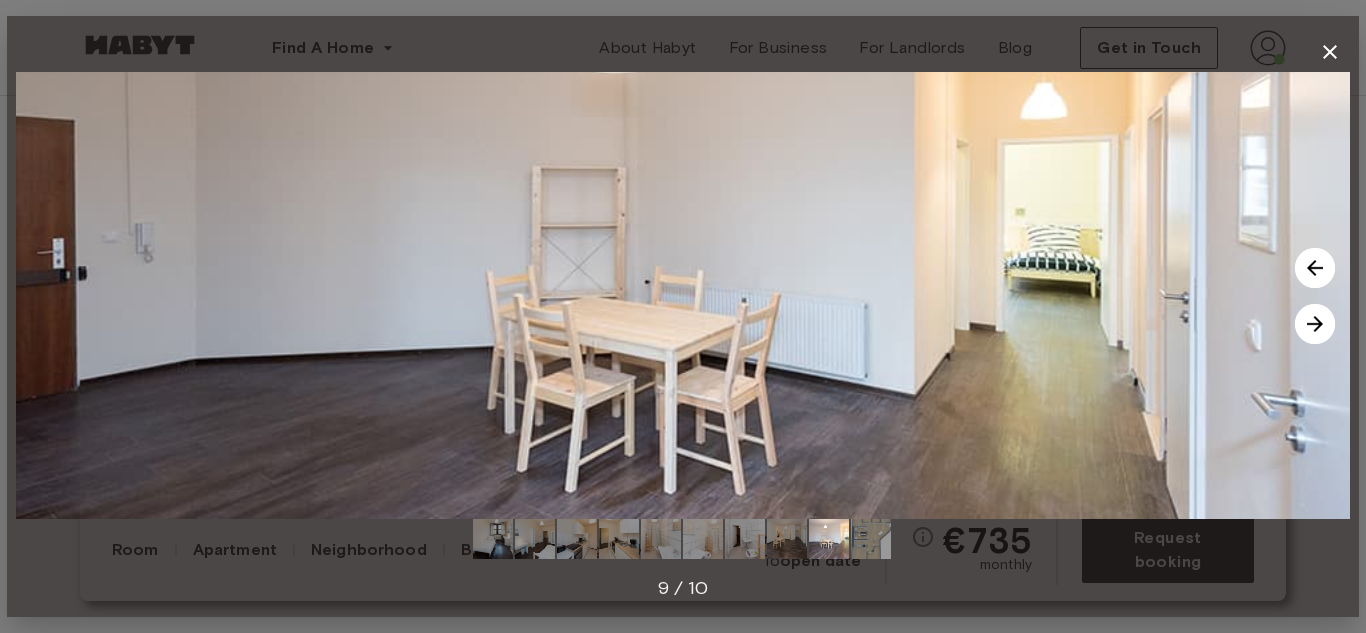 click at bounding box center [1315, 324] 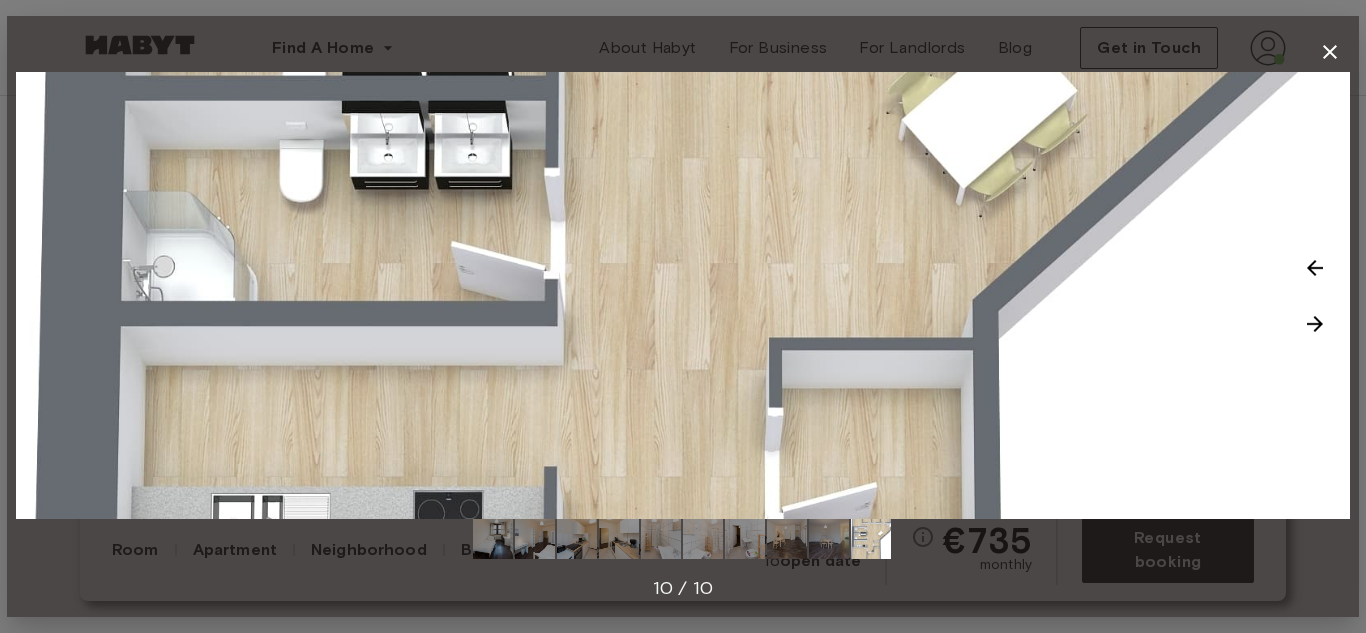 click at bounding box center (1315, 324) 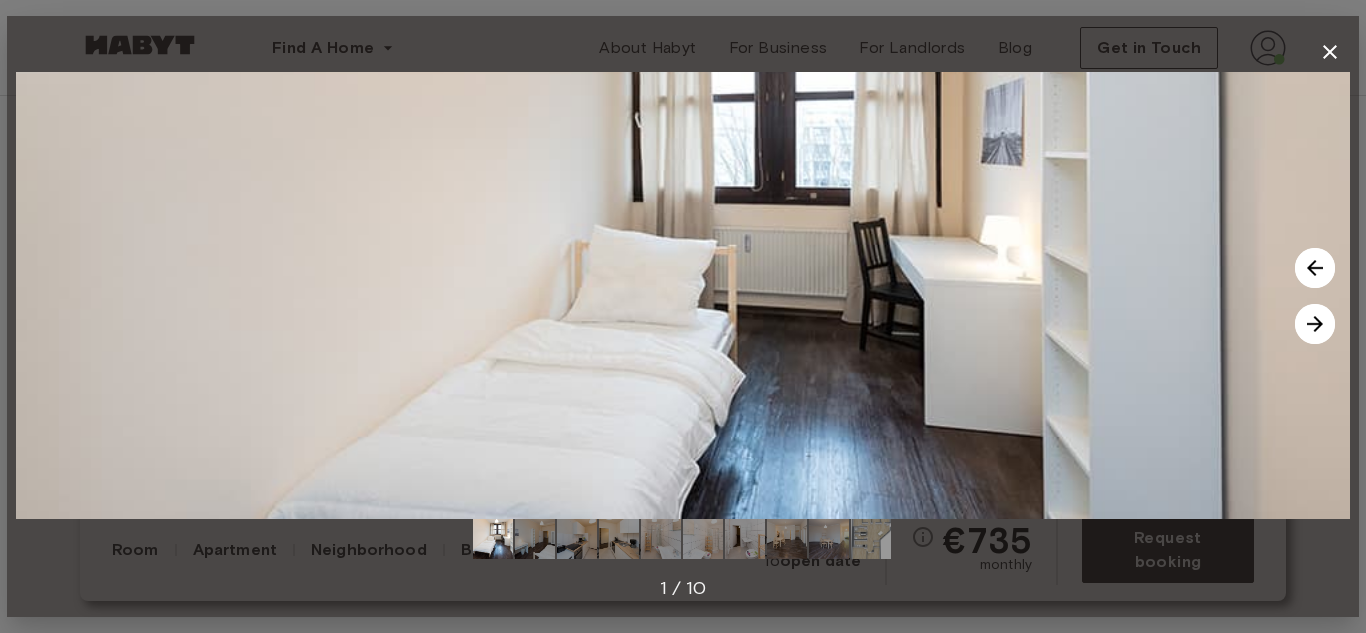 click at bounding box center (1315, 324) 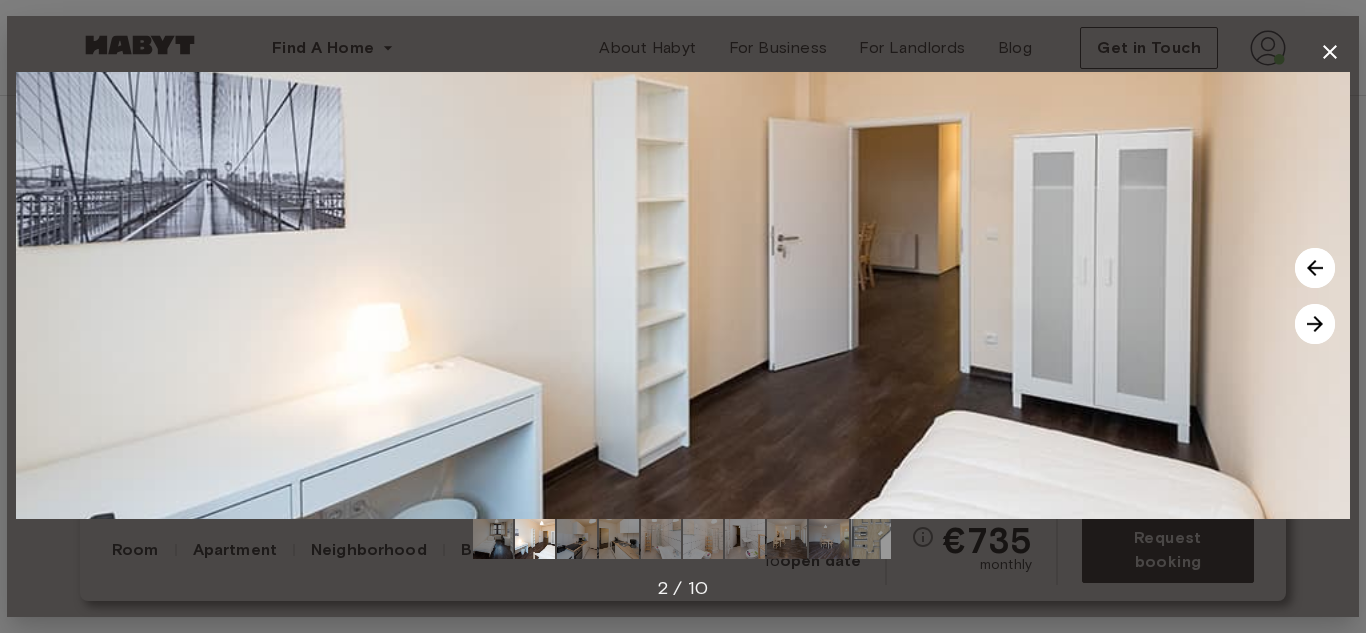 click at bounding box center (1315, 324) 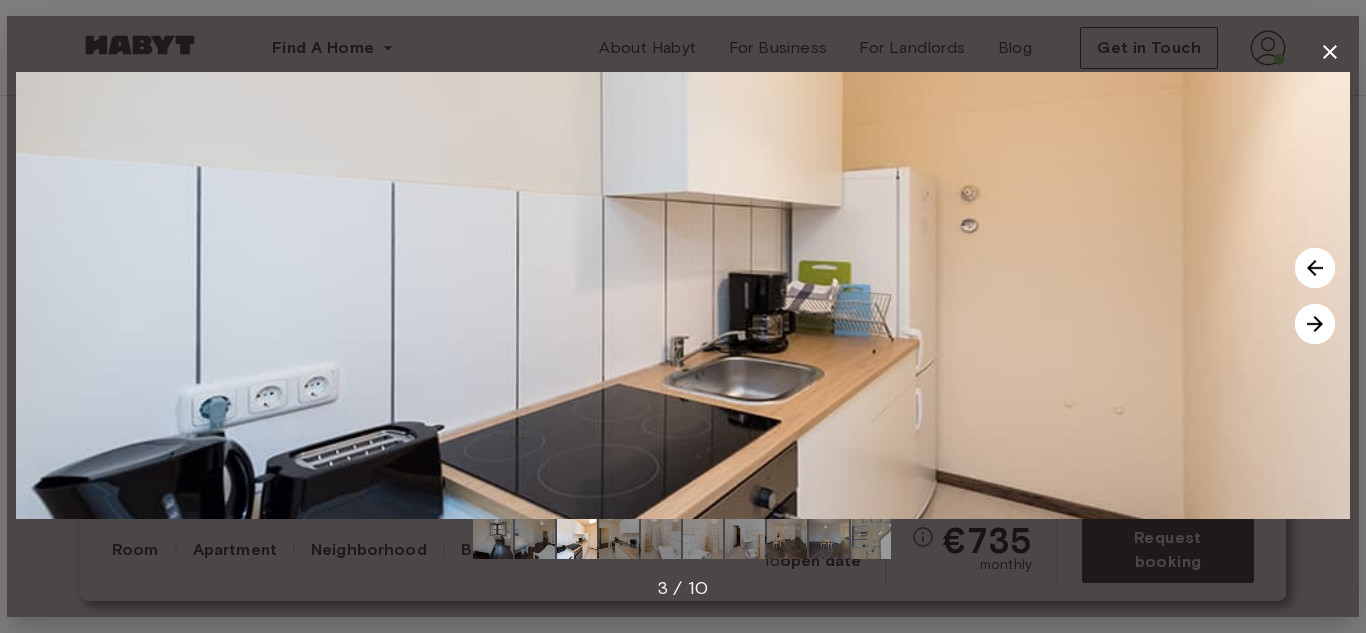 click at bounding box center (1315, 324) 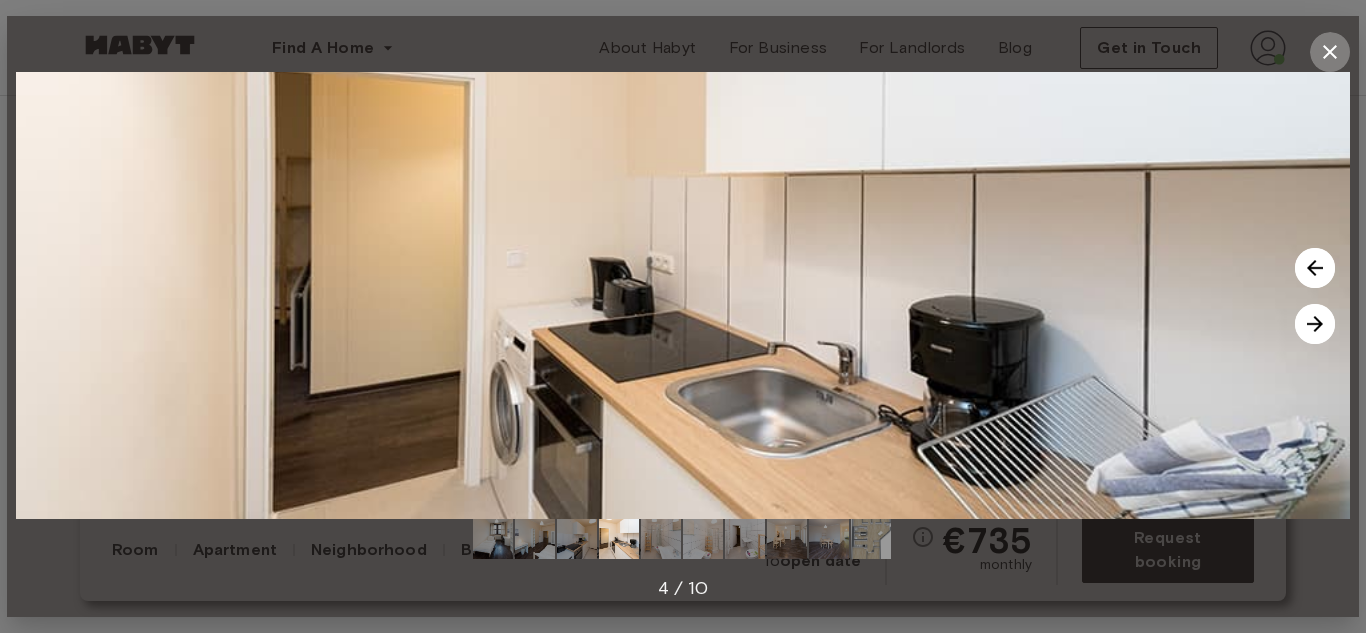 click 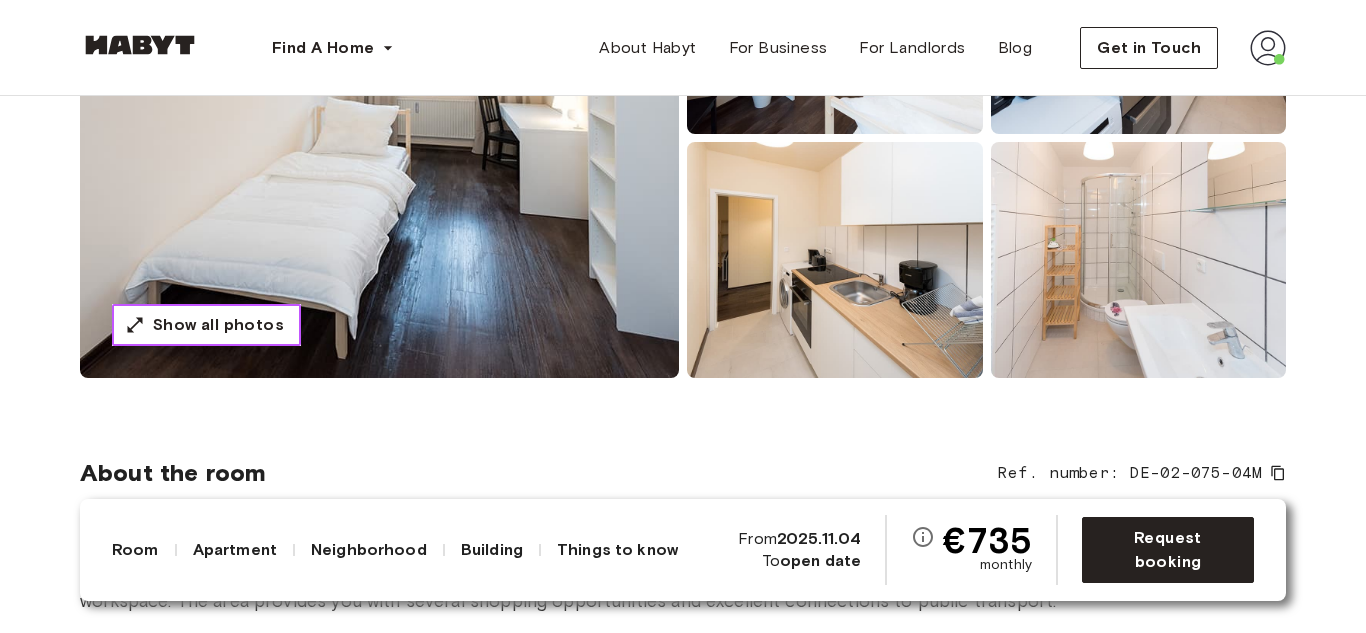 scroll, scrollTop: 285, scrollLeft: 0, axis: vertical 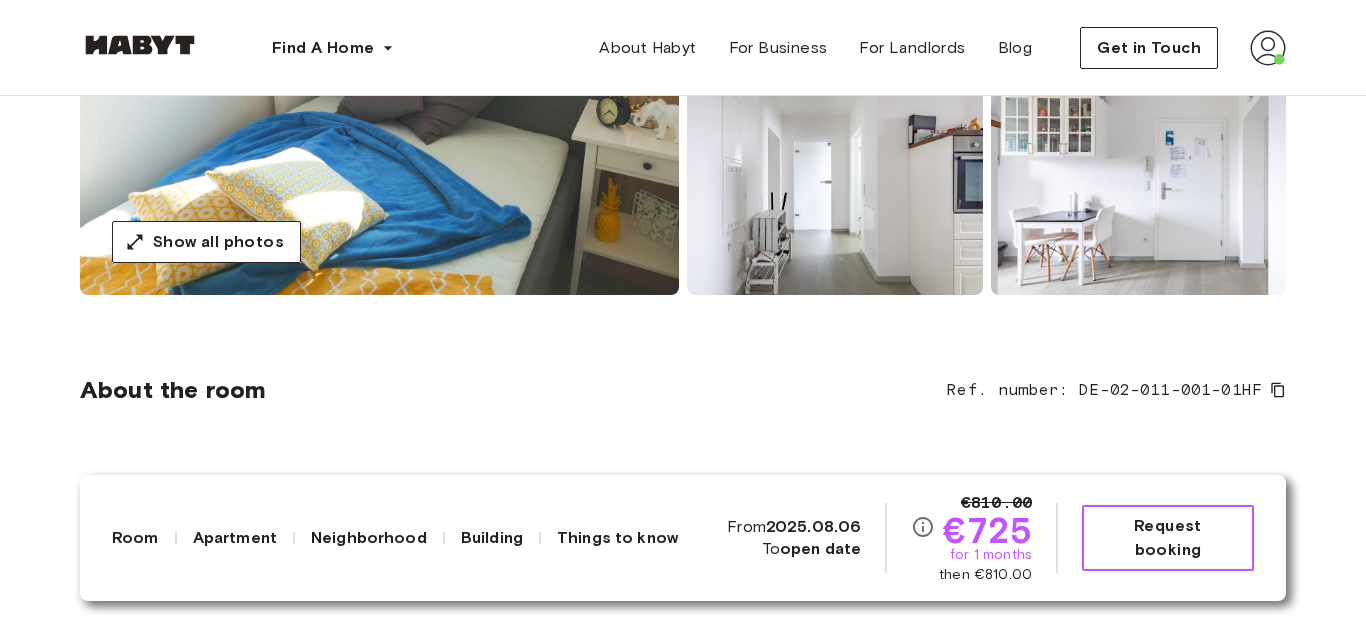 click on "Request booking" at bounding box center (1168, 538) 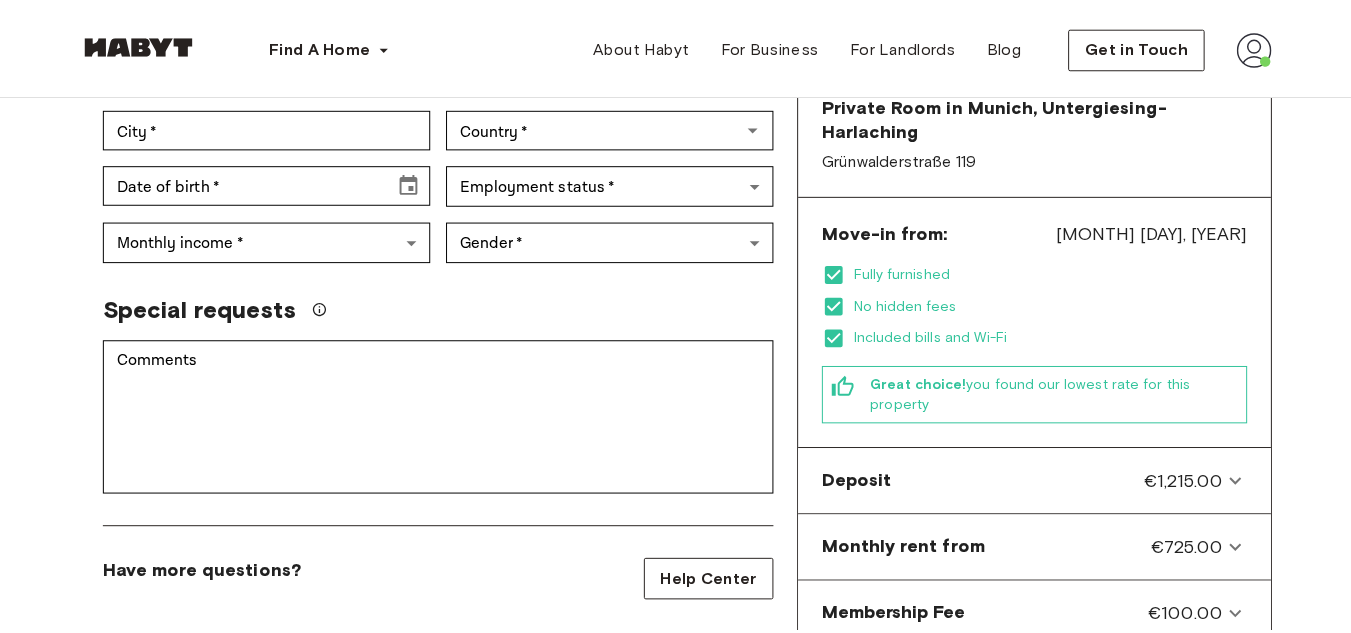 scroll, scrollTop: 0, scrollLeft: 0, axis: both 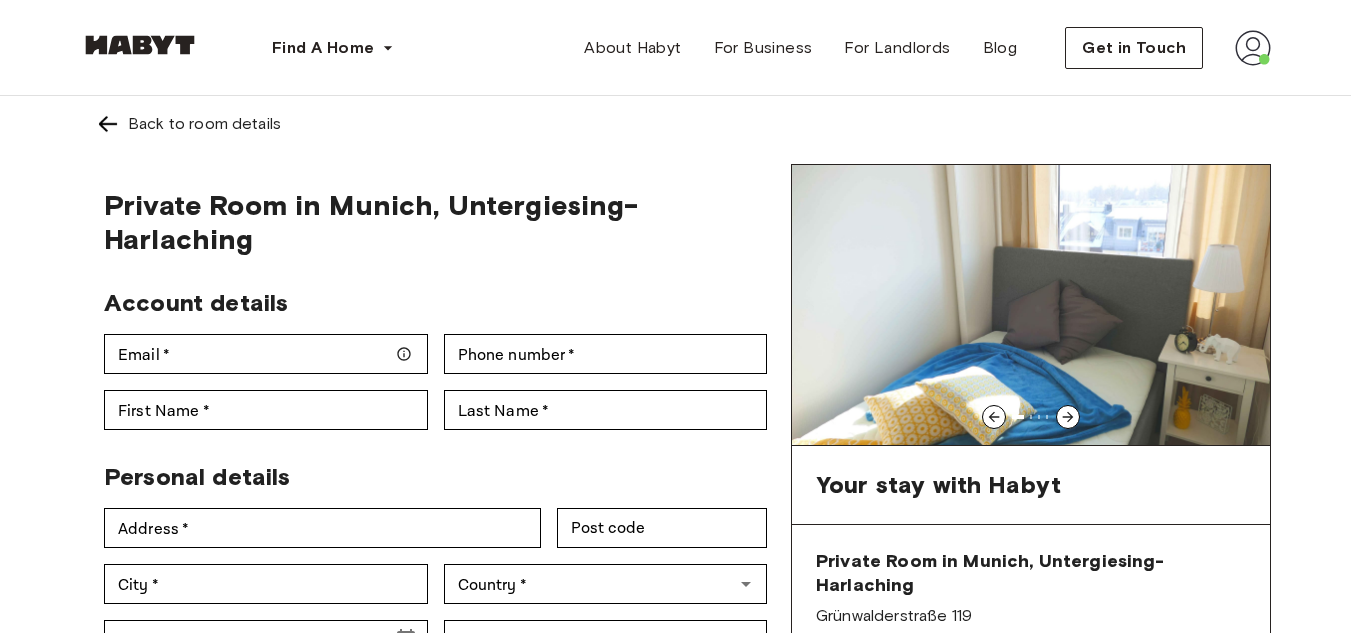 click 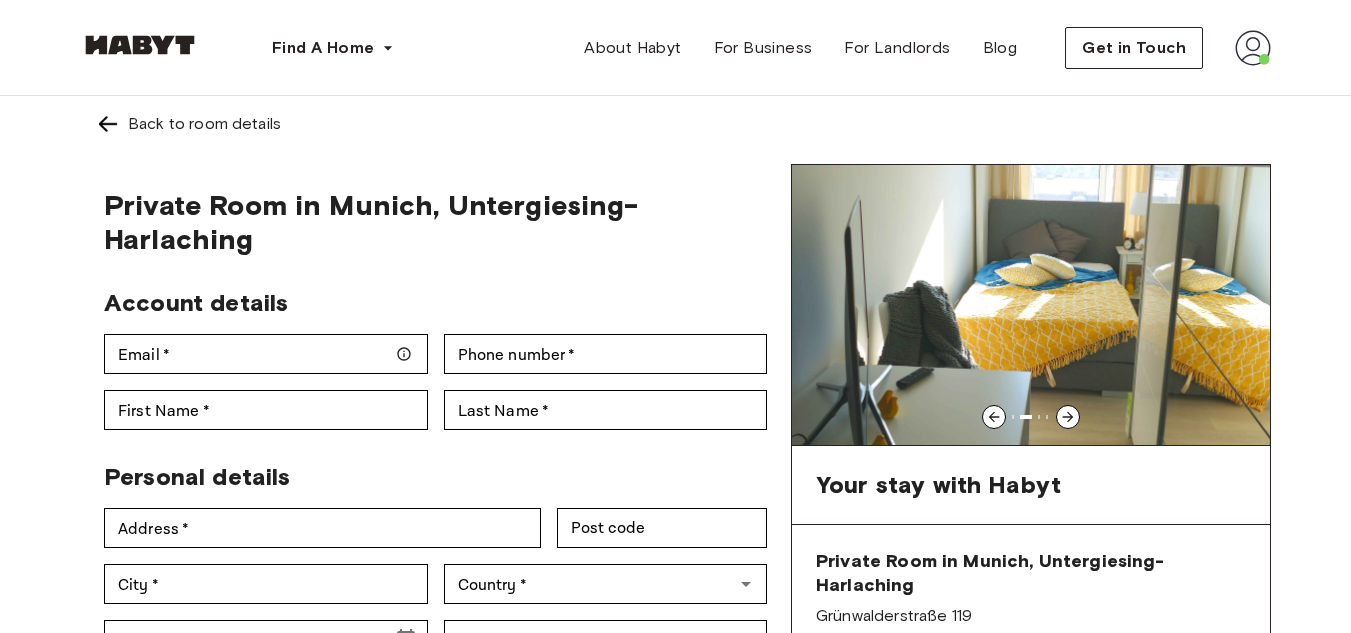 click 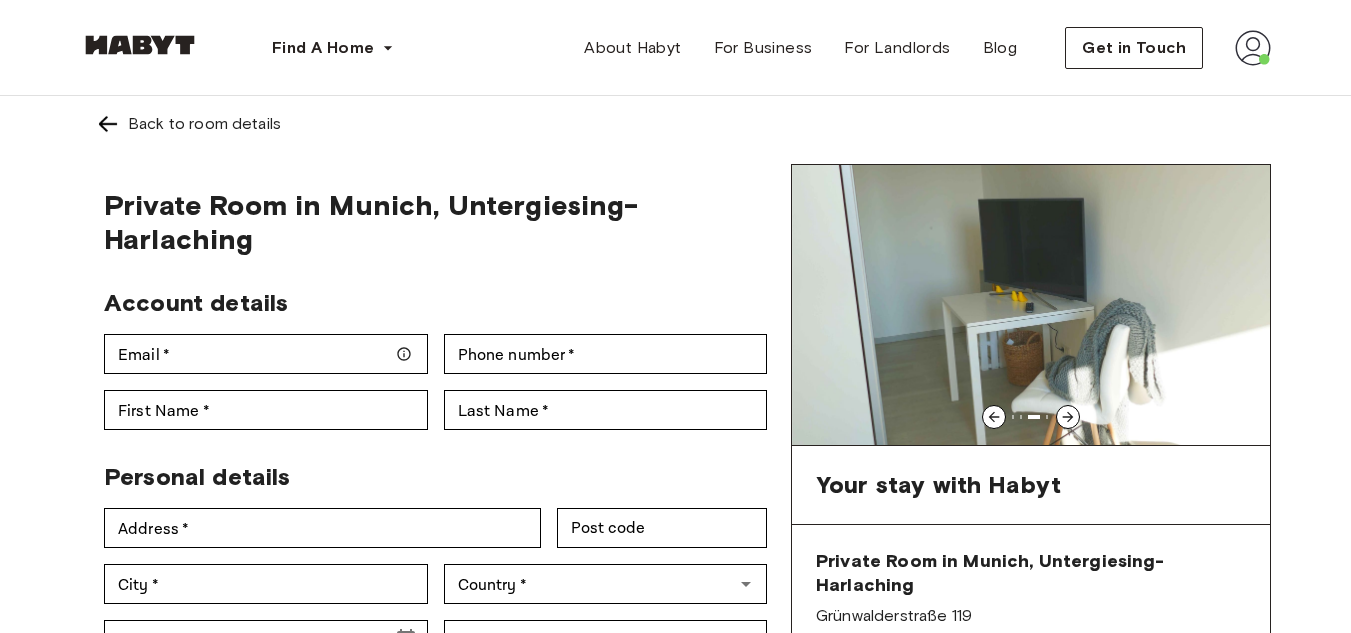 click 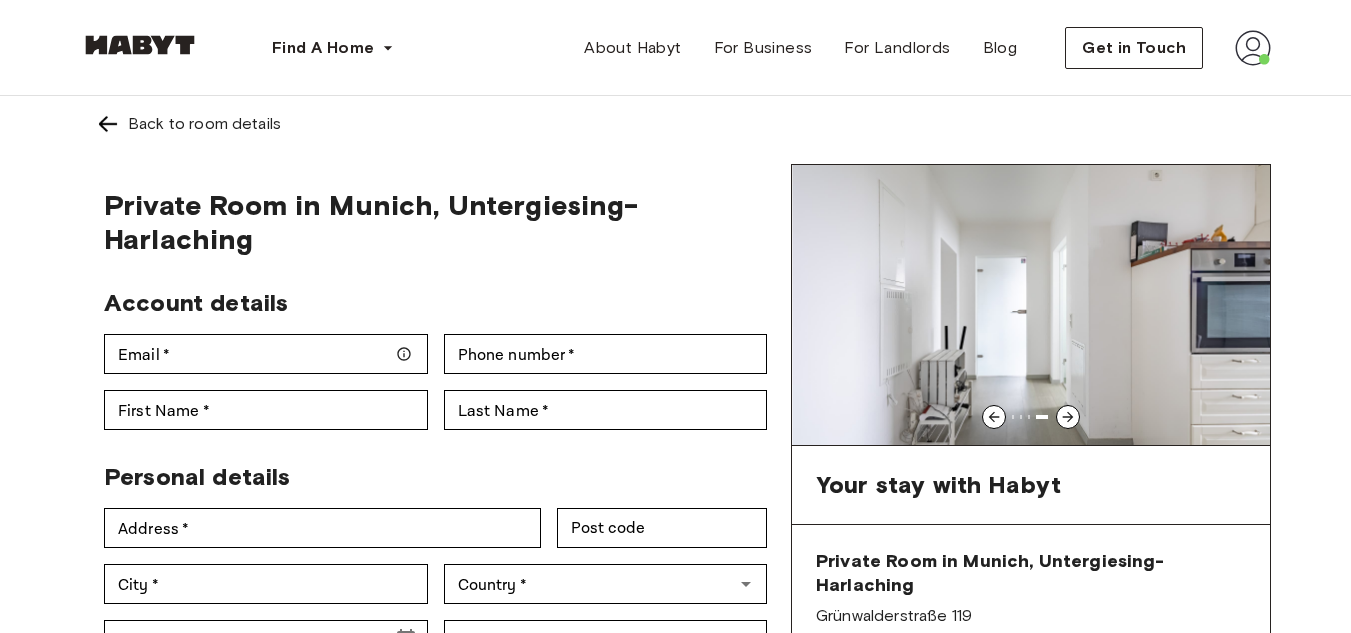 click 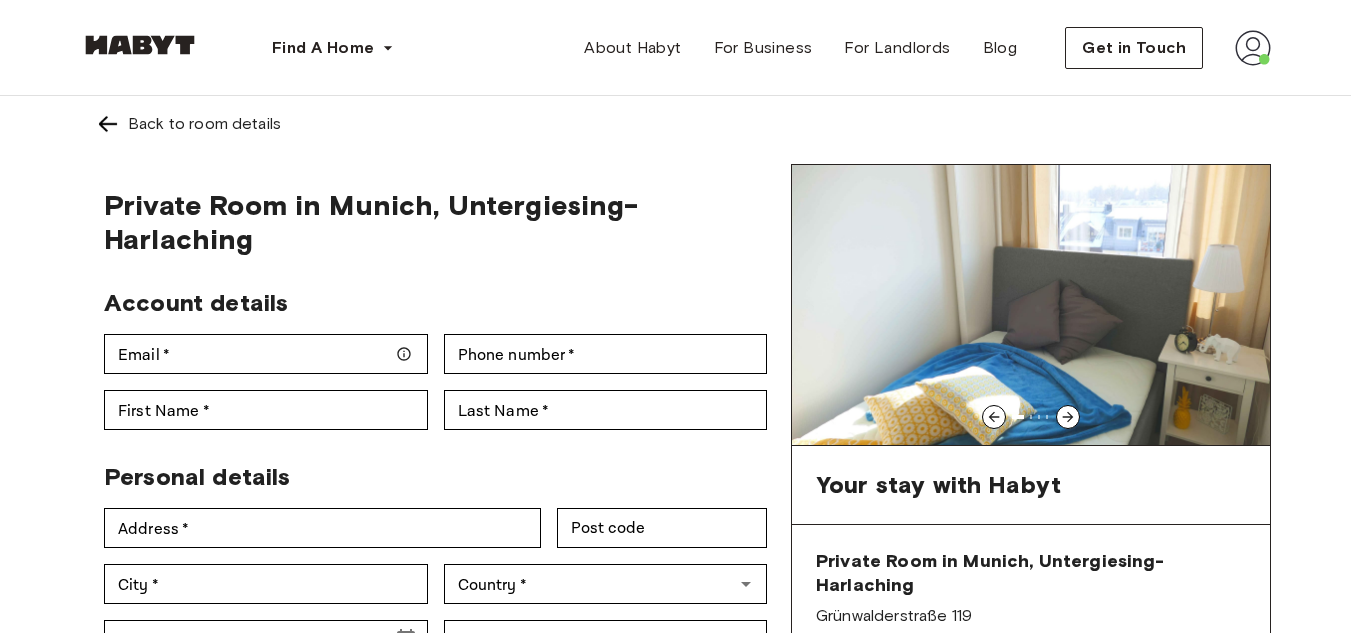click 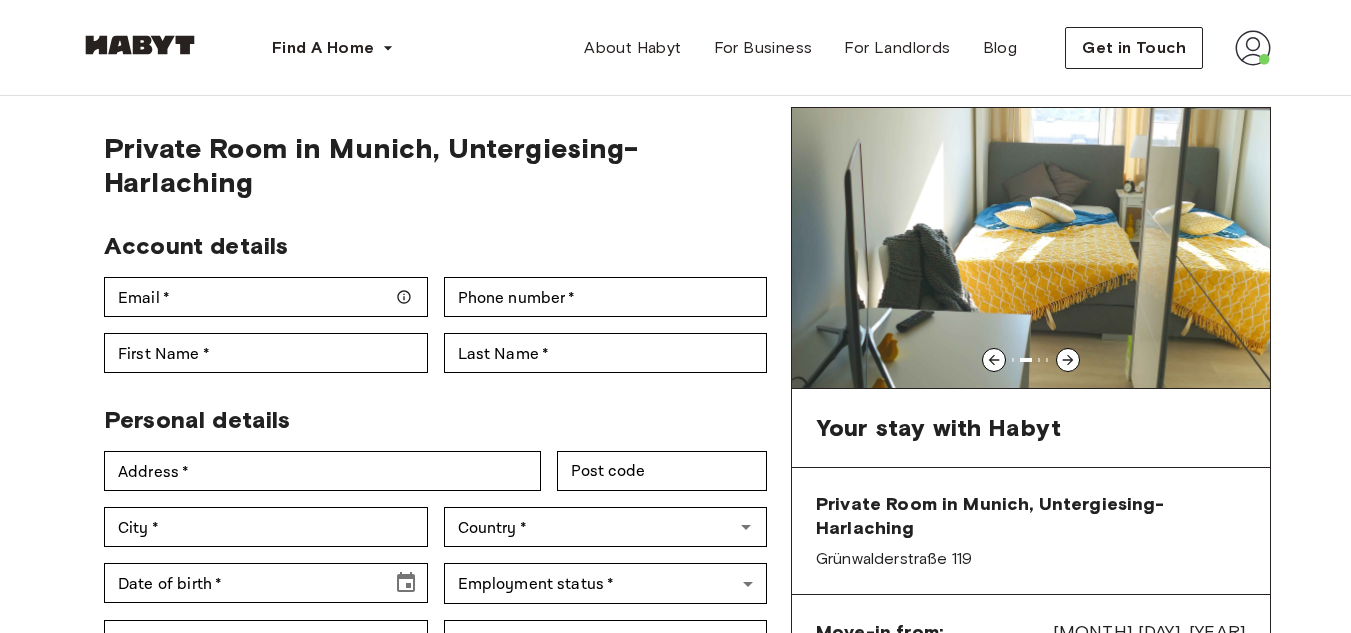 scroll, scrollTop: 0, scrollLeft: 0, axis: both 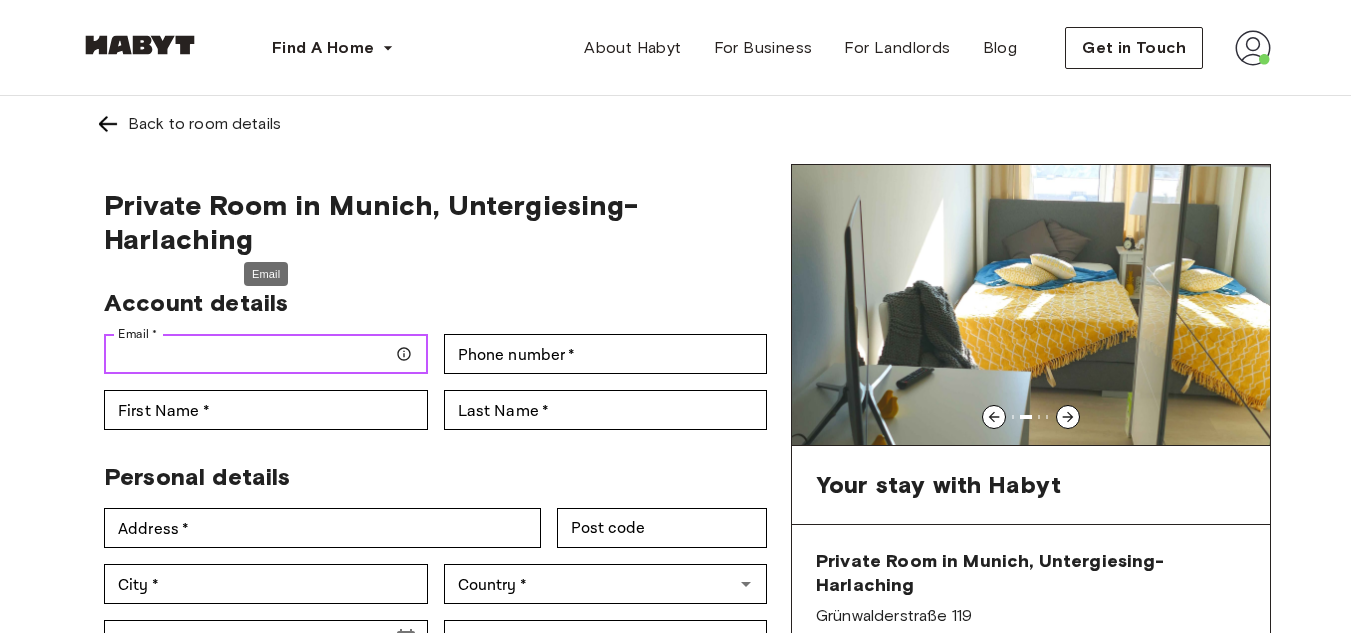 click on "Email   *" at bounding box center [266, 354] 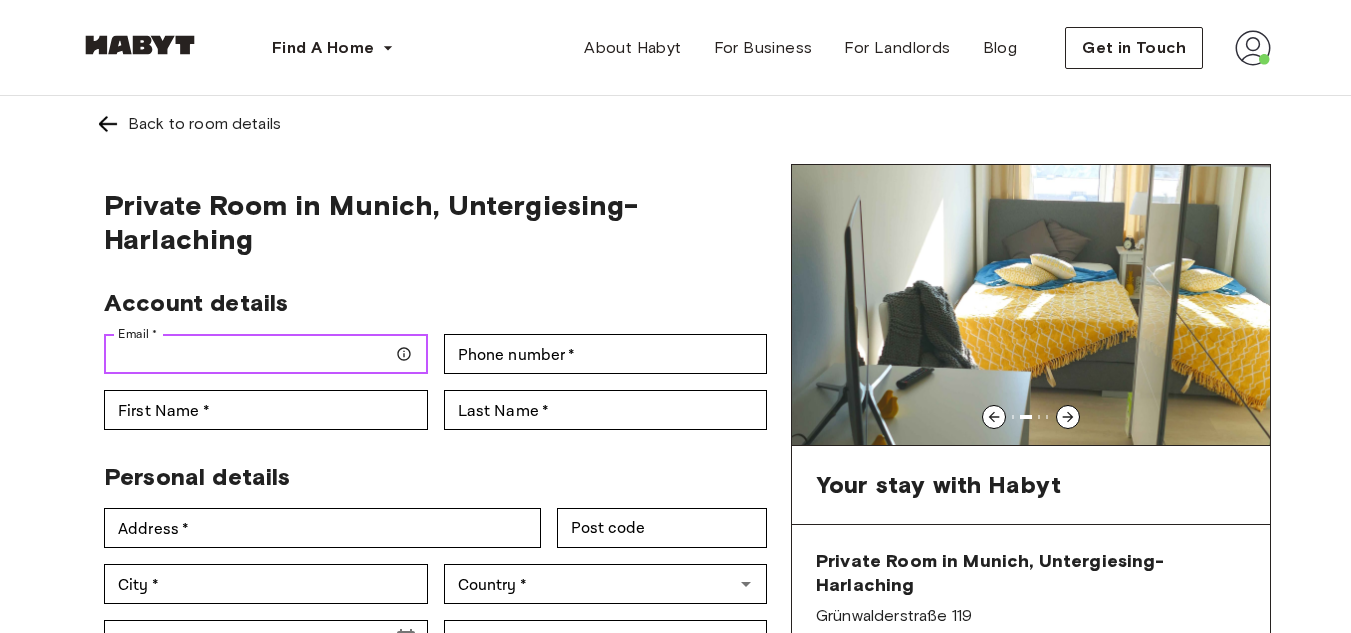 type on "**********" 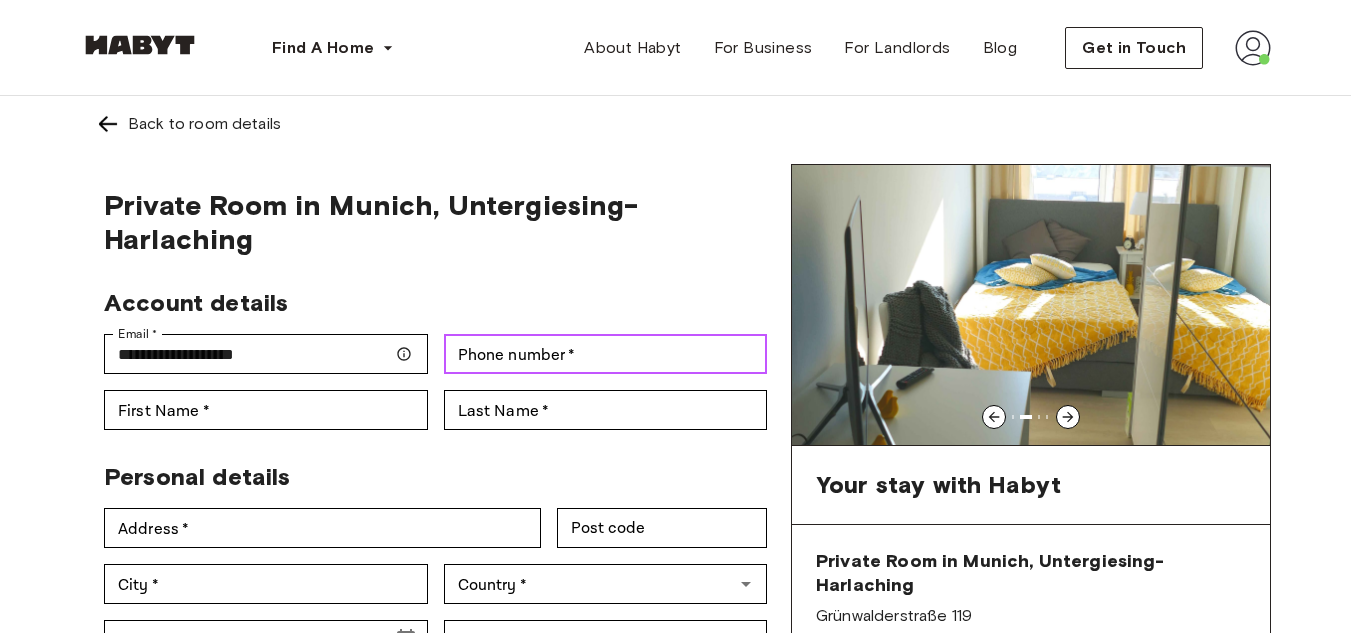 type on "**********" 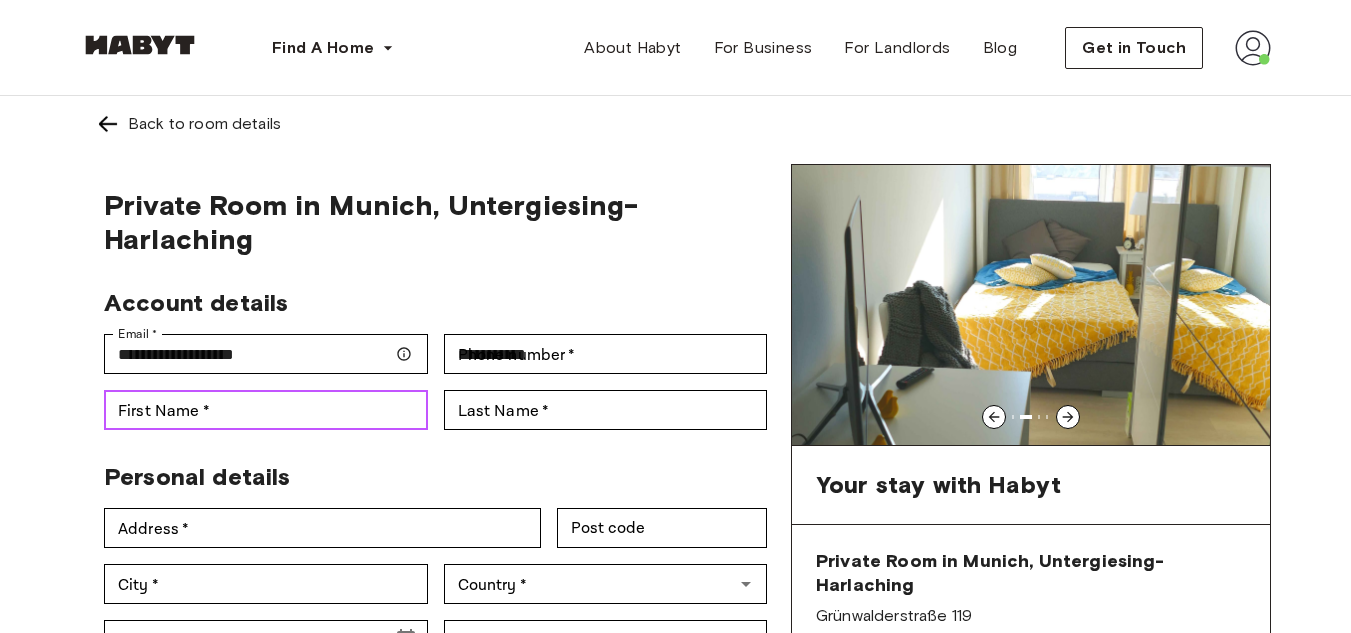 type on "**********" 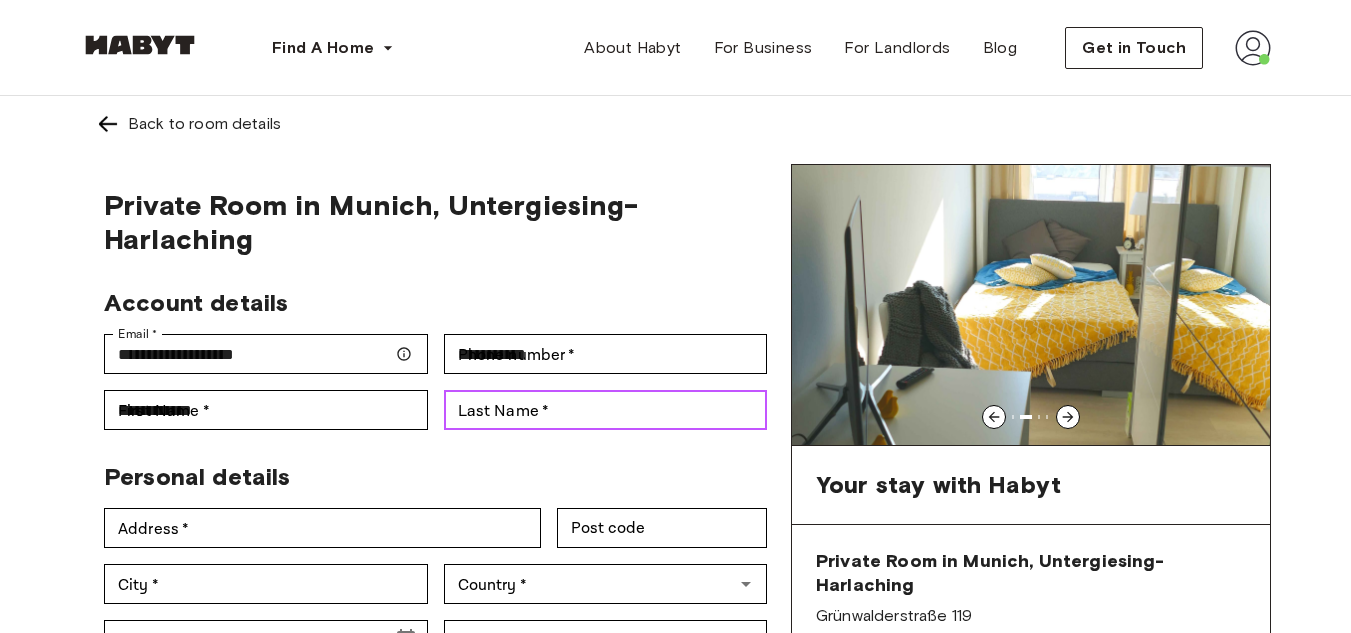 type on "*****" 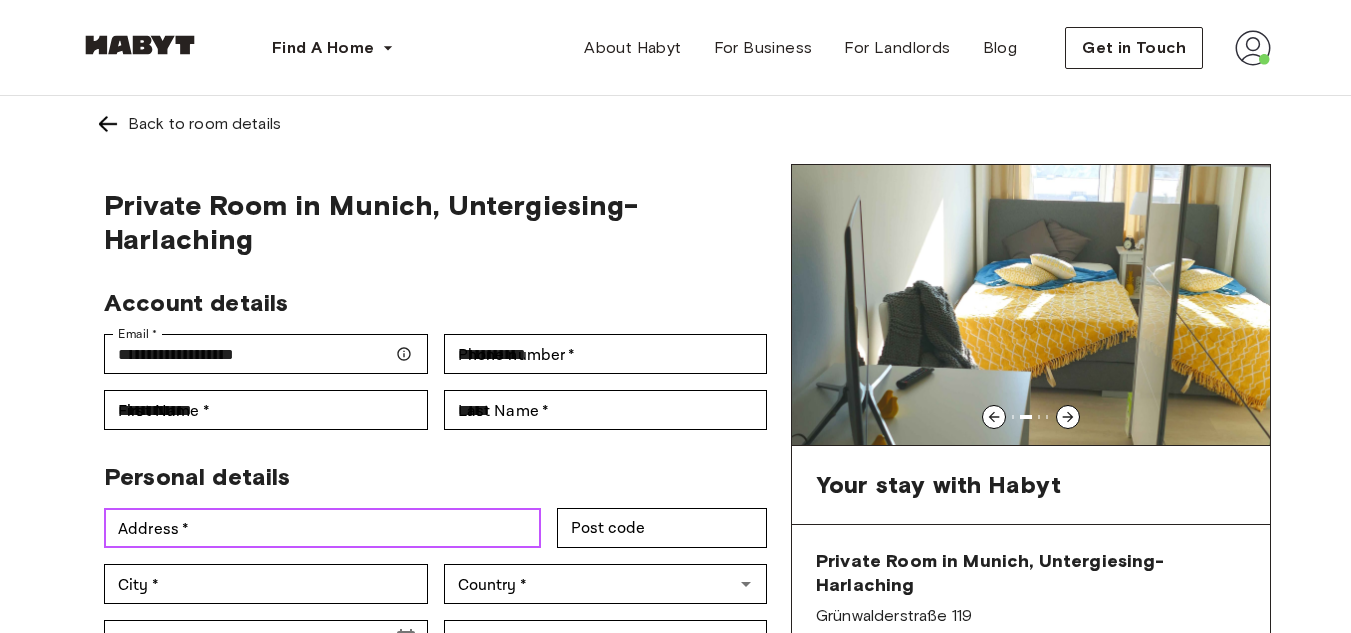 type on "**********" 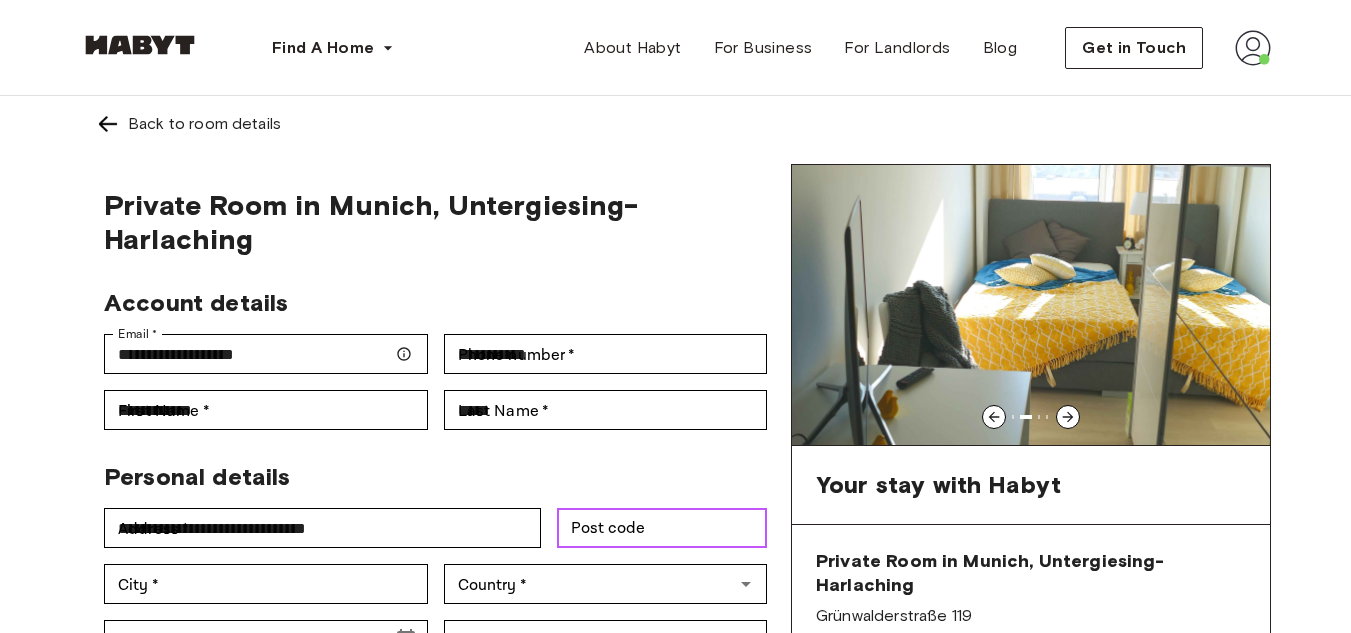 type on "*******" 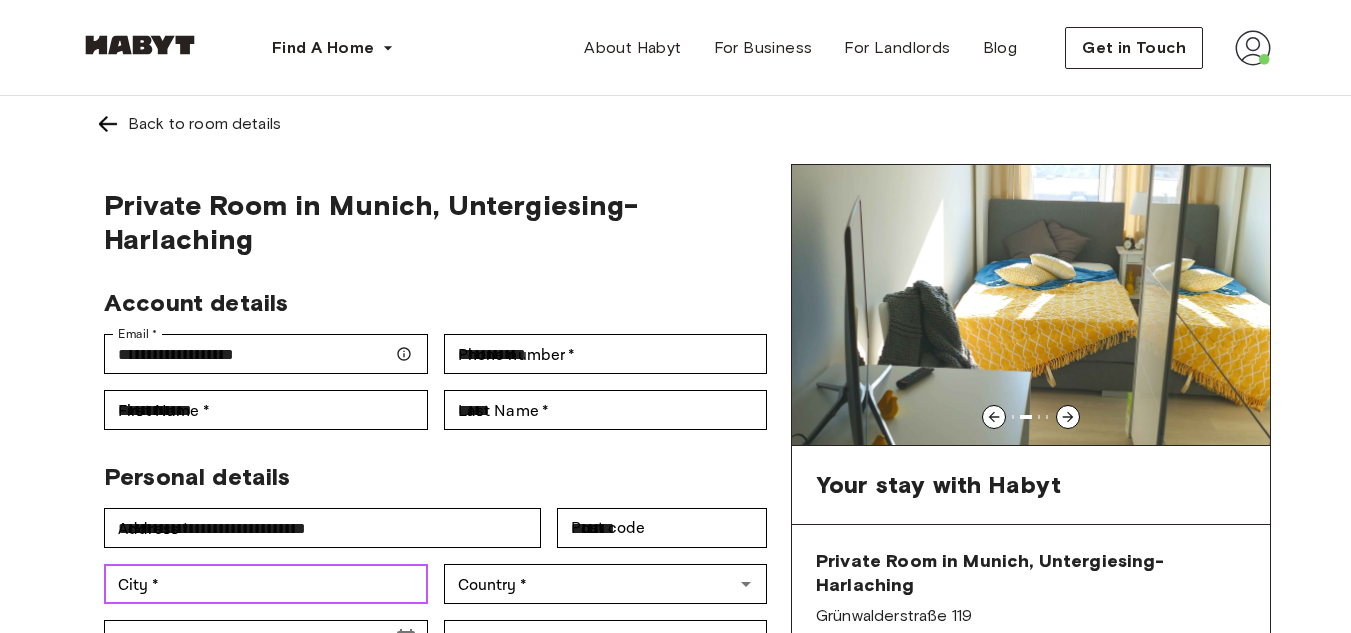 type on "****" 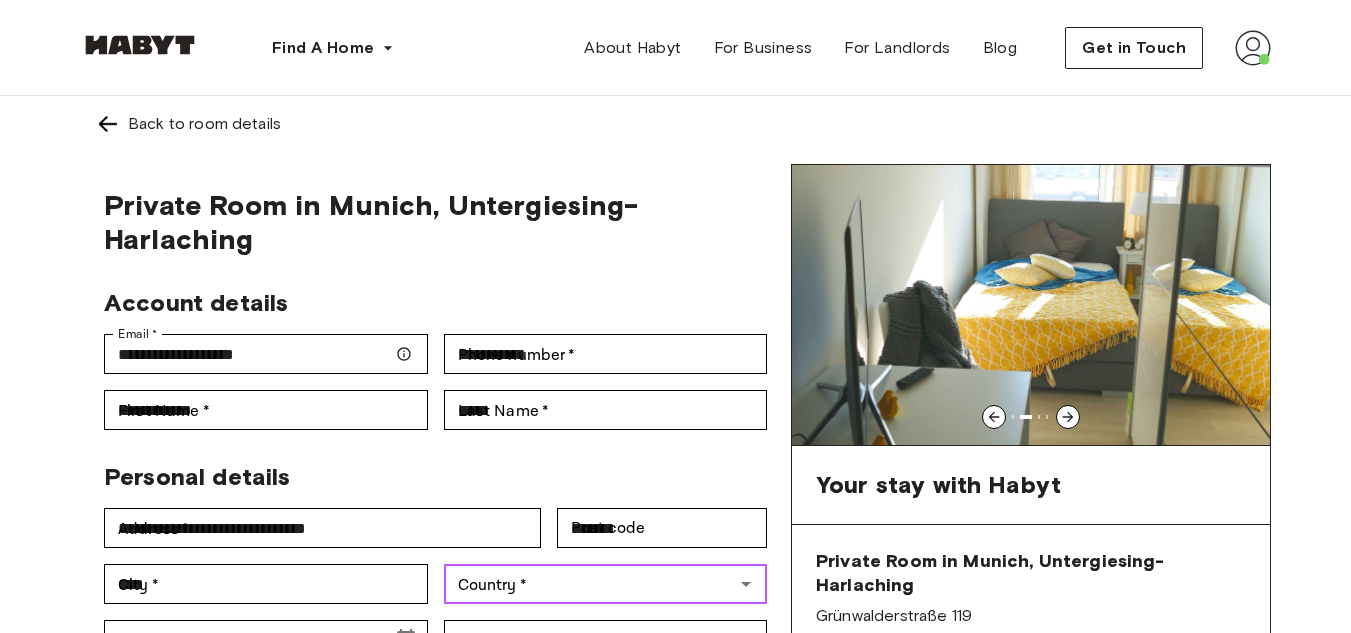 type on "*******" 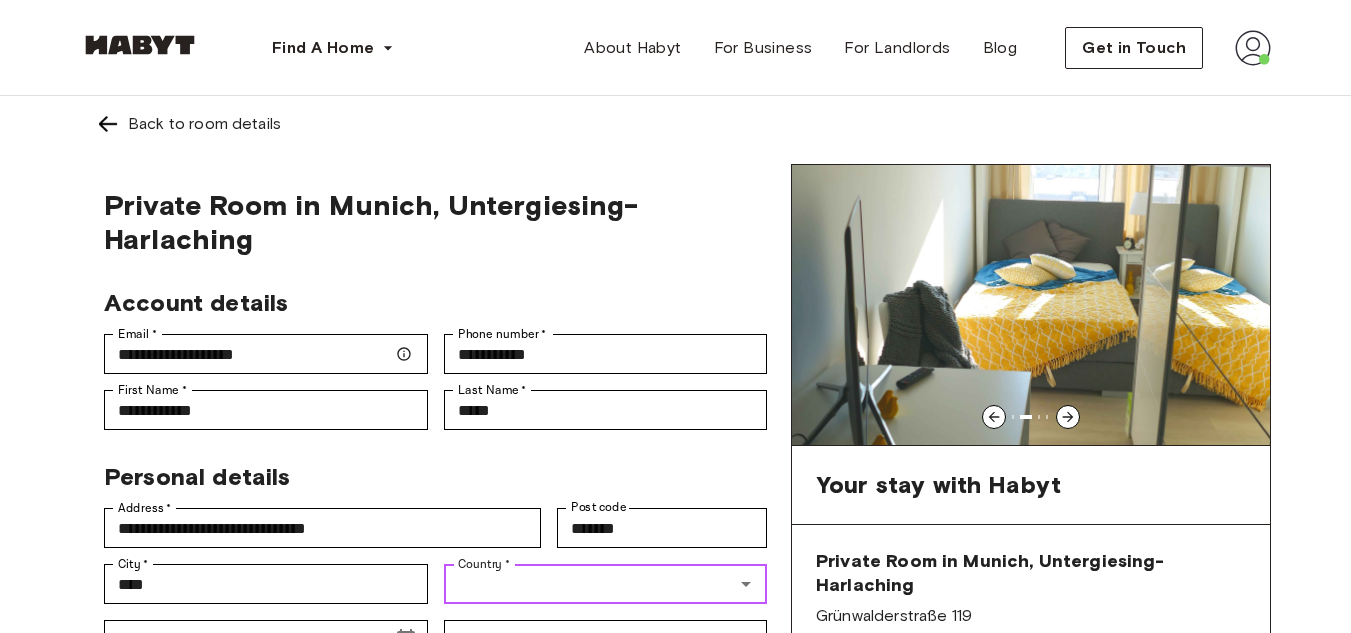 click on "Country   *" at bounding box center [589, 584] 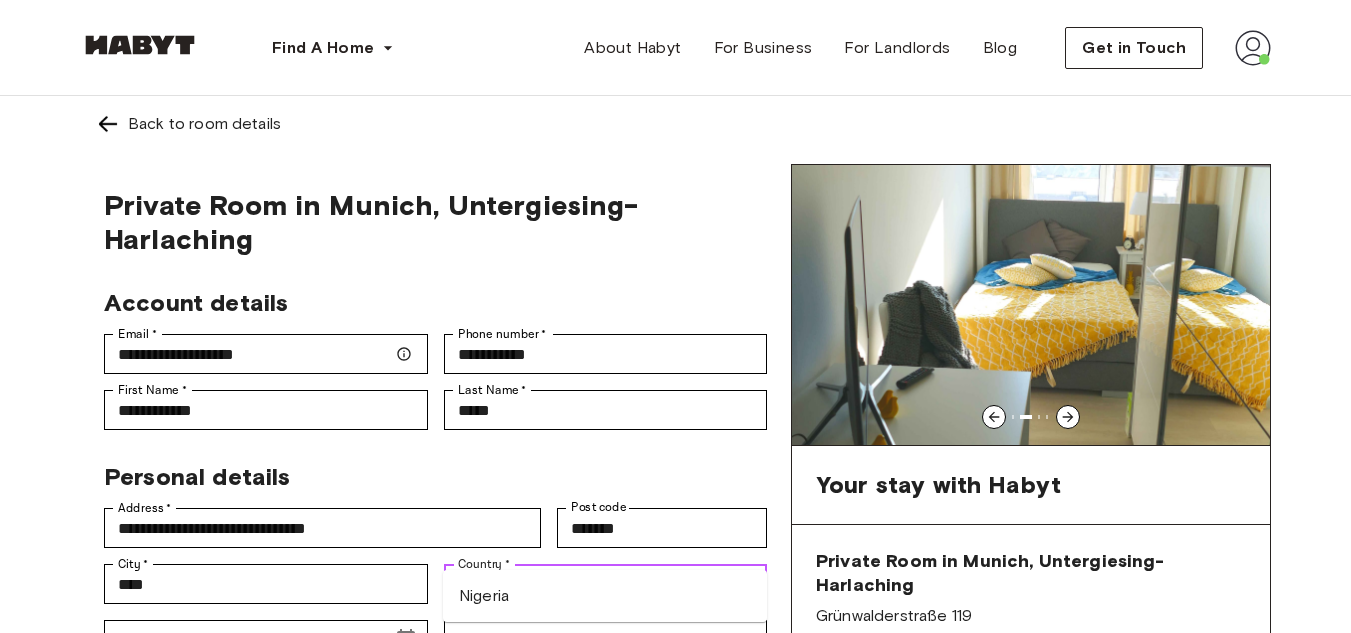 click on "Nigeria" at bounding box center [605, 596] 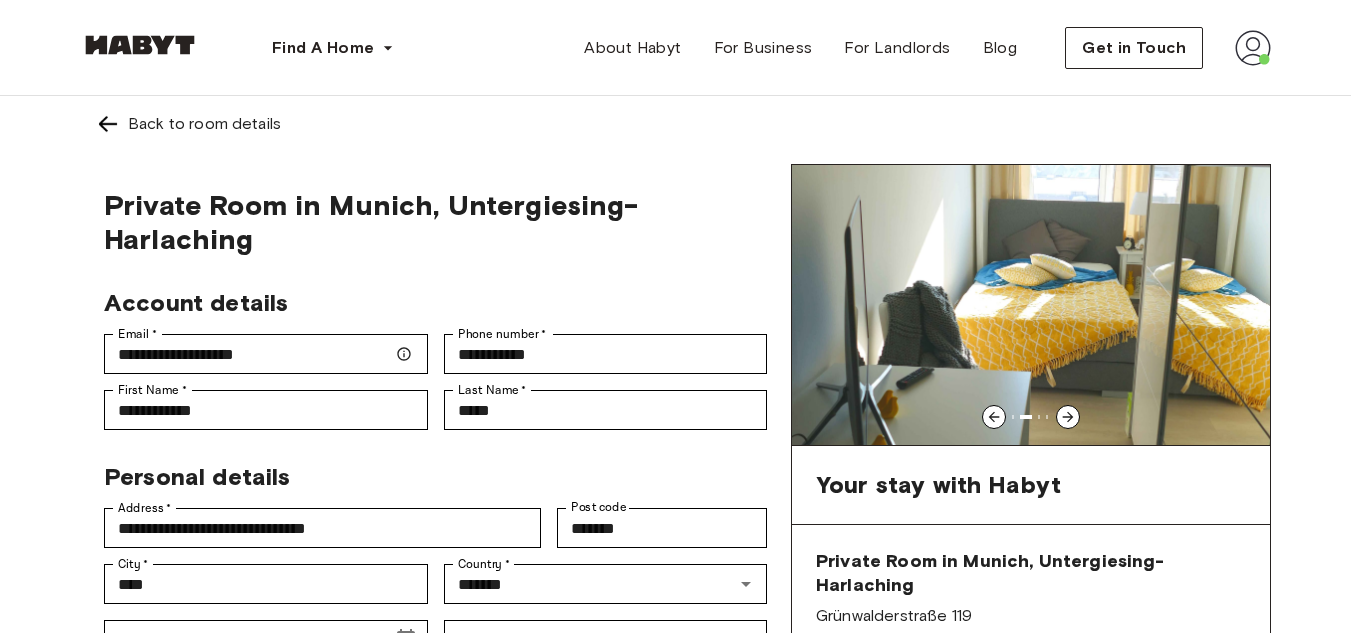 click on "Personal details" at bounding box center [427, 469] 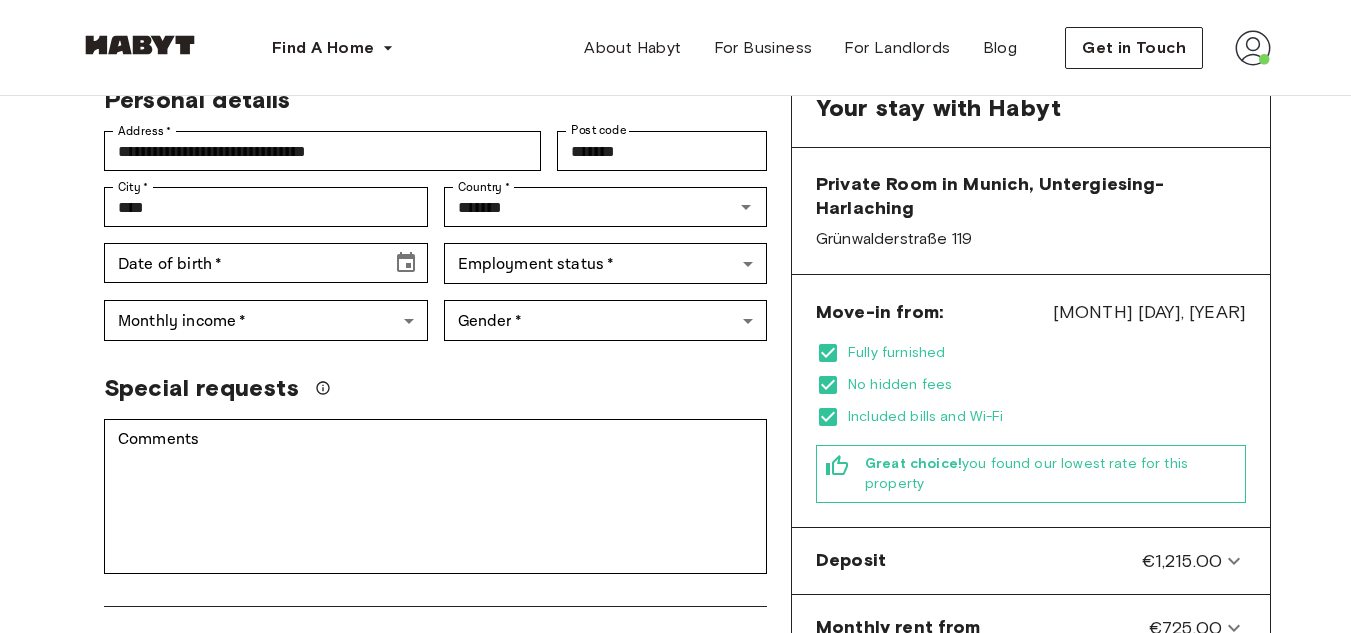 scroll, scrollTop: 380, scrollLeft: 0, axis: vertical 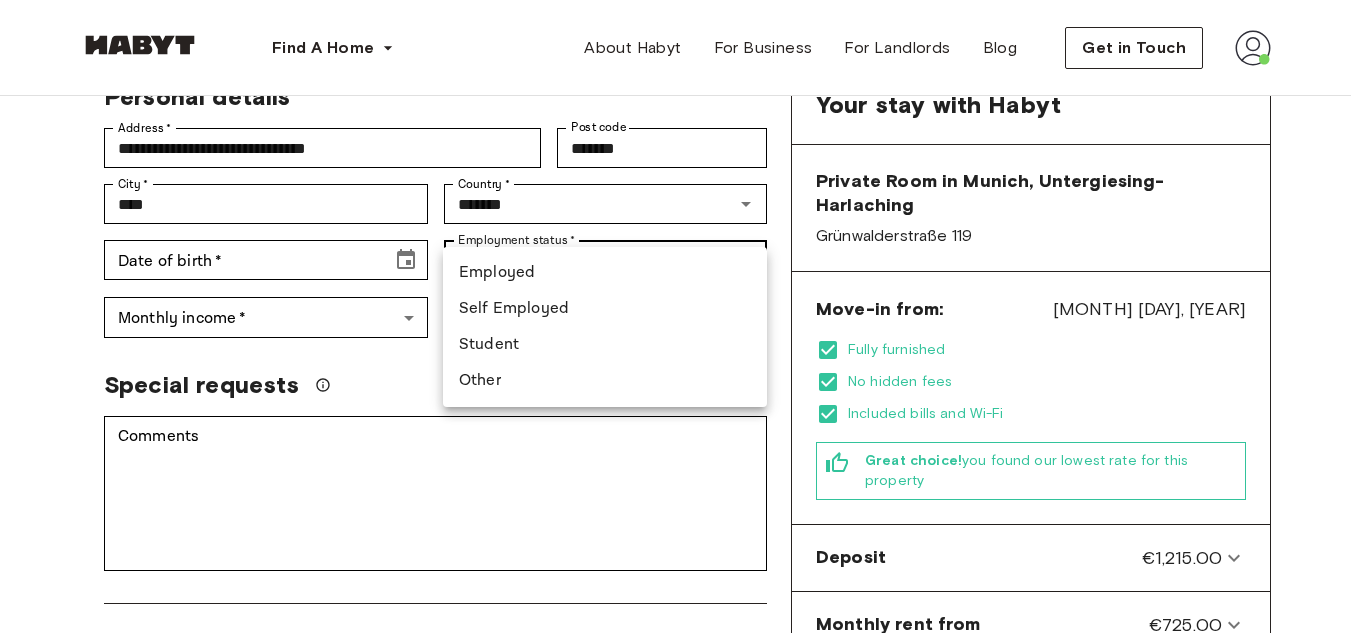 click on "**********" at bounding box center (683, 818) 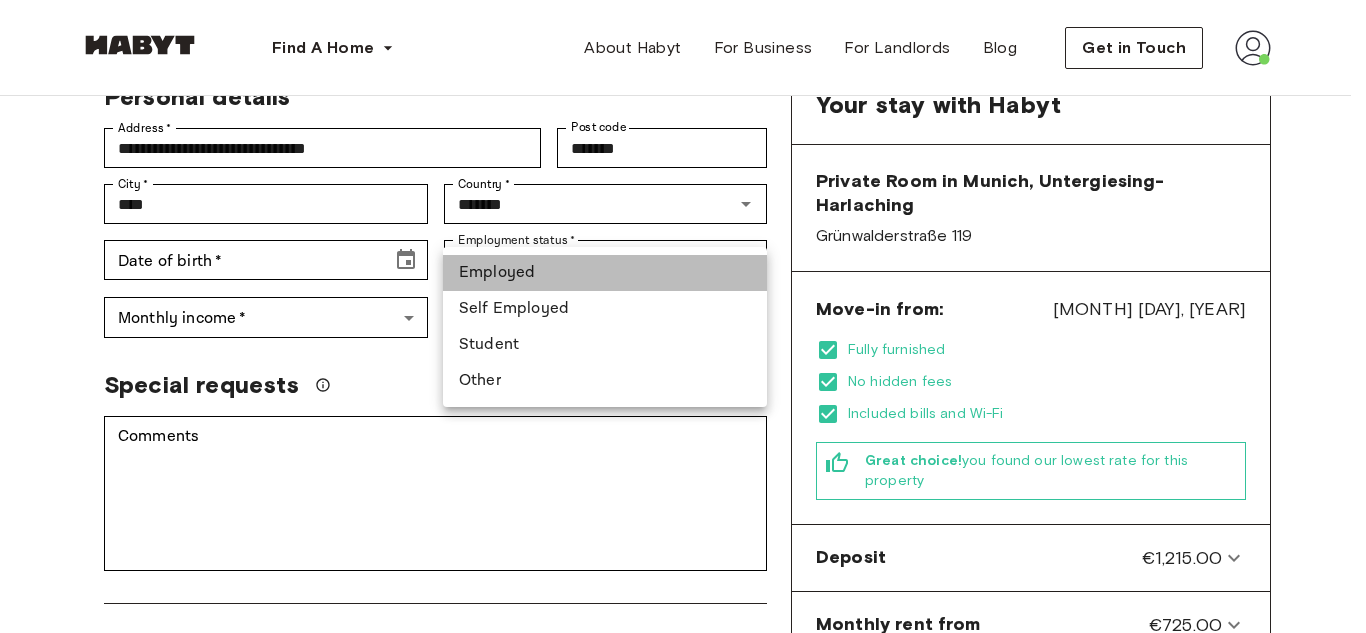 click on "Employed" at bounding box center (605, 273) 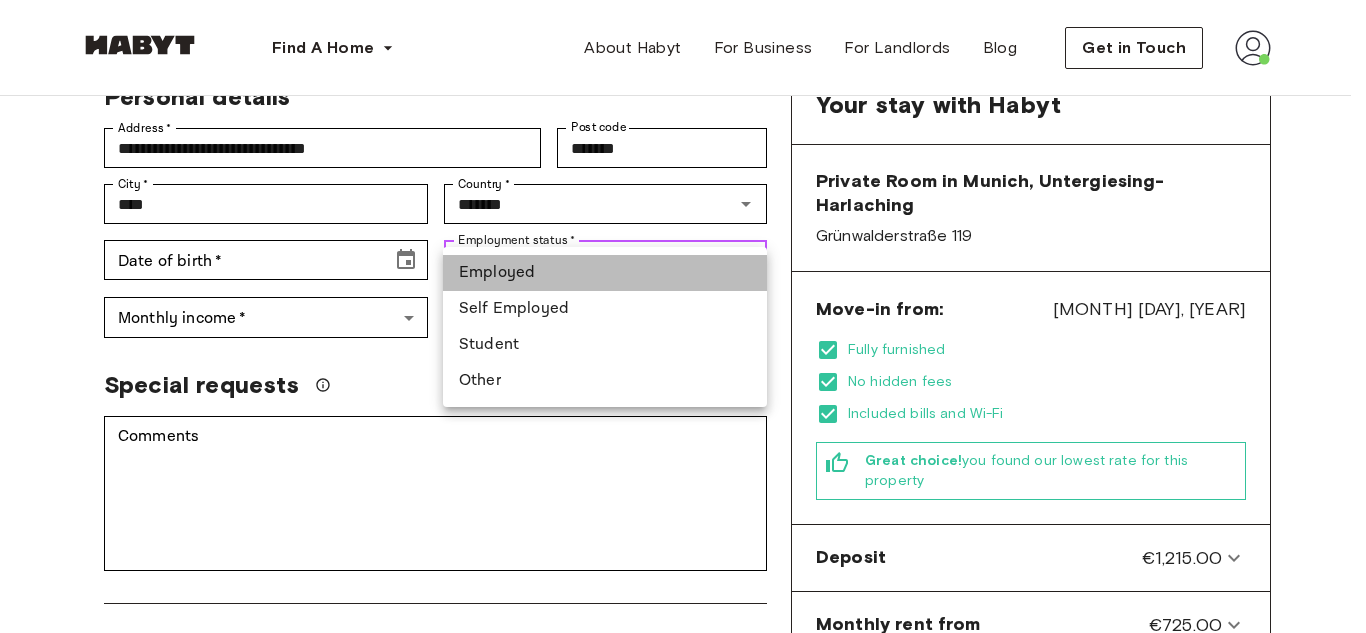 type on "********" 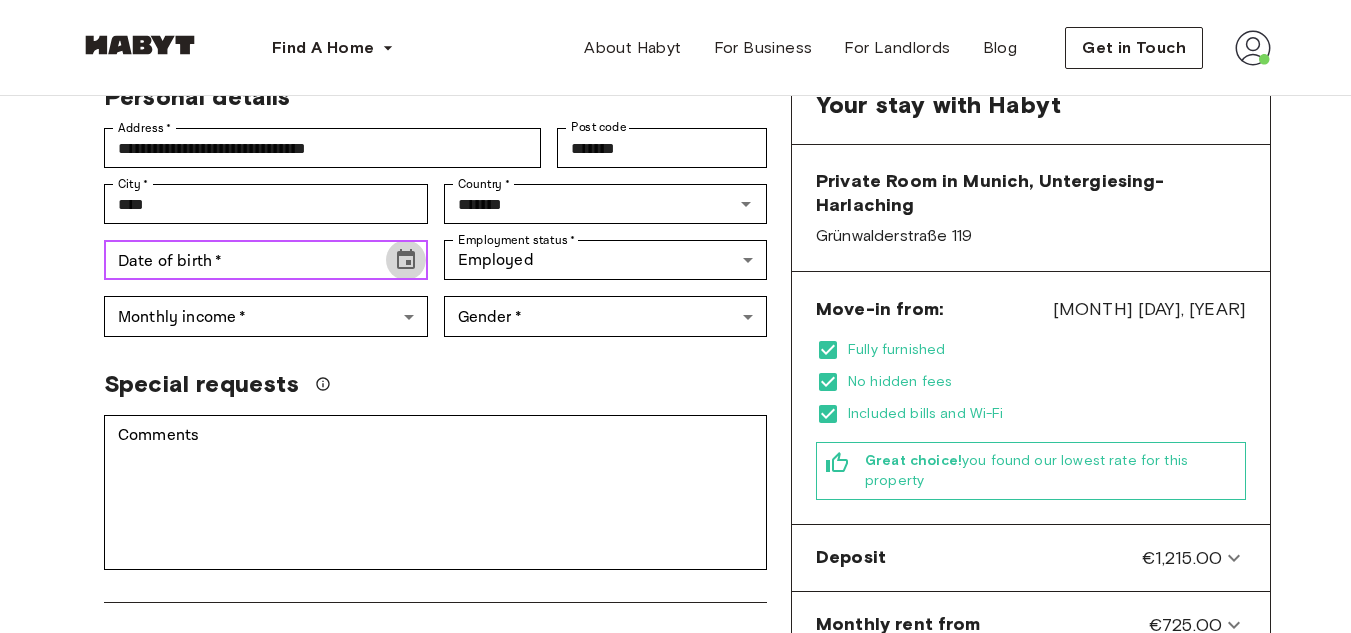 click 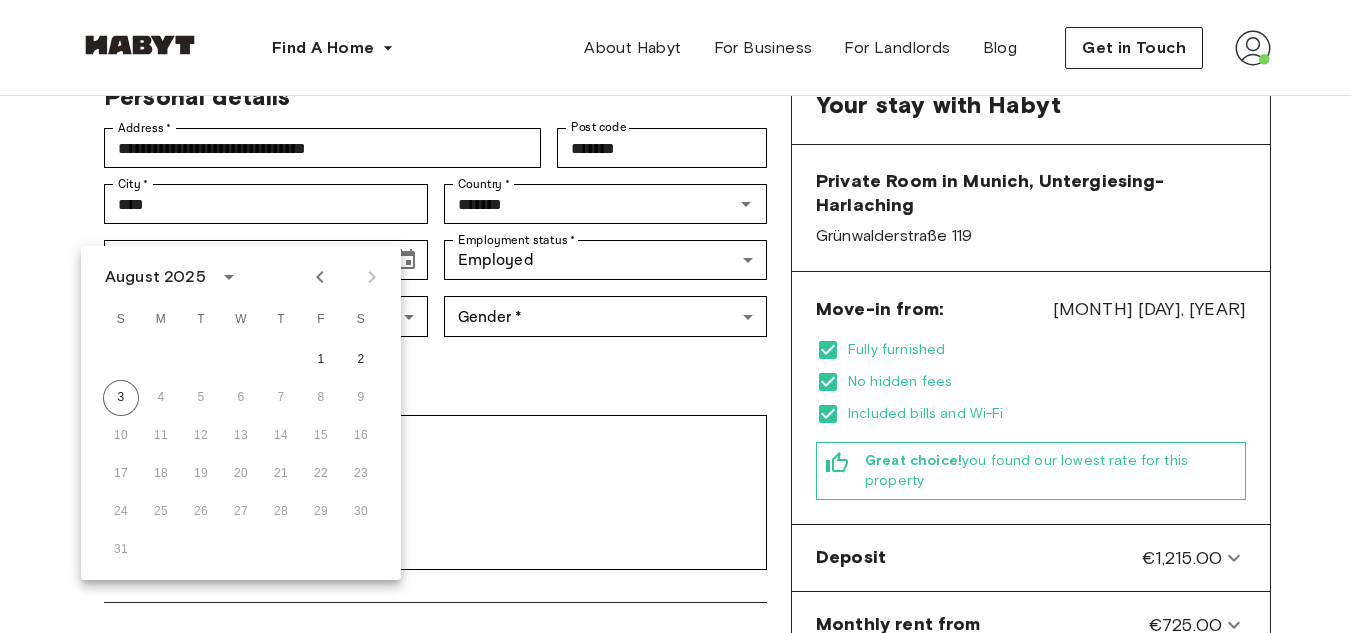 click on "August 2025" at bounding box center [155, 277] 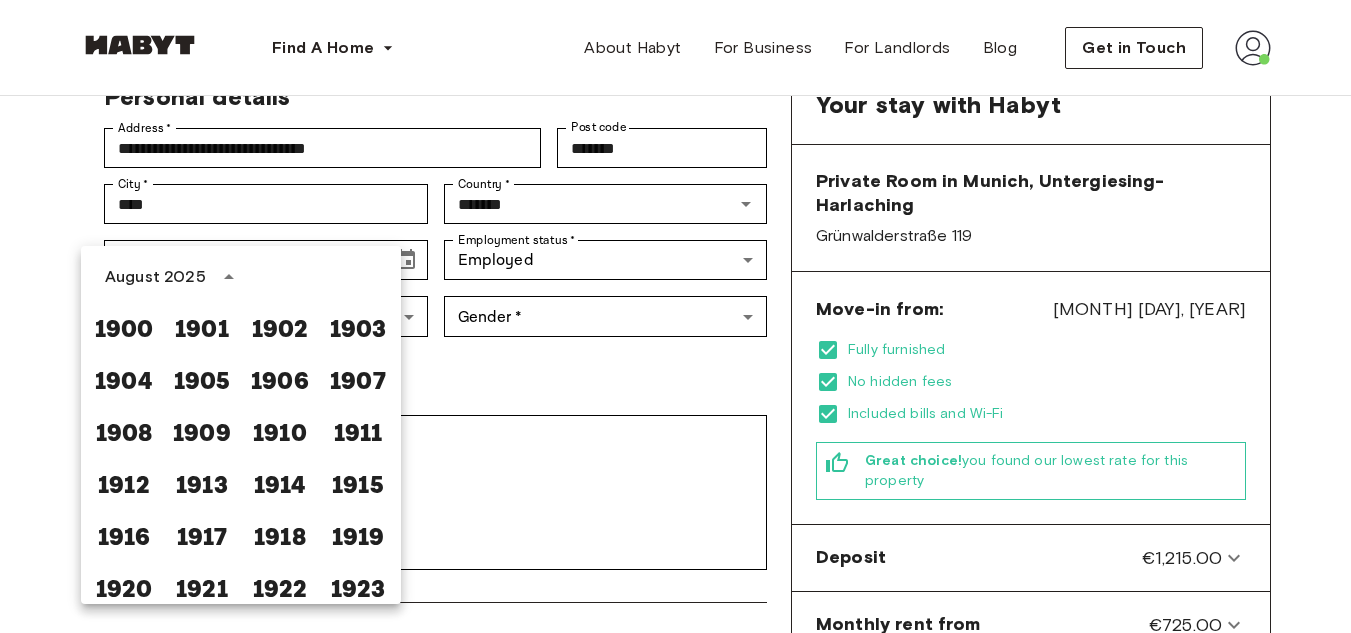 scroll, scrollTop: 1486, scrollLeft: 0, axis: vertical 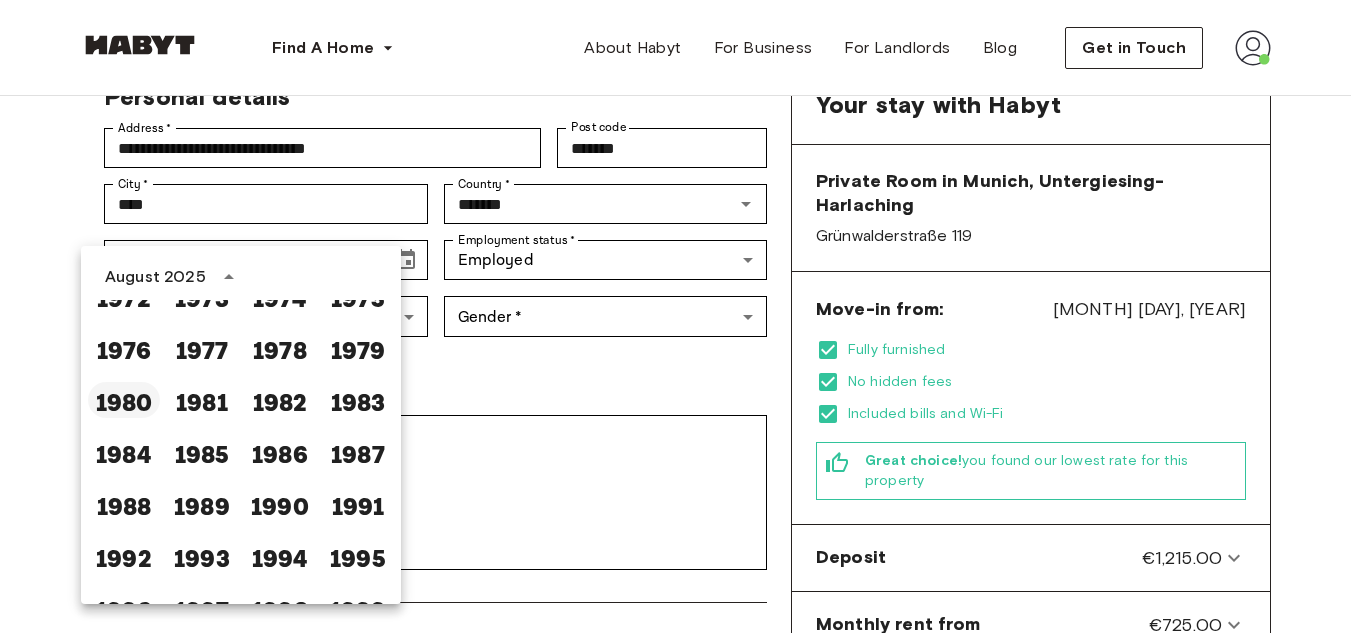 click on "1980" at bounding box center [124, 400] 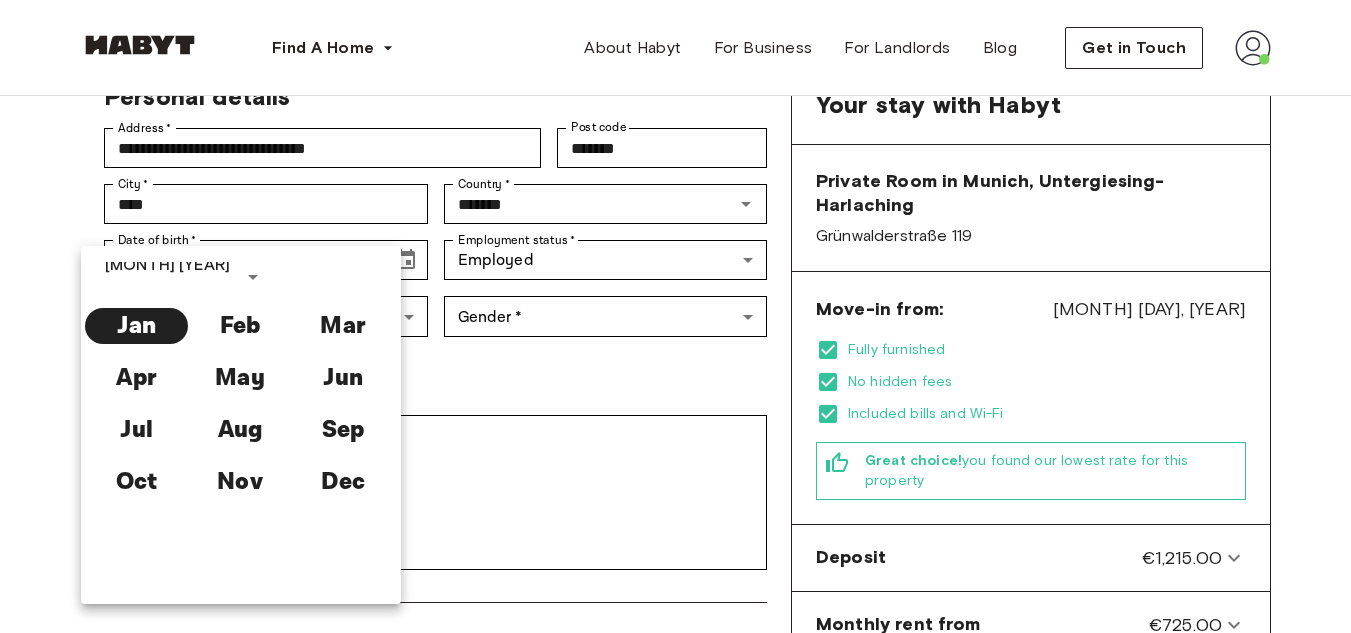 scroll, scrollTop: 0, scrollLeft: 0, axis: both 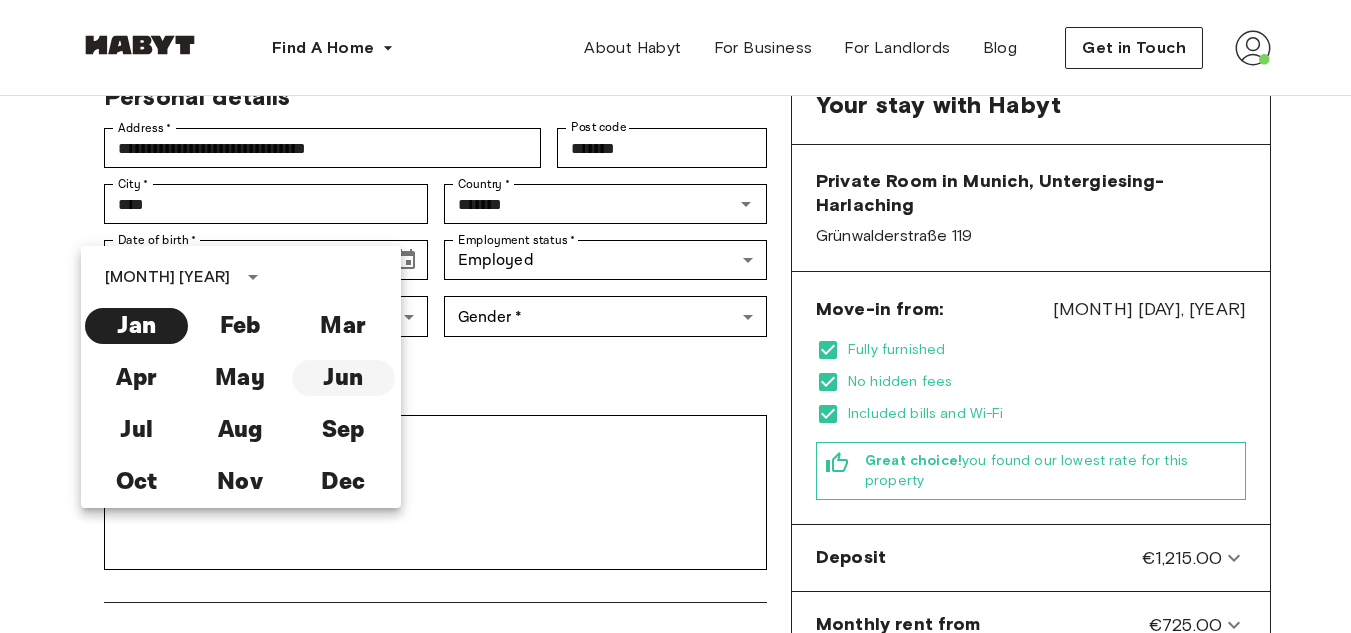click on "Jun" at bounding box center [343, 378] 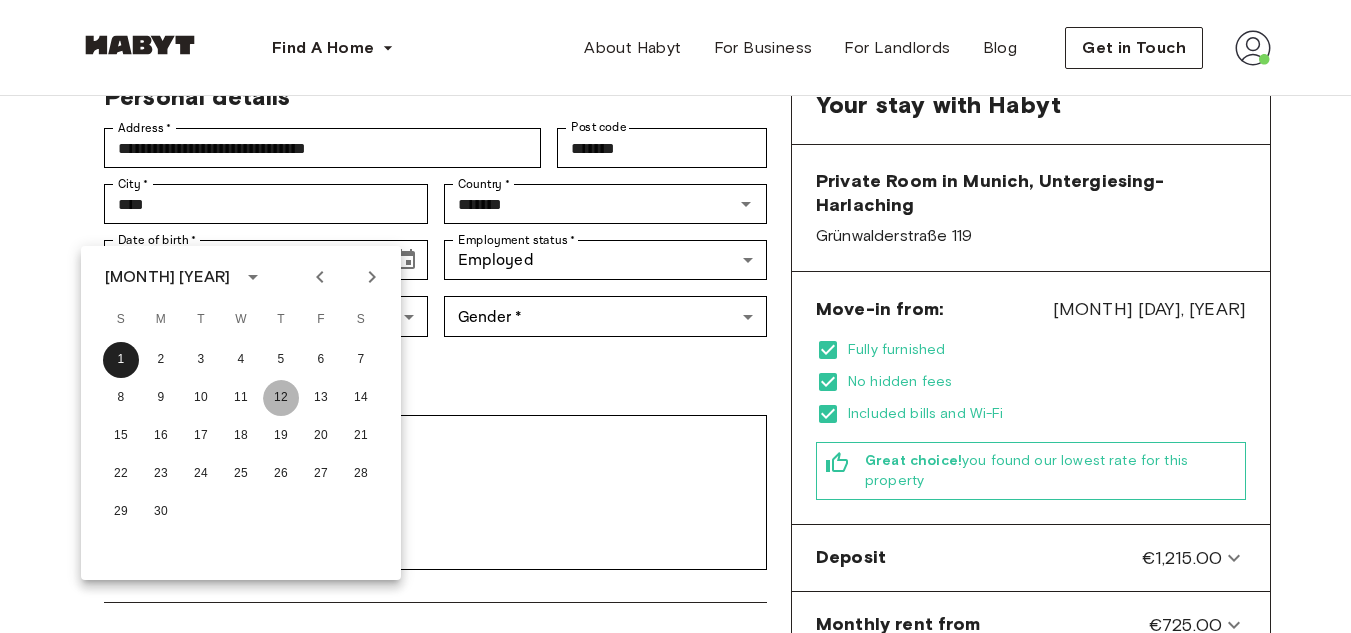 click on "12" at bounding box center (281, 398) 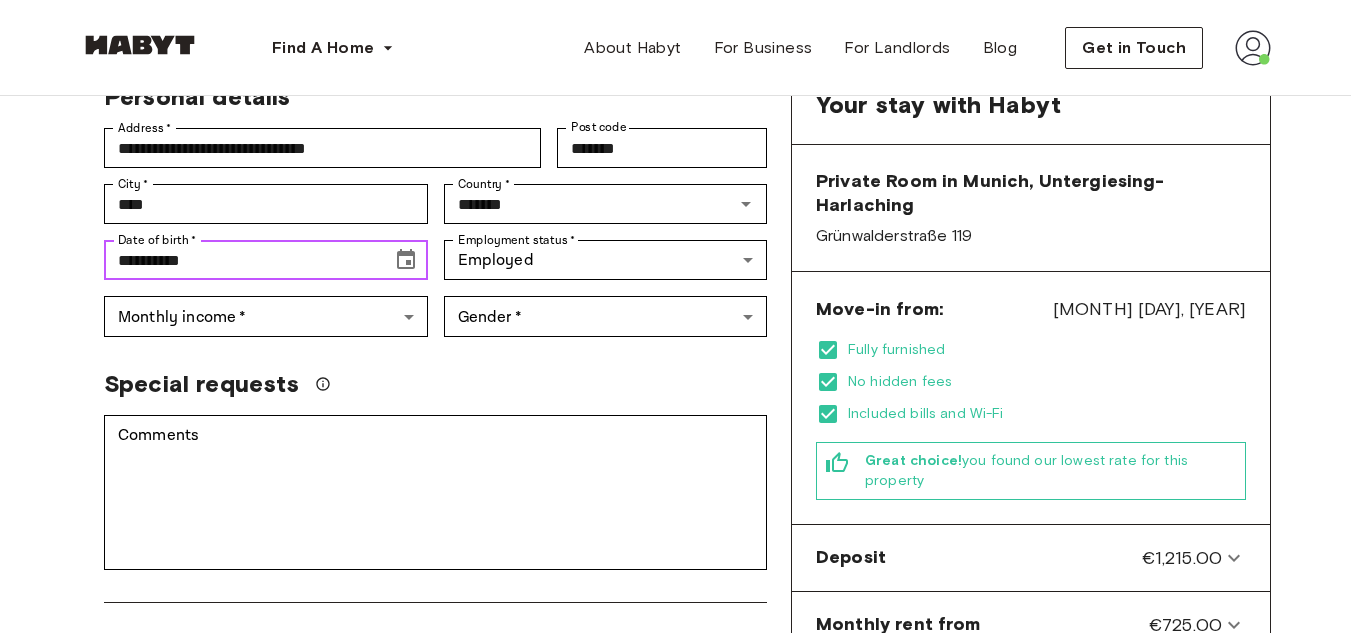 type on "**********" 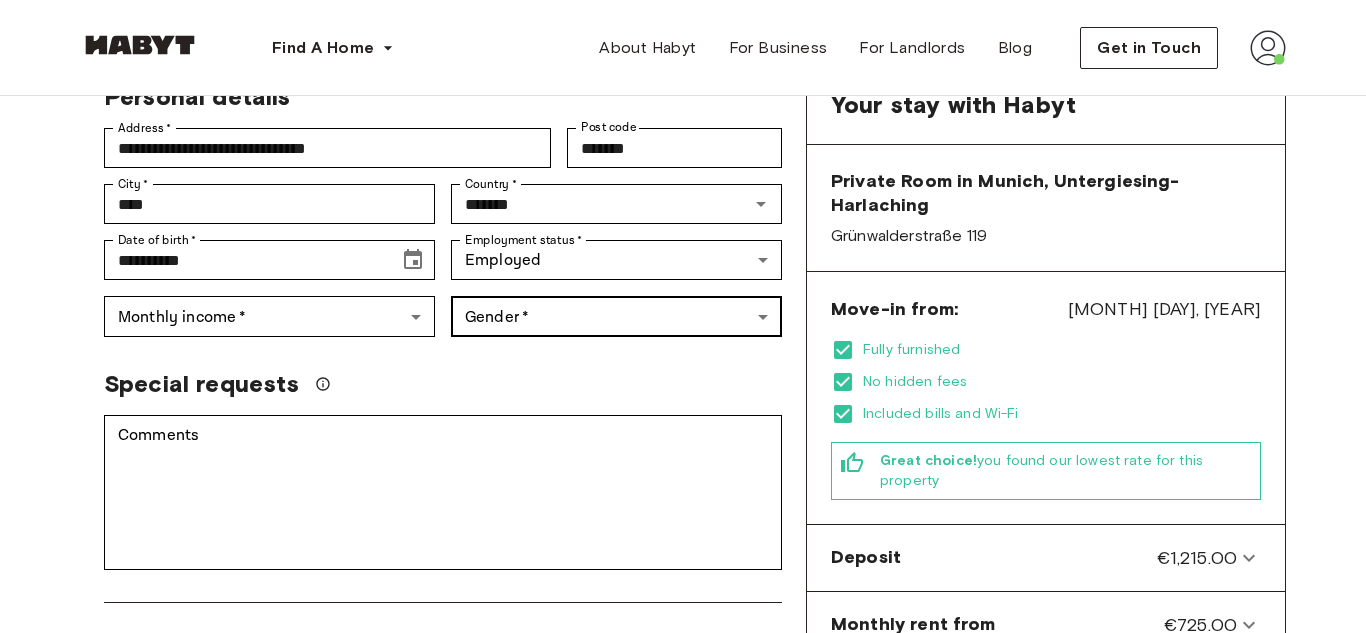 click on "**********" at bounding box center (683, 819) 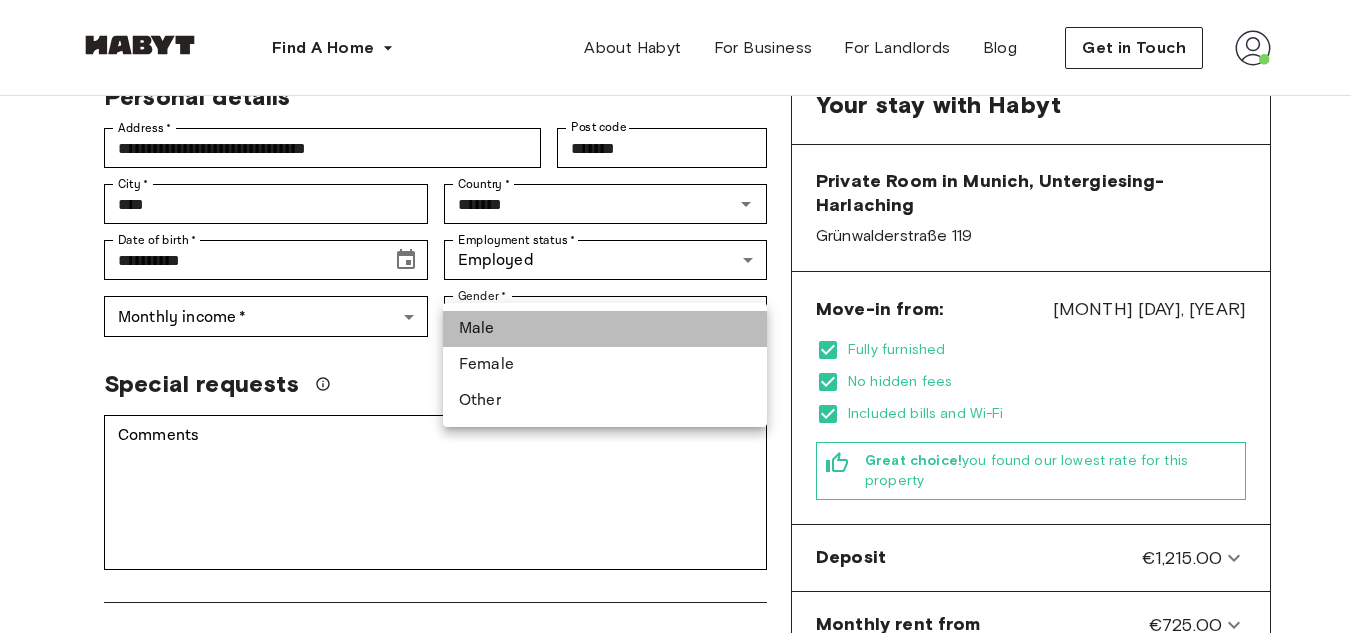 click on "Male" at bounding box center [605, 329] 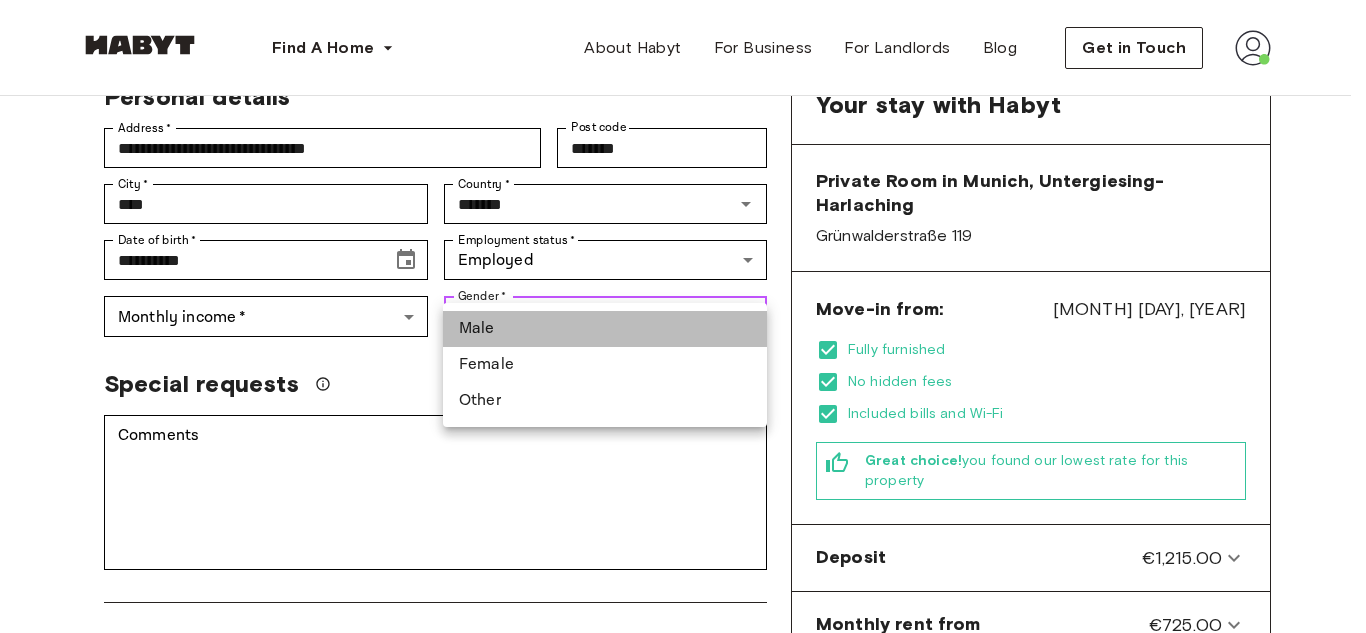 type on "****" 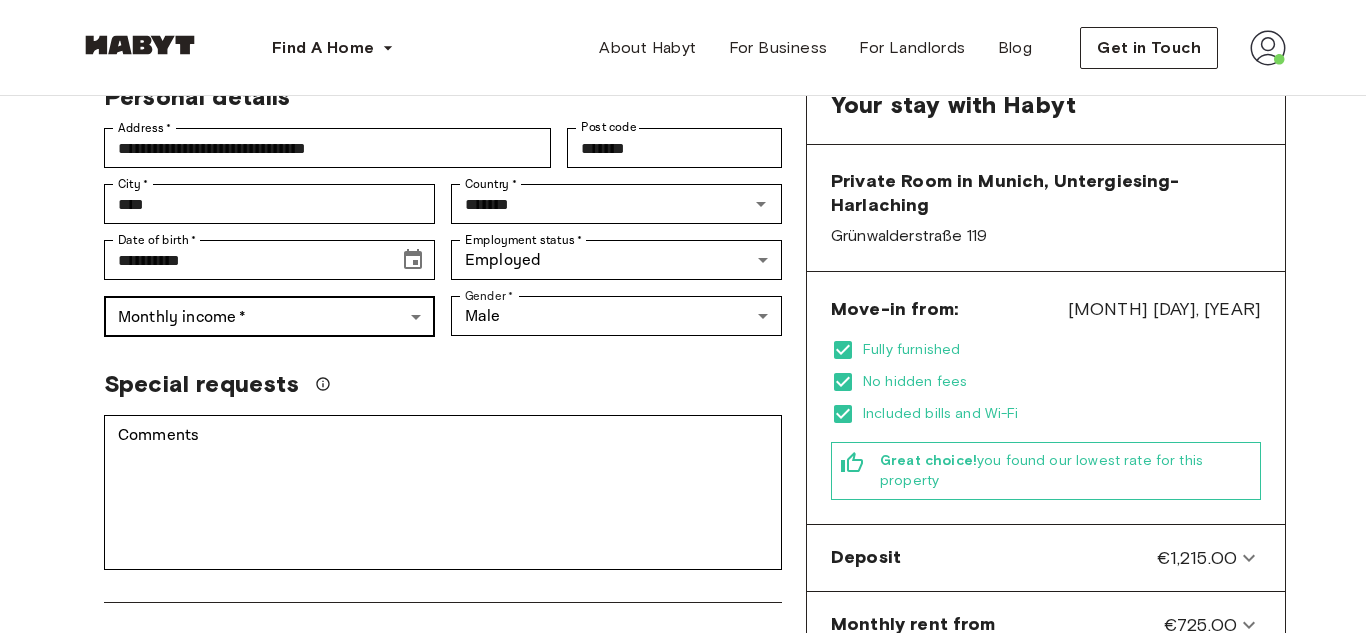 click on "**********" at bounding box center [683, 819] 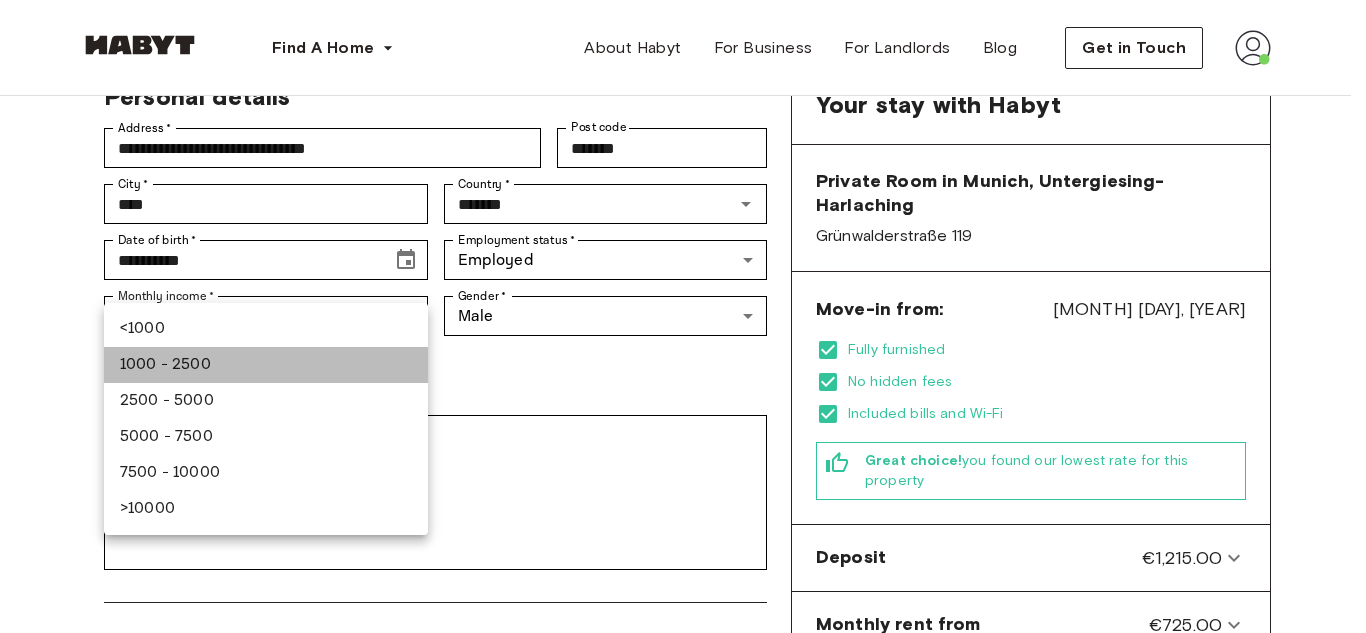 click on "1000 - 2500" at bounding box center [266, 365] 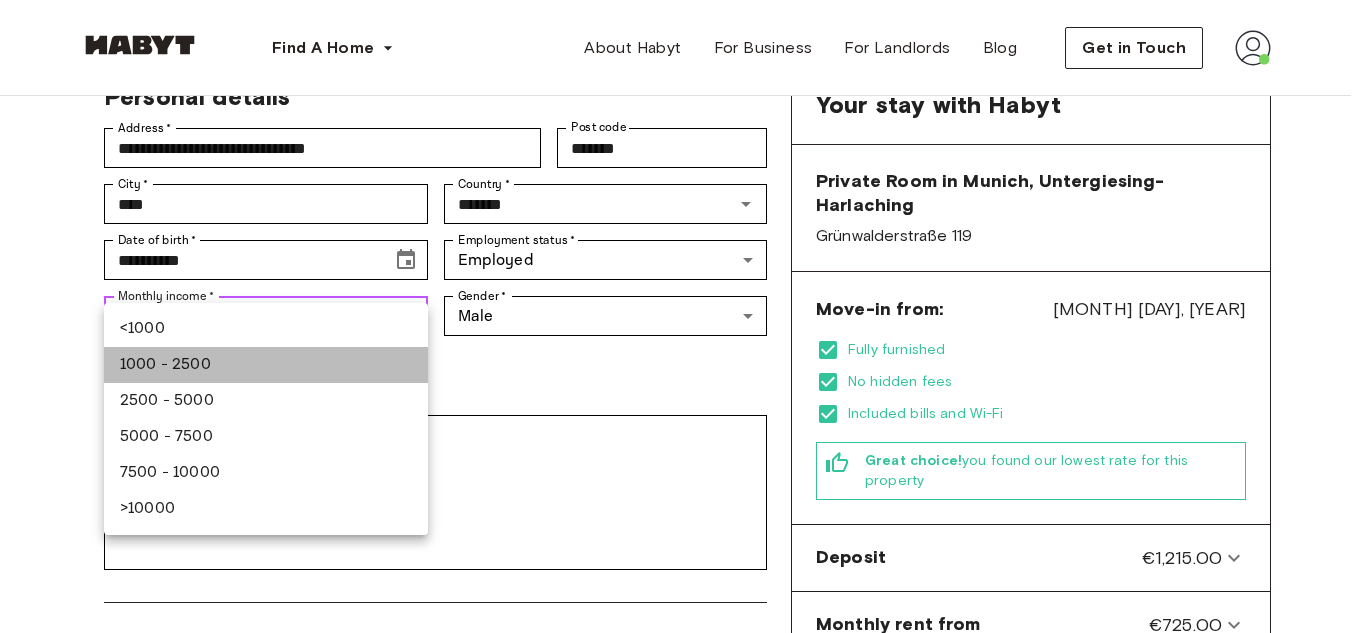 type on "***" 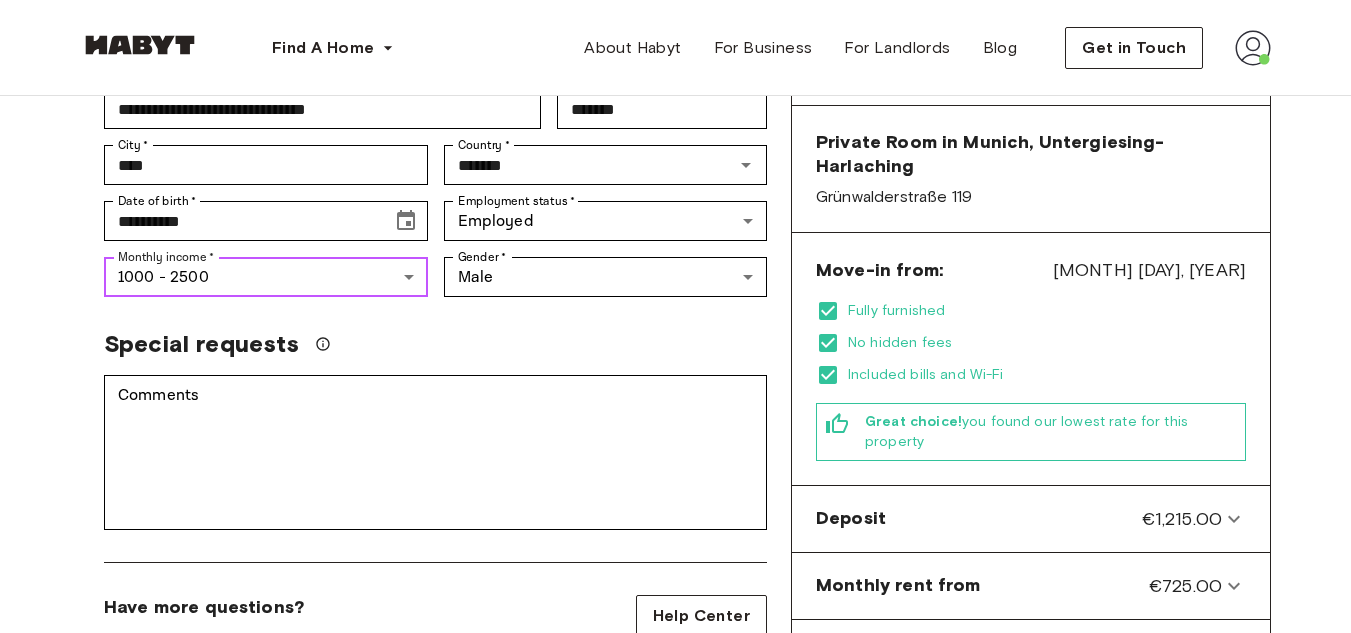 scroll, scrollTop: 420, scrollLeft: 0, axis: vertical 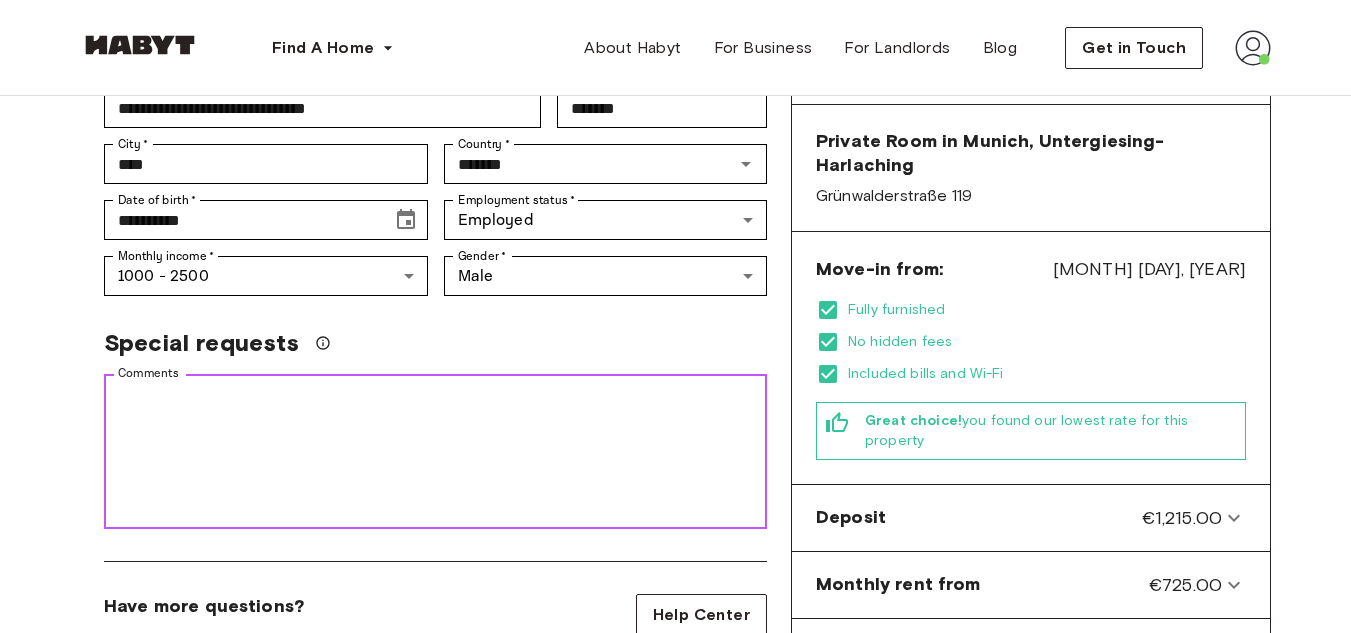 paste on "**********" 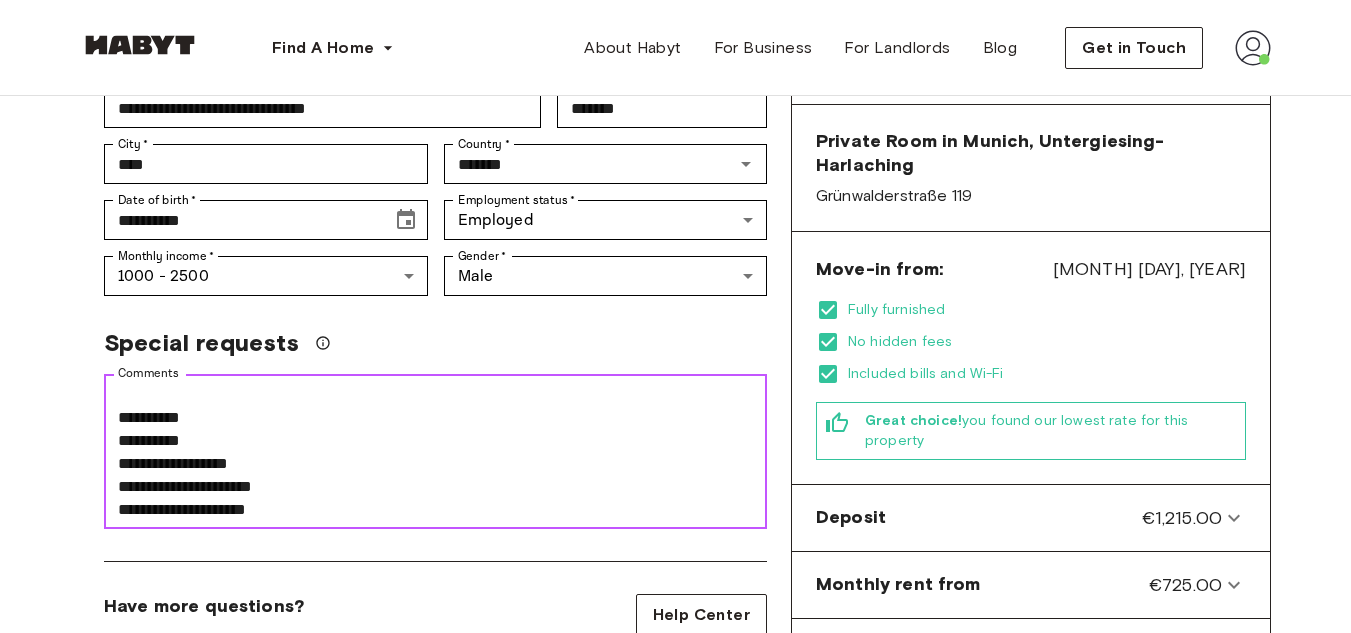 scroll, scrollTop: 414, scrollLeft: 0, axis: vertical 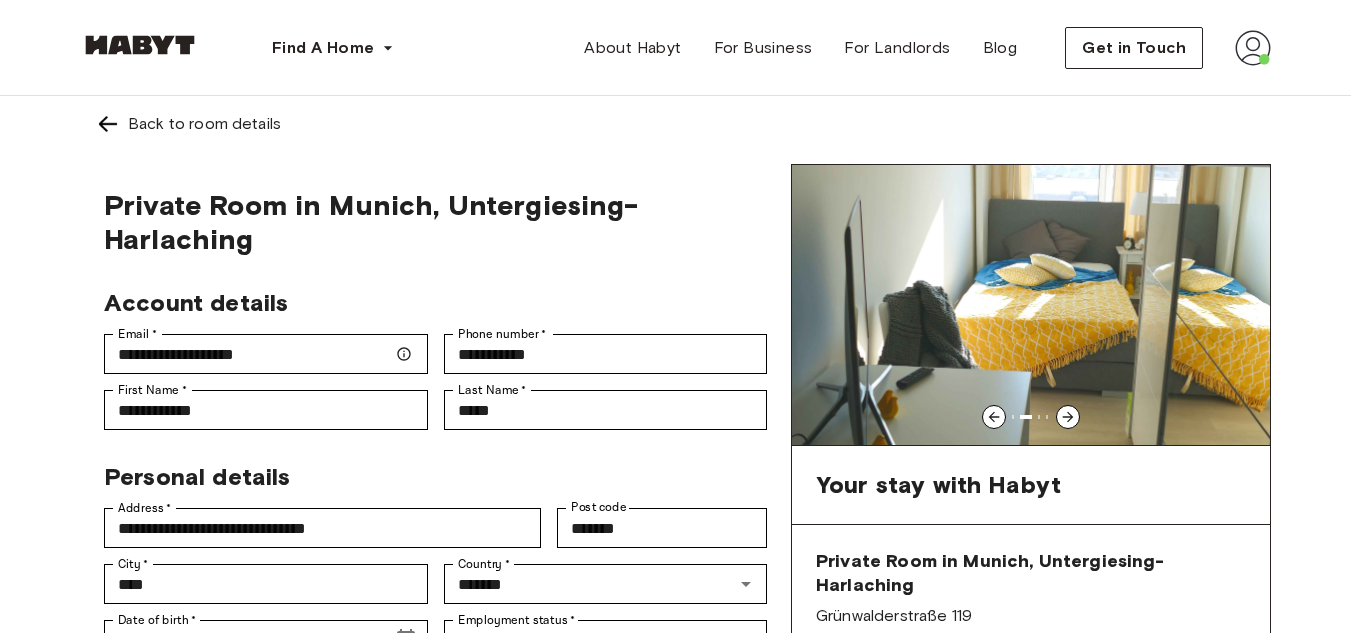 type on "**********" 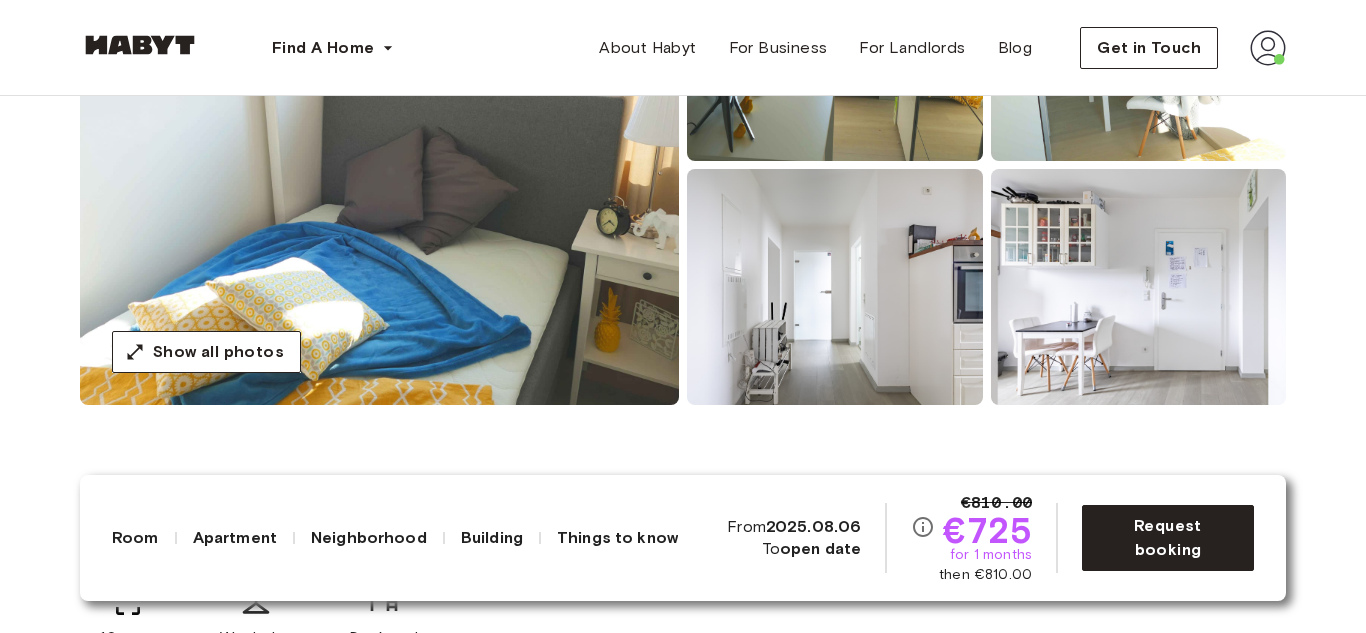scroll, scrollTop: 0, scrollLeft: 0, axis: both 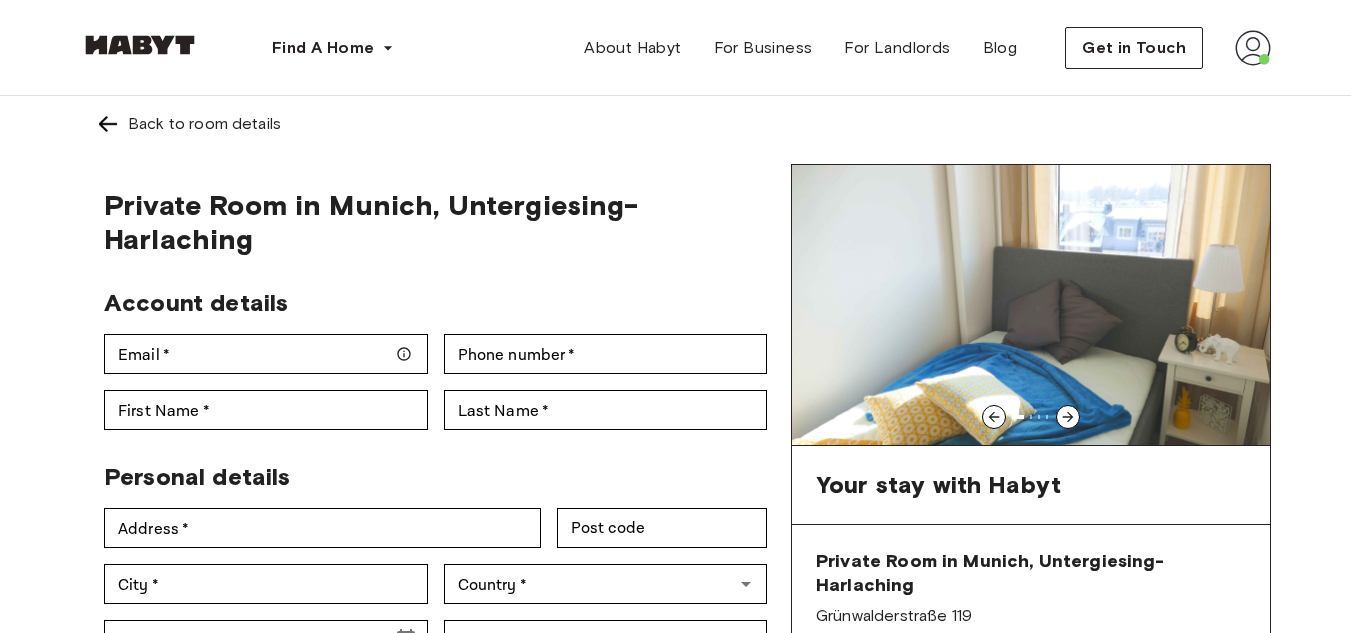 click at bounding box center (108, 124) 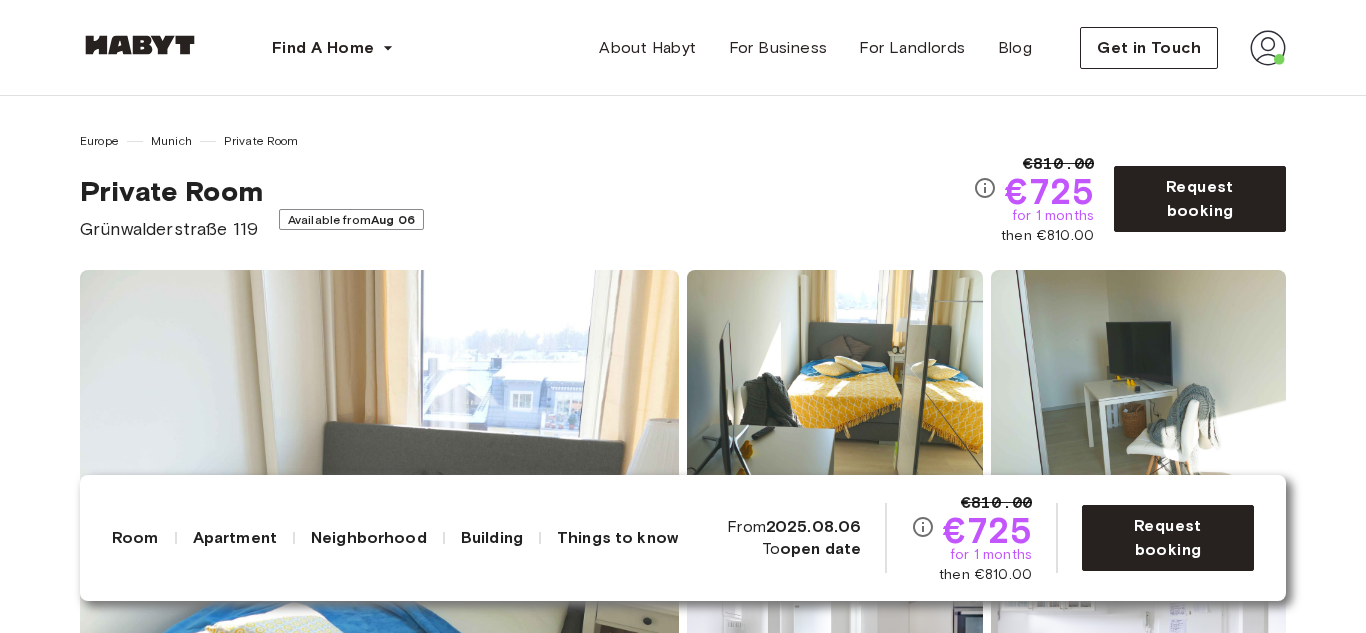click on "open date" at bounding box center (820, 548) 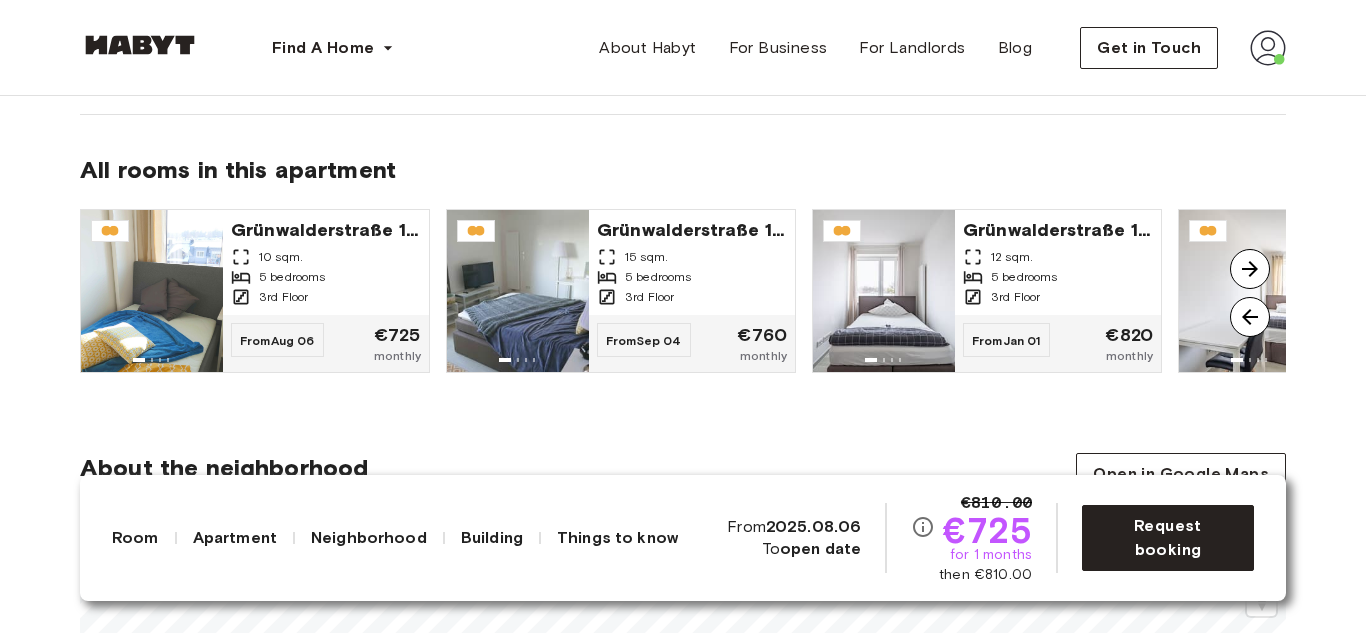 scroll, scrollTop: 1484, scrollLeft: 0, axis: vertical 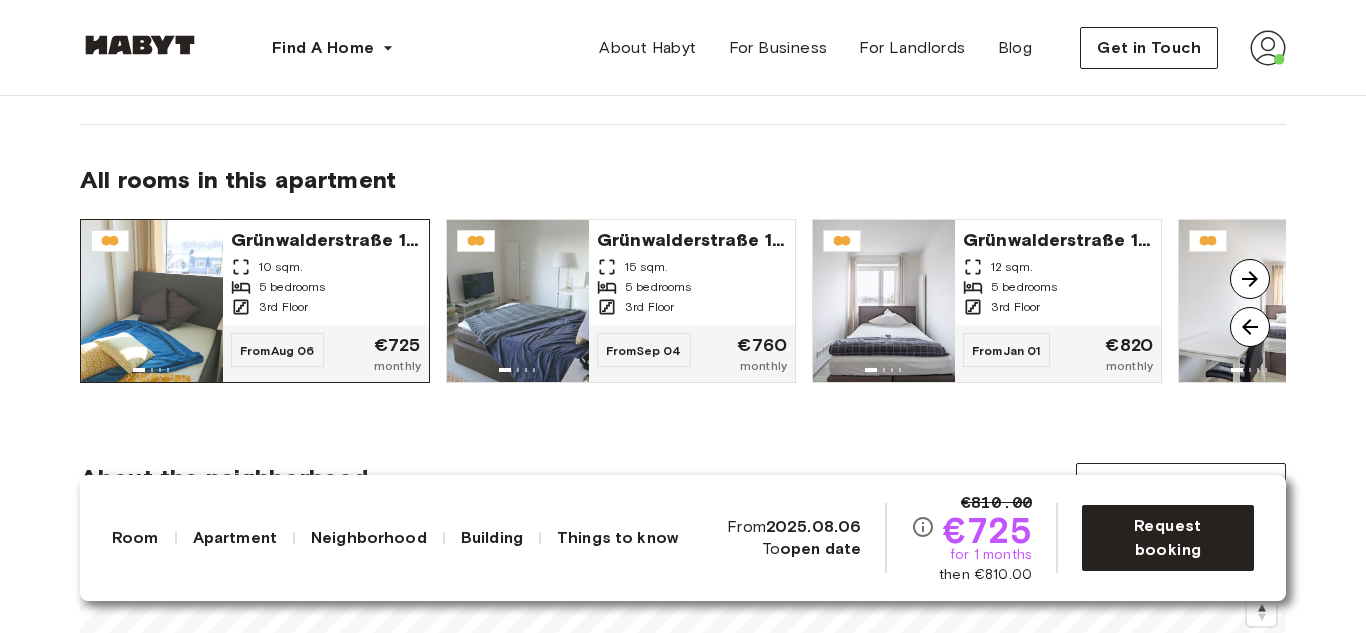 click at bounding box center (152, 301) 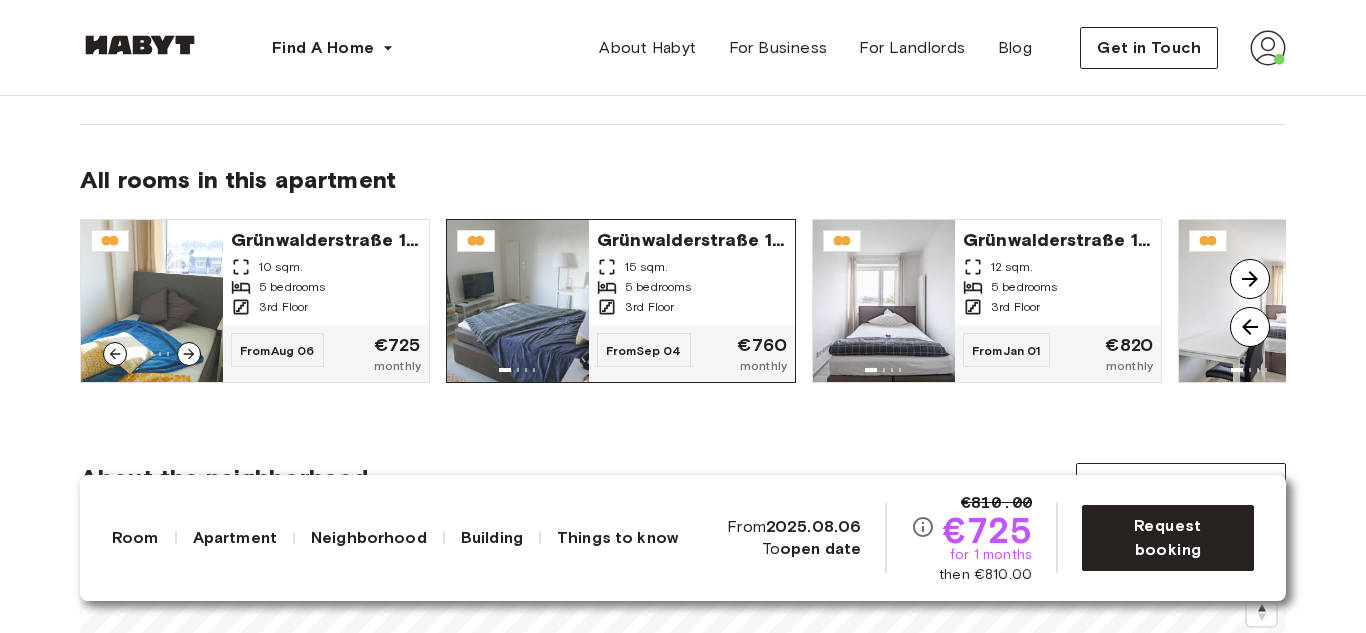 click at bounding box center [518, 301] 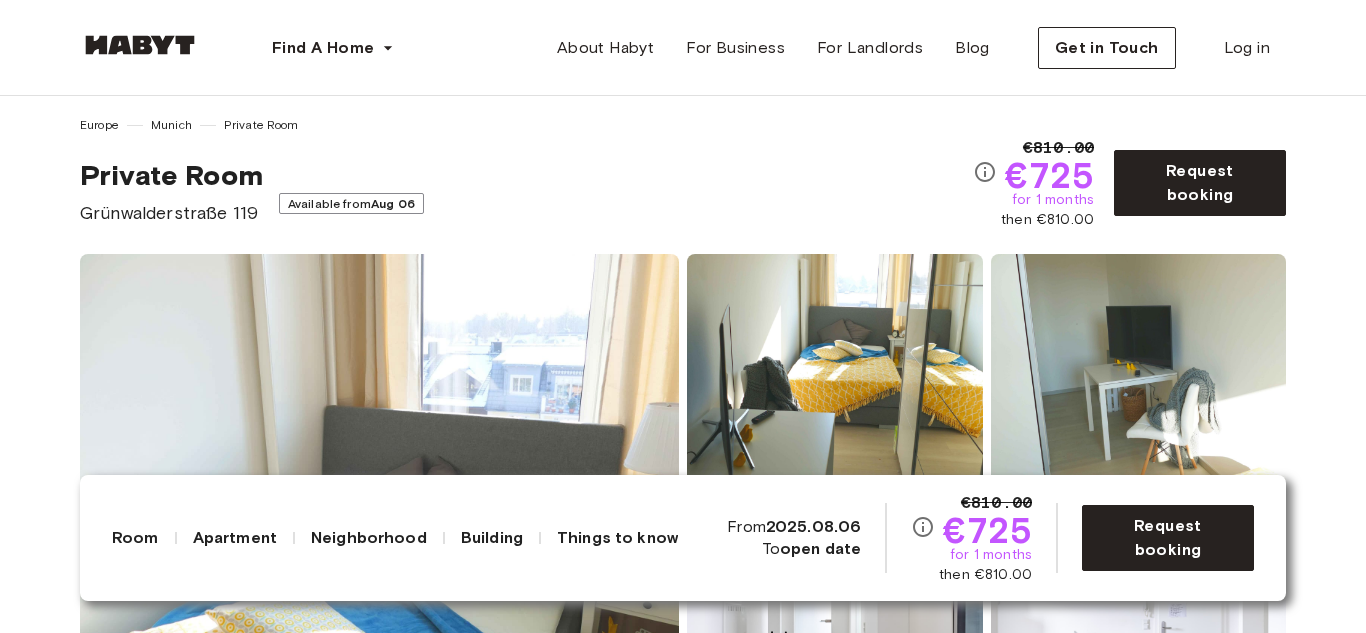 scroll, scrollTop: 16, scrollLeft: 0, axis: vertical 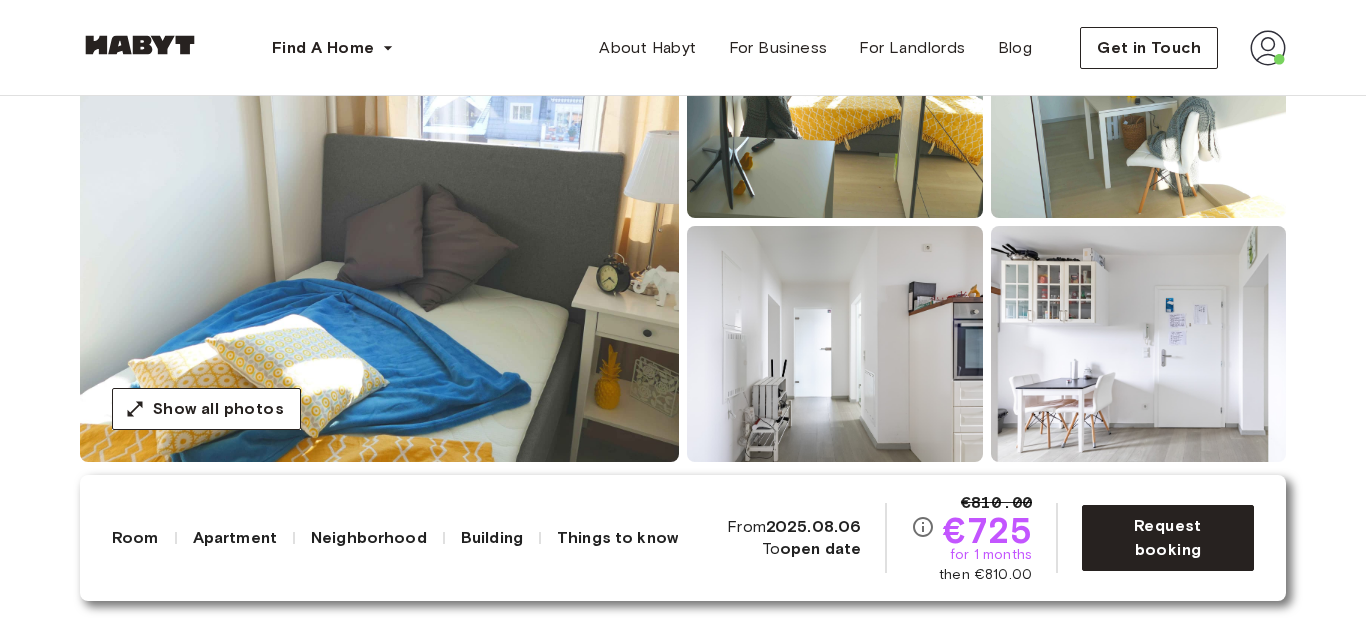 click on "Things to know" at bounding box center [617, 538] 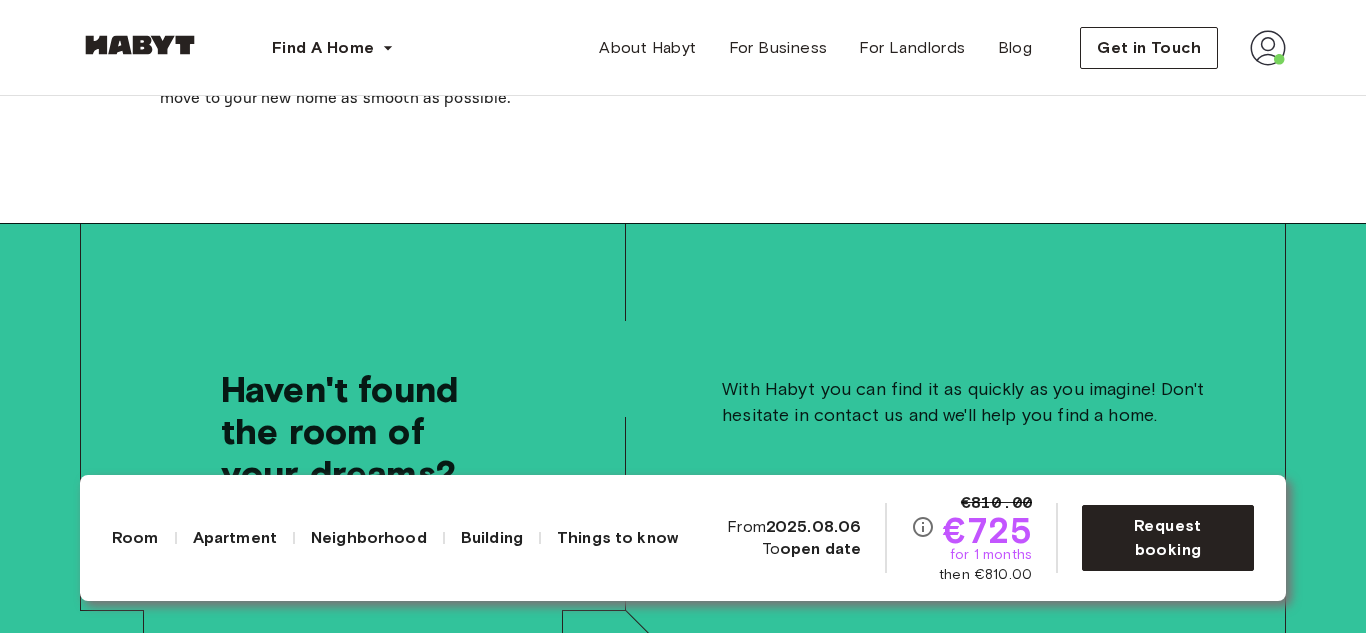 scroll, scrollTop: 4597, scrollLeft: 0, axis: vertical 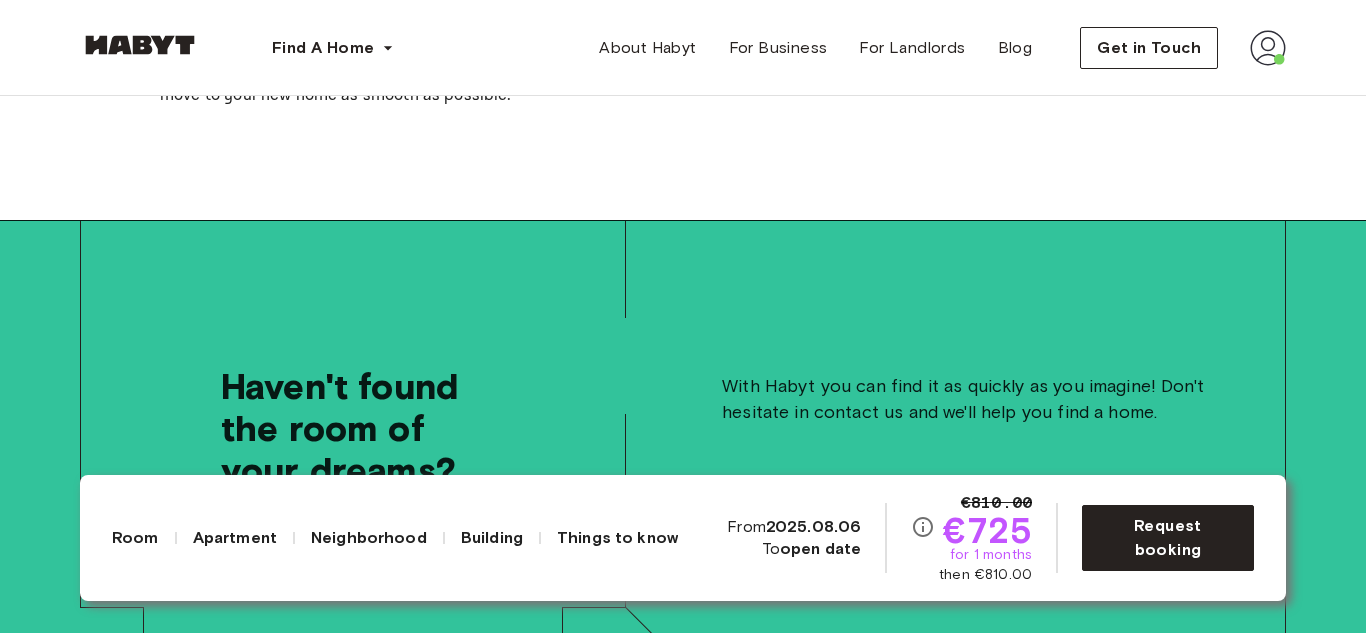 click on "Room" at bounding box center (135, 538) 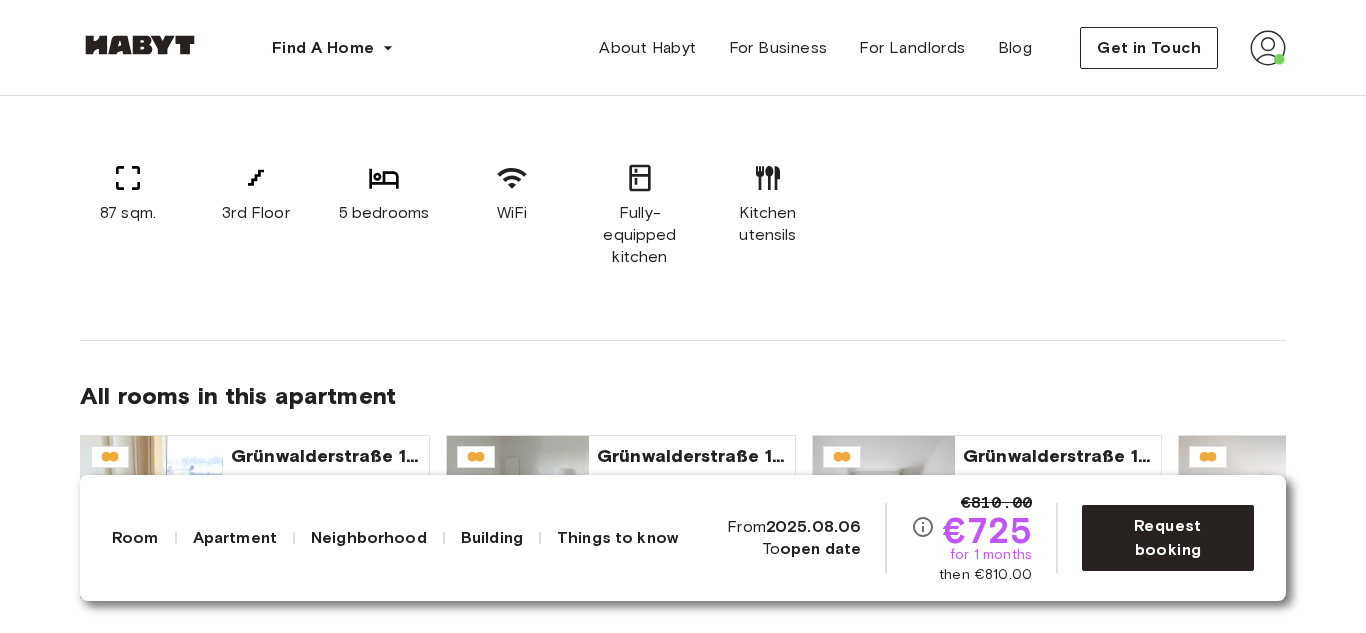 scroll, scrollTop: 1272, scrollLeft: 0, axis: vertical 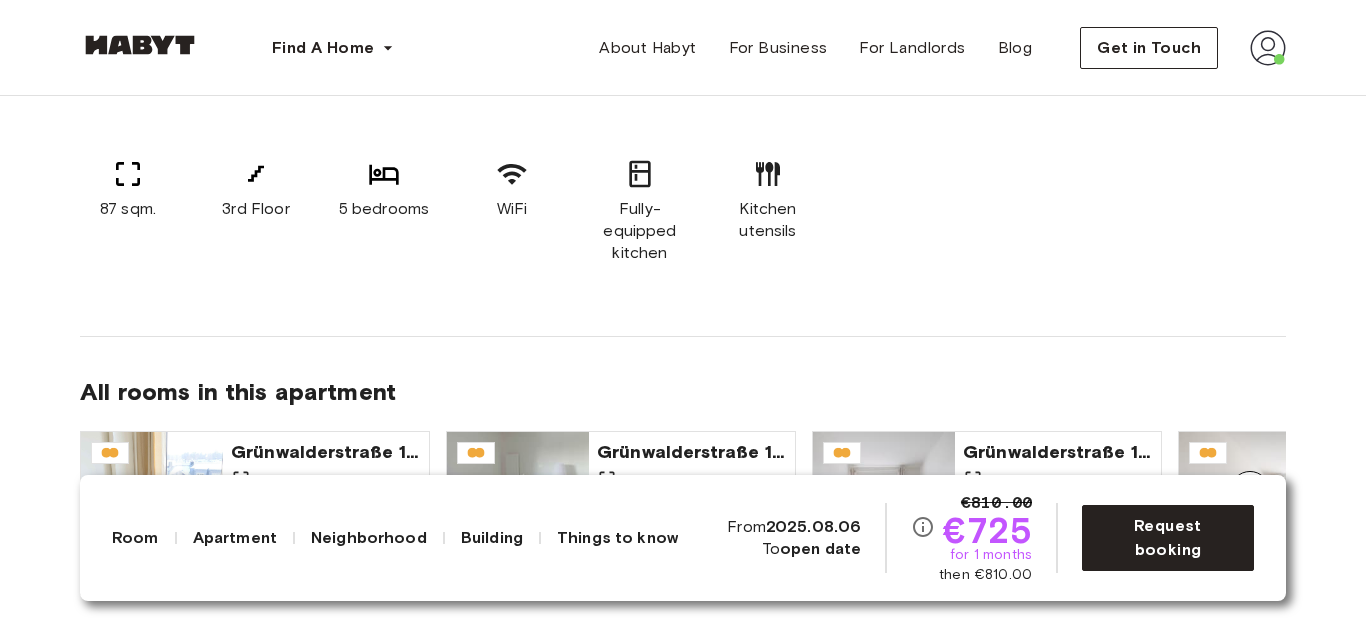 click on "3rd Floor" at bounding box center [255, 209] 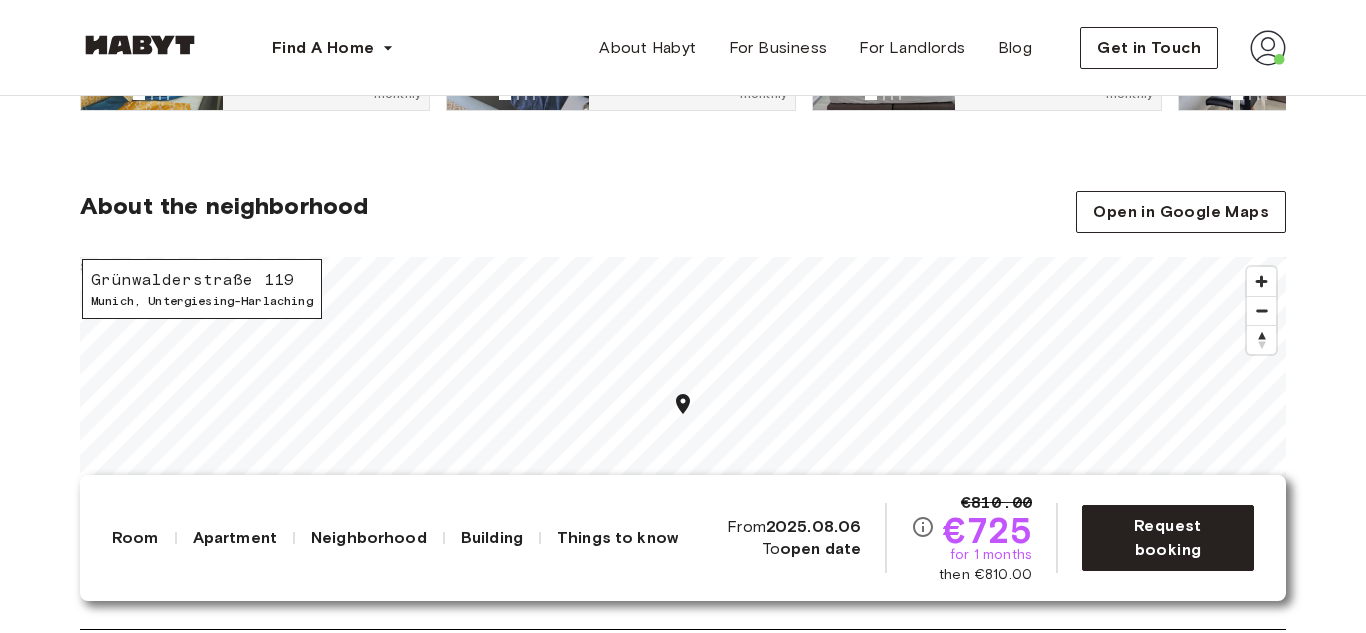scroll, scrollTop: 1760, scrollLeft: 0, axis: vertical 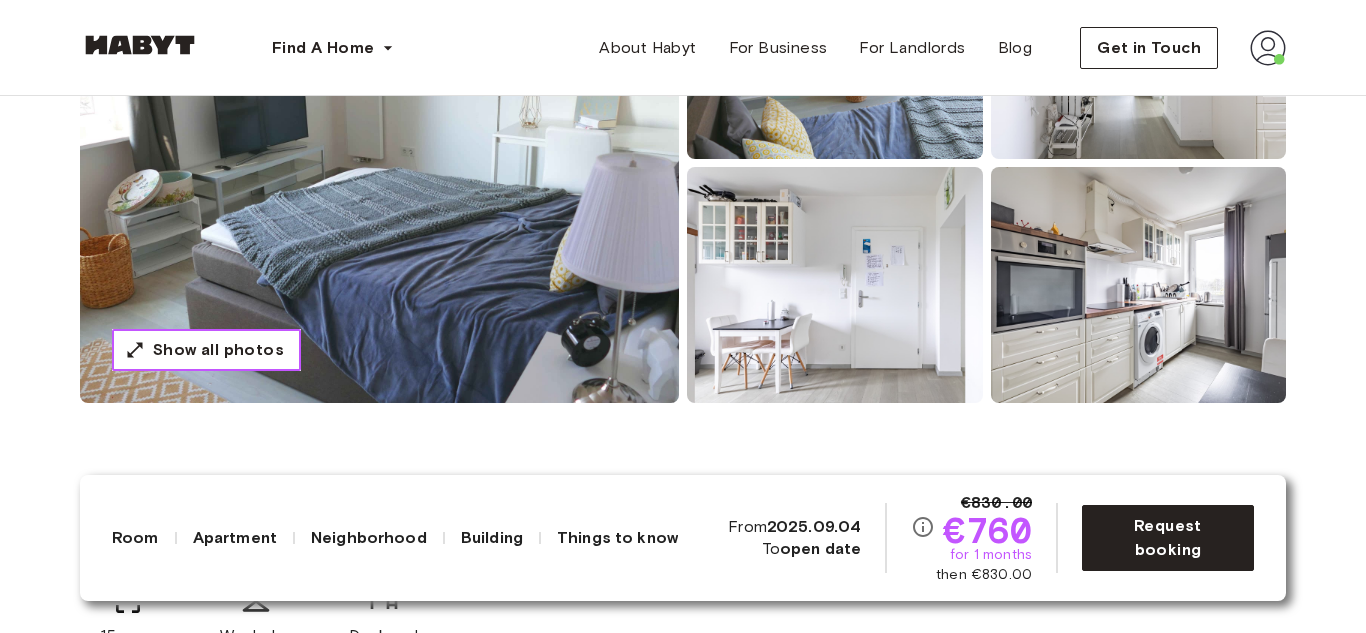 click 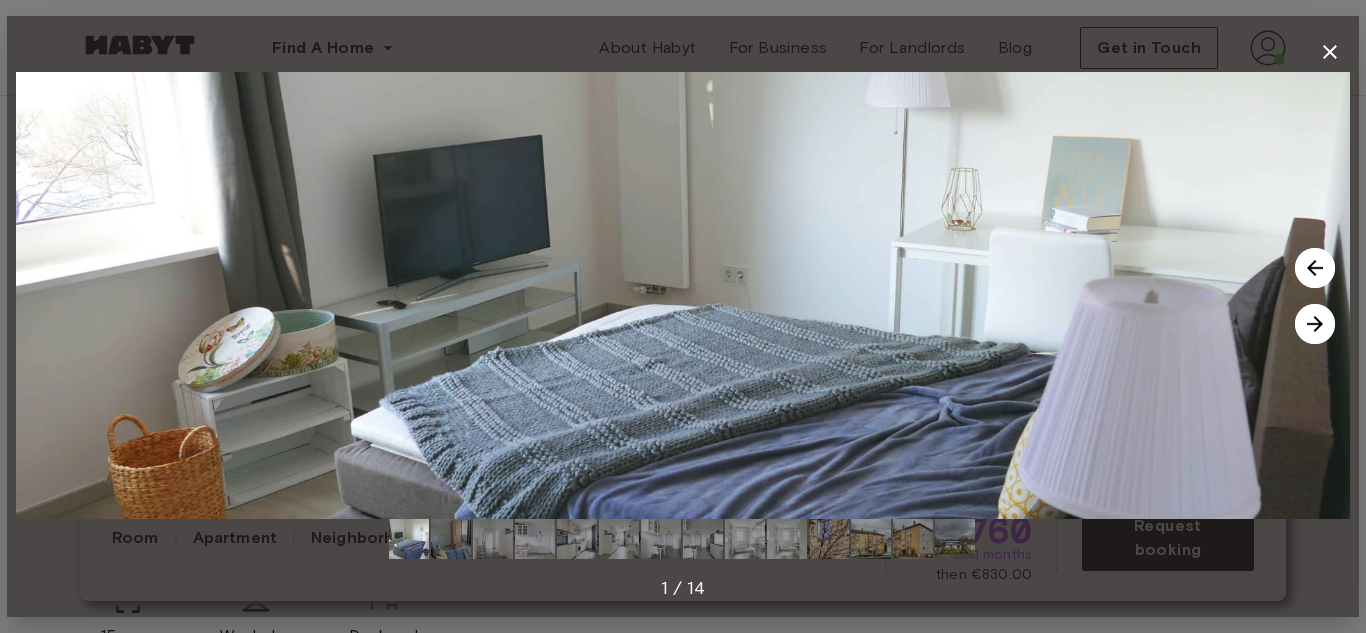 click at bounding box center (1315, 324) 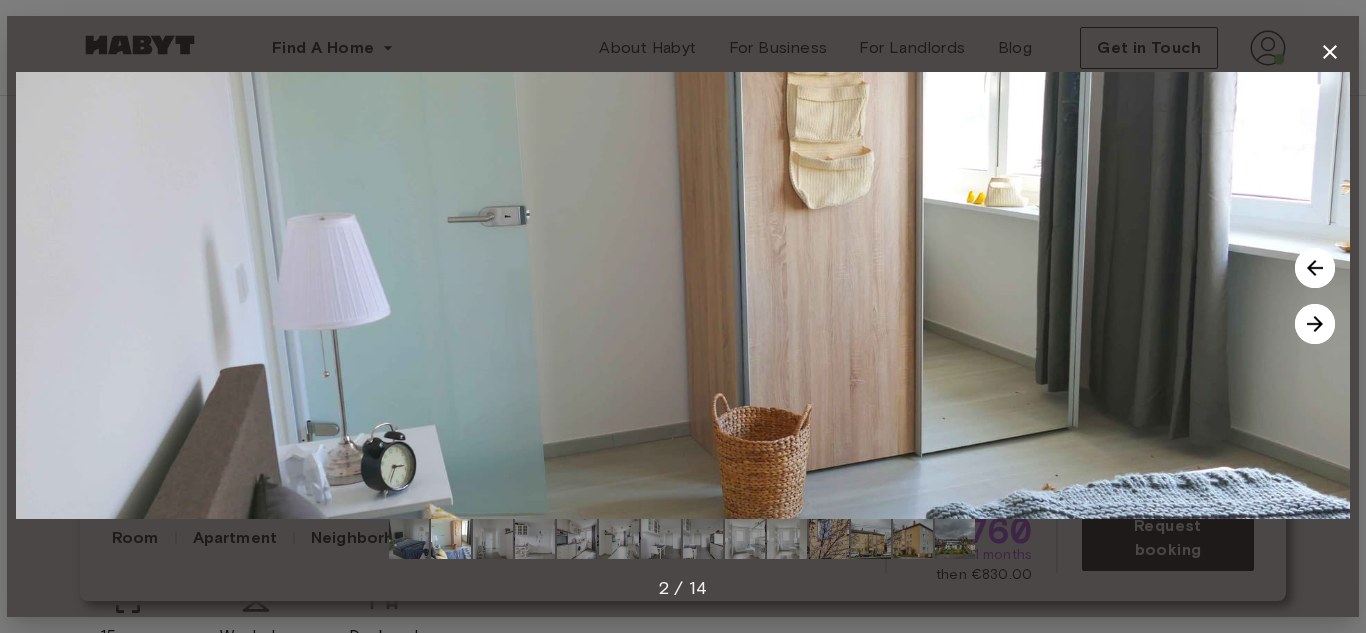 click at bounding box center (1315, 324) 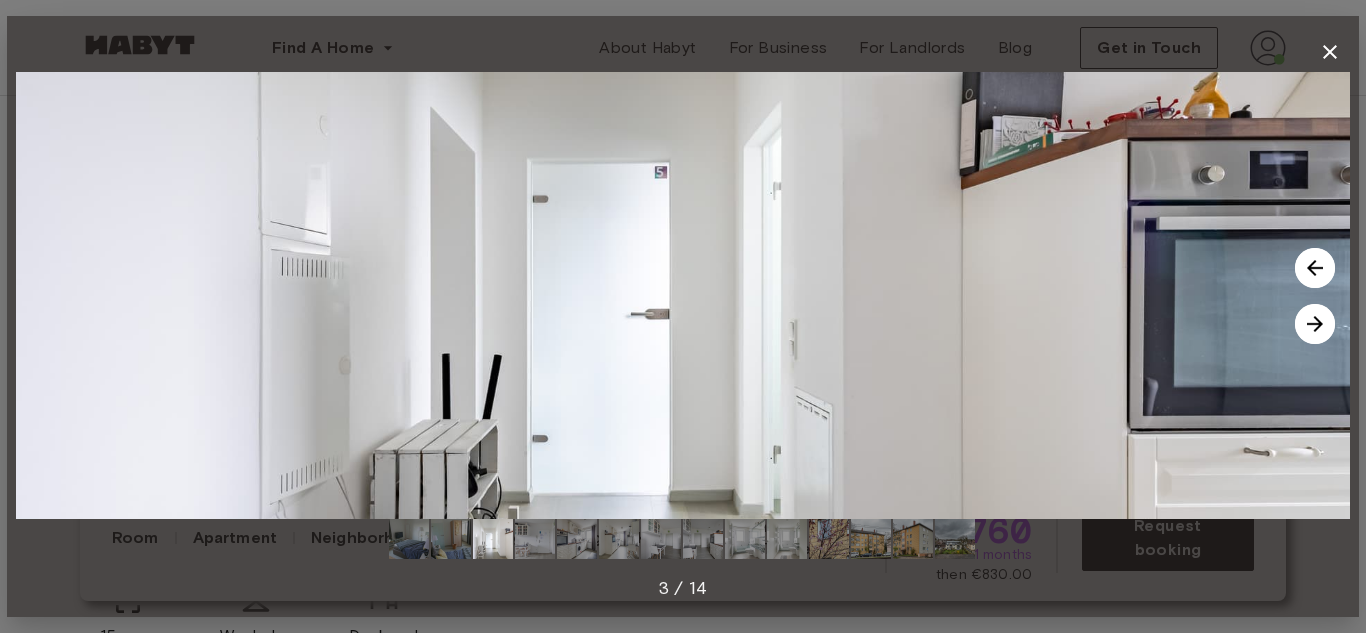 click at bounding box center (1315, 324) 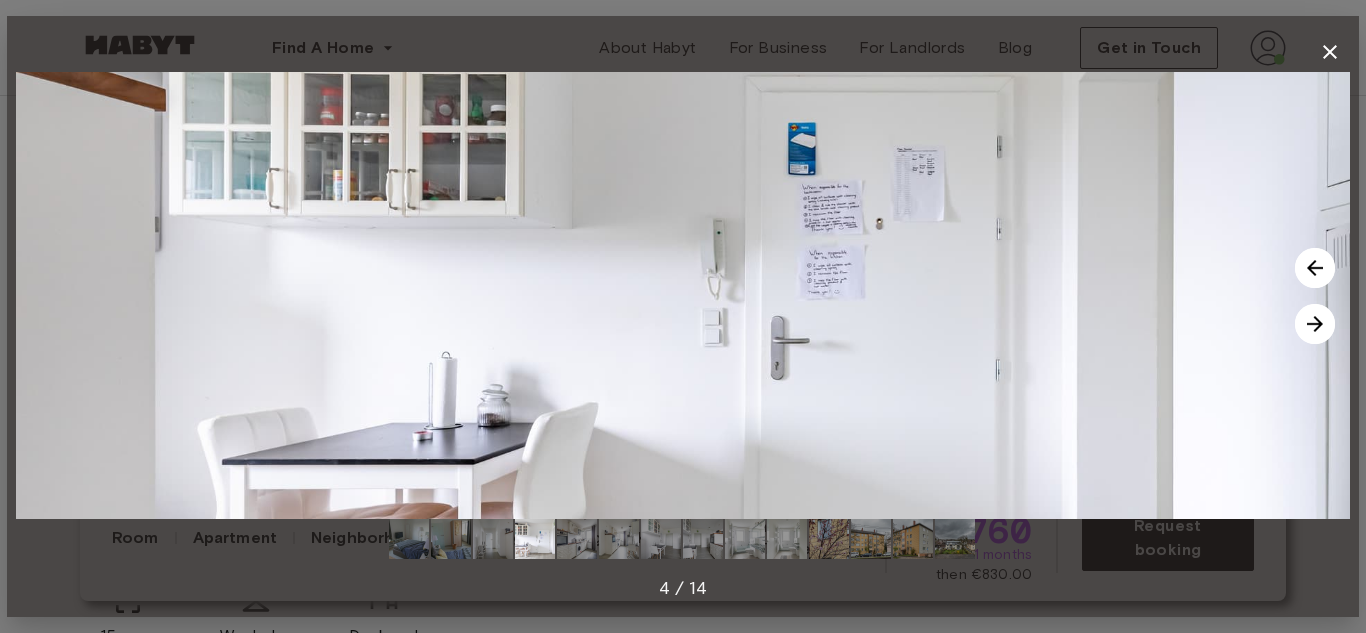 click at bounding box center (1315, 324) 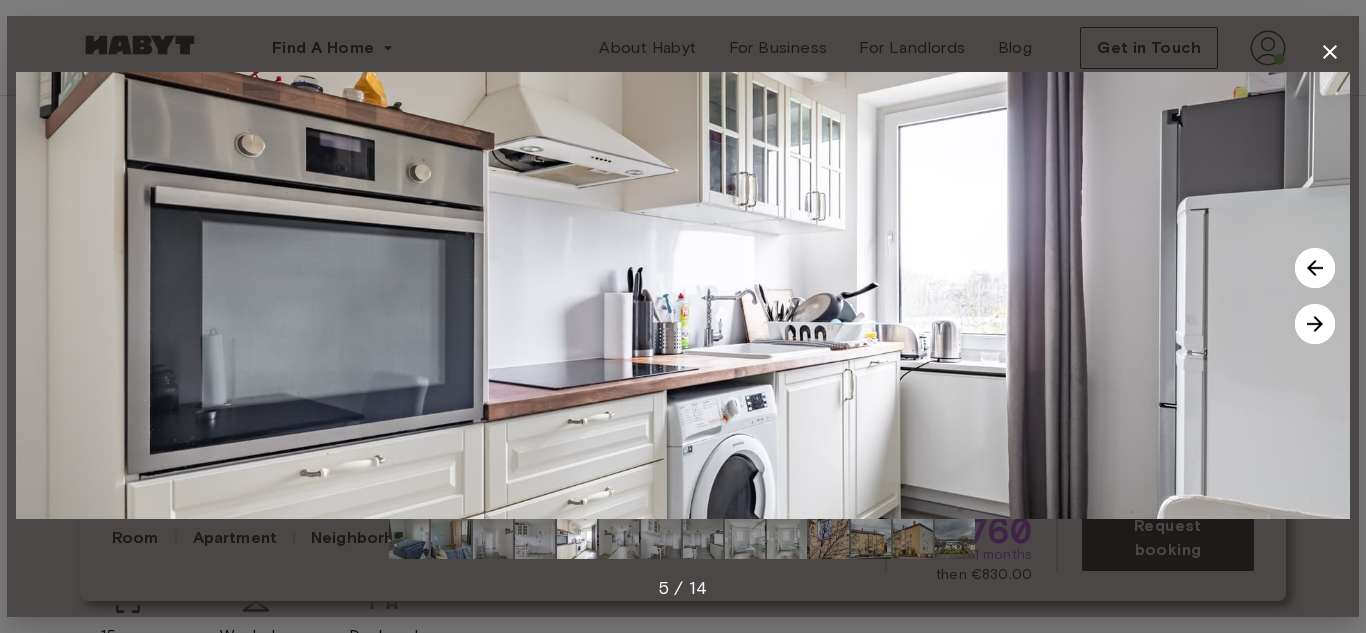 click at bounding box center [1315, 324] 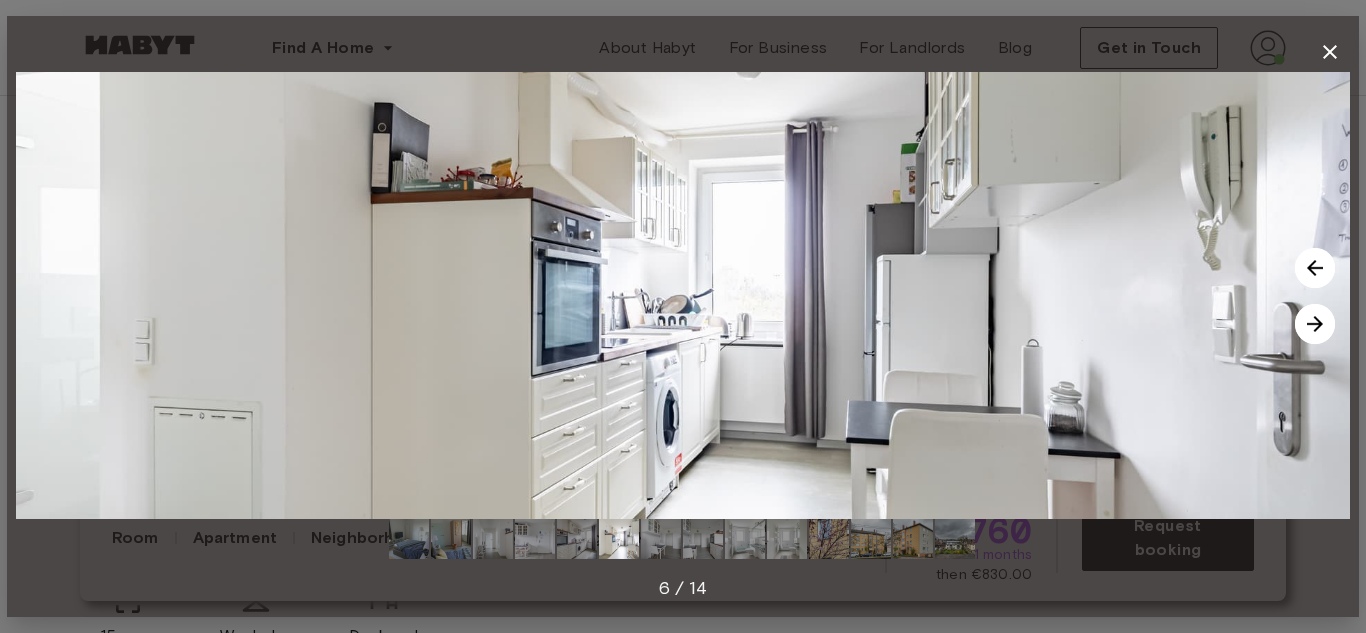 click at bounding box center (1315, 324) 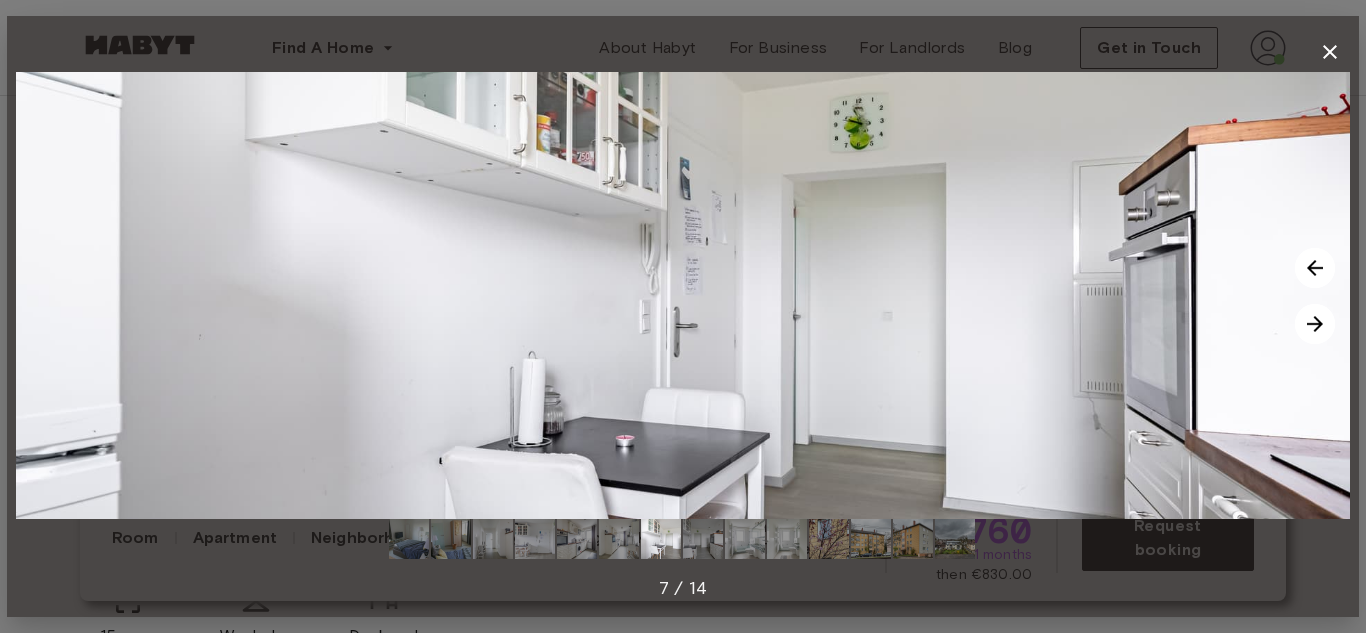 click at bounding box center [1315, 324] 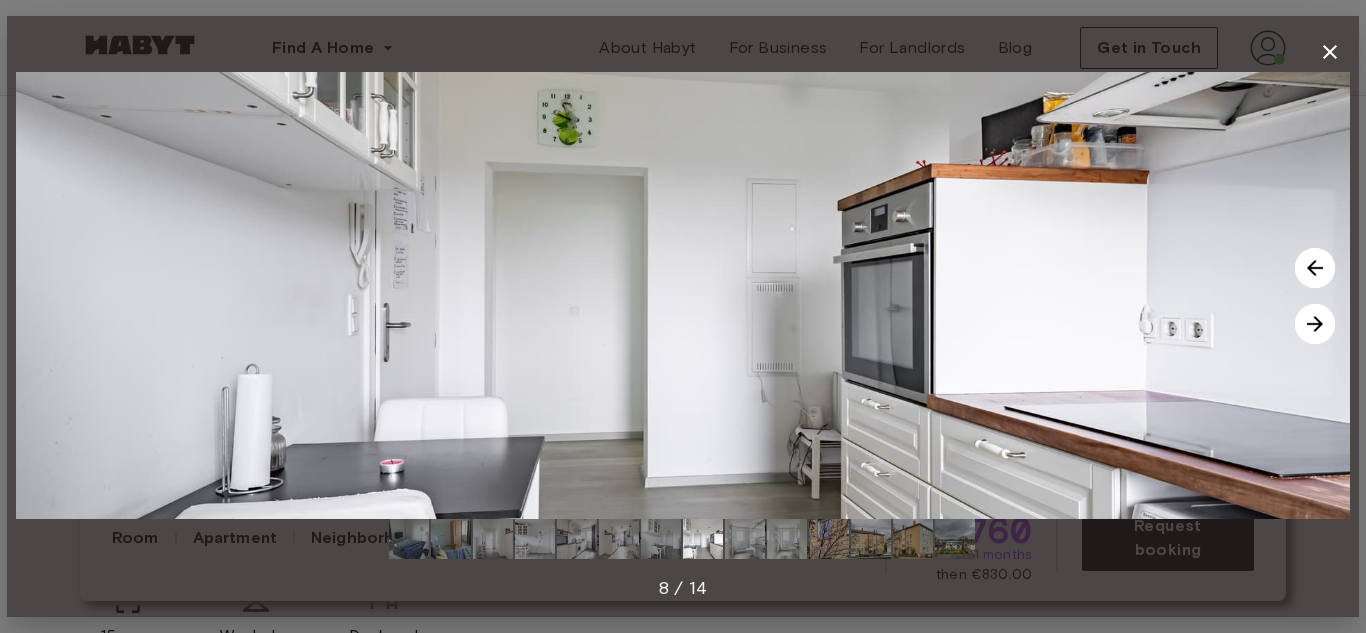 click at bounding box center [1315, 324] 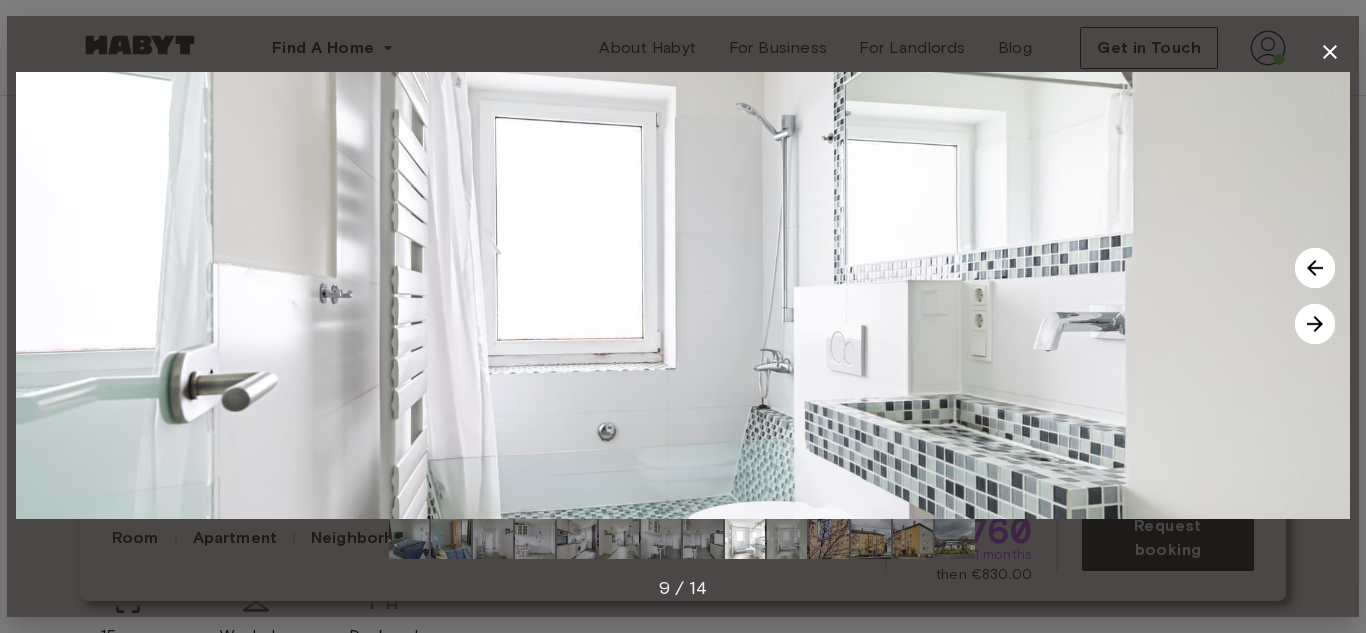 click at bounding box center [1315, 324] 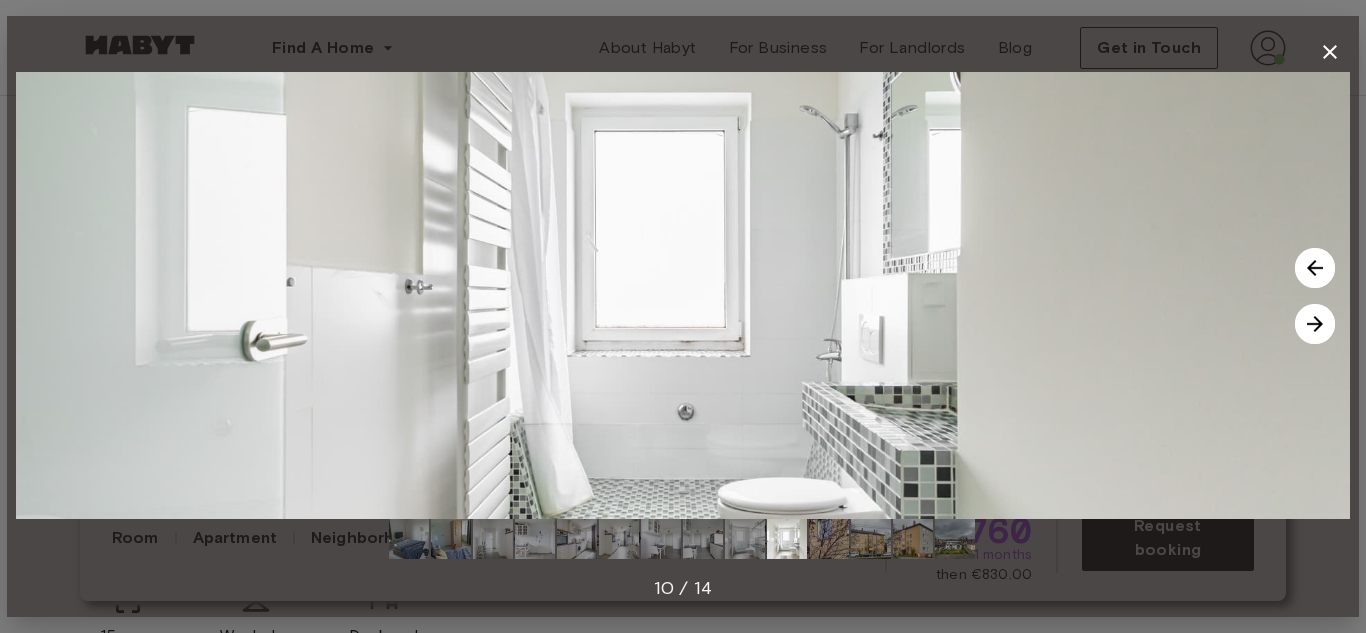 click at bounding box center [1315, 324] 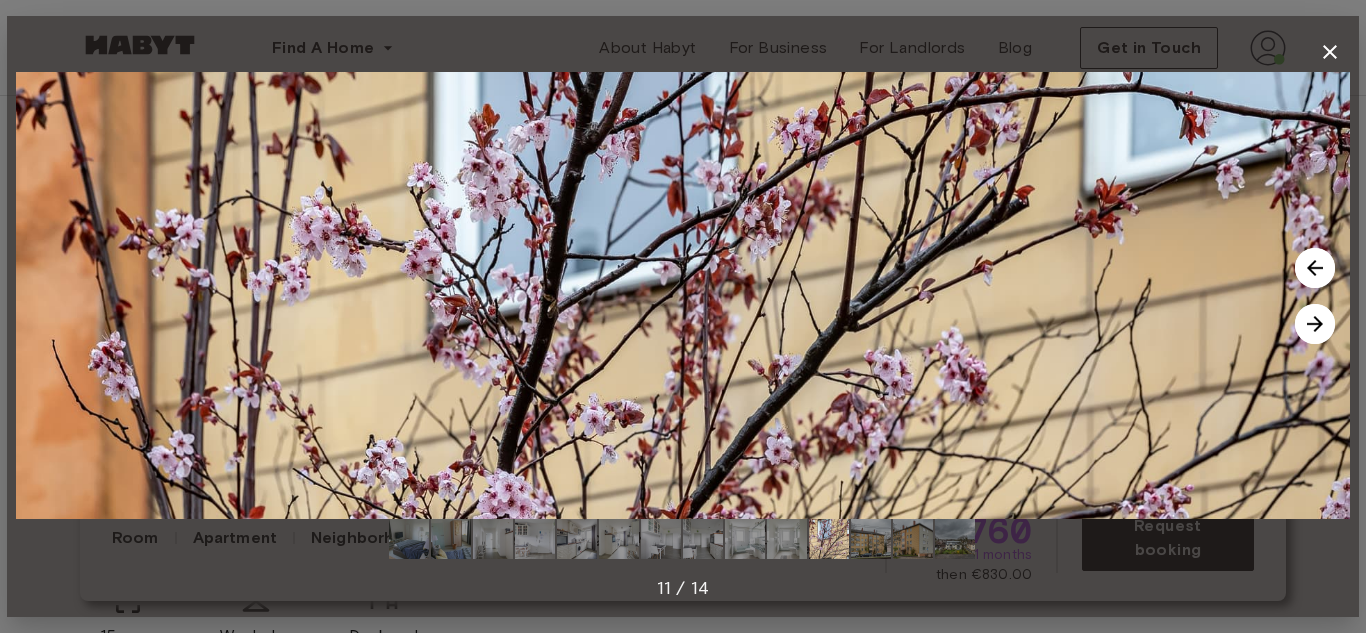 click at bounding box center [1315, 324] 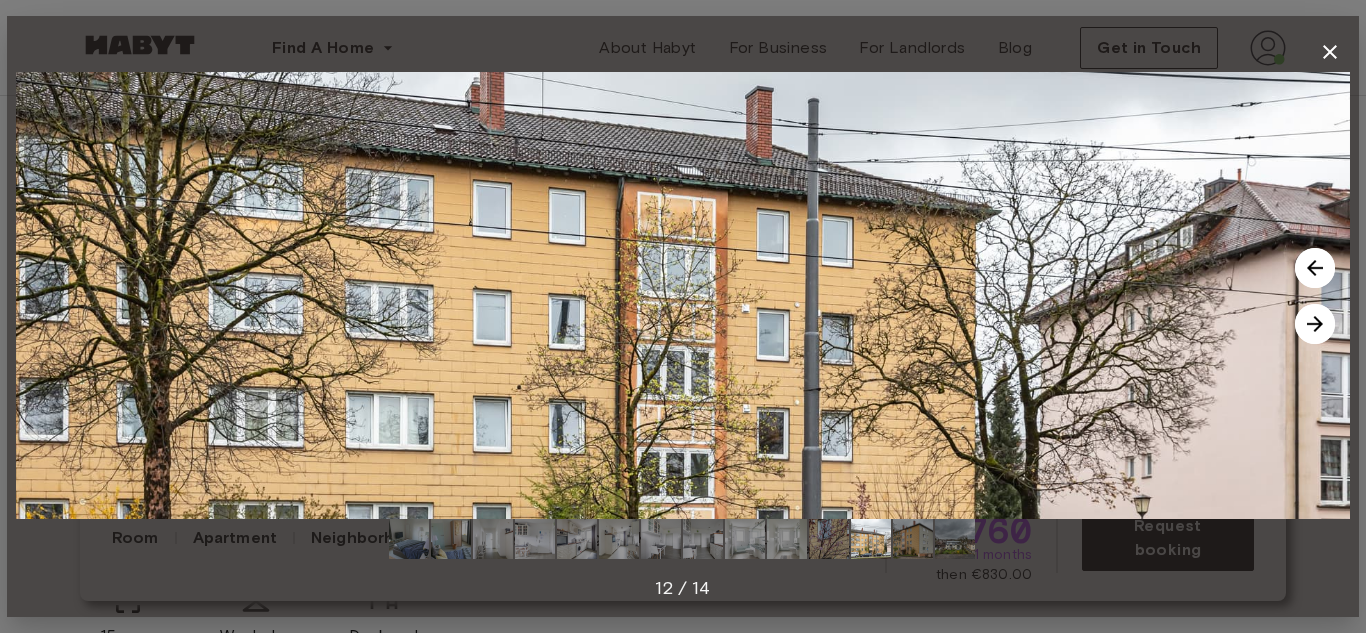 click at bounding box center (1315, 324) 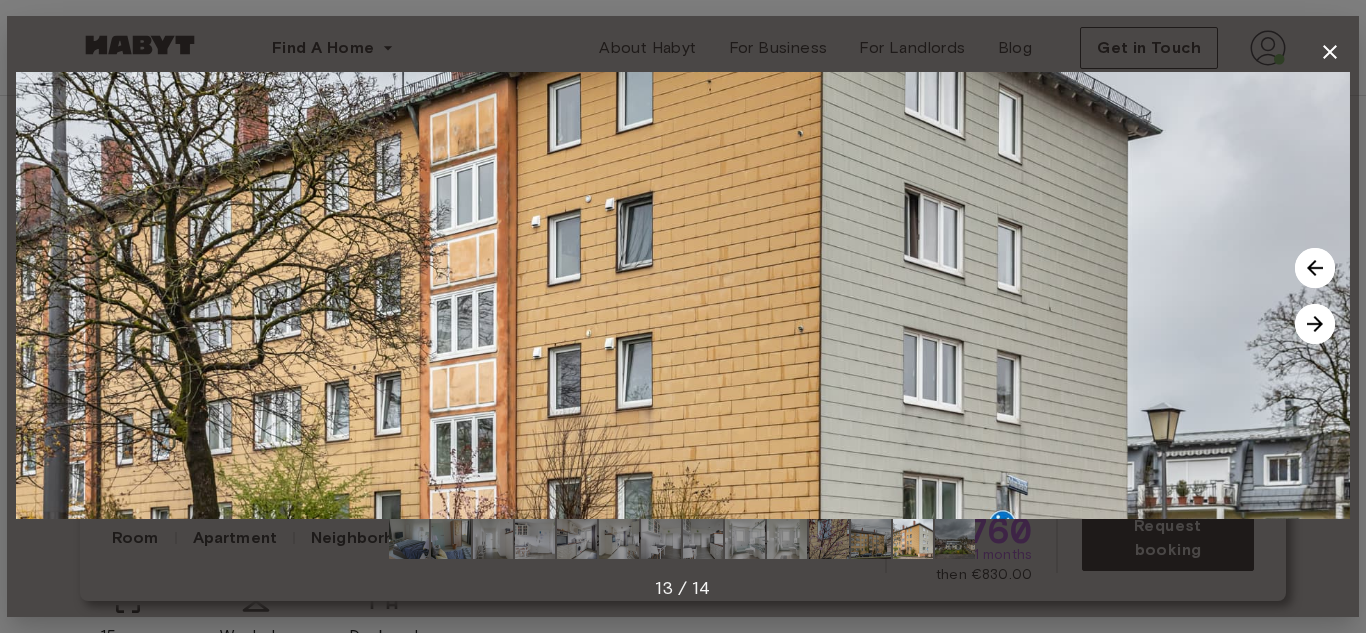 click at bounding box center [683, 295] 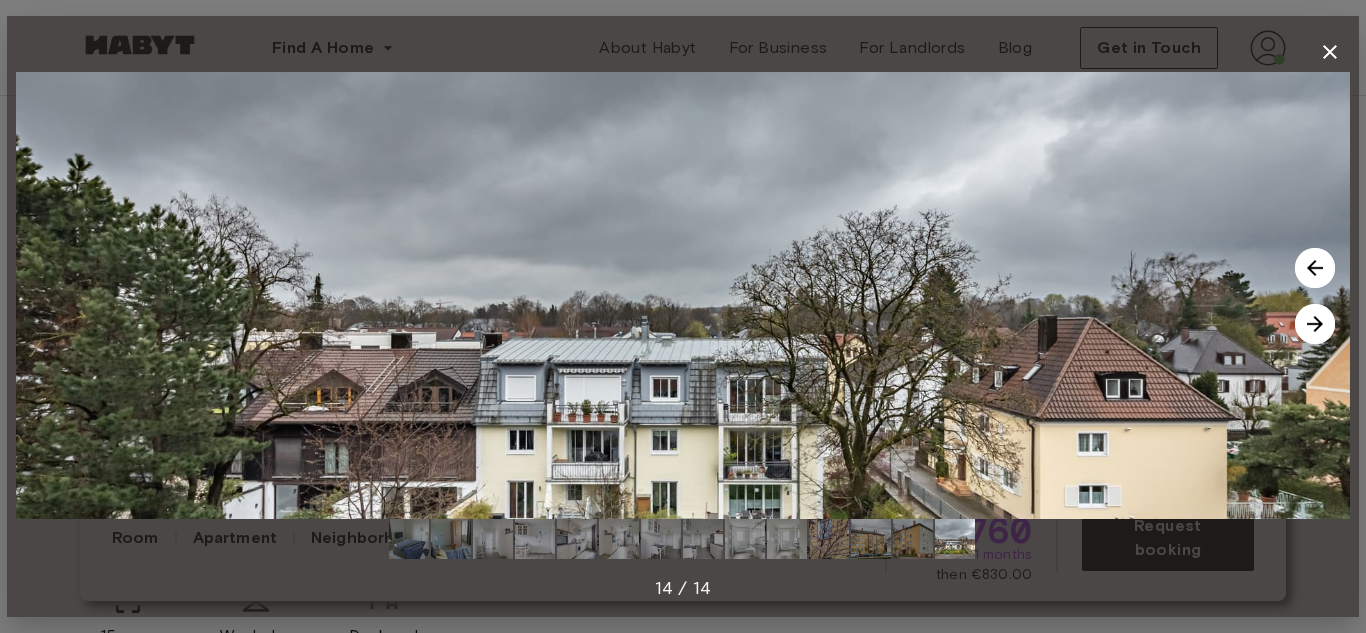 click 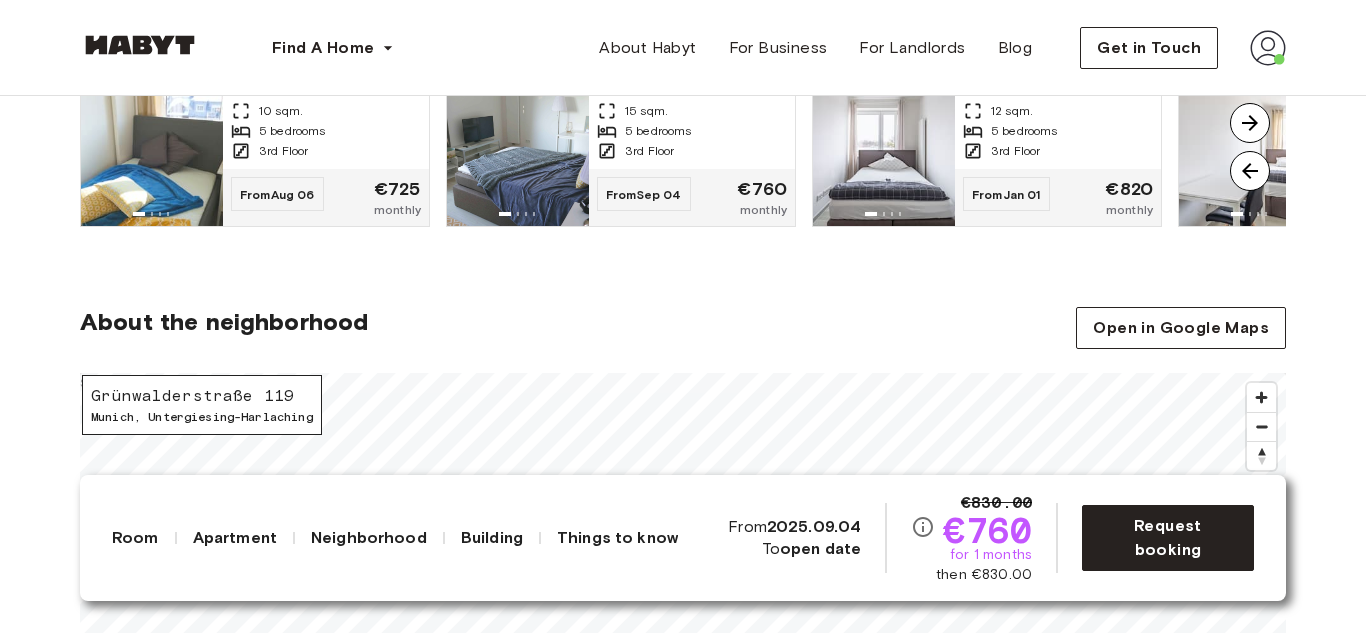 scroll, scrollTop: 1747, scrollLeft: 0, axis: vertical 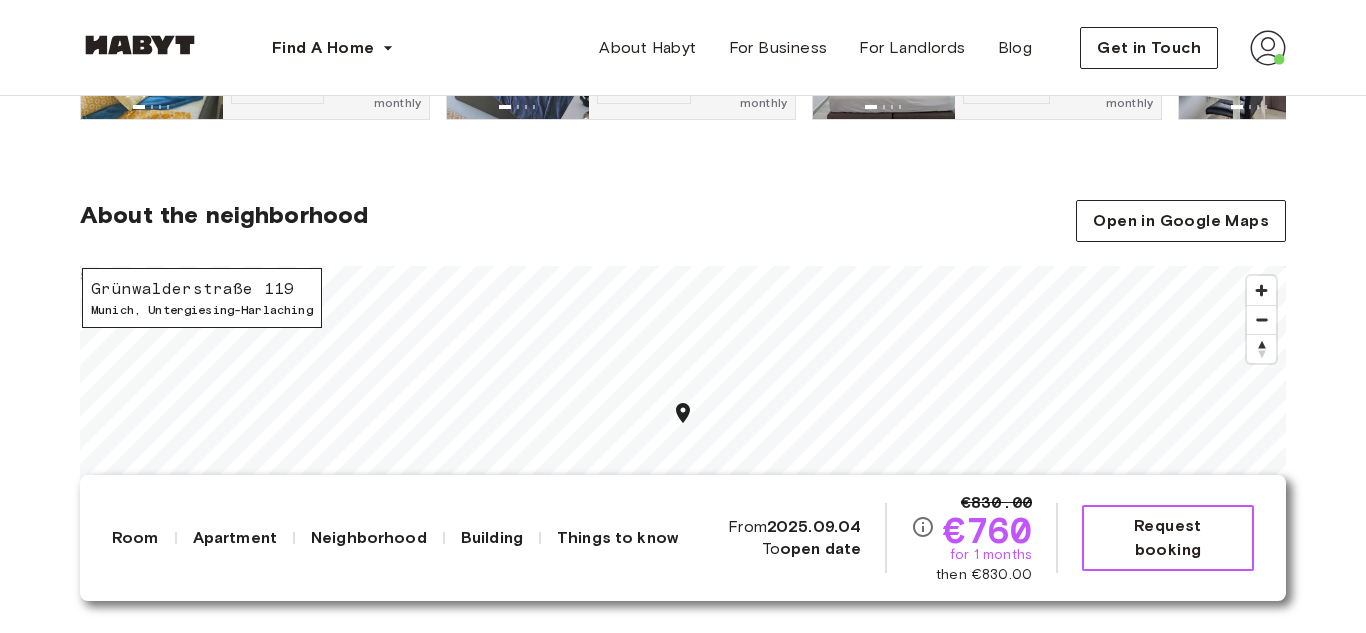 click on "Request booking" at bounding box center [1168, 538] 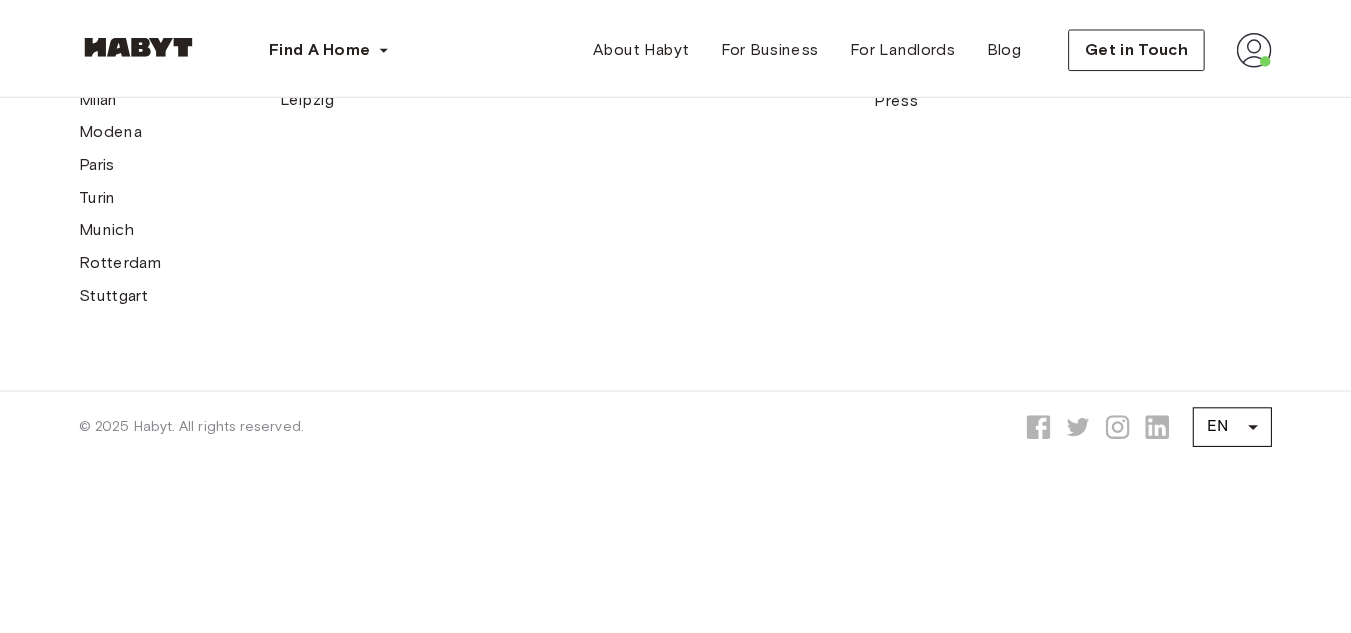 scroll, scrollTop: 0, scrollLeft: 0, axis: both 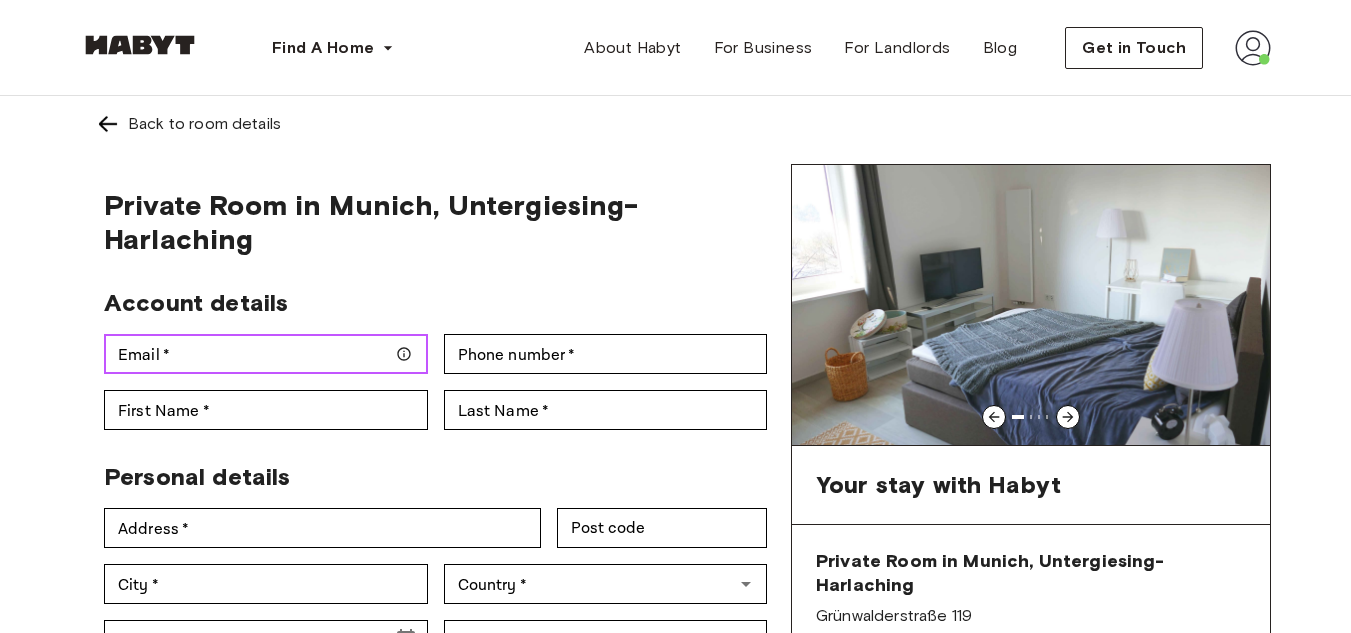 click on "Email   * Email   *" at bounding box center (266, 354) 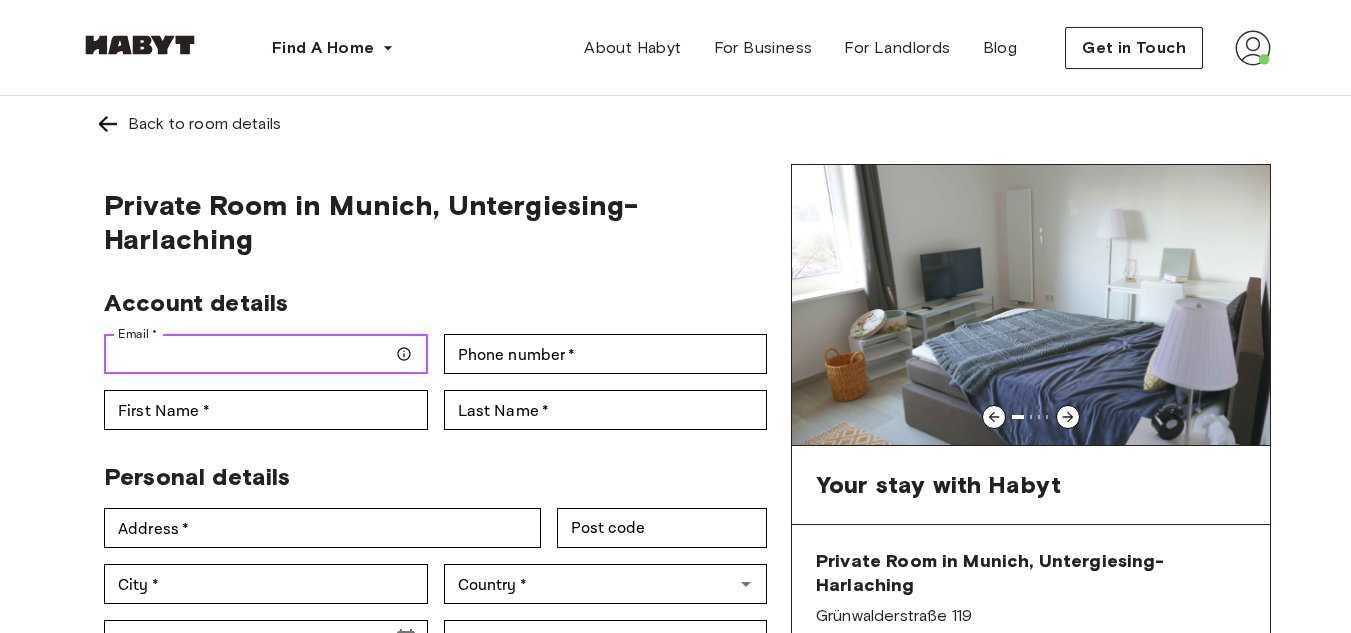 type on "**********" 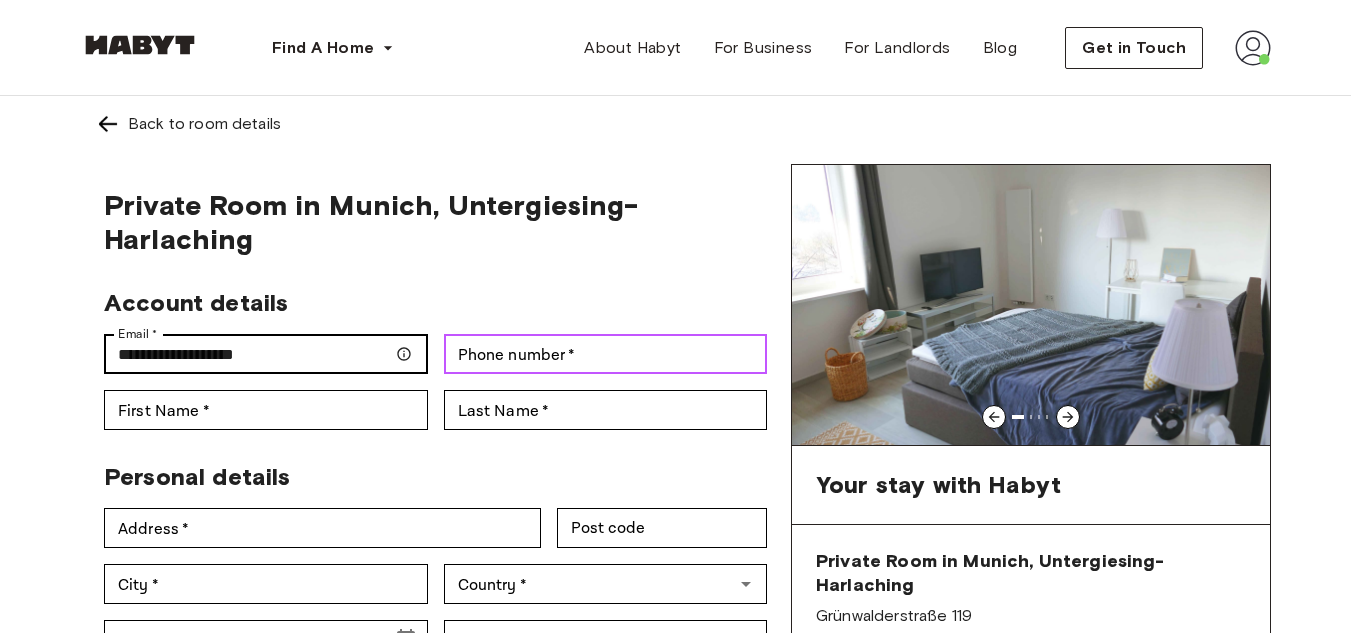 type on "**********" 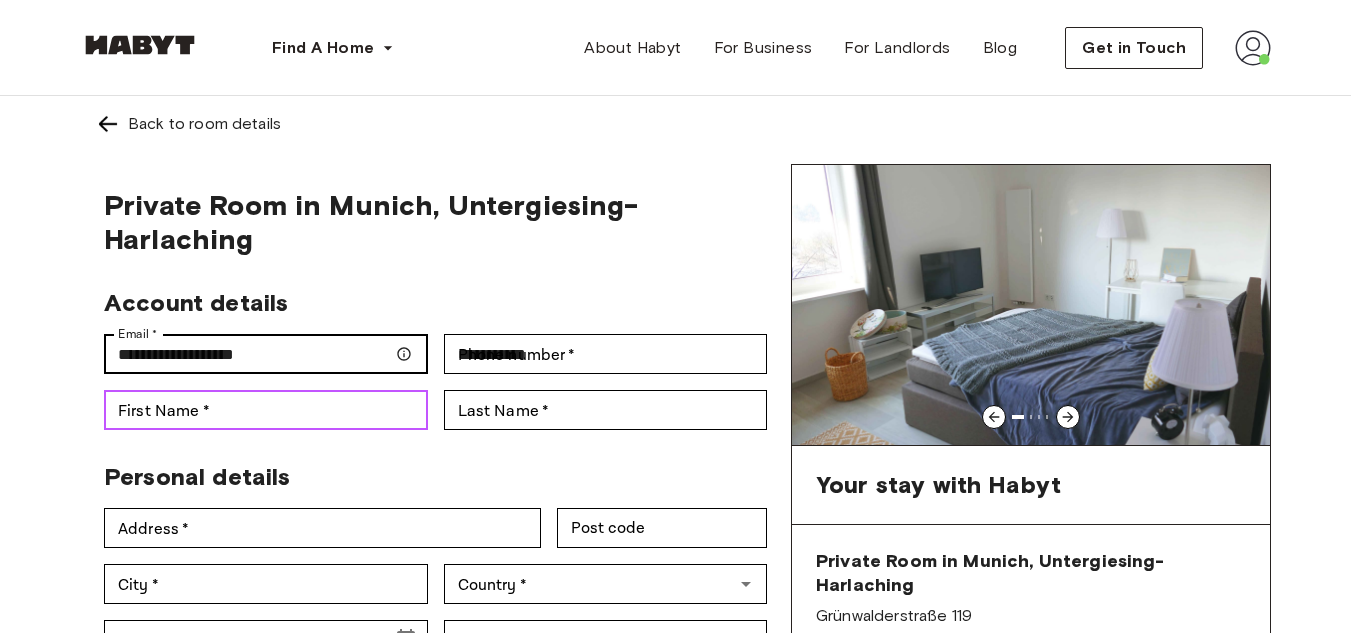 type on "**********" 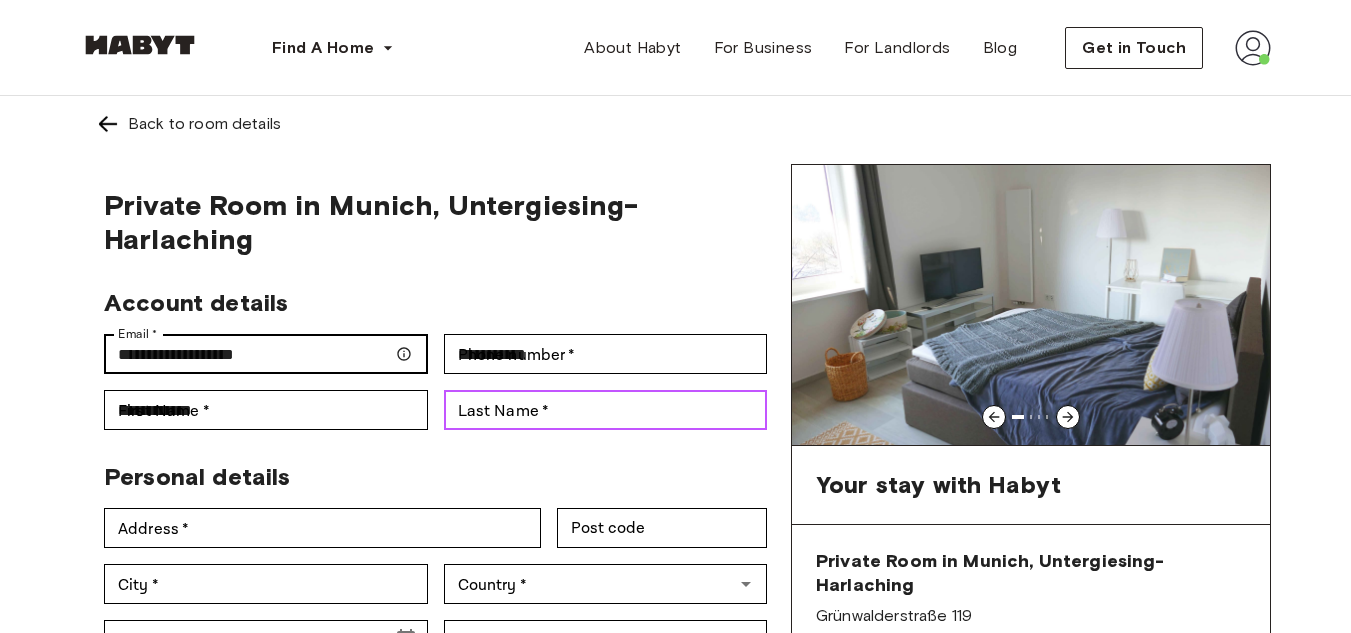 type on "*****" 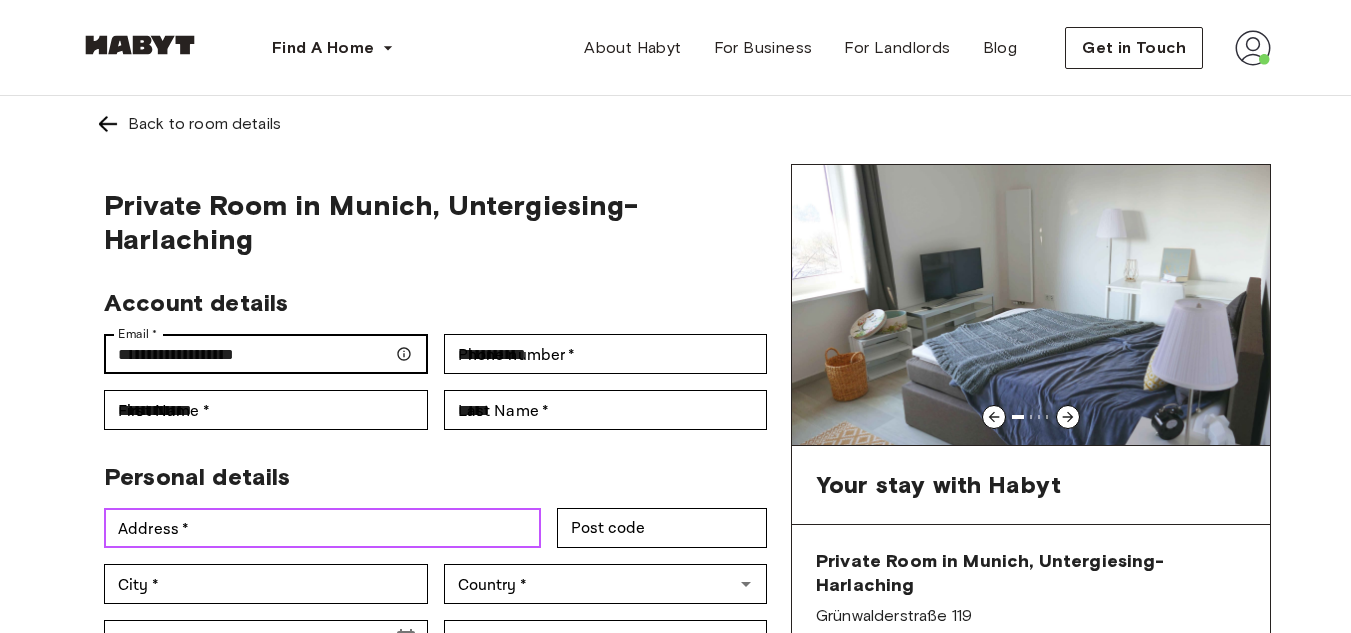 type on "**********" 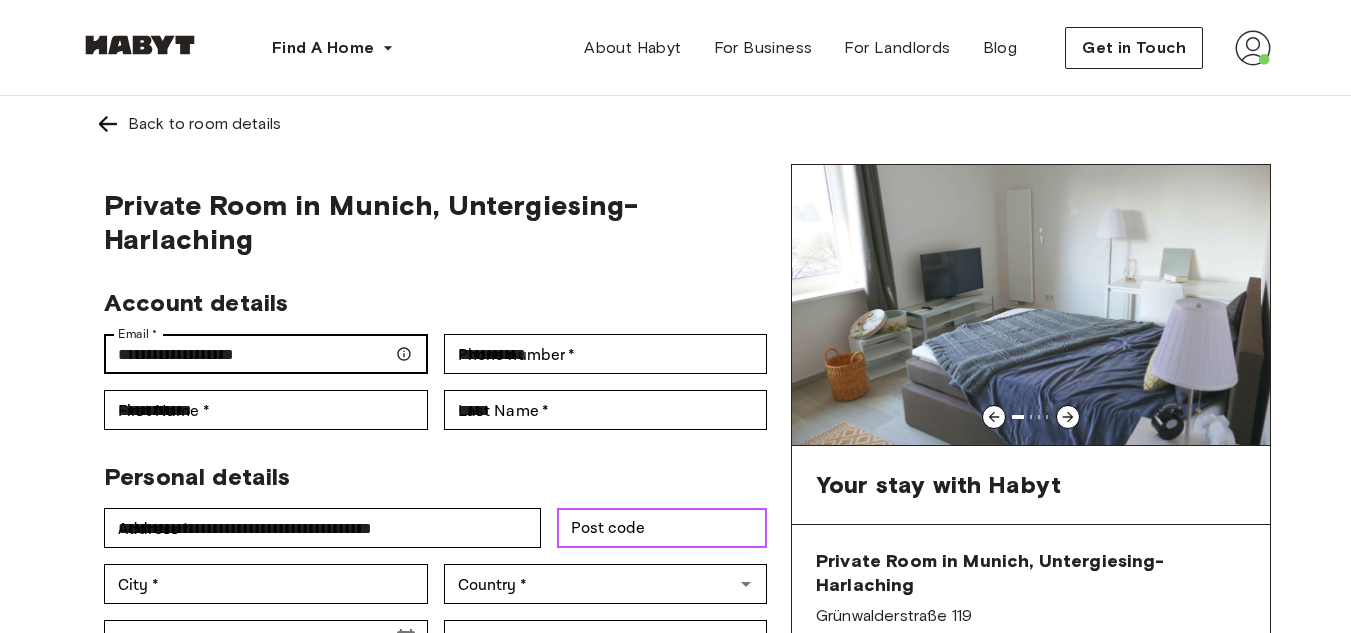 type on "******" 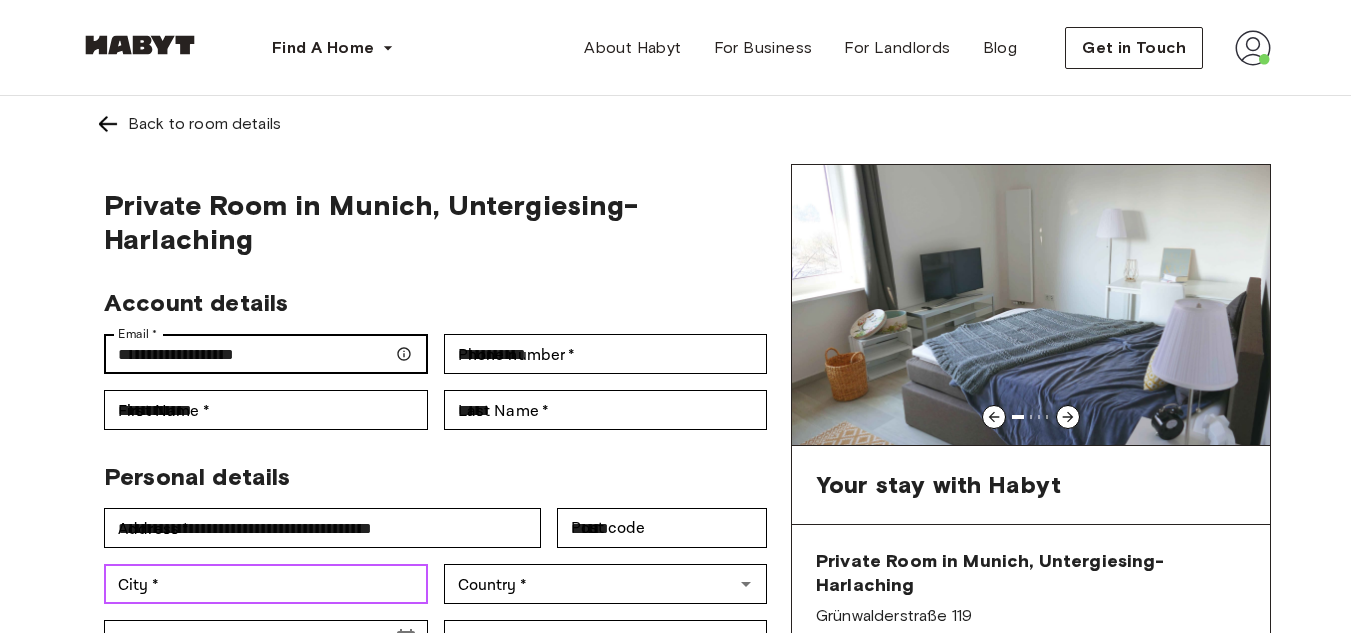 type on "**********" 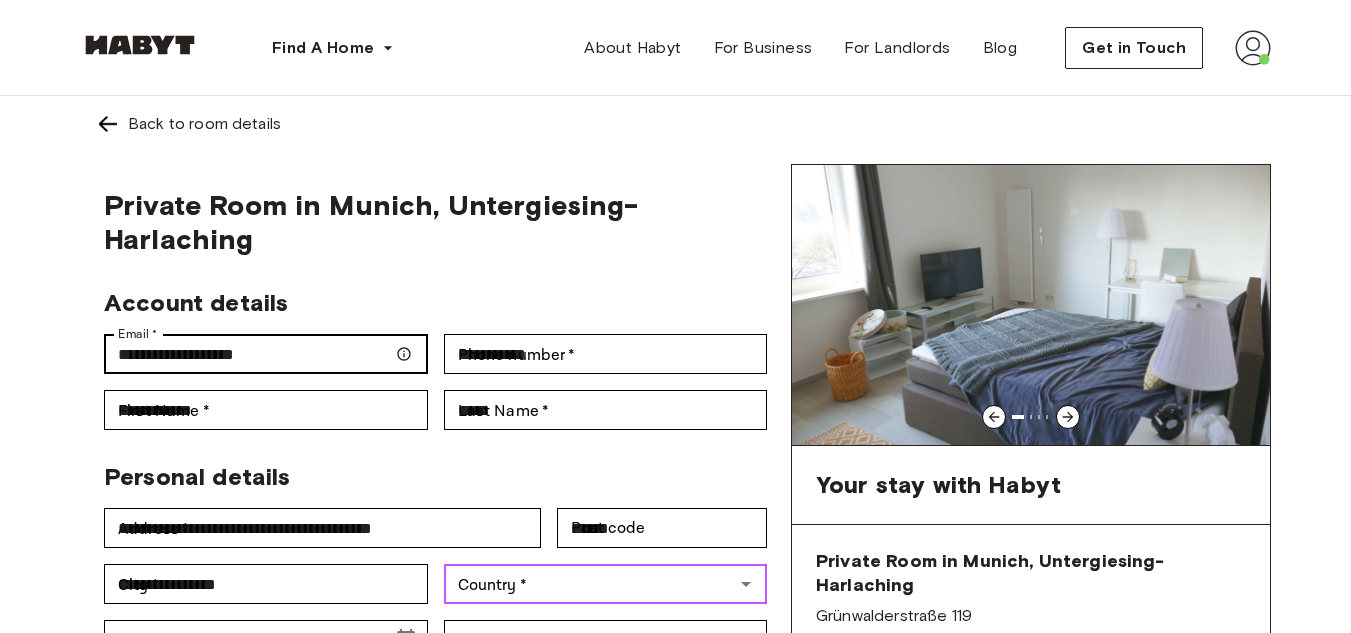 type on "*******" 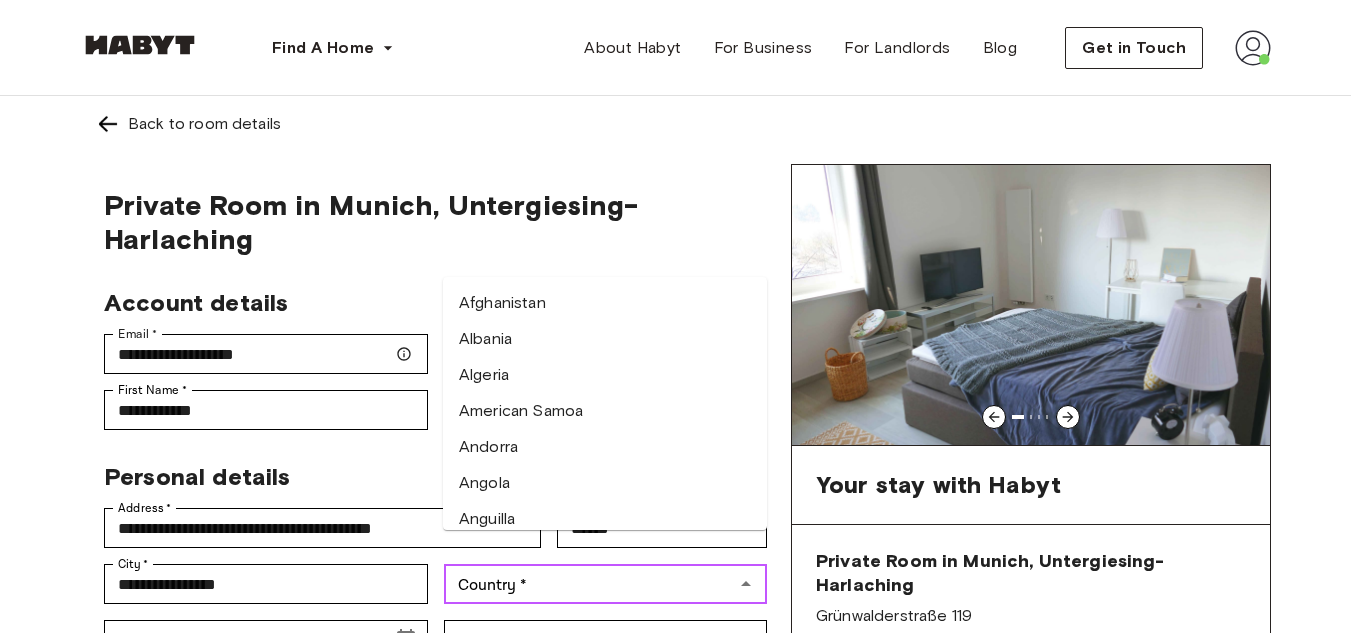 click on "Country   * Country   *" at bounding box center (606, 584) 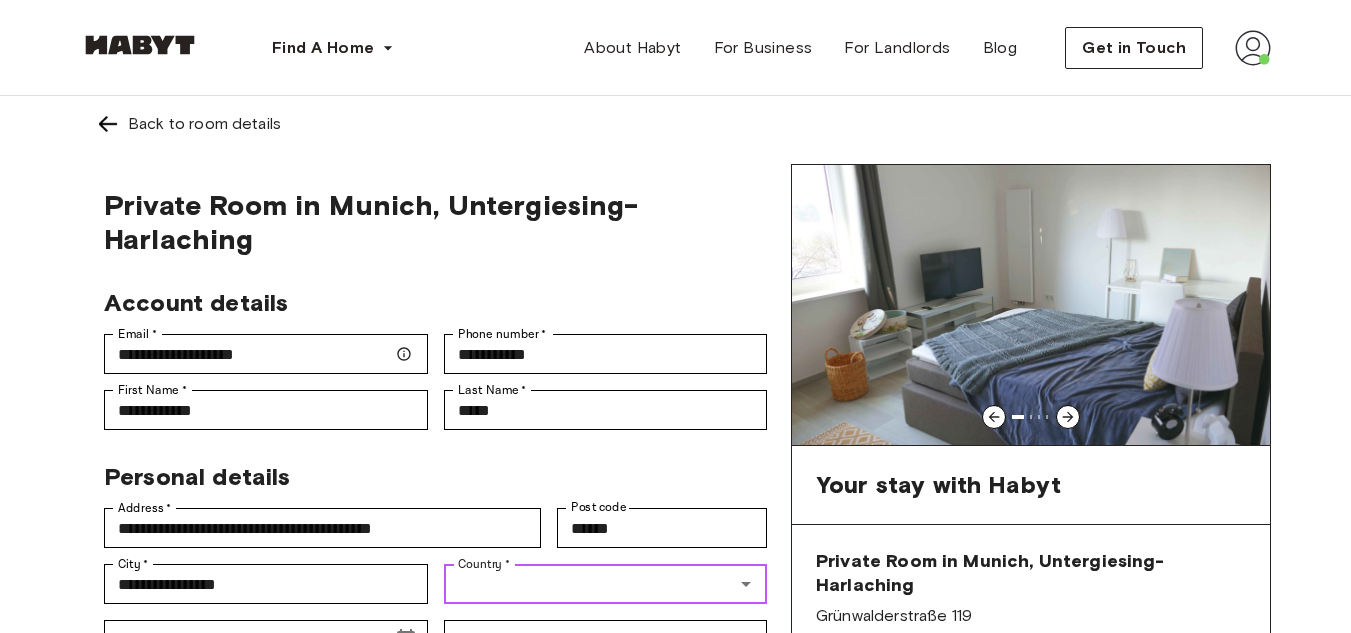 type on "*******" 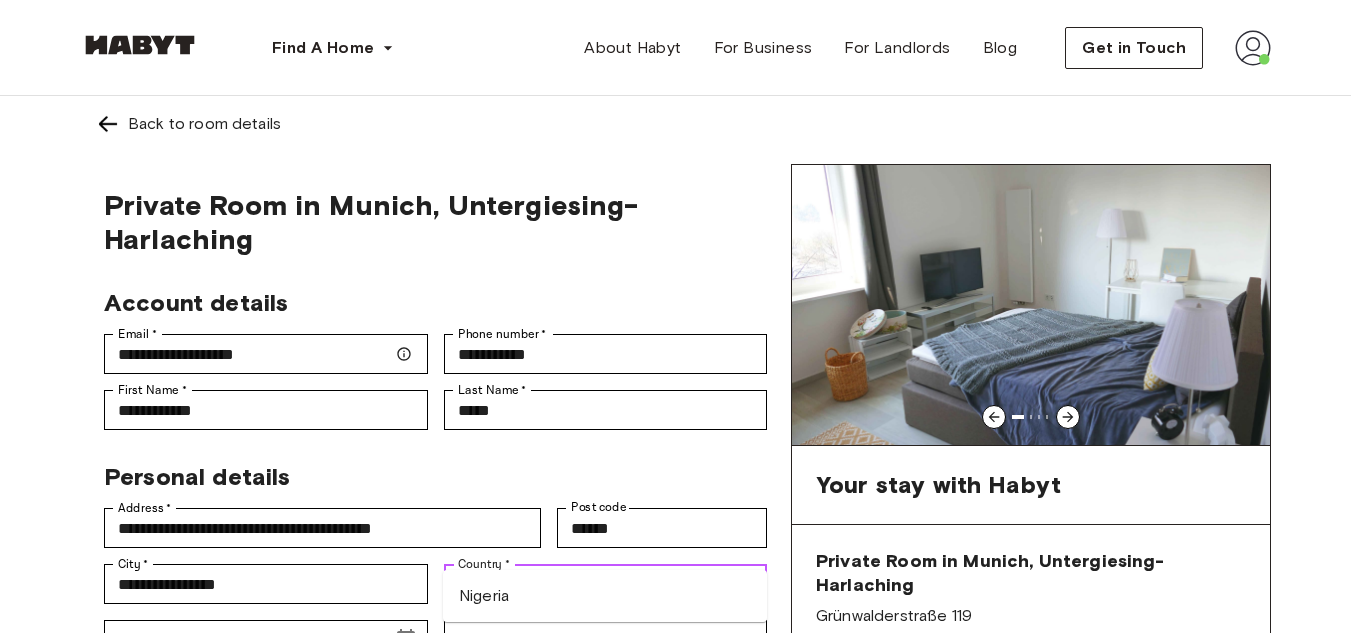 click on "Nigeria" at bounding box center (605, 596) 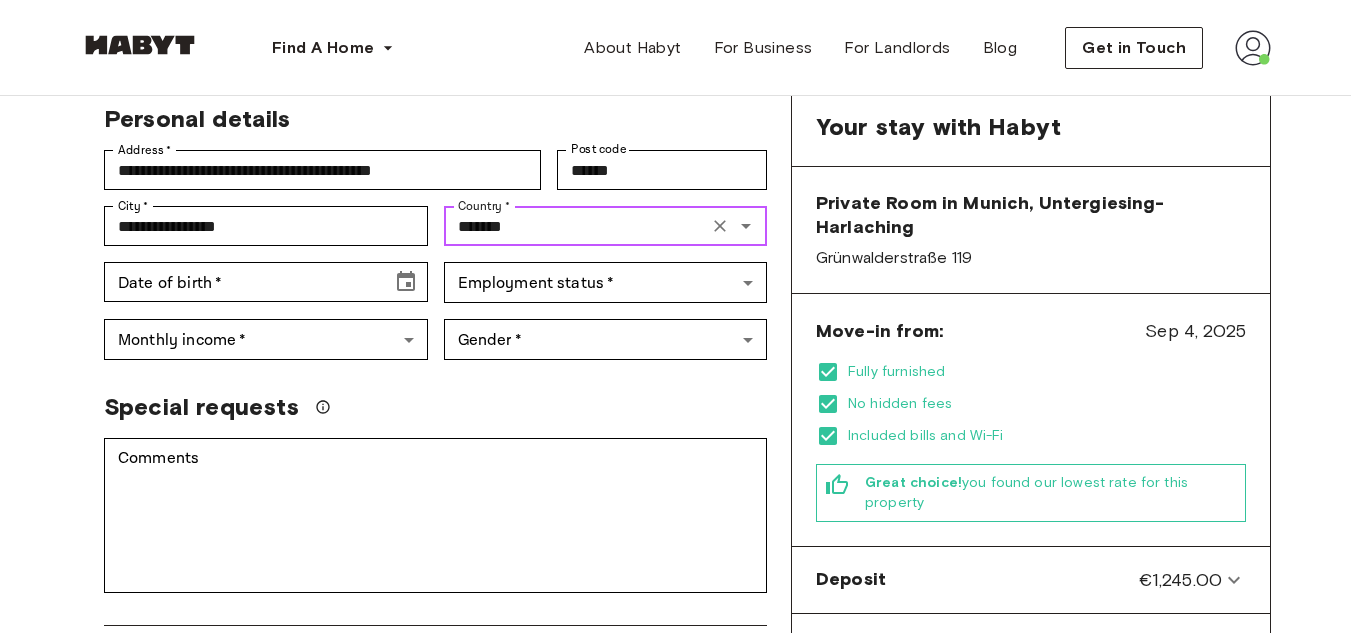 scroll, scrollTop: 364, scrollLeft: 0, axis: vertical 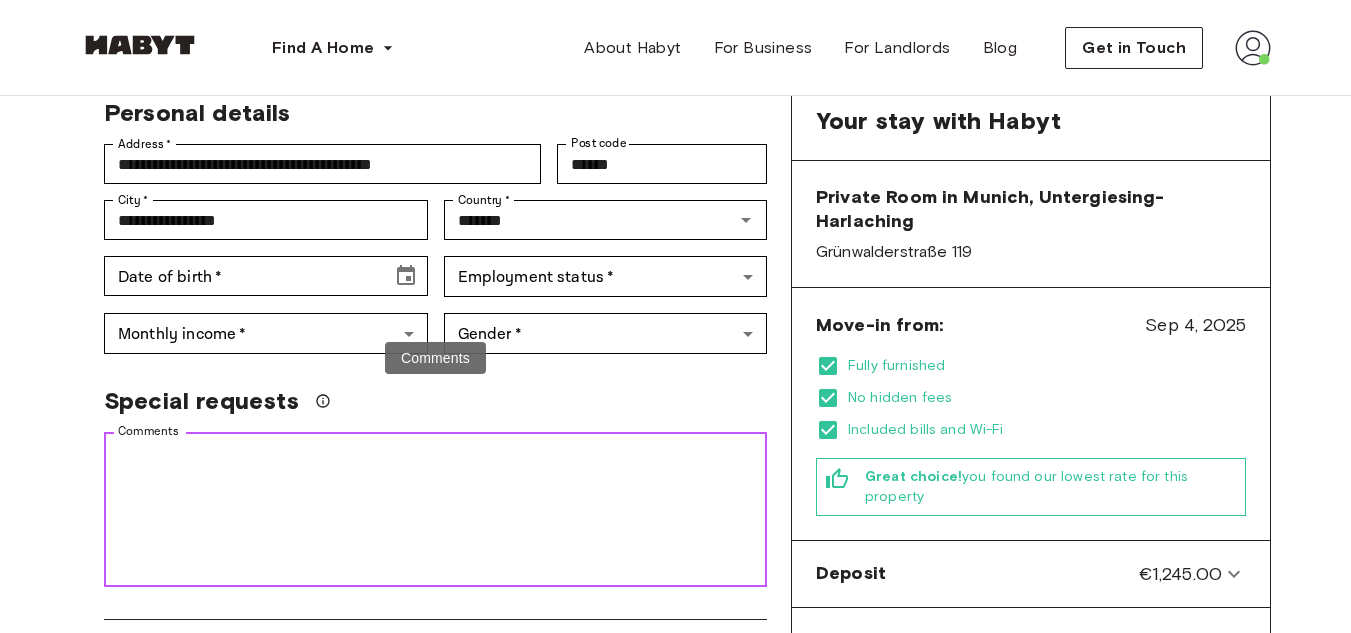 paste on "**********" 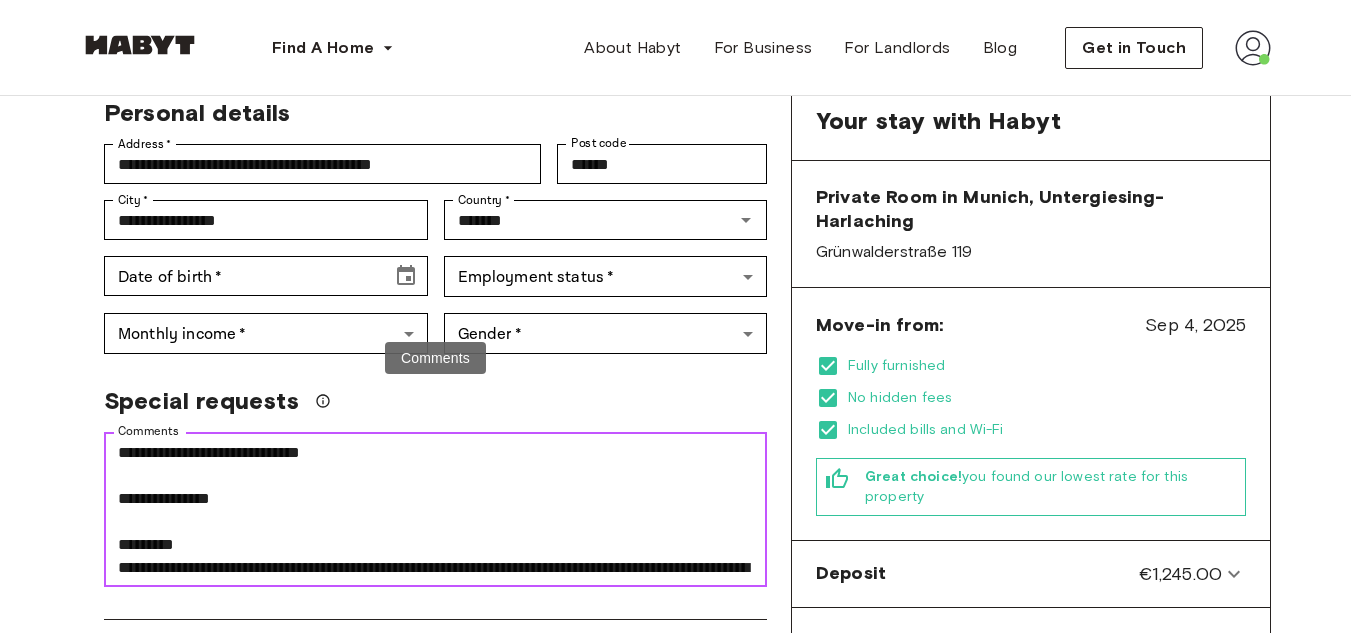 scroll, scrollTop: 437, scrollLeft: 0, axis: vertical 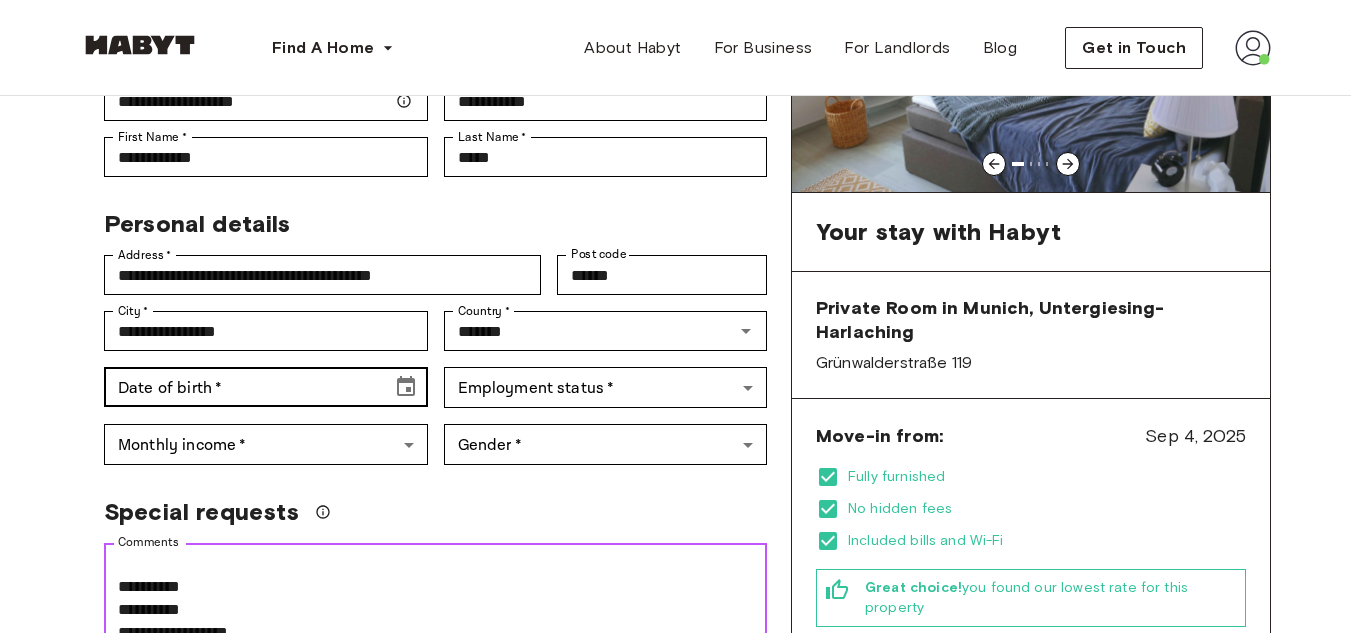 type on "**********" 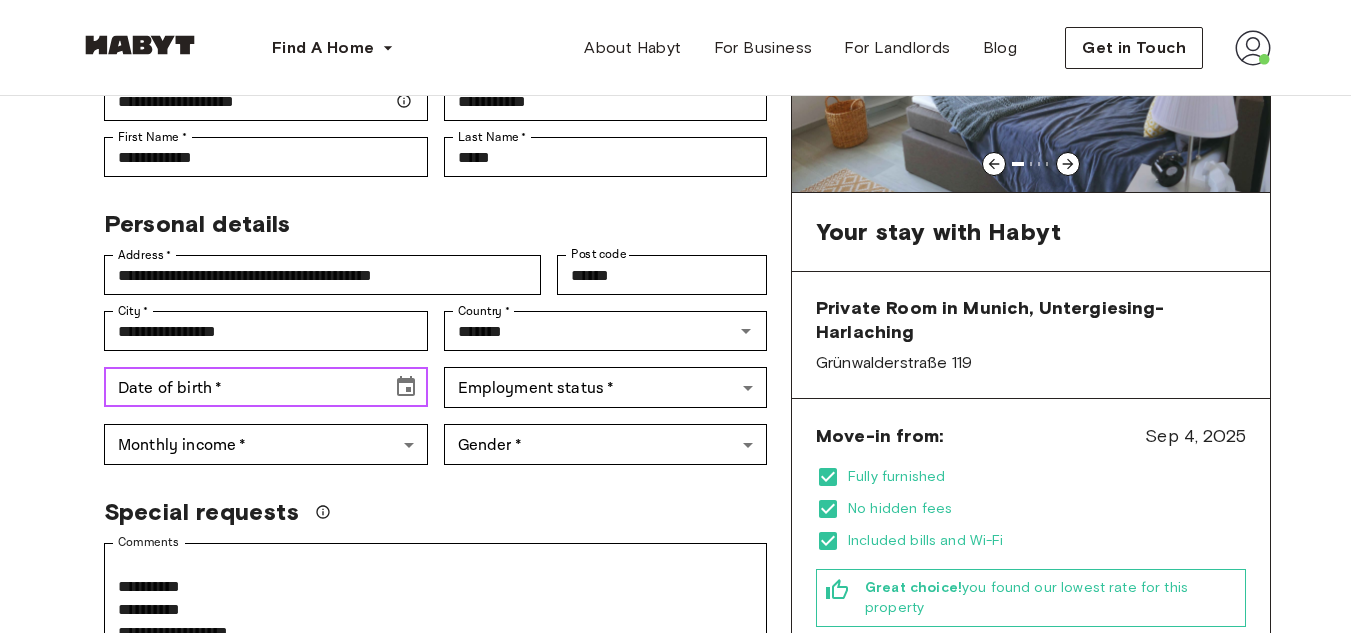 click on "Date of birth   * Date of birth   *" at bounding box center [266, 387] 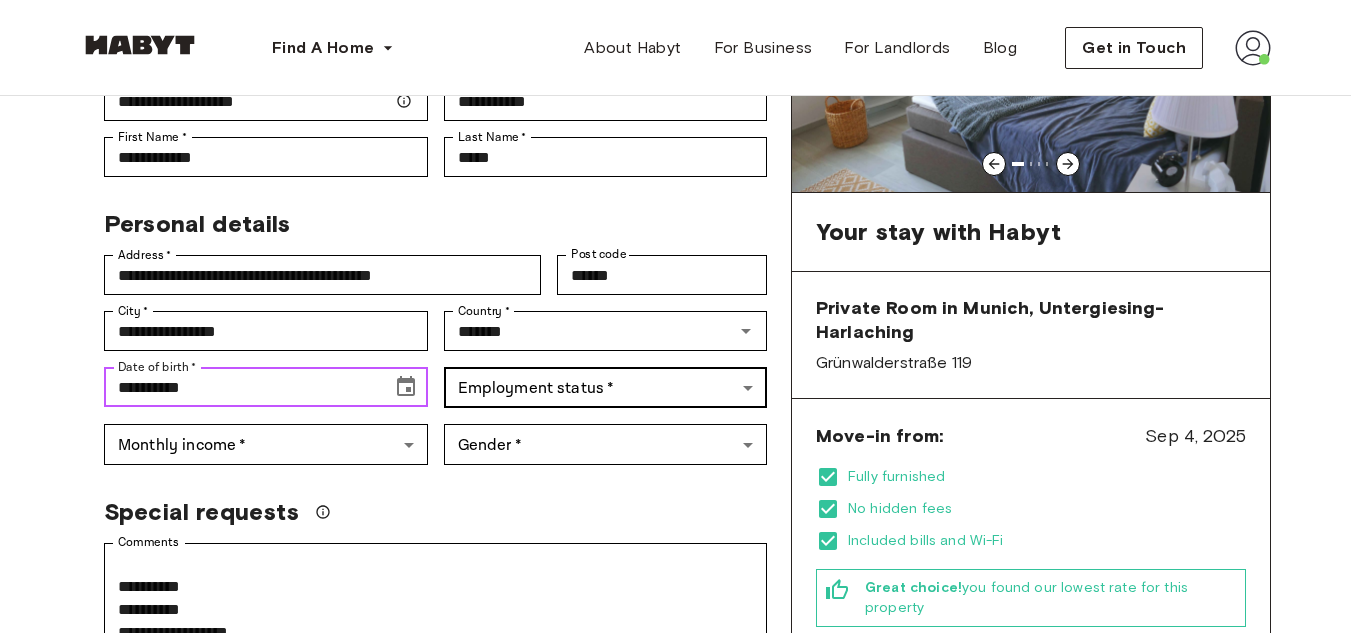 type on "**********" 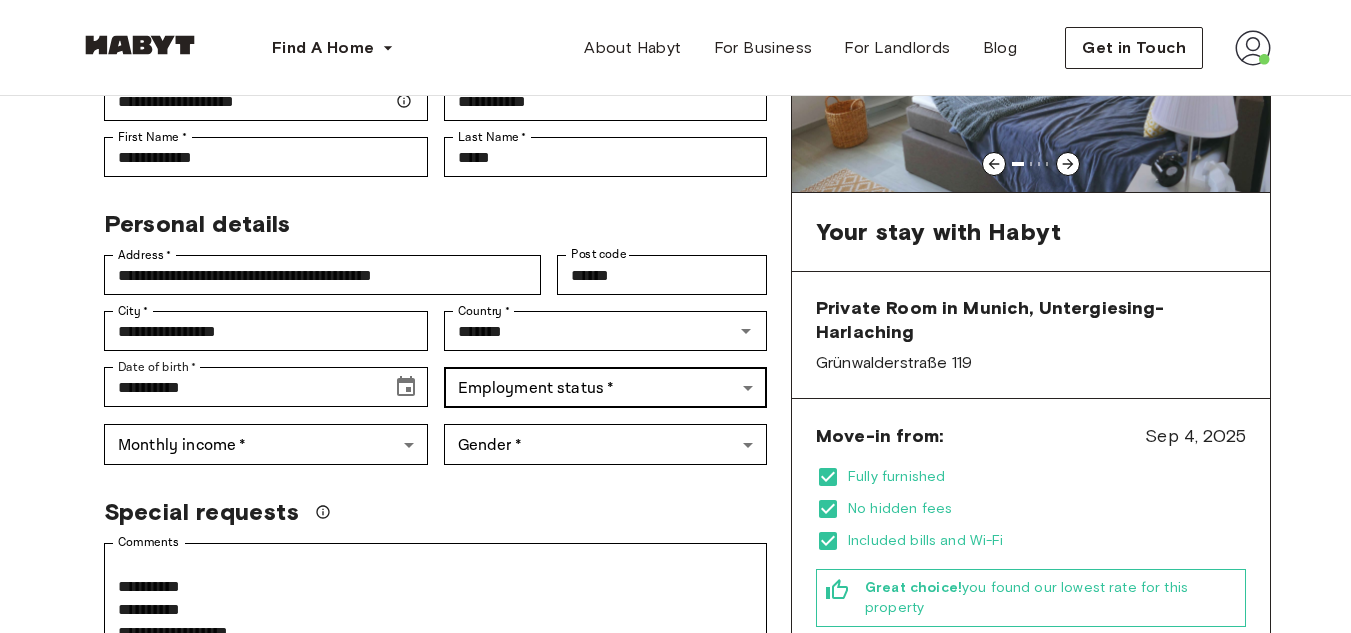 click on "**********" at bounding box center [675, 945] 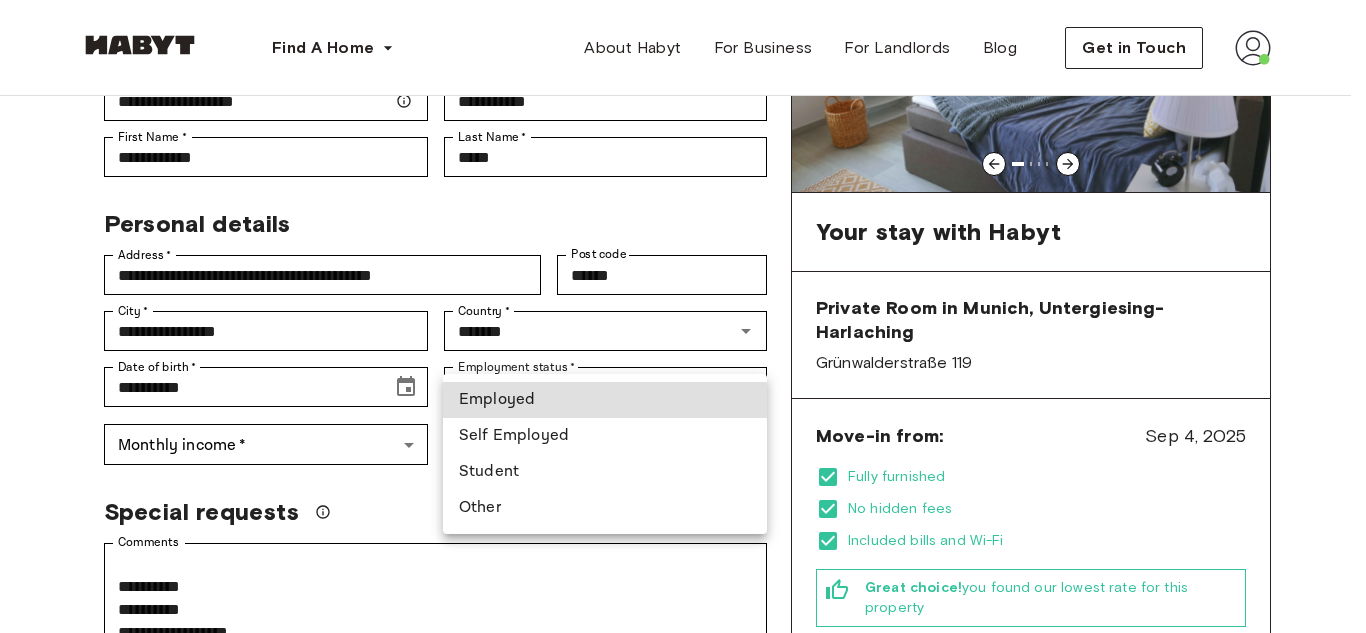 click on "Employed" at bounding box center [605, 400] 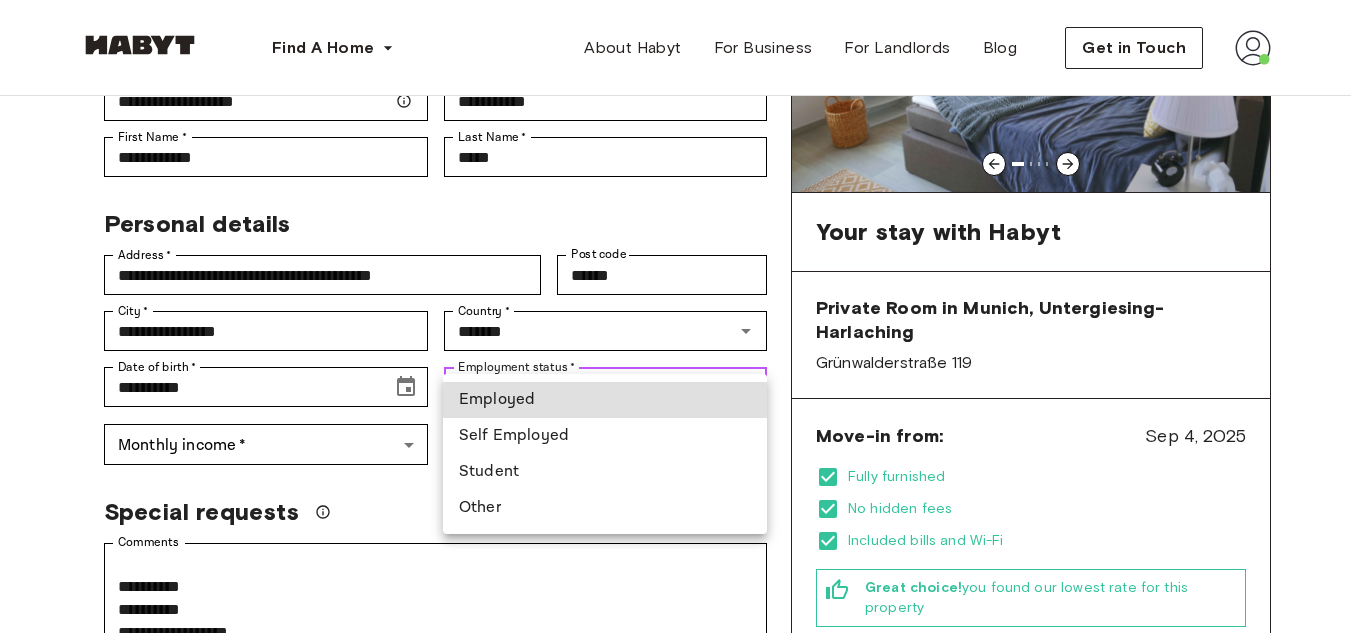 type on "********" 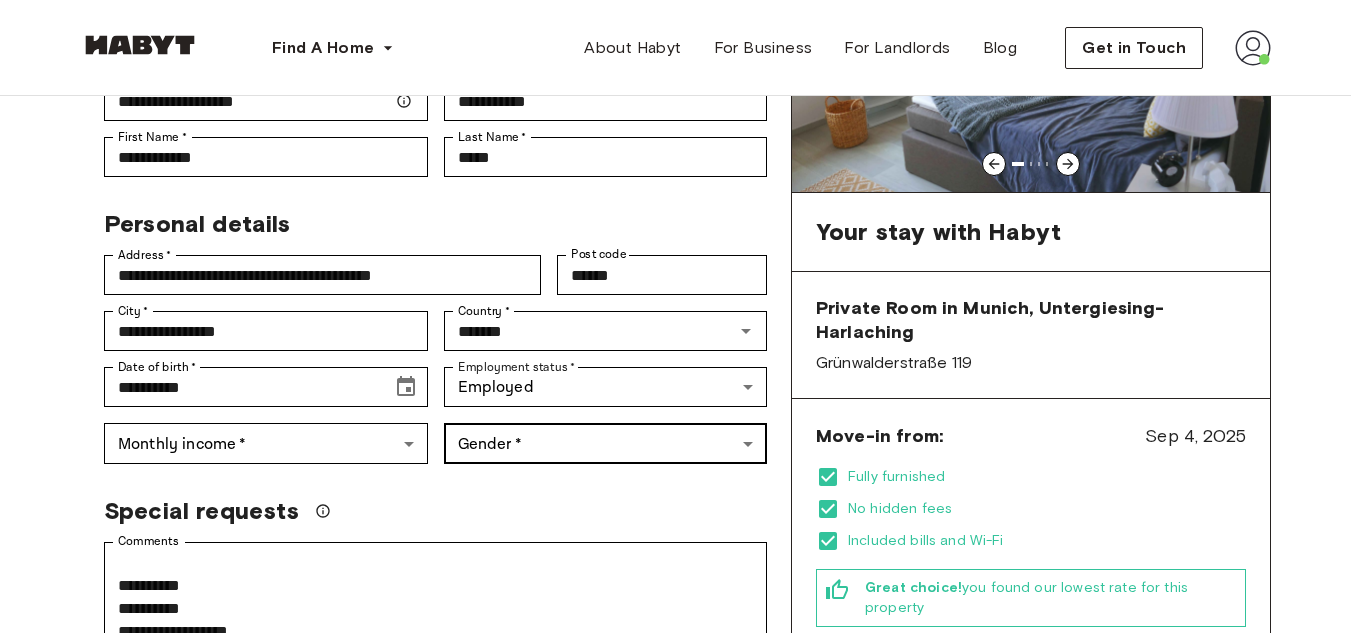 click on "**********" at bounding box center (675, 945) 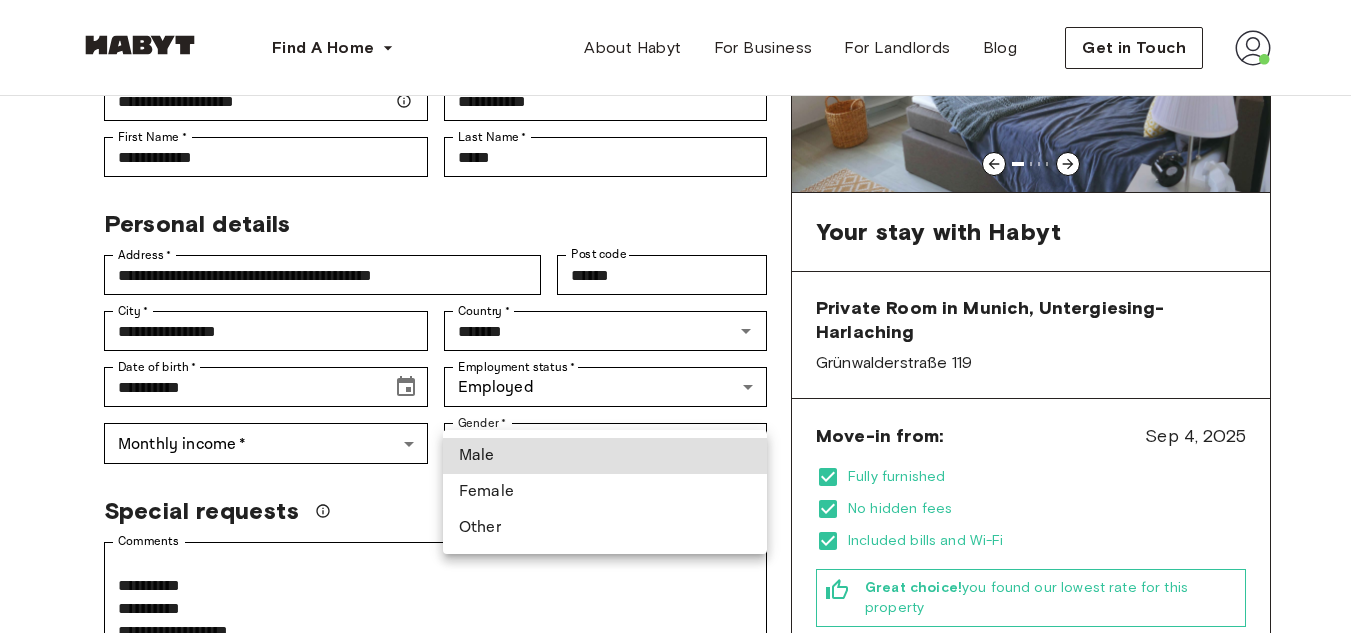 click on "Male" at bounding box center [605, 456] 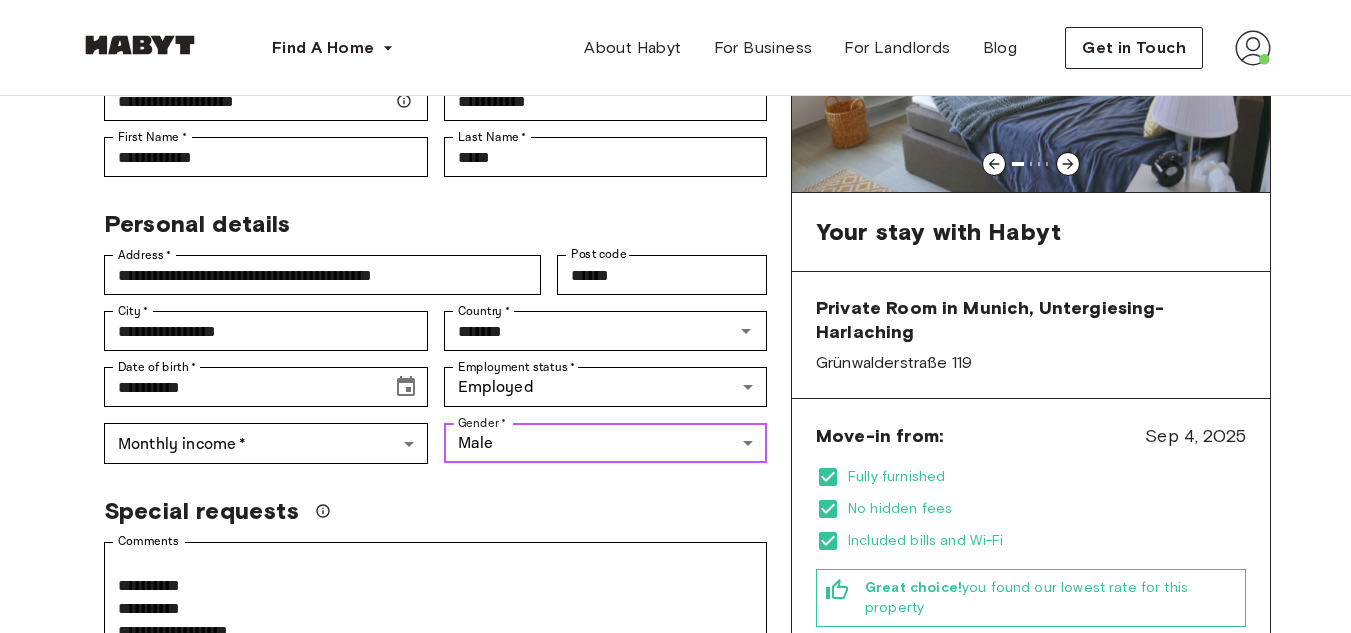type on "****" 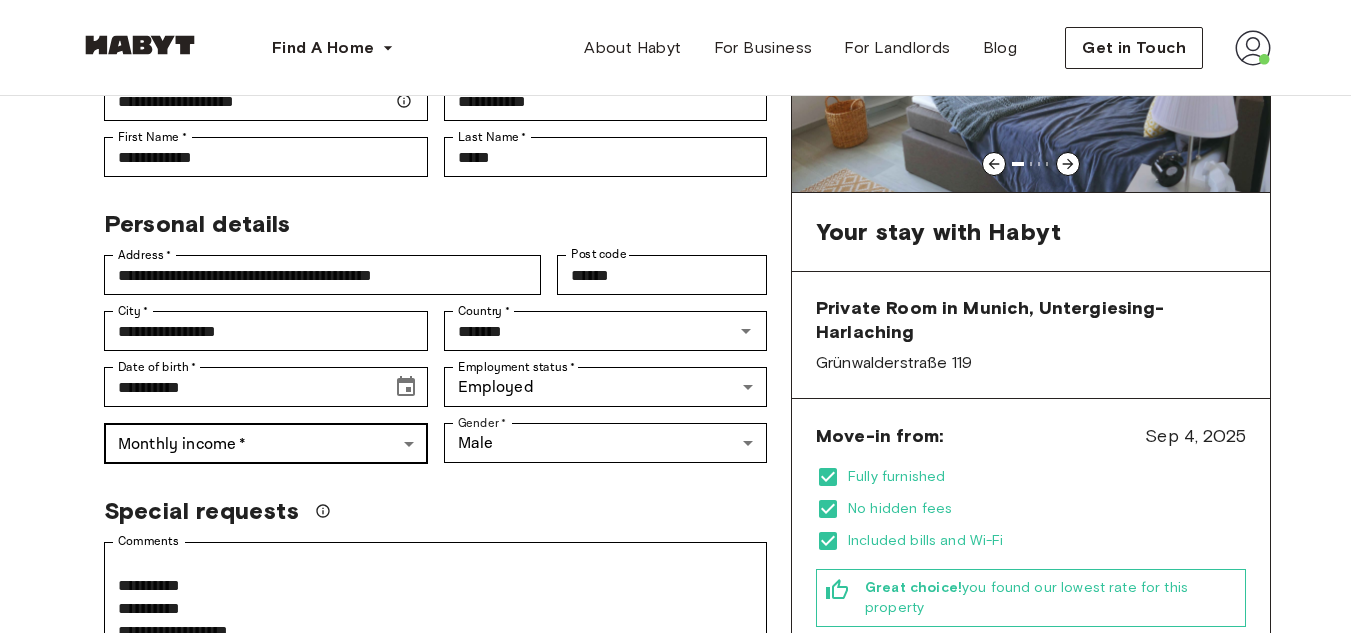 click on "**********" at bounding box center (675, 945) 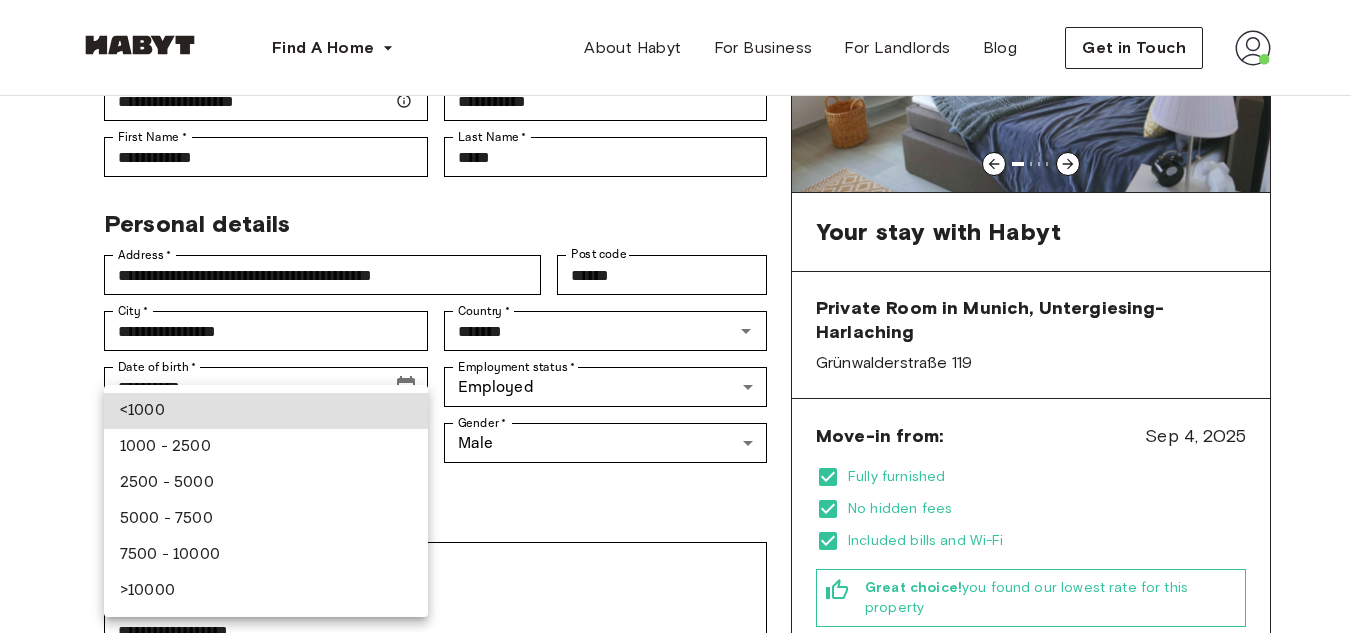 click on "1000 - 2500" at bounding box center (266, 447) 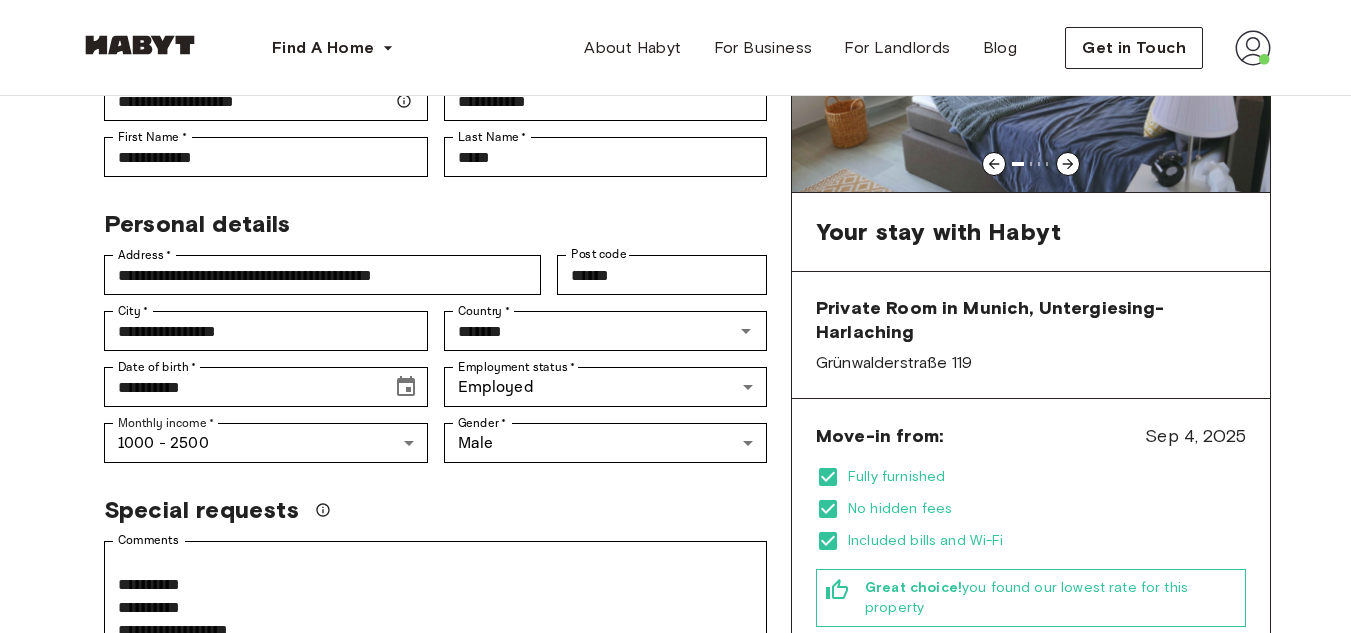 click on "**********" at bounding box center [675, 531] 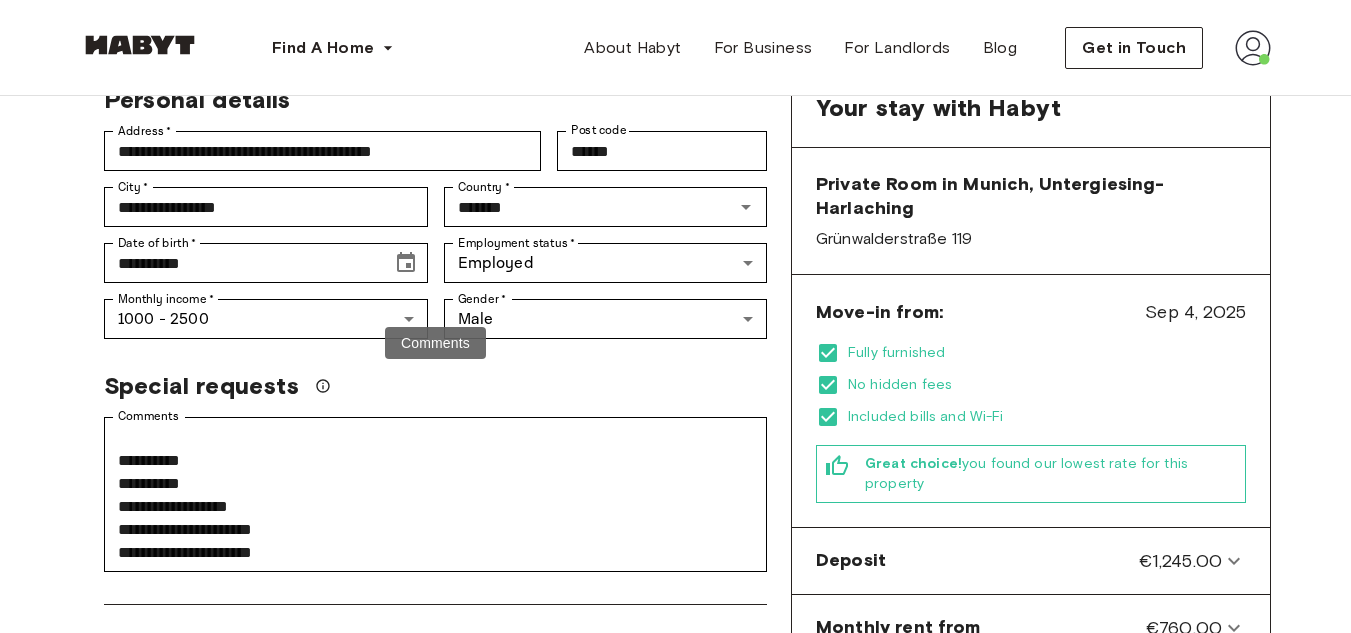 scroll, scrollTop: 369, scrollLeft: 0, axis: vertical 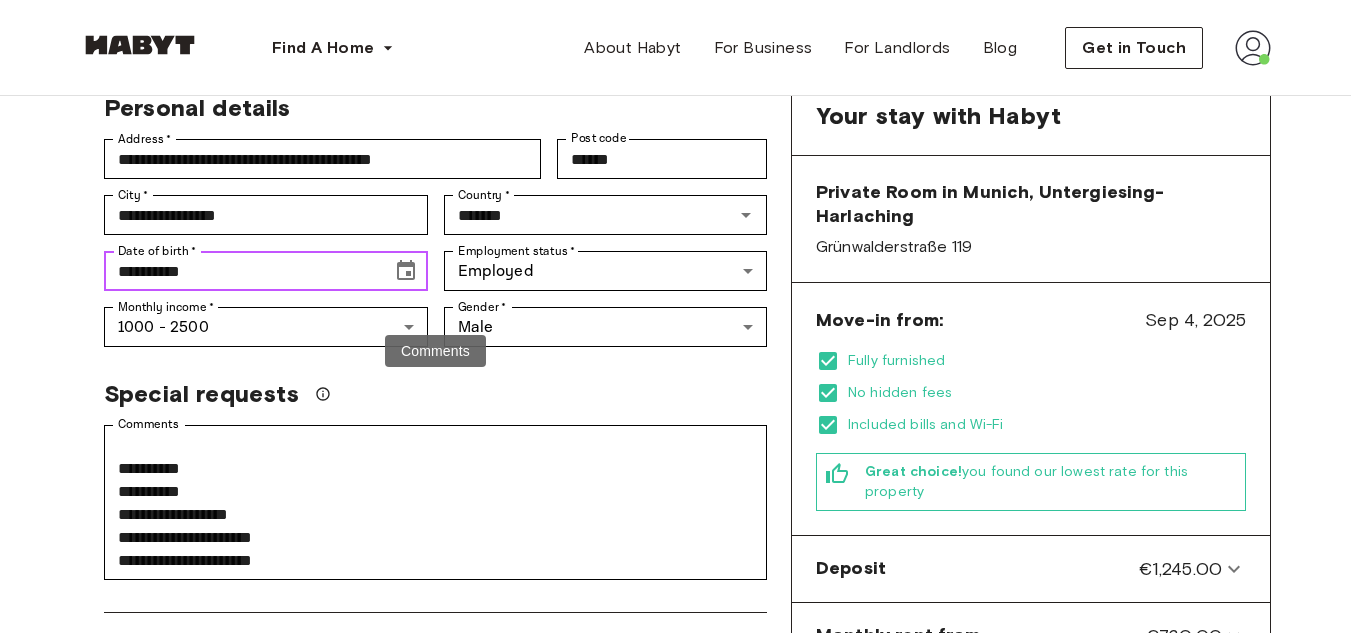 click on "**********" at bounding box center [241, 271] 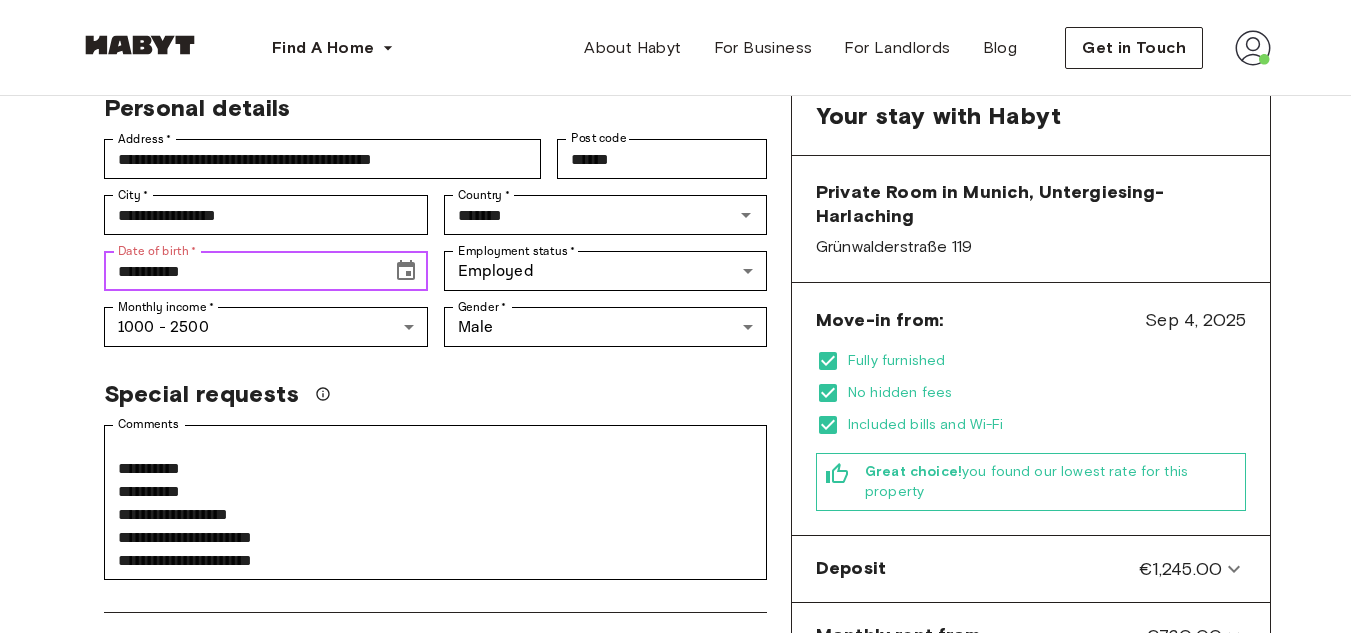 click 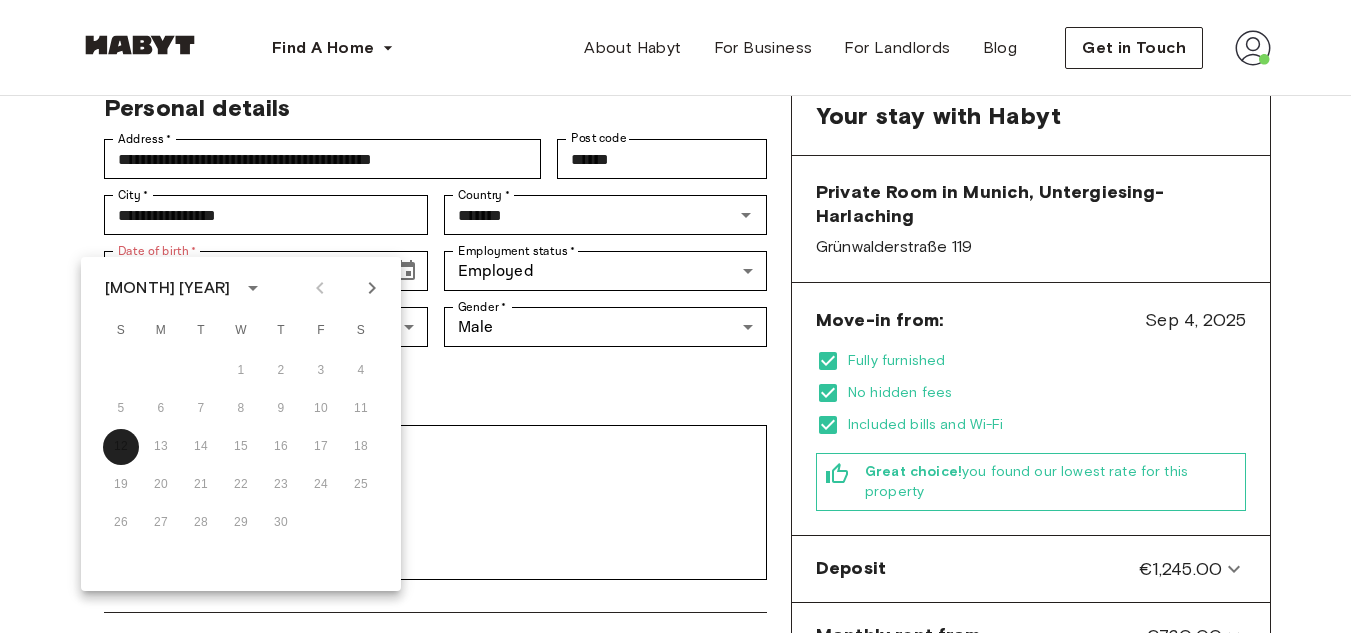 click 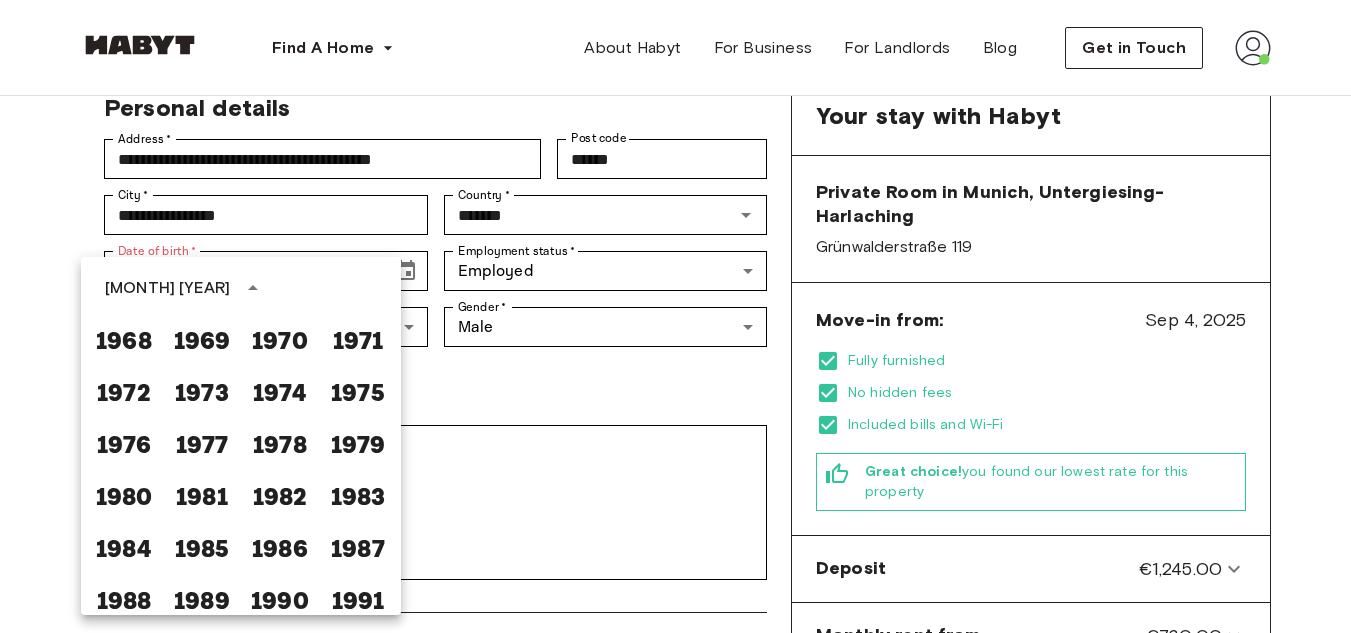 scroll, scrollTop: 885, scrollLeft: 0, axis: vertical 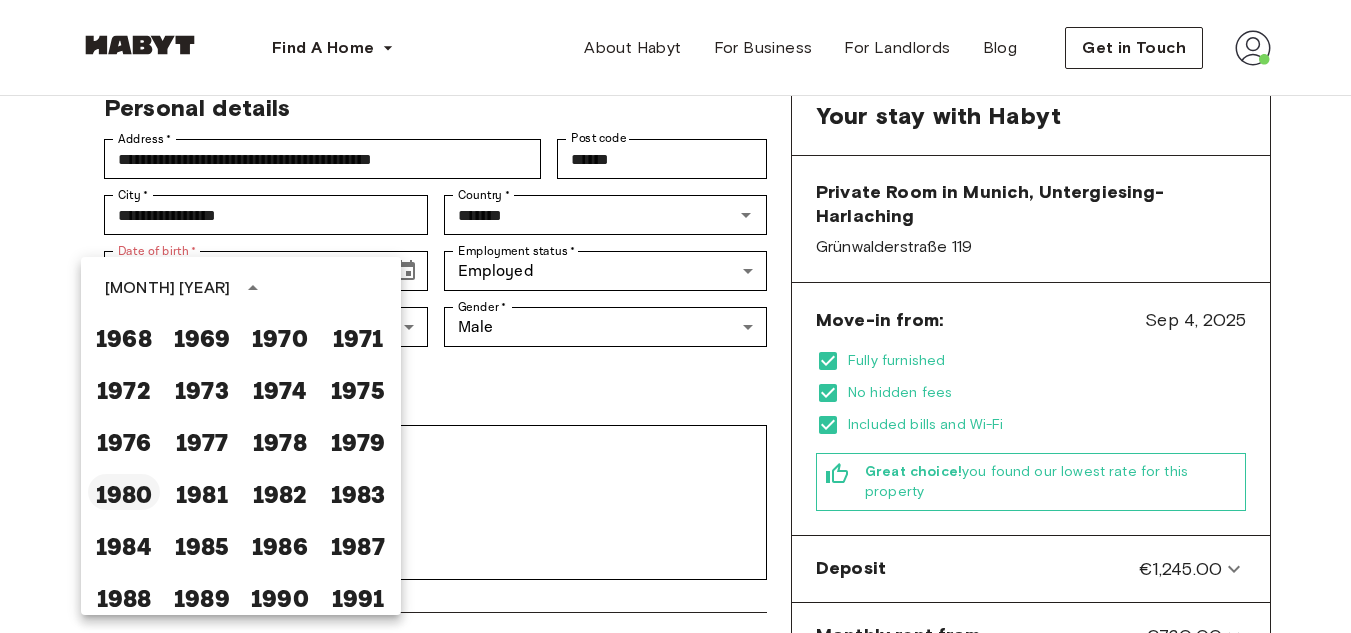 click on "1980" at bounding box center [124, 492] 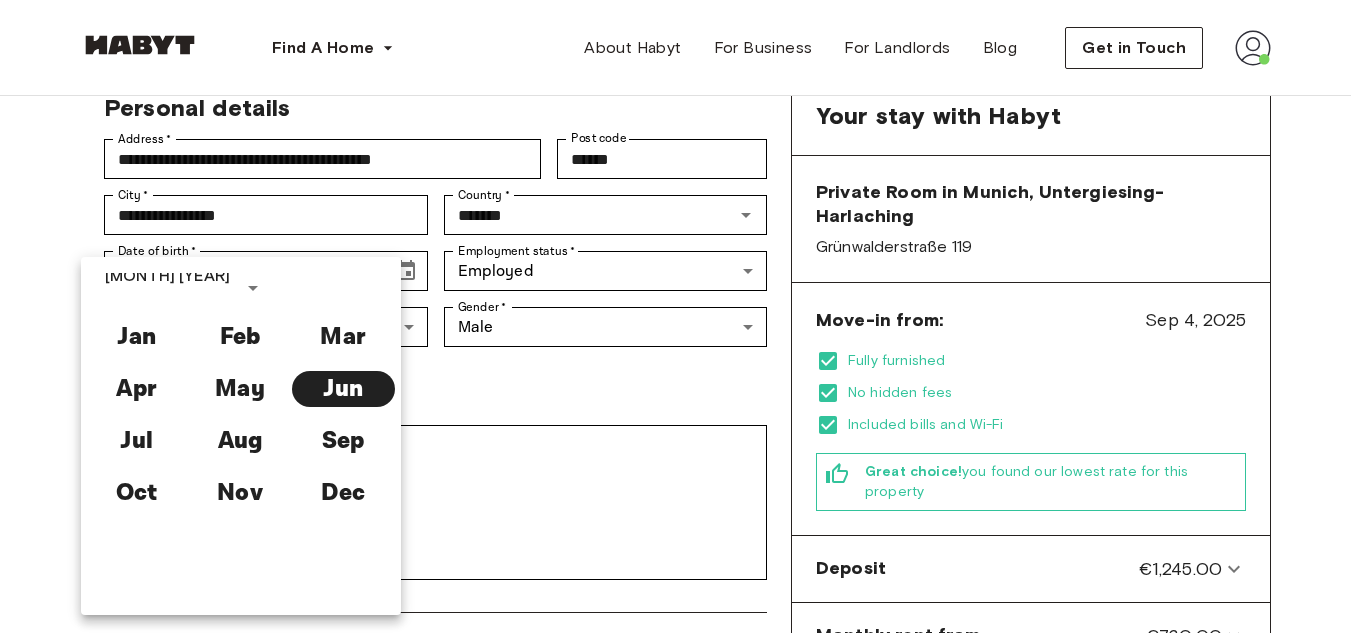 type on "**********" 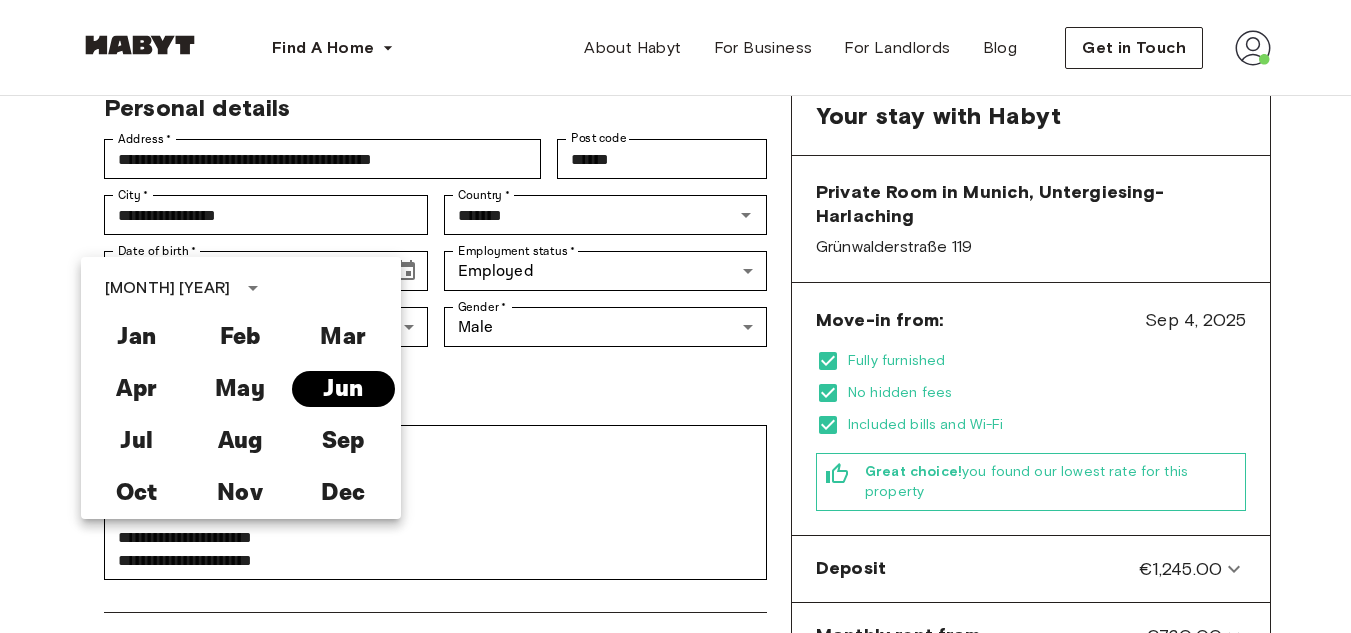 click on "Jun" at bounding box center [343, 389] 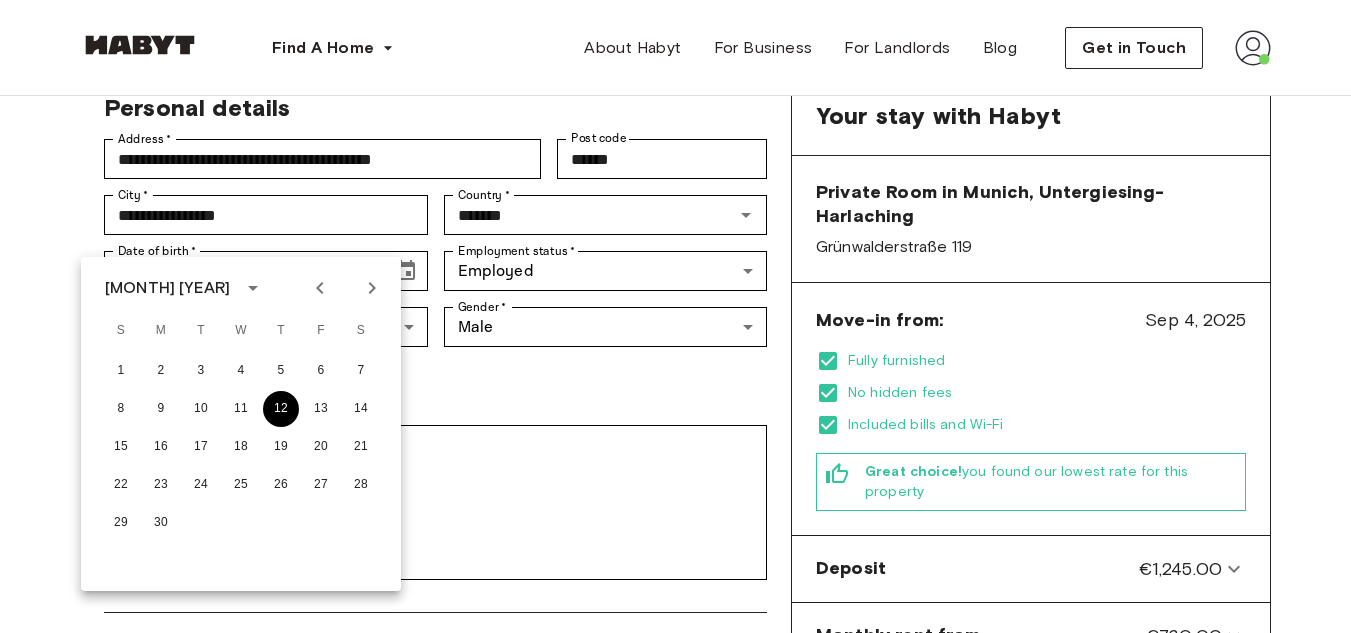 click on "12" at bounding box center [281, 409] 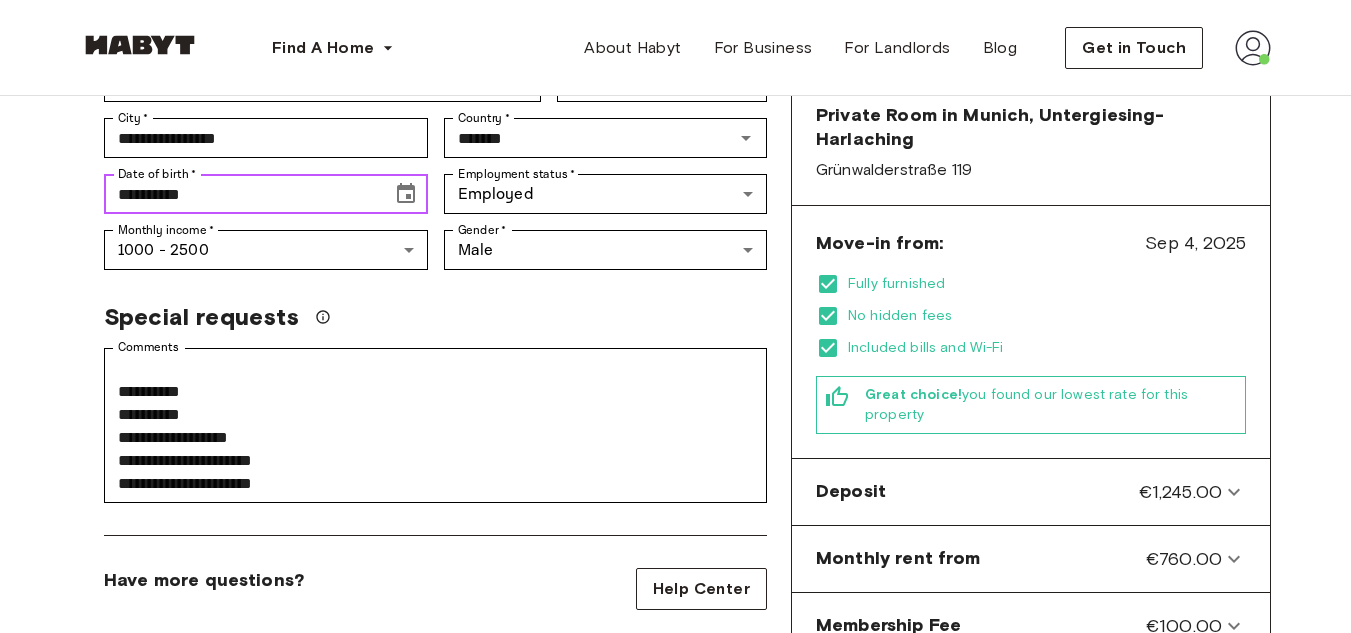 scroll, scrollTop: 477, scrollLeft: 0, axis: vertical 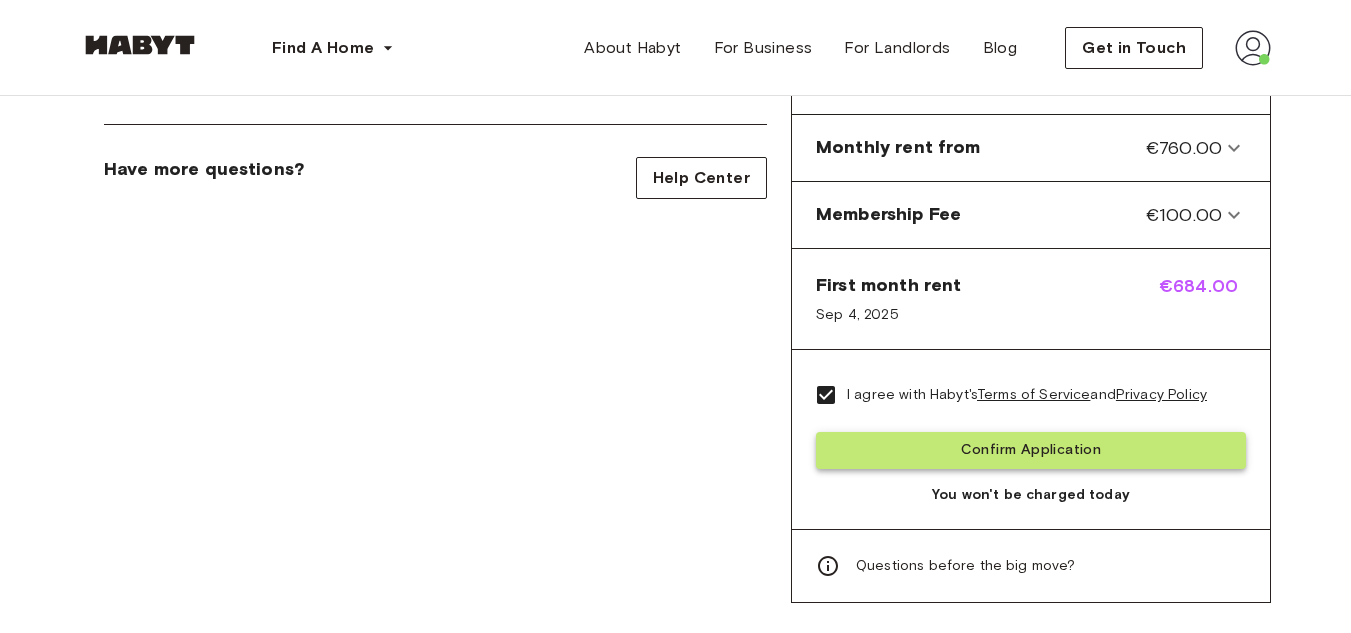 click on "Confirm Application" at bounding box center [1031, 450] 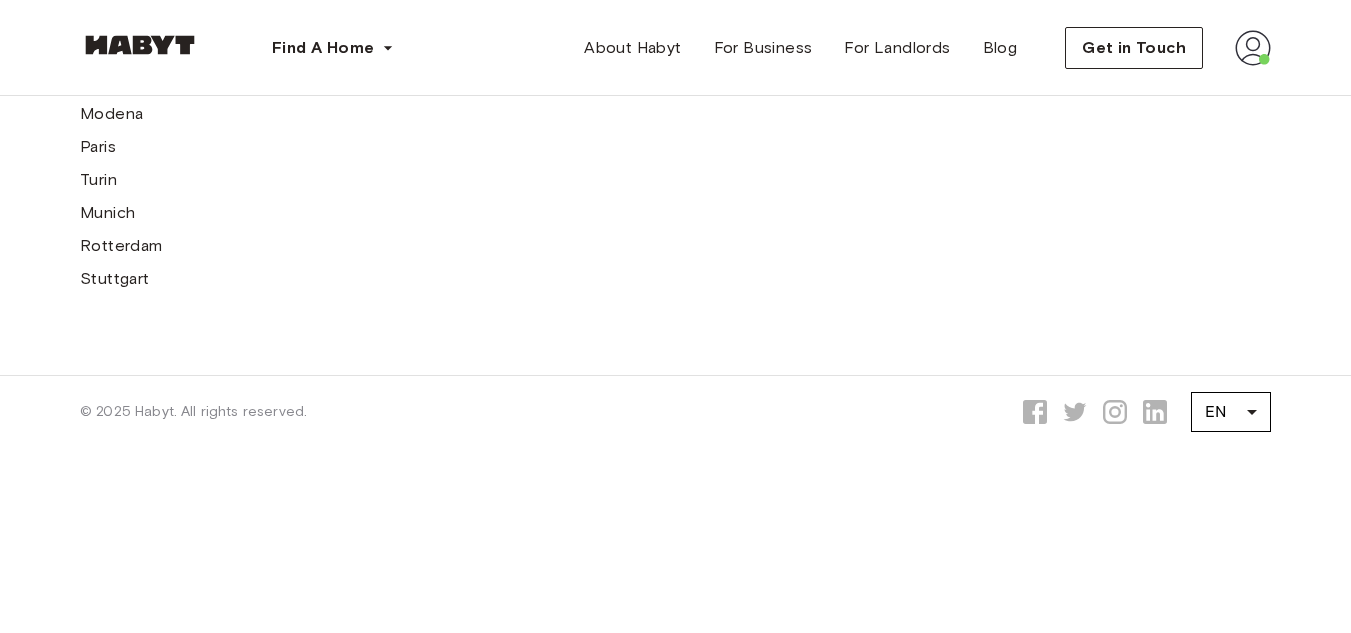 scroll, scrollTop: 0, scrollLeft: 0, axis: both 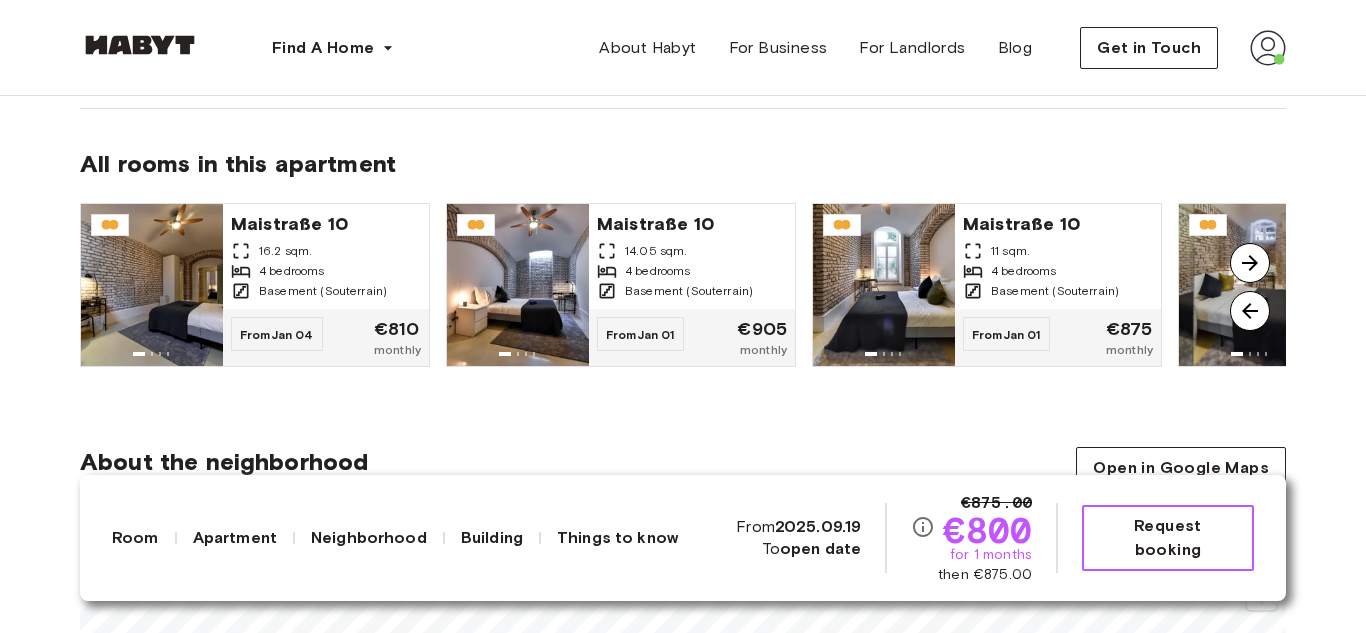 click on "Request booking" at bounding box center (1168, 538) 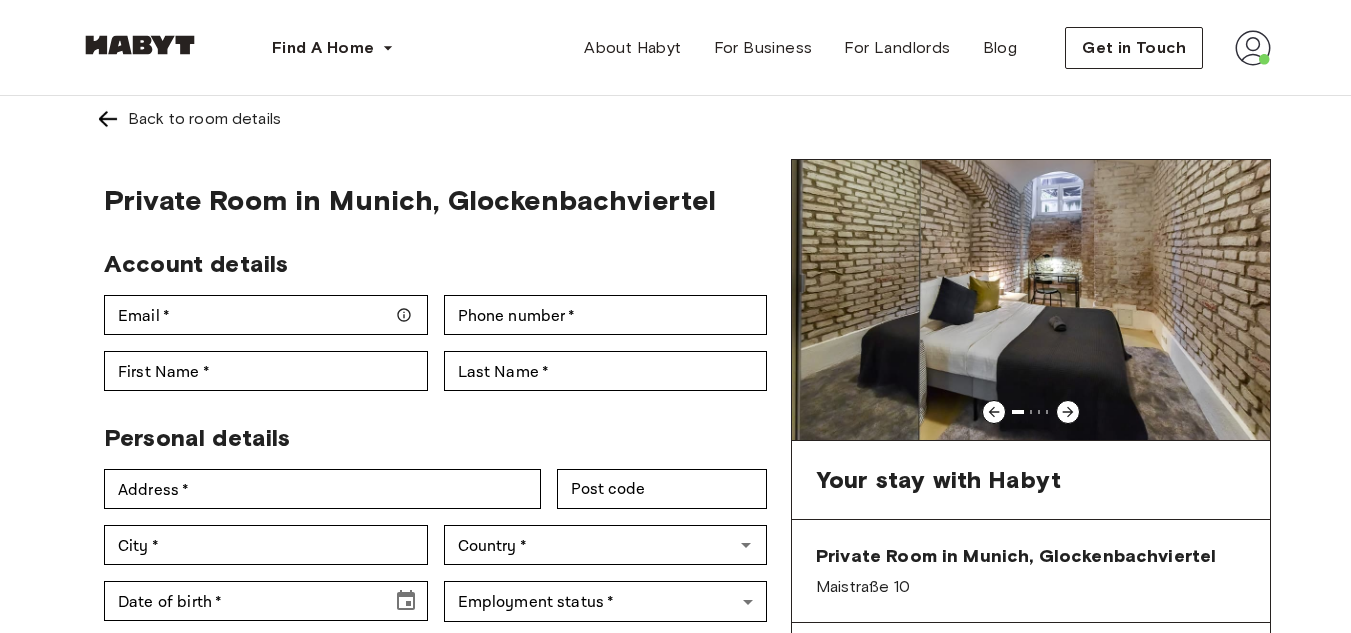 scroll, scrollTop: 0, scrollLeft: 0, axis: both 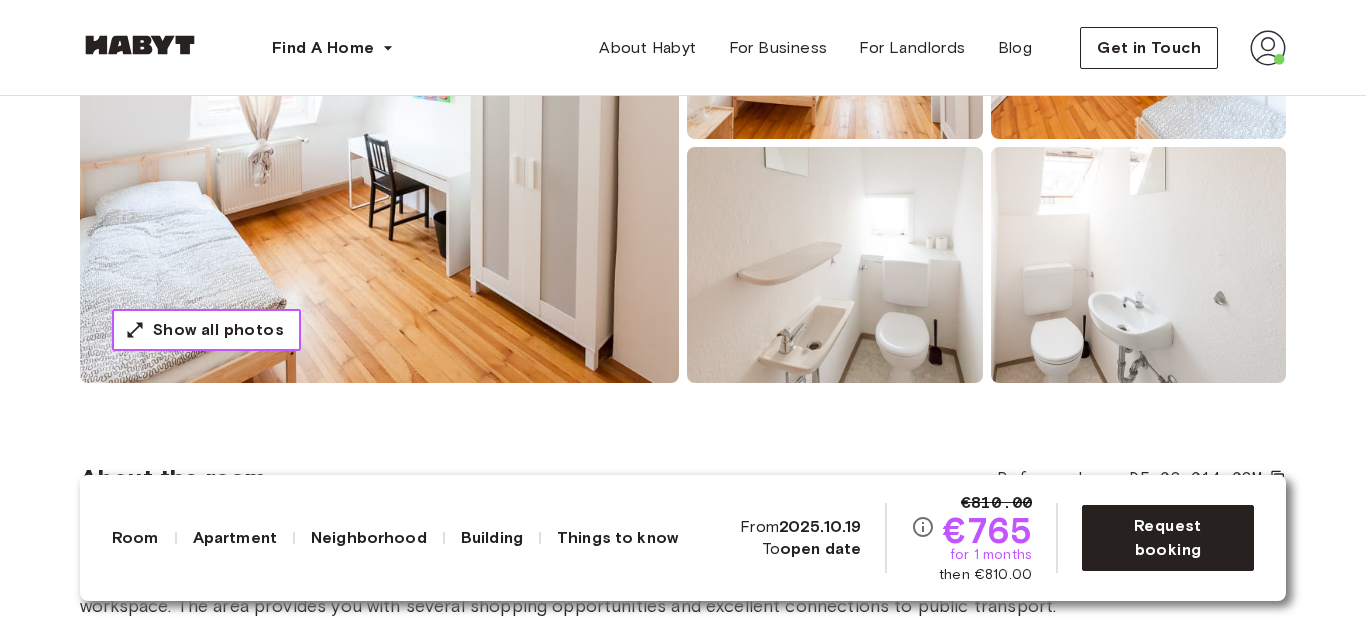 click on "Show all photos" at bounding box center (206, 330) 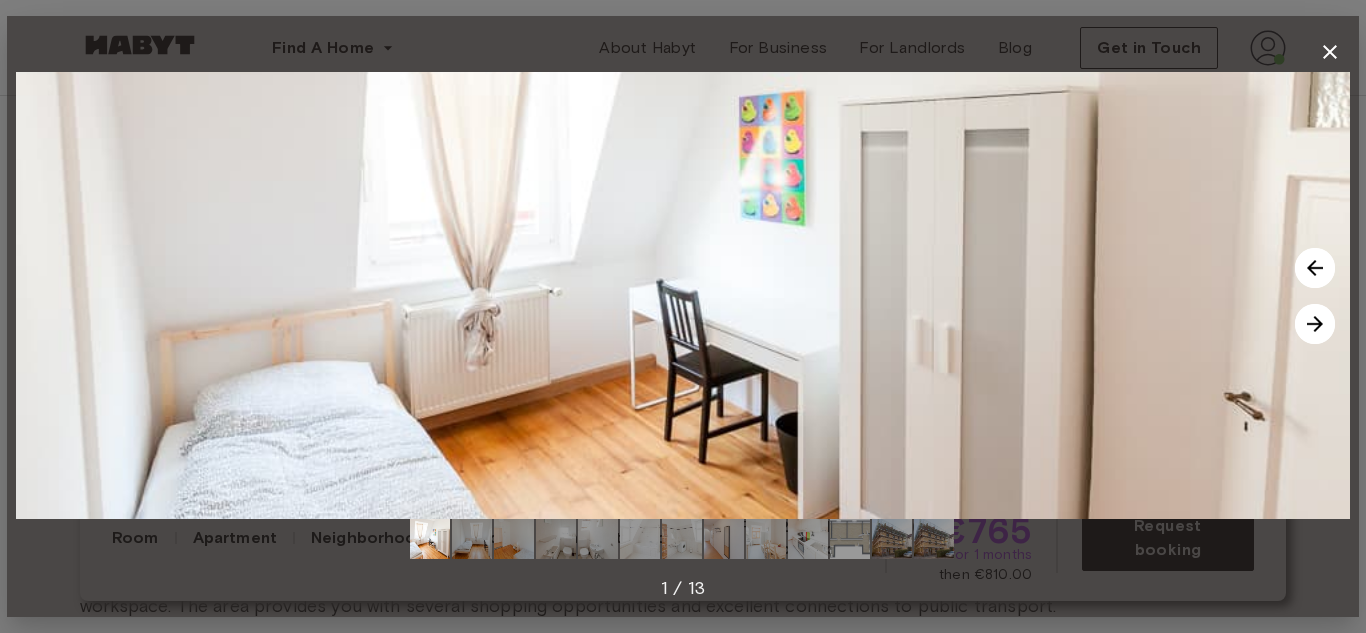 click at bounding box center [1315, 324] 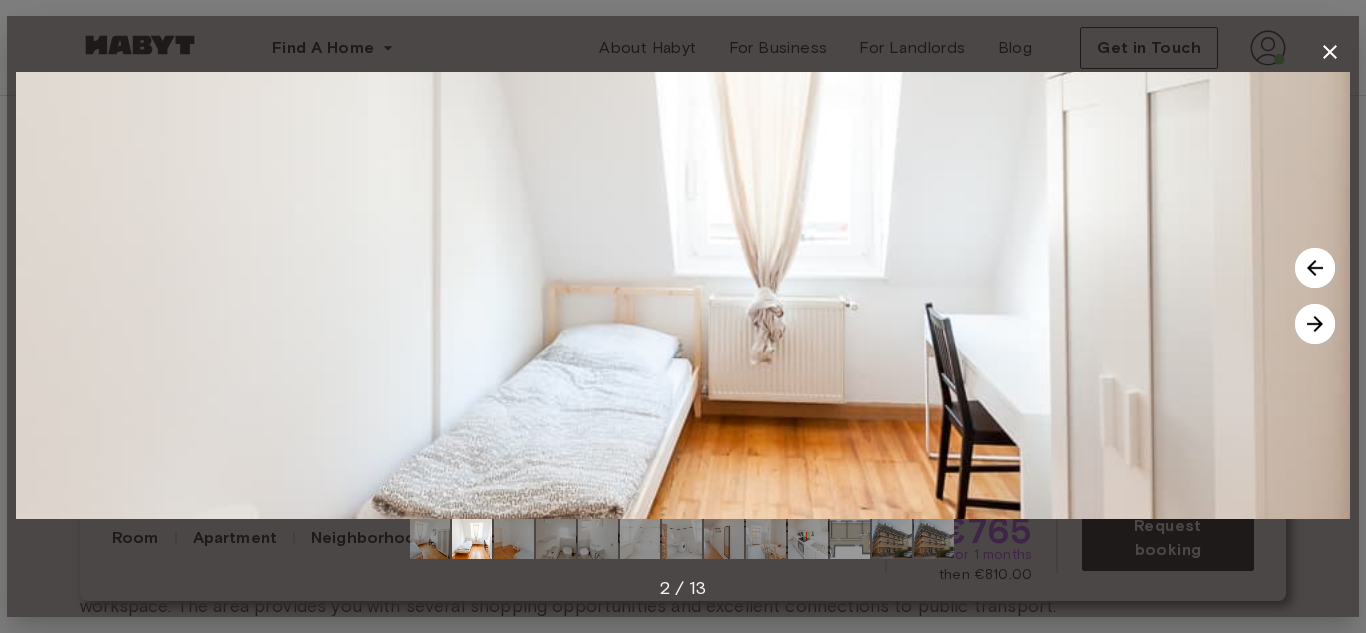 click at bounding box center (1315, 324) 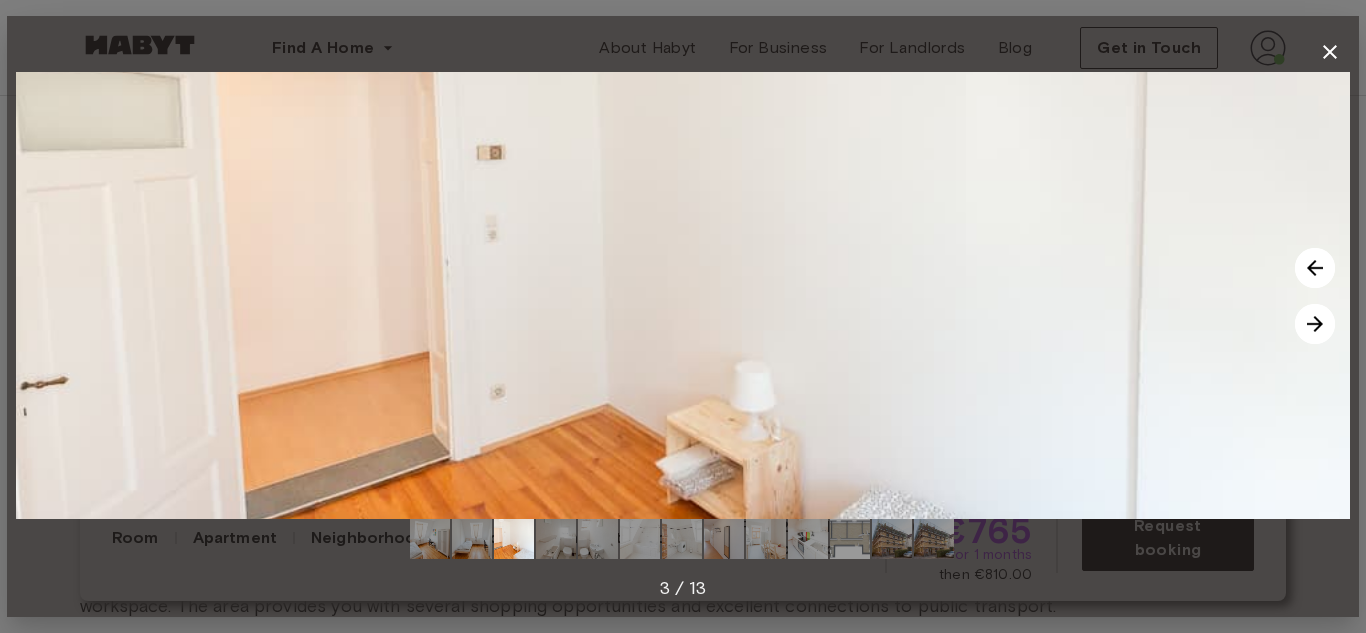 click at bounding box center [1315, 324] 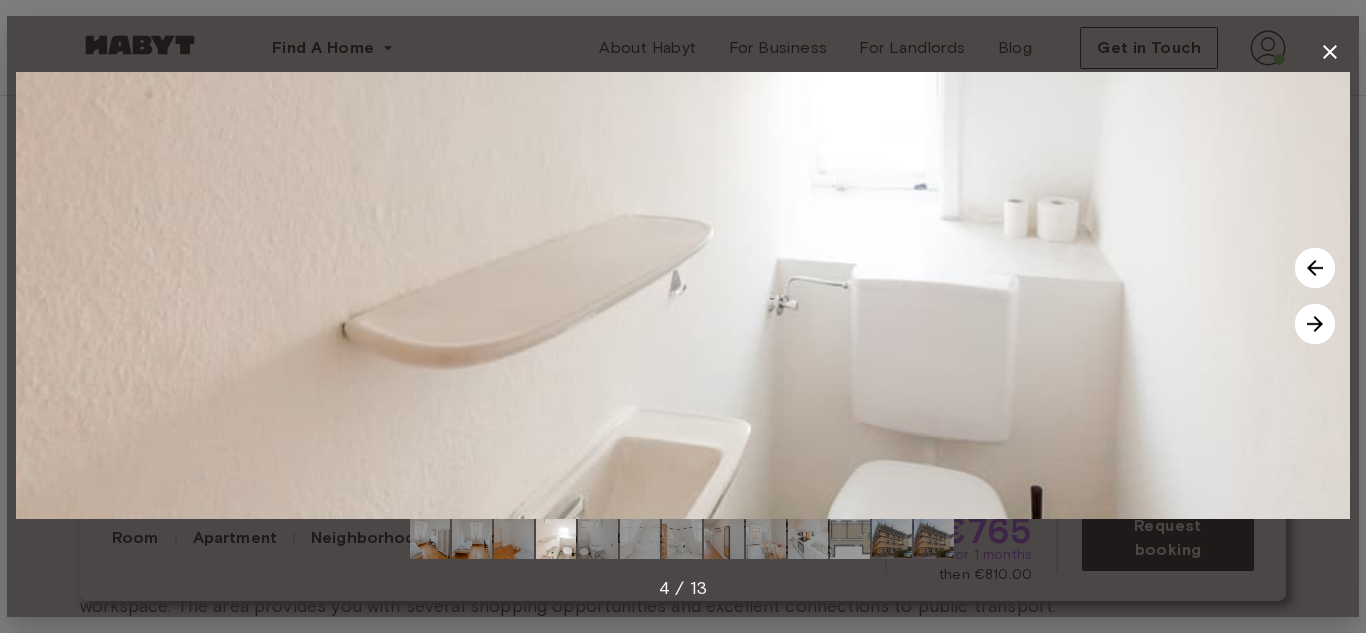 click at bounding box center [1315, 324] 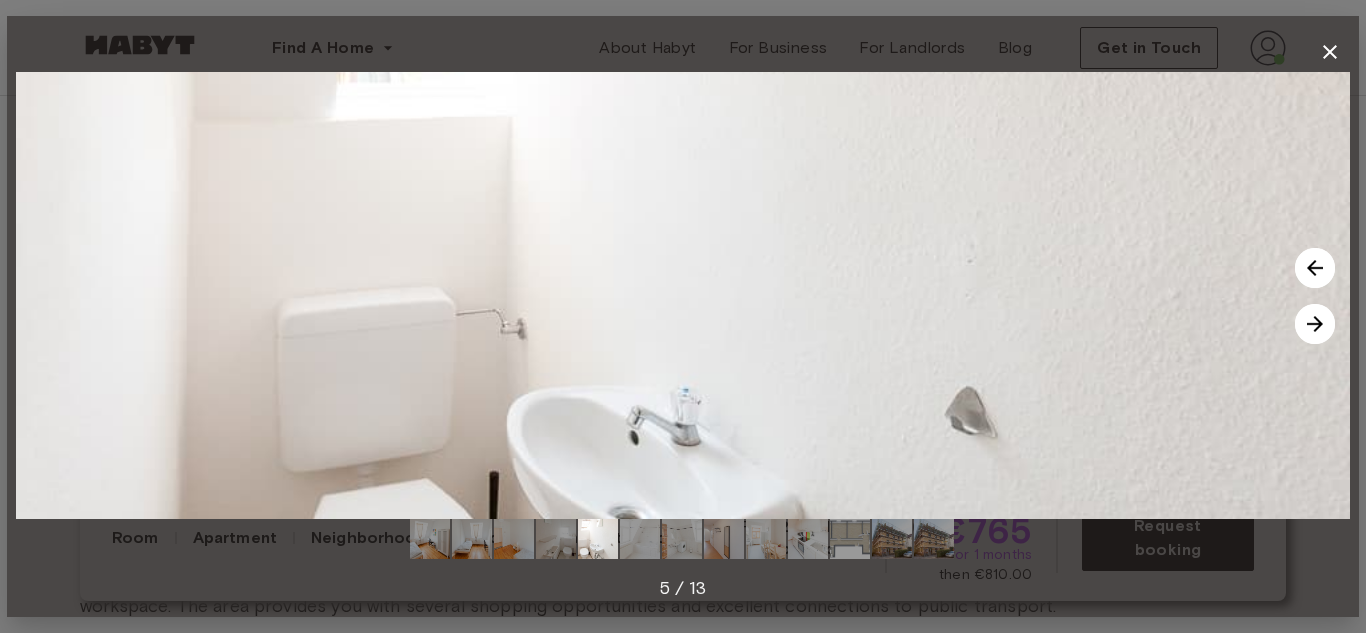 click at bounding box center (1315, 324) 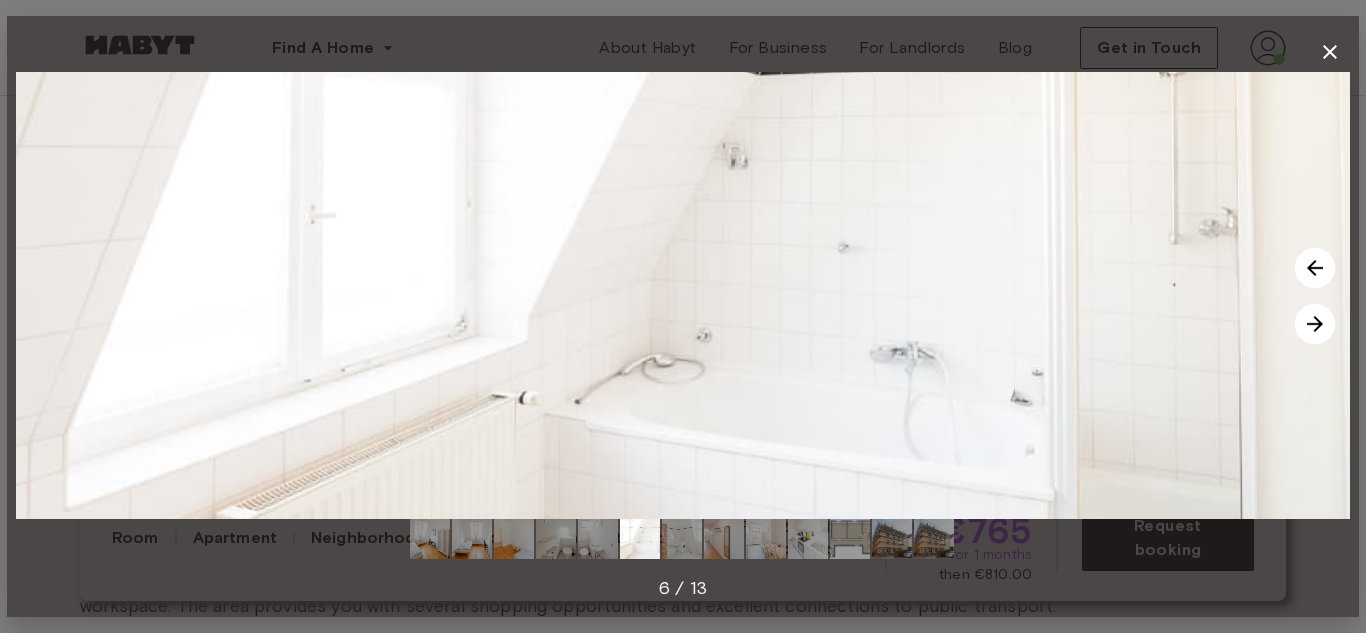 click at bounding box center (1315, 324) 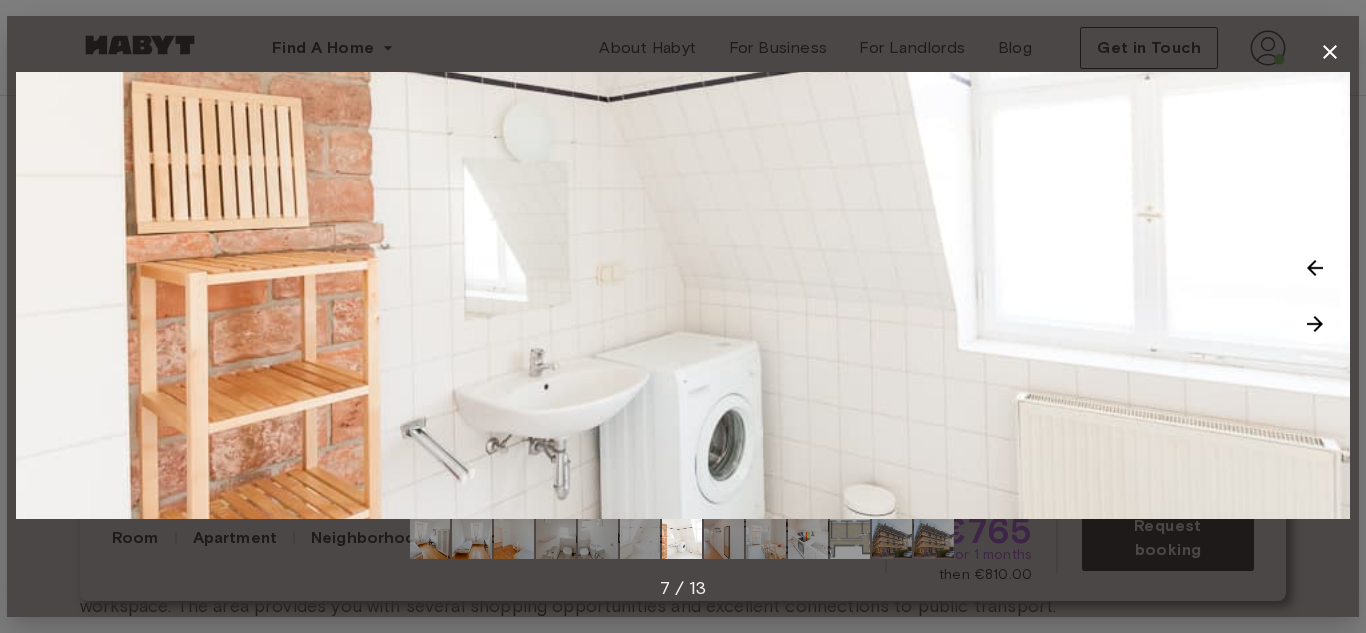 click at bounding box center (1315, 324) 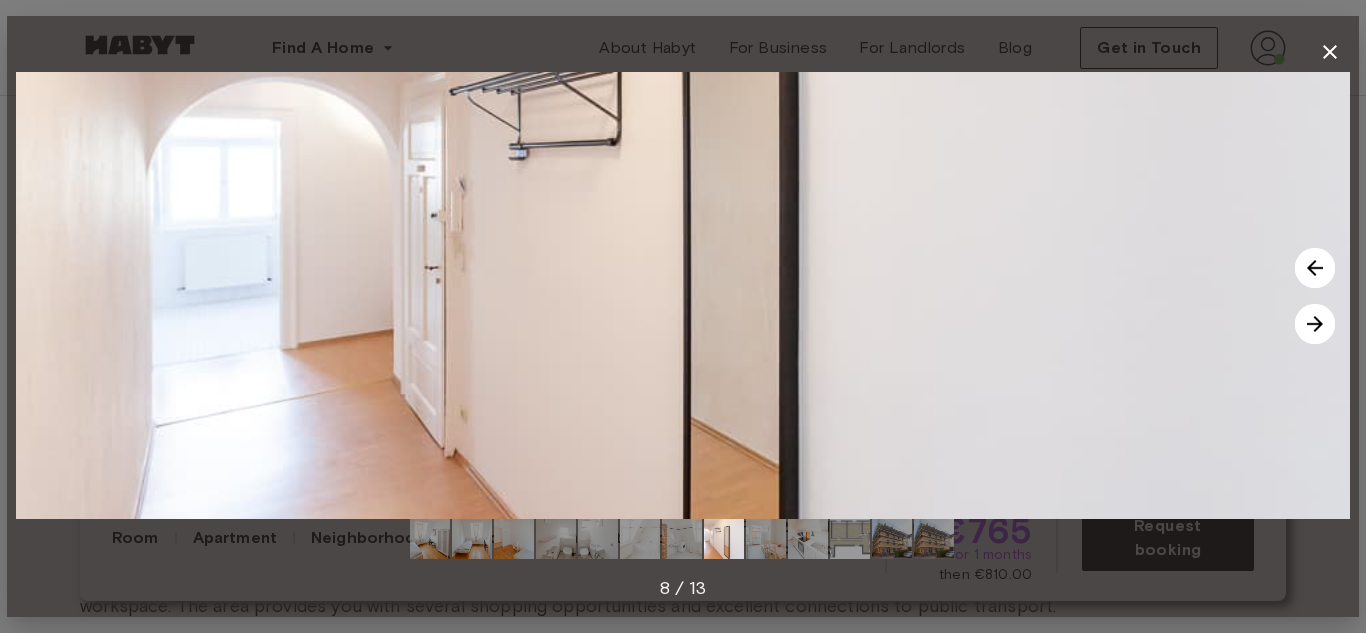 click at bounding box center (1315, 324) 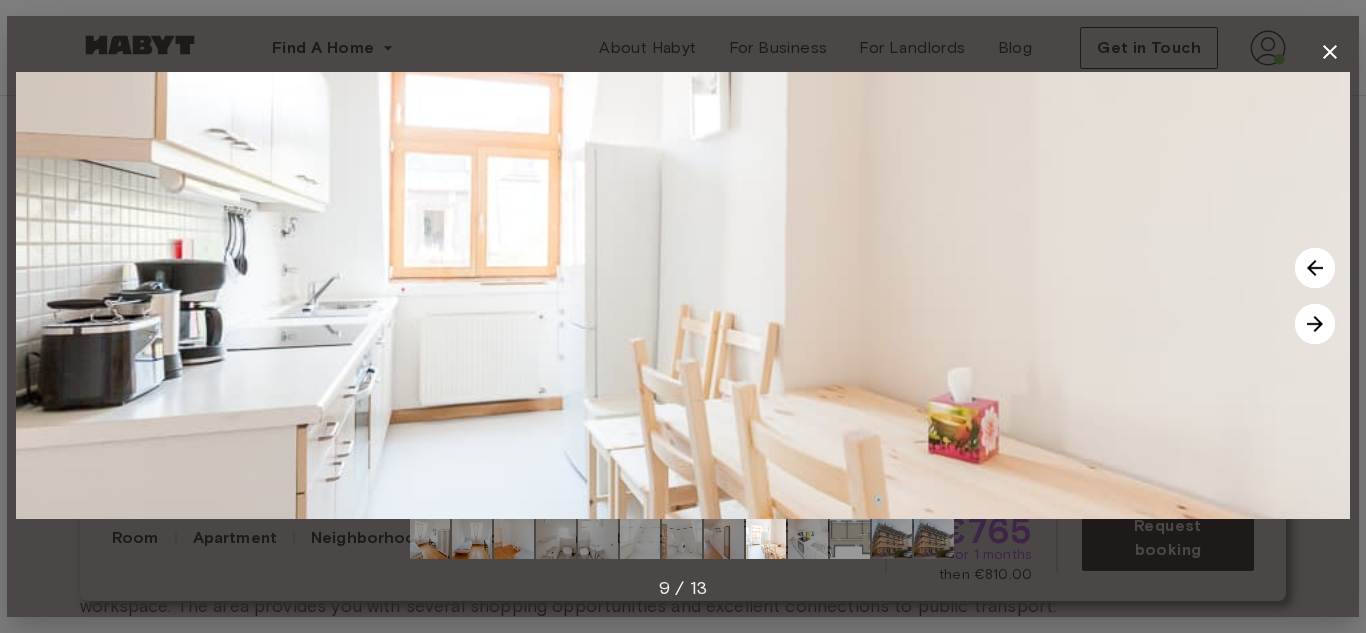 click at bounding box center (1315, 324) 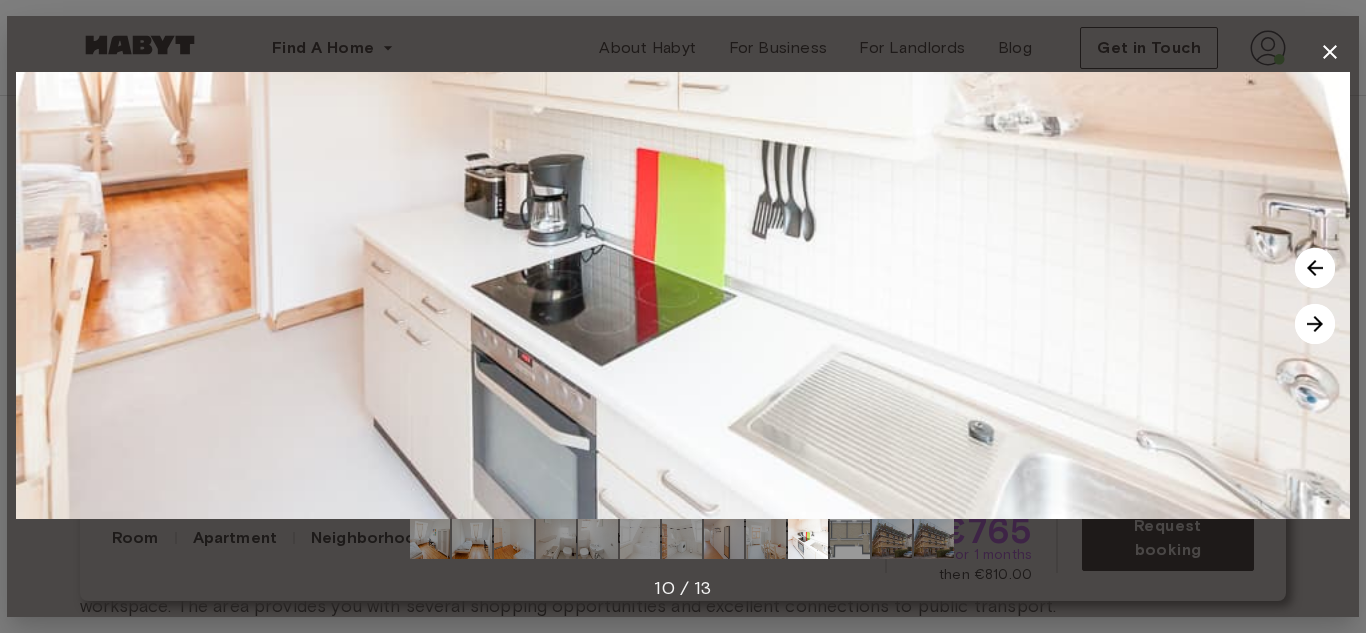 click at bounding box center (1315, 324) 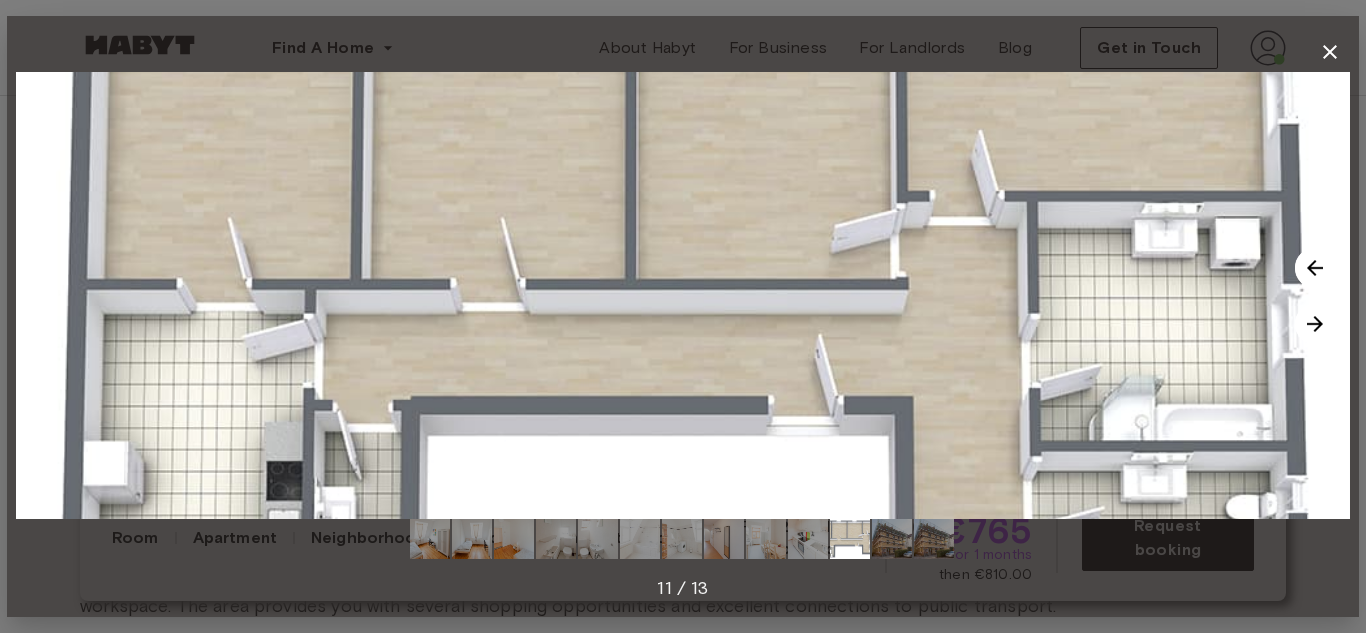 click at bounding box center [1315, 324] 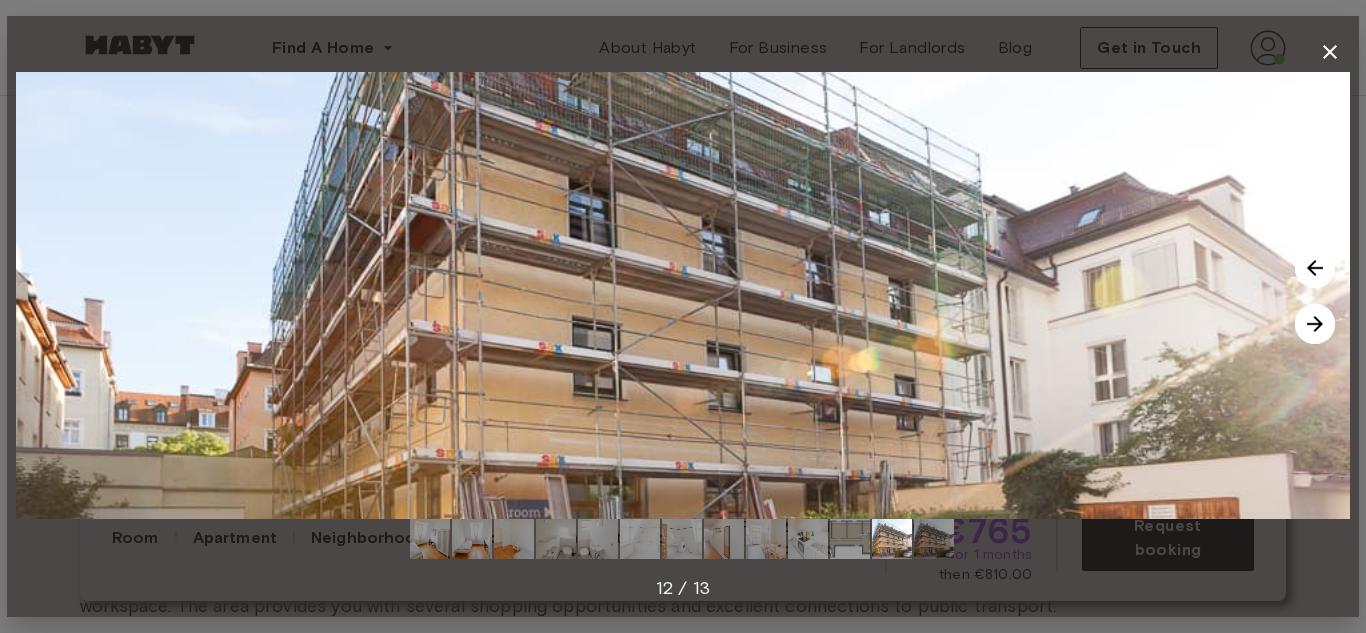 click at bounding box center [1315, 324] 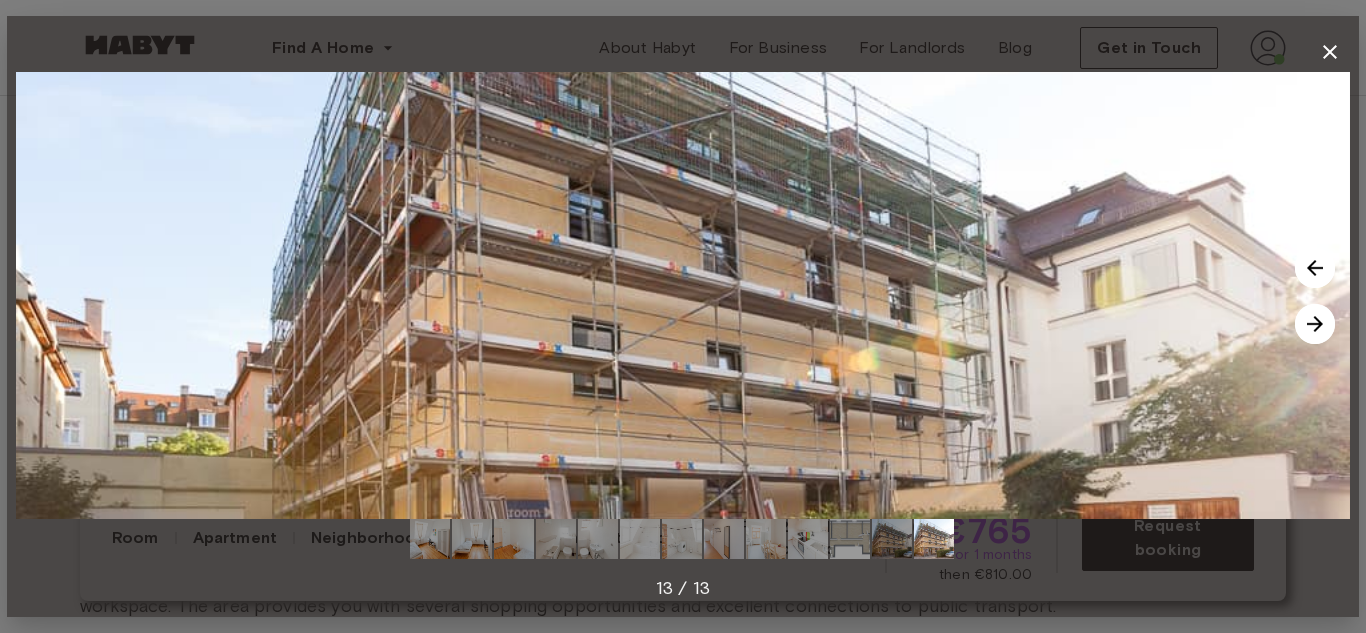 click at bounding box center (1315, 324) 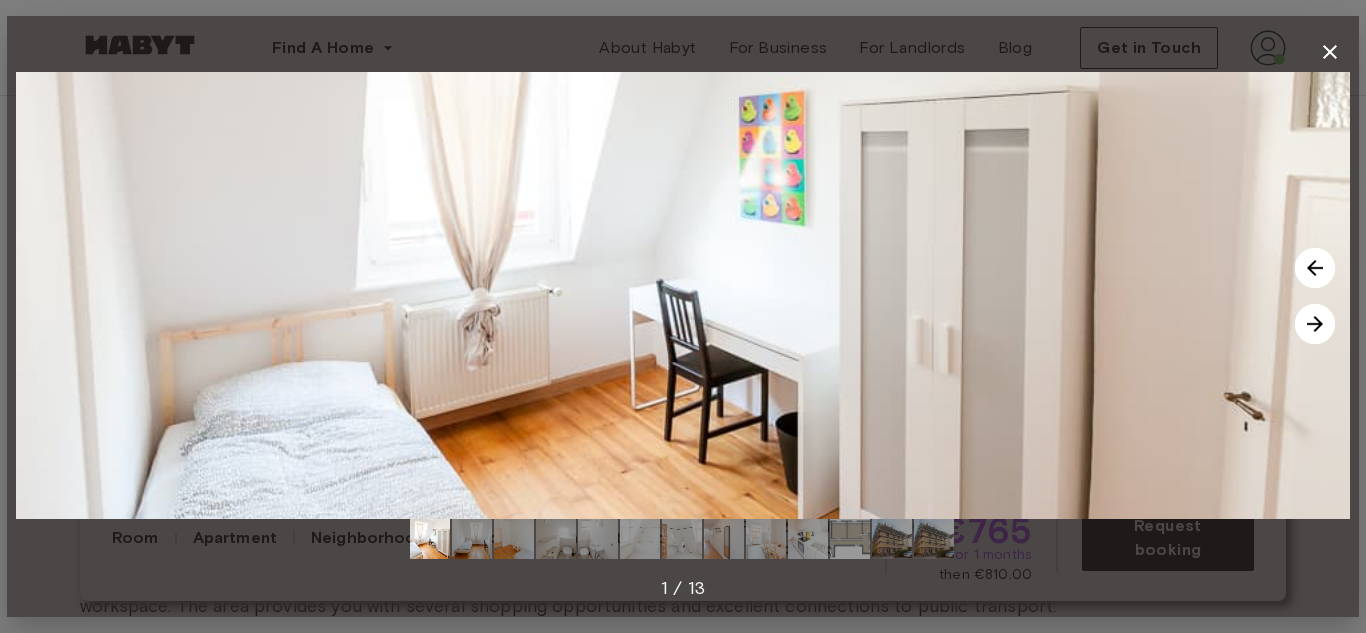 click 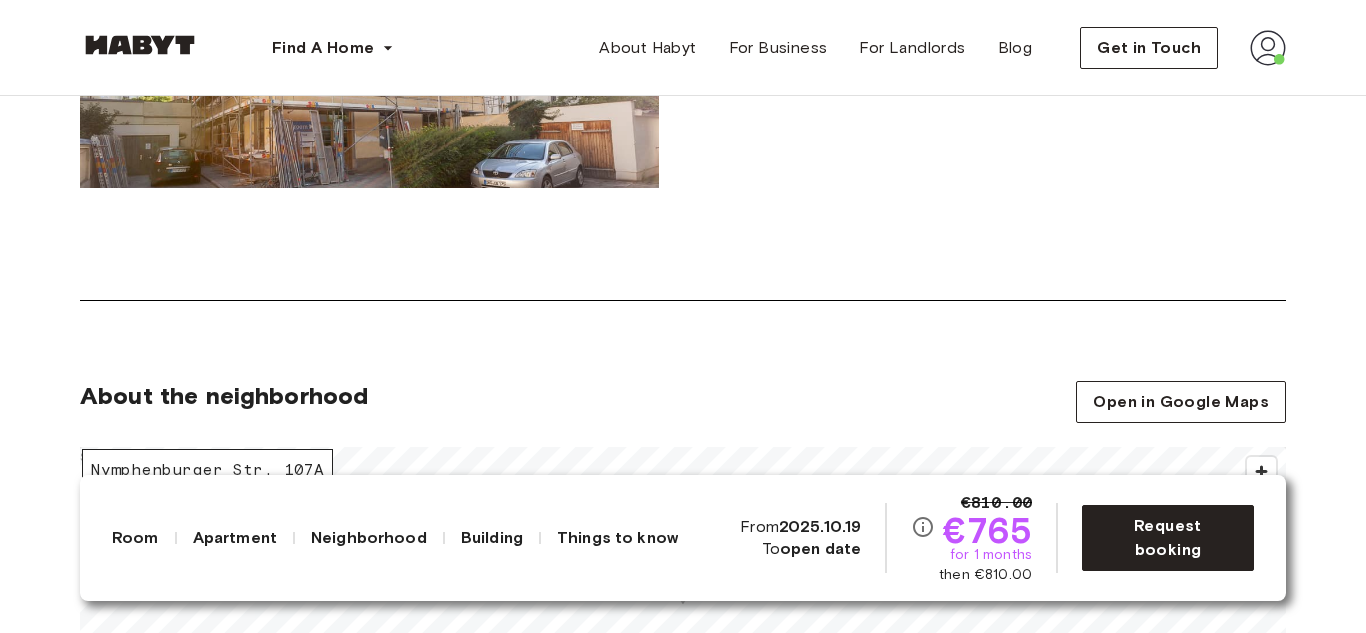 scroll, scrollTop: 2241, scrollLeft: 0, axis: vertical 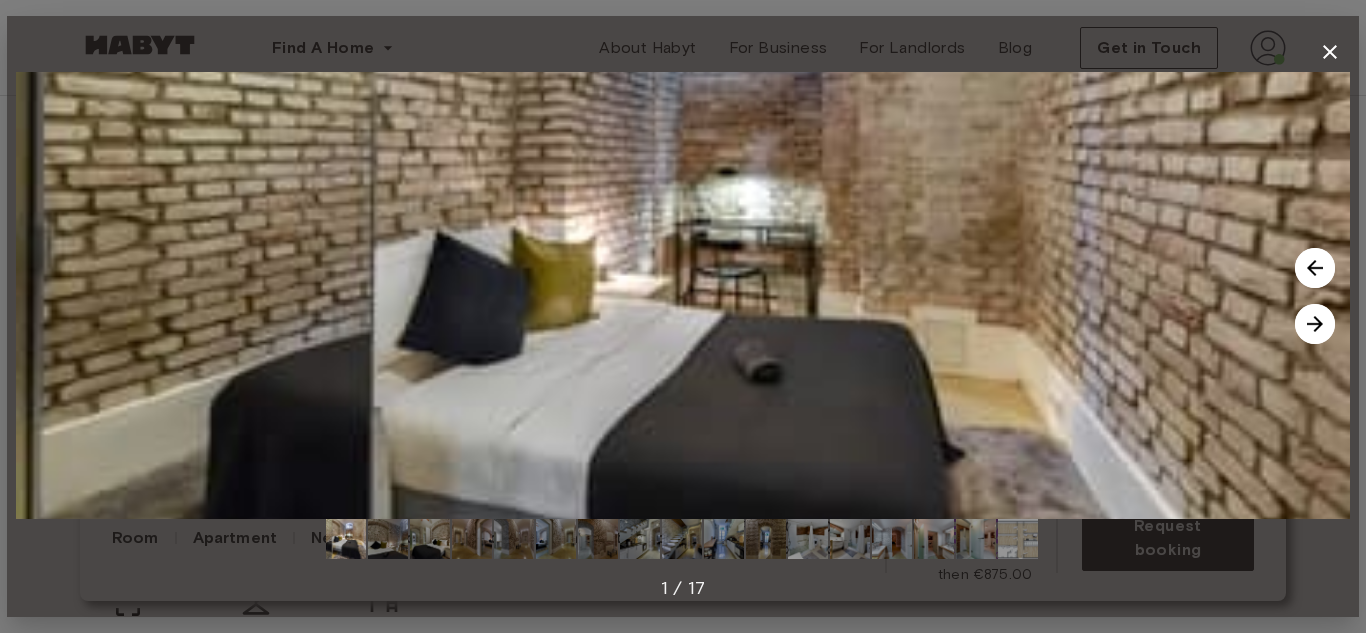 click at bounding box center [1315, 324] 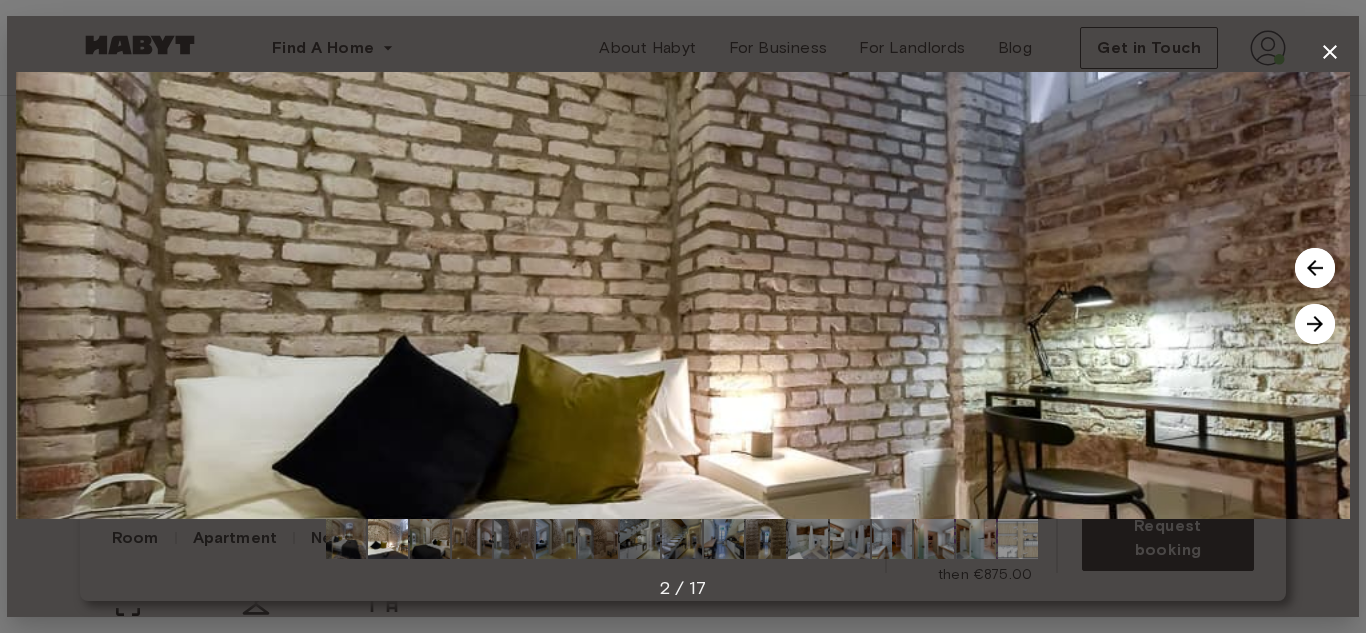 click at bounding box center [1315, 324] 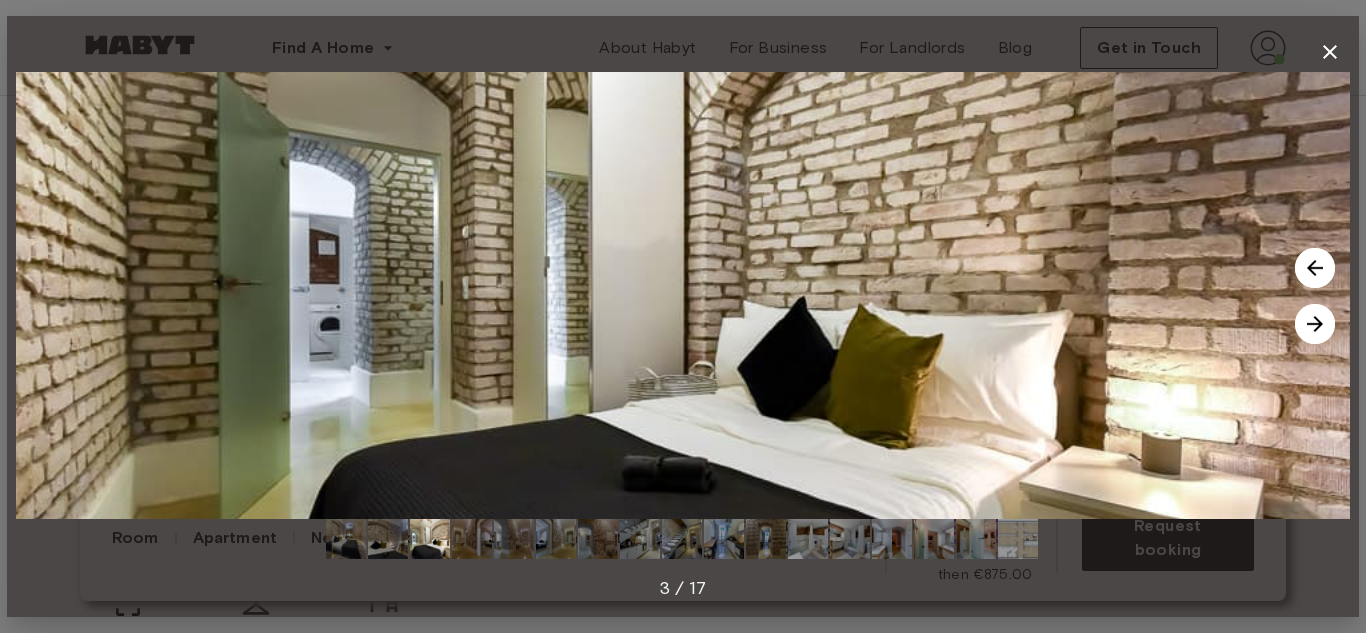 click at bounding box center (1315, 324) 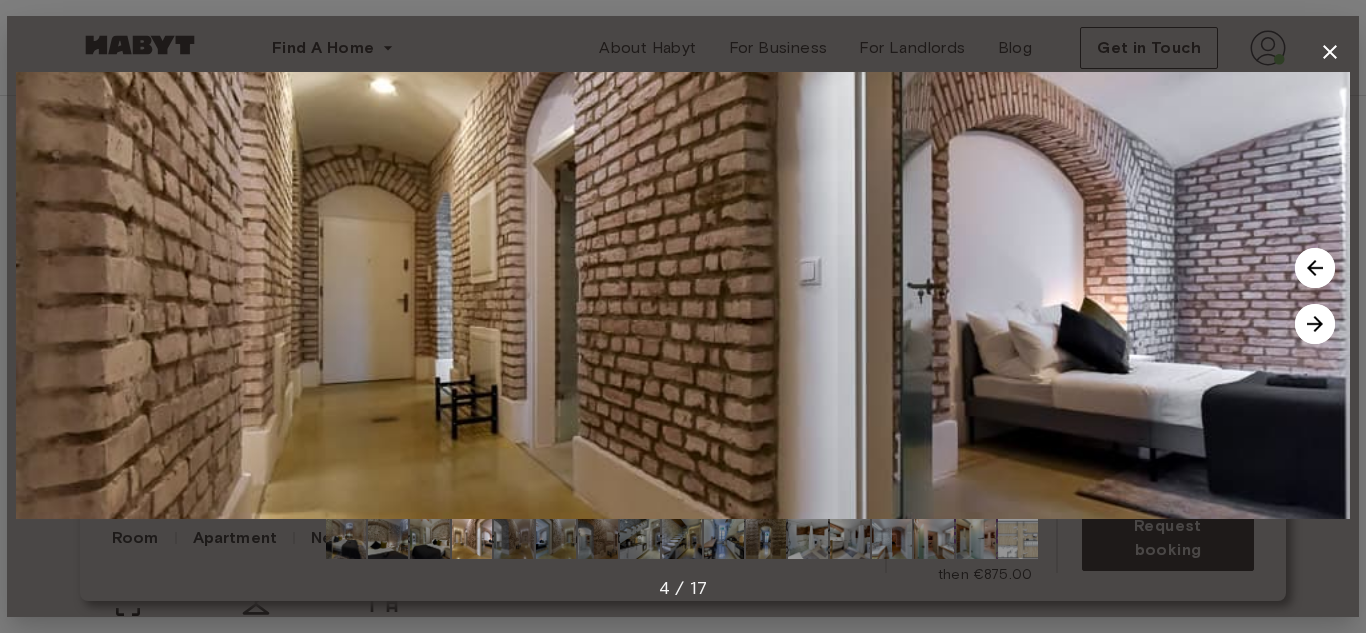 click at bounding box center (1315, 324) 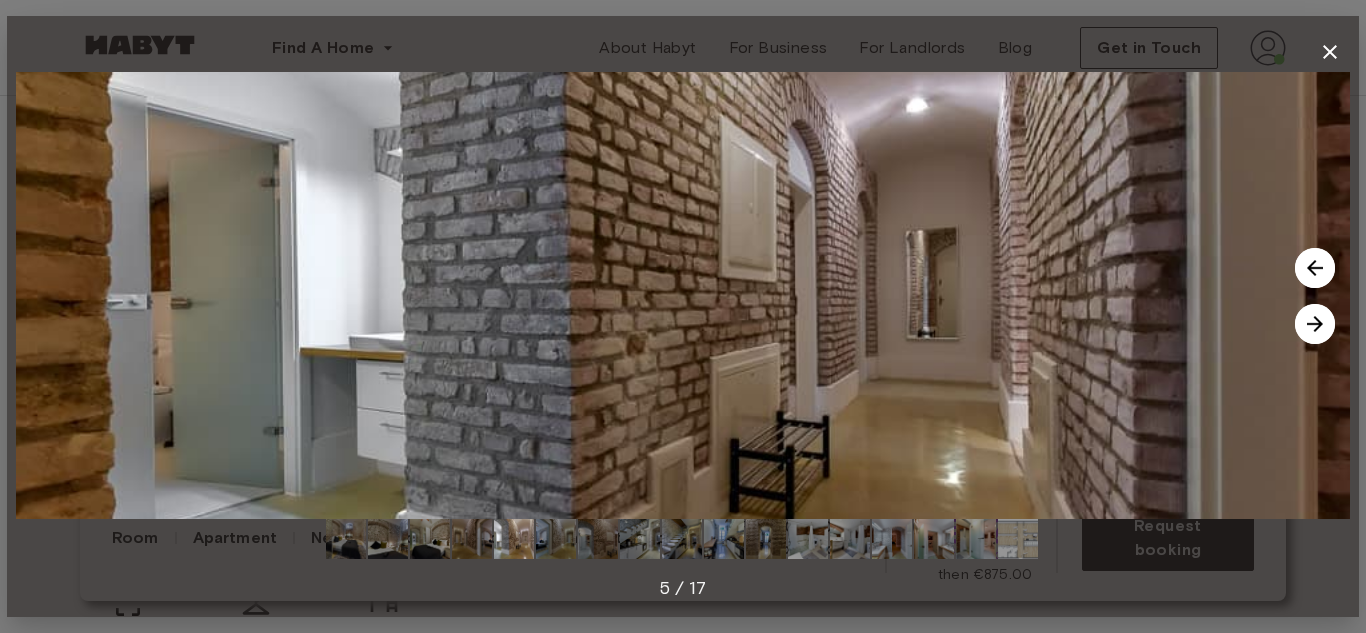click at bounding box center (1315, 324) 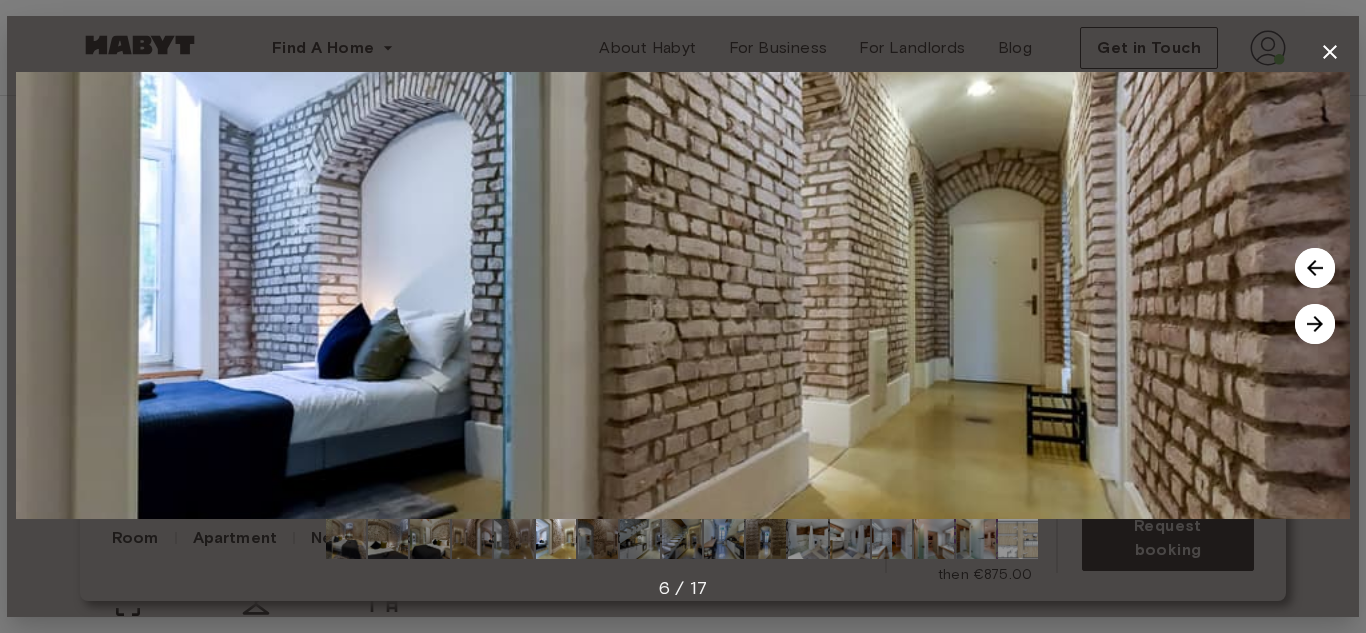 click at bounding box center (1315, 324) 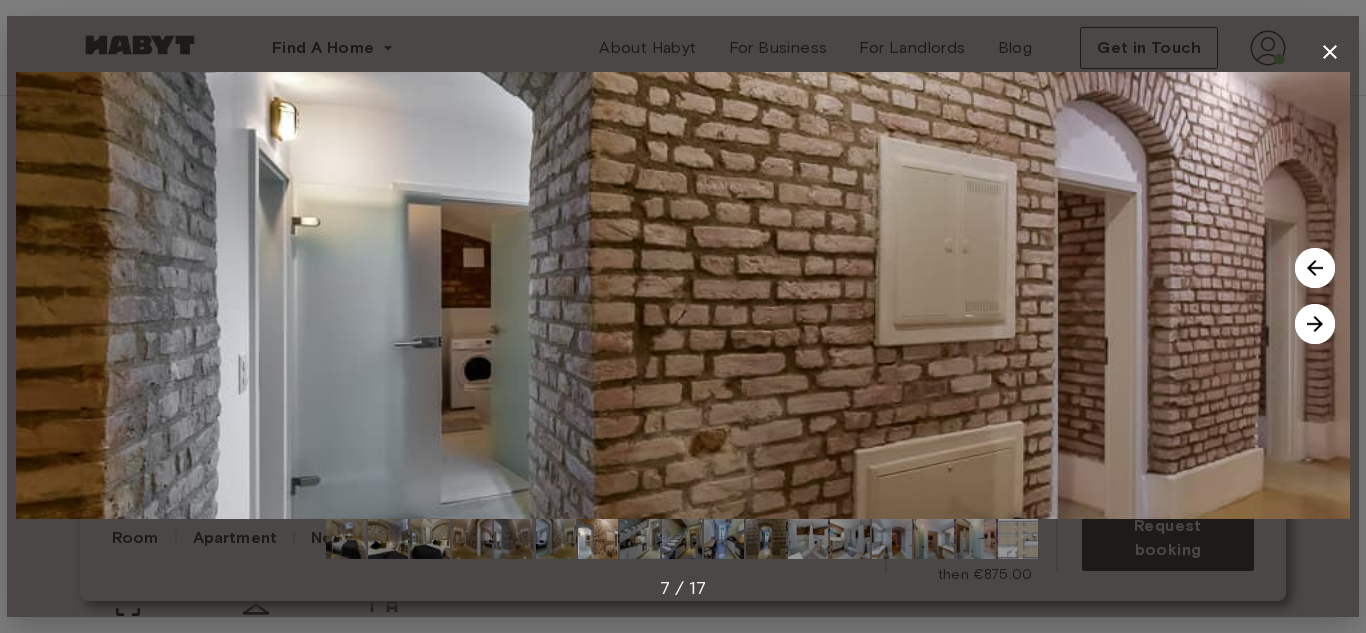 click at bounding box center (1315, 324) 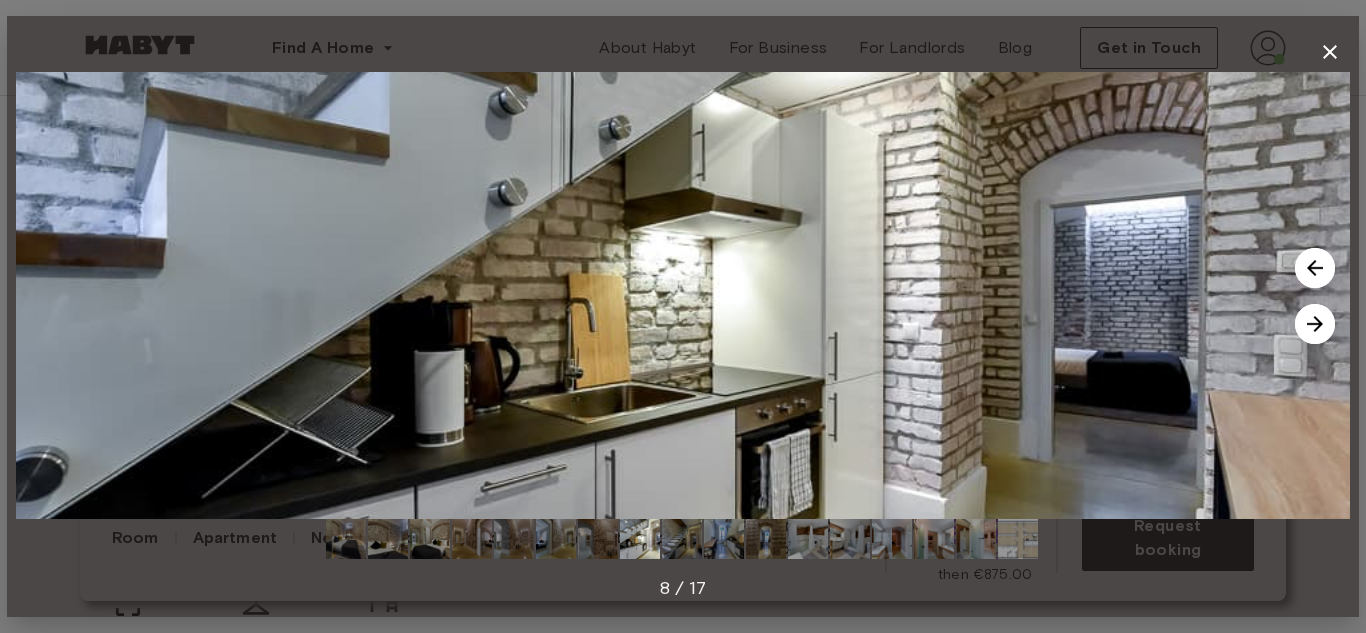 click at bounding box center [1315, 324] 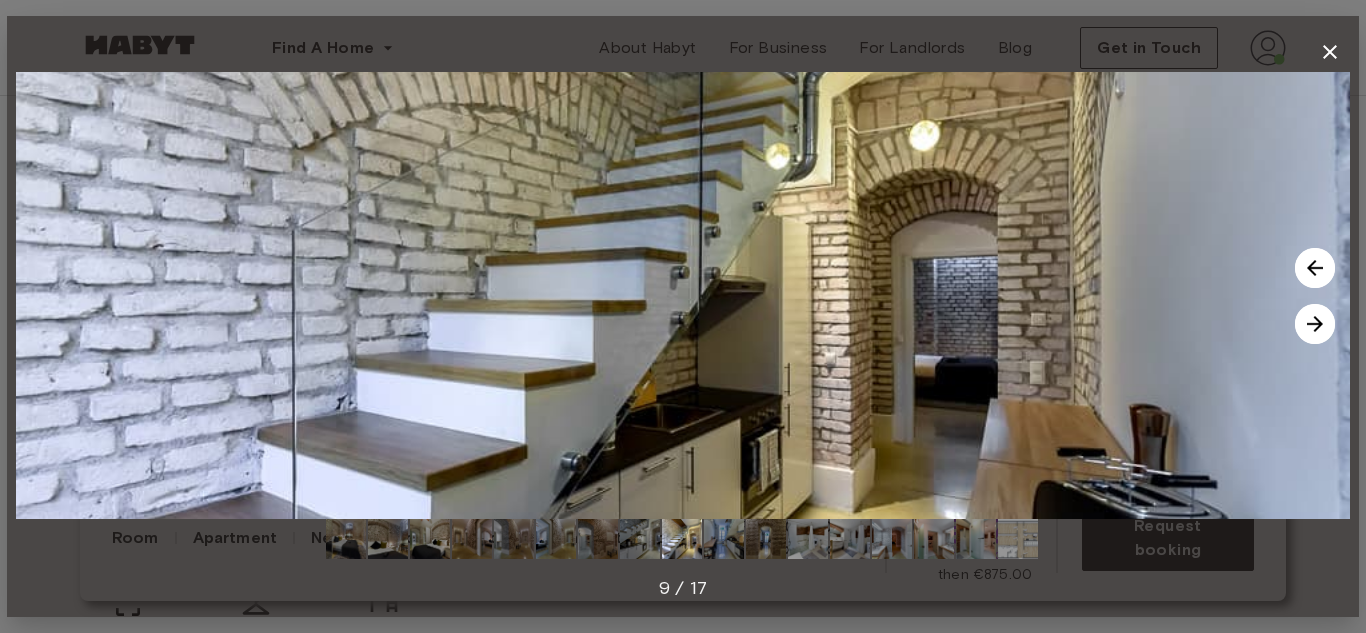 click at bounding box center [1315, 324] 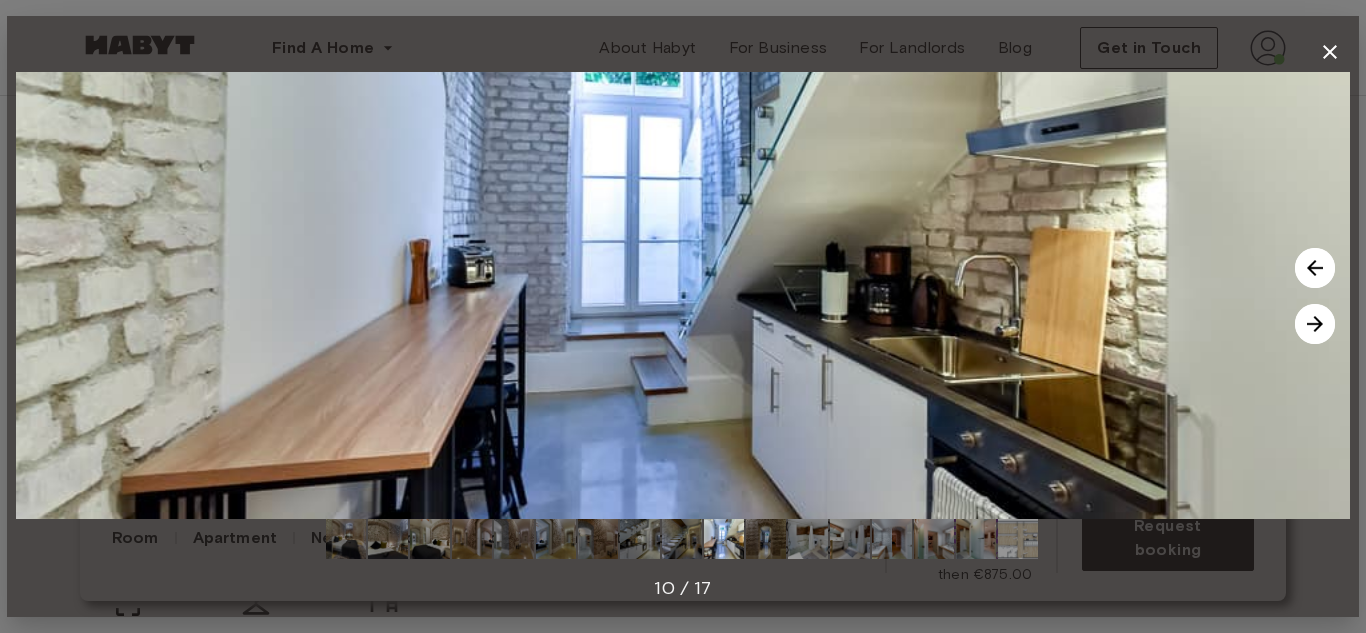 click at bounding box center [1315, 268] 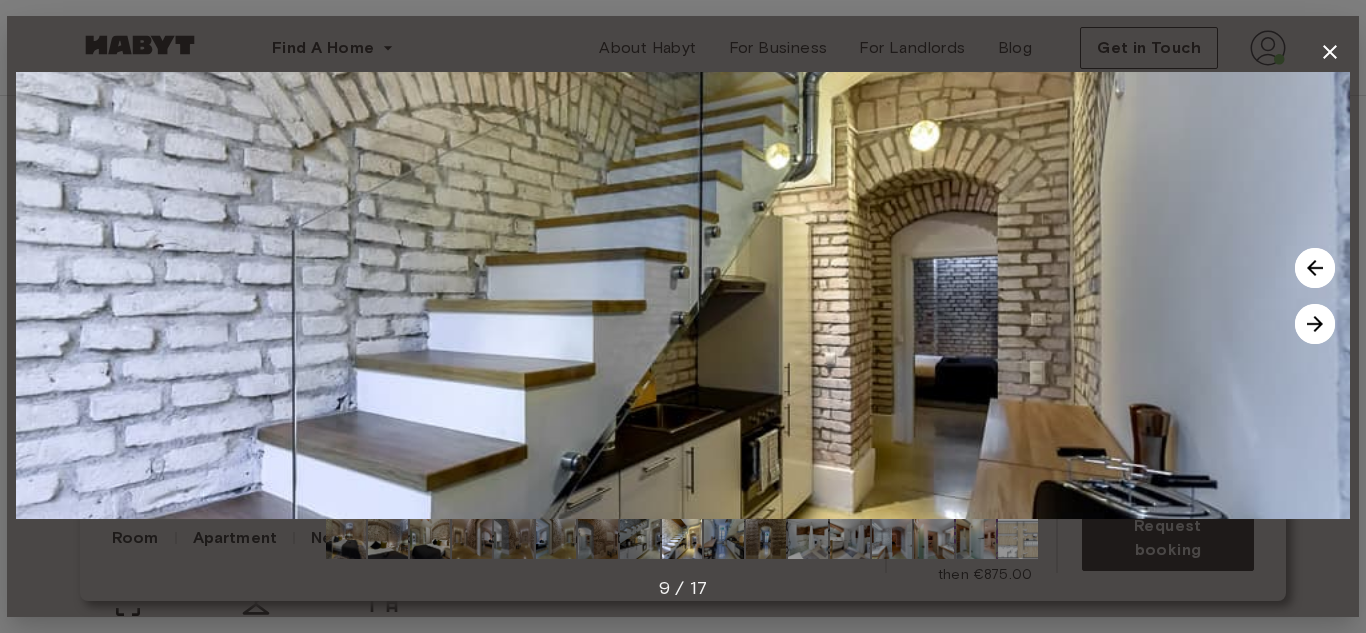 click at bounding box center (1315, 324) 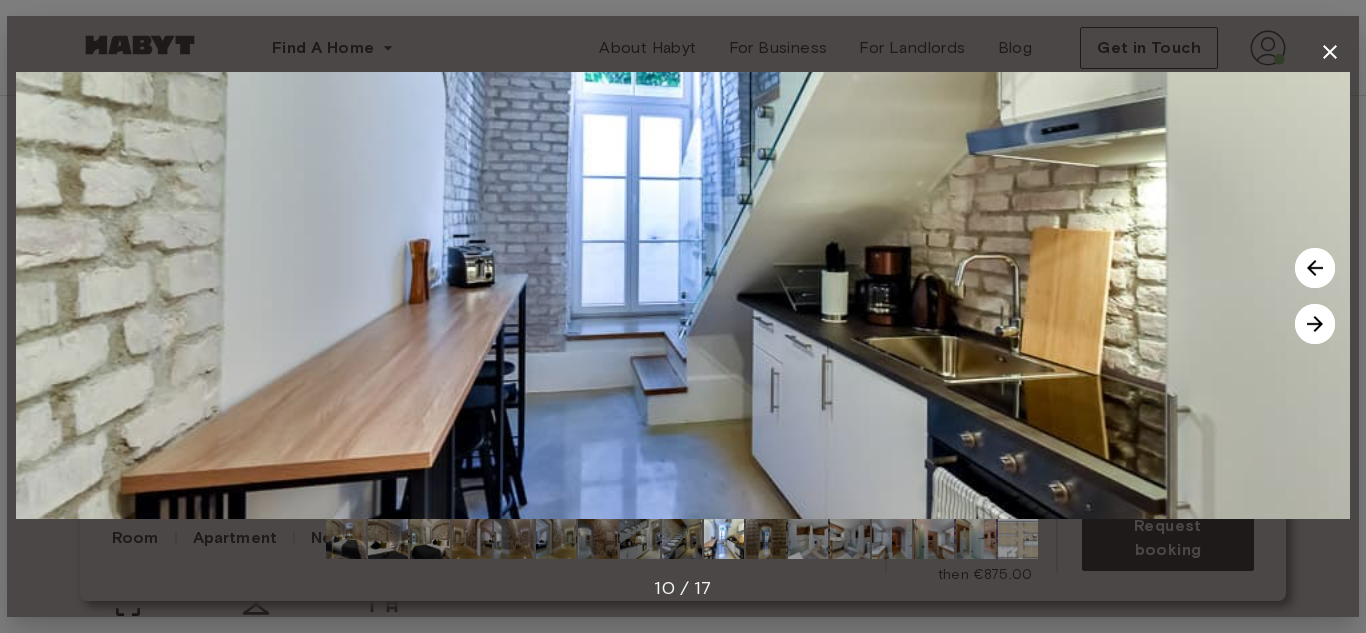 click at bounding box center [1315, 324] 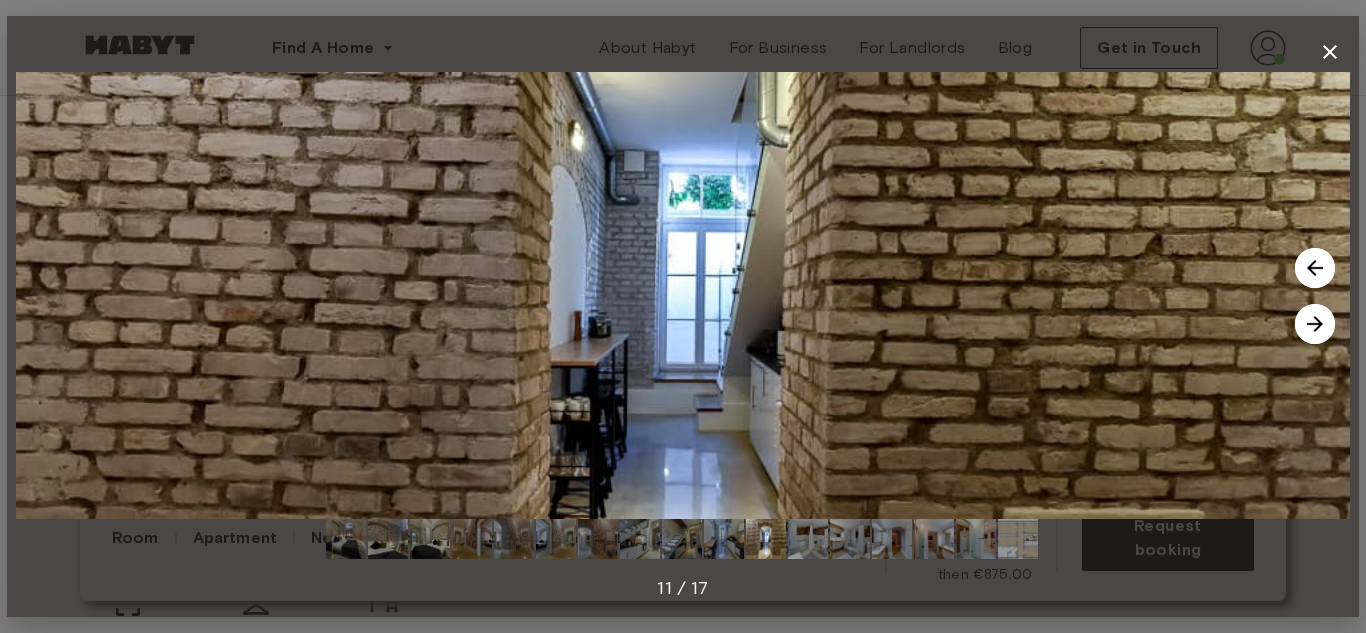 click at bounding box center [1315, 324] 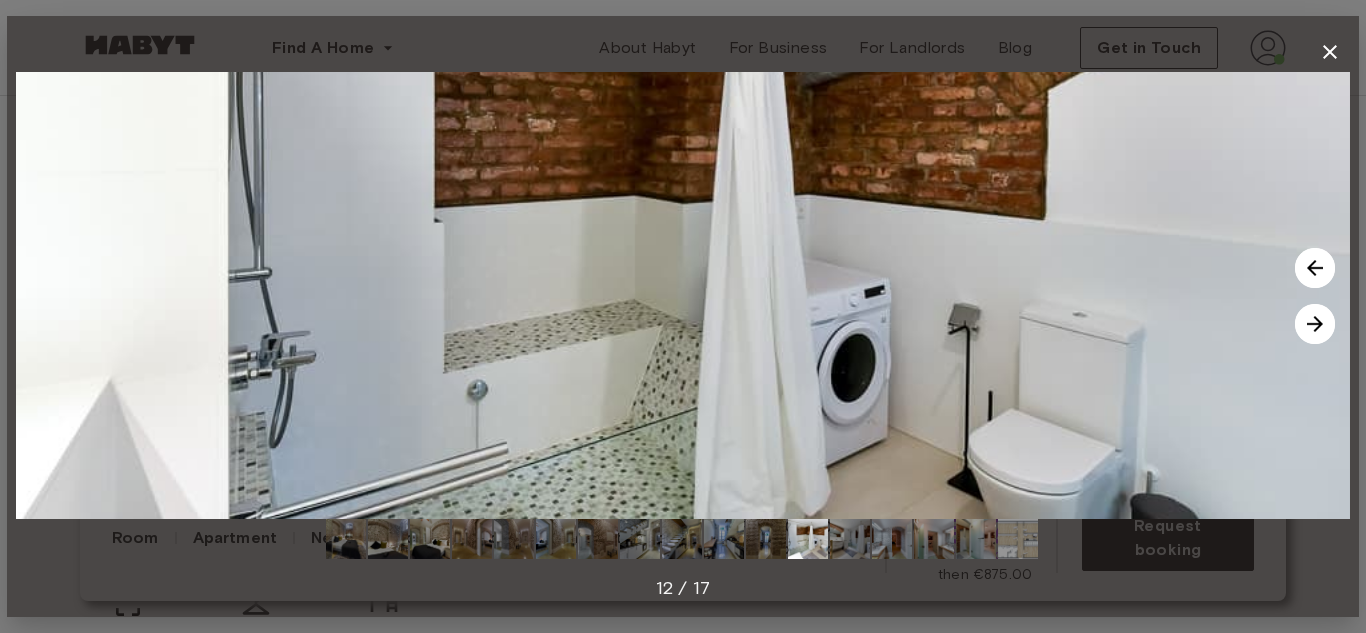 click at bounding box center [1315, 324] 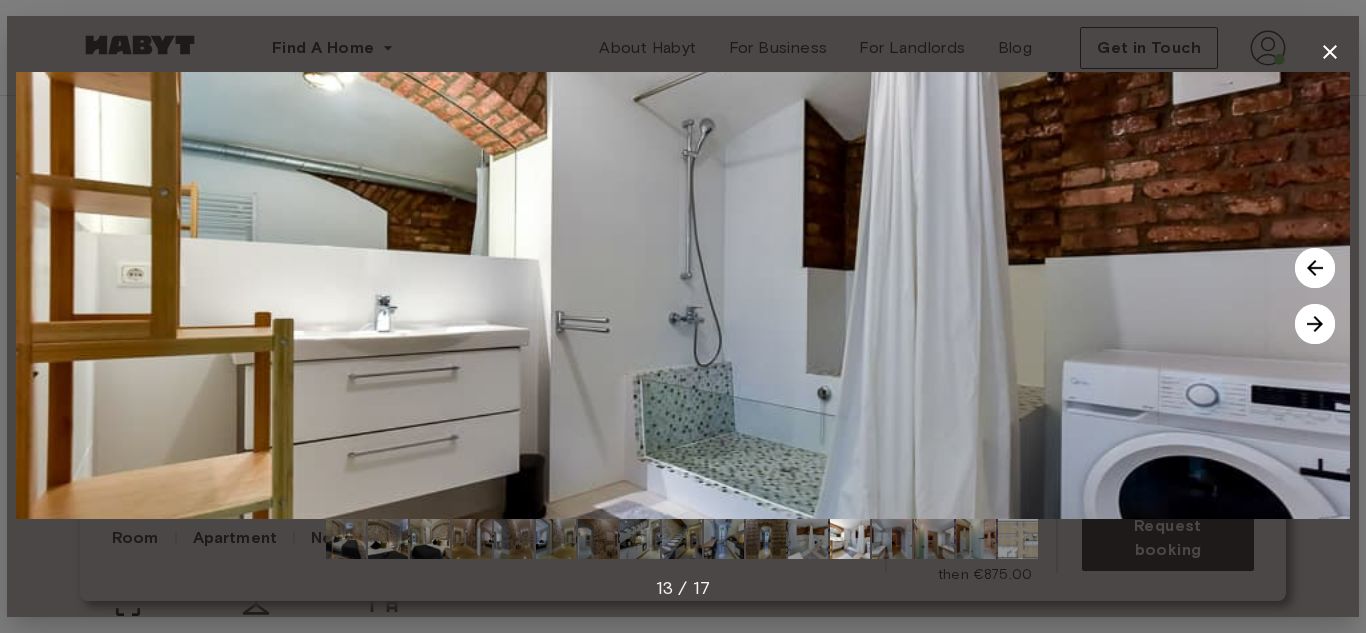 click at bounding box center (1315, 324) 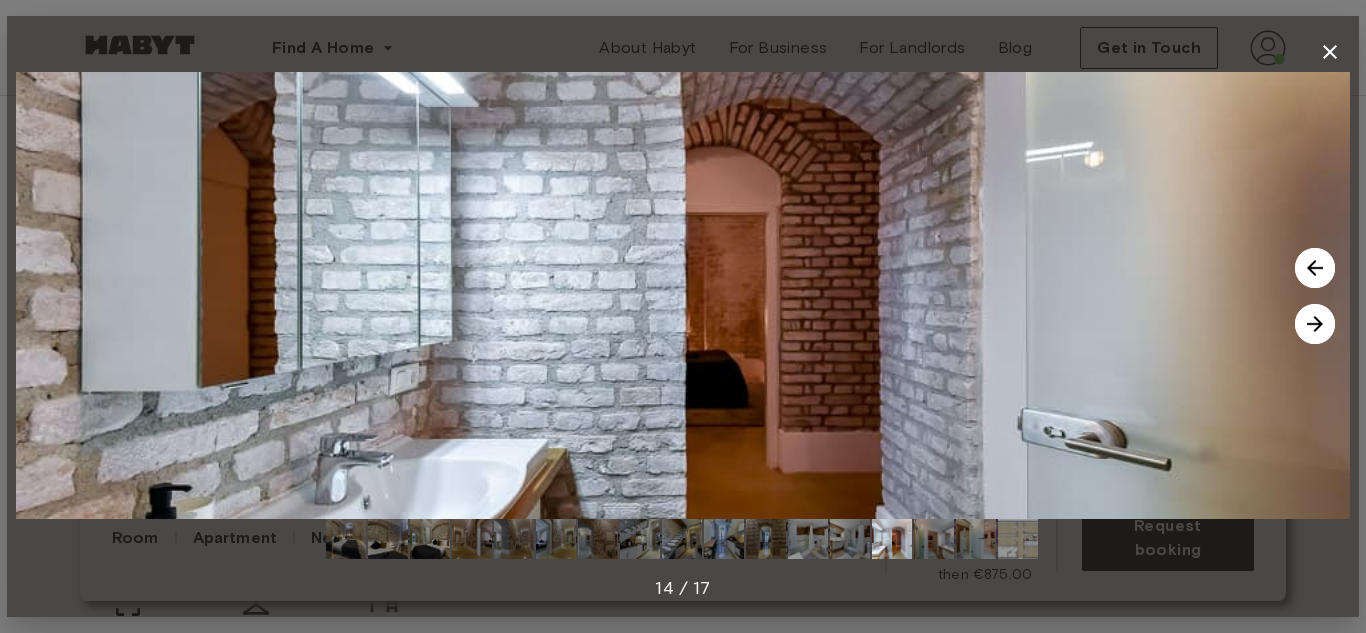 click at bounding box center (1315, 324) 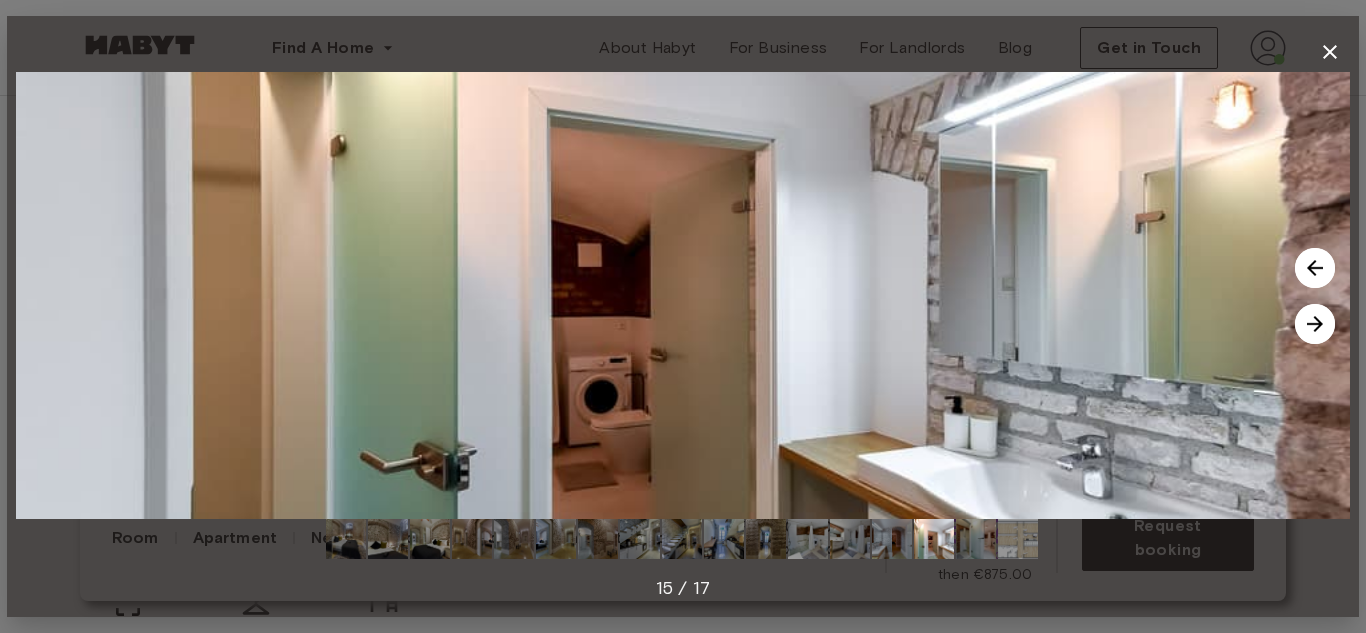 click at bounding box center [1315, 324] 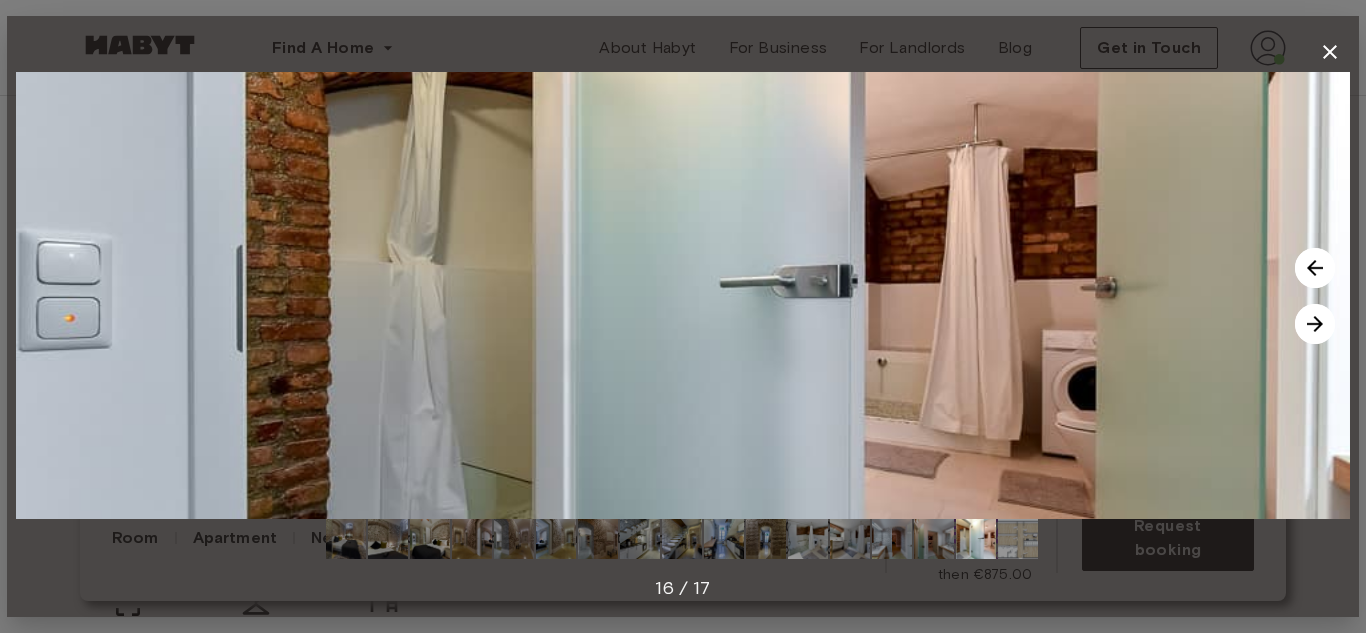 click at bounding box center (1315, 324) 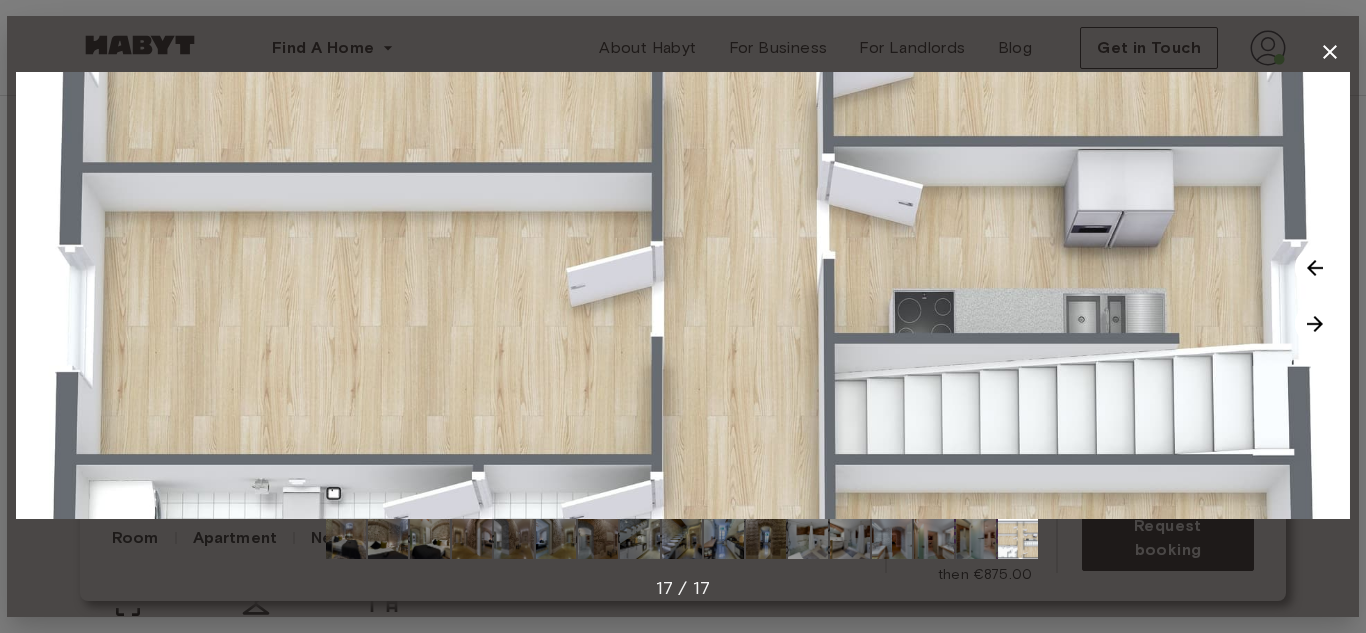 click 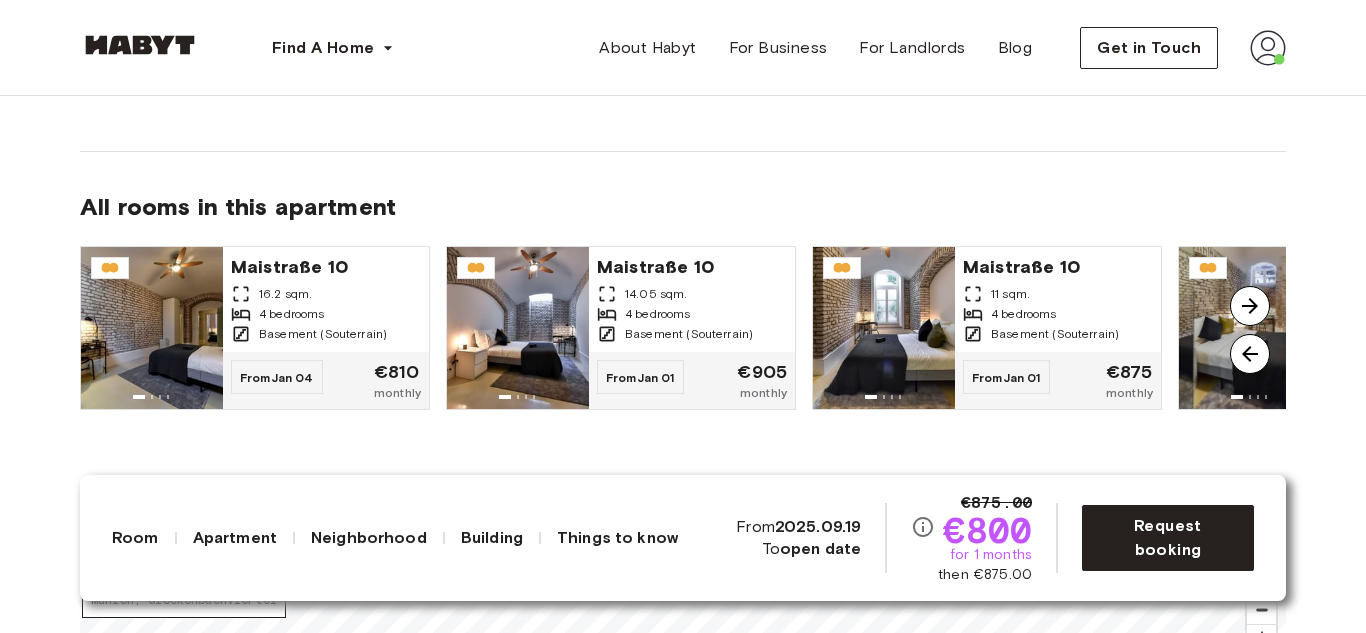 scroll, scrollTop: 1506, scrollLeft: 0, axis: vertical 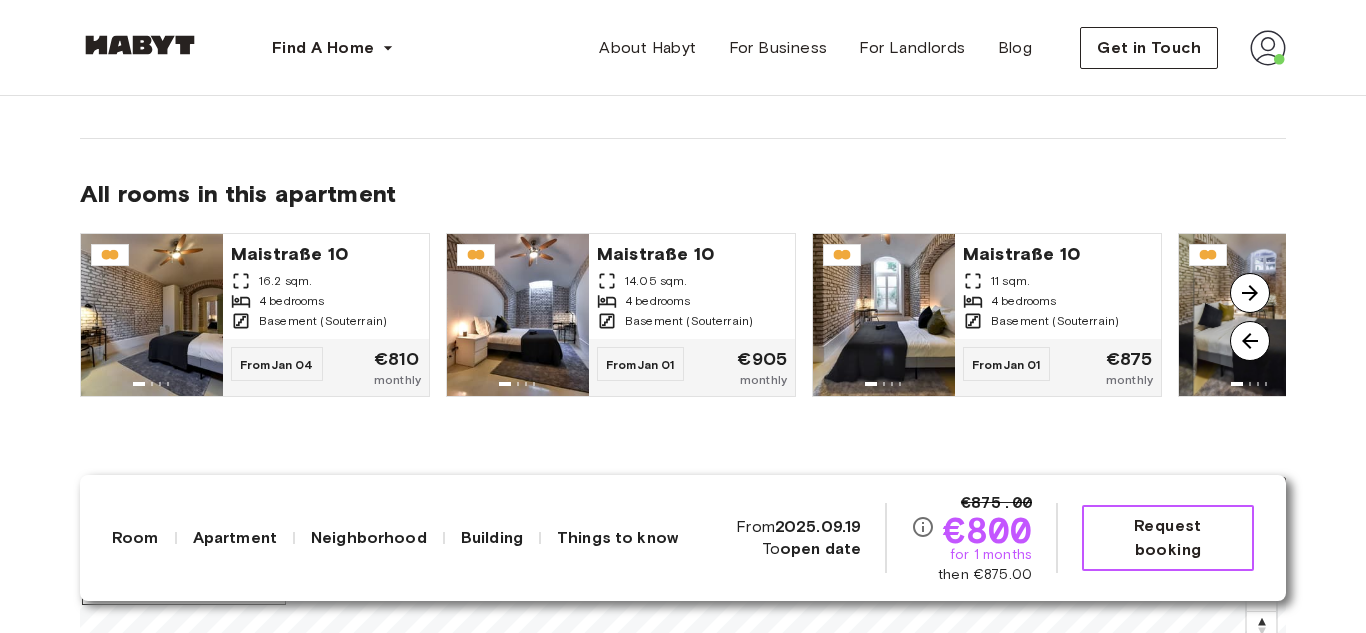 click on "Request booking" at bounding box center (1168, 538) 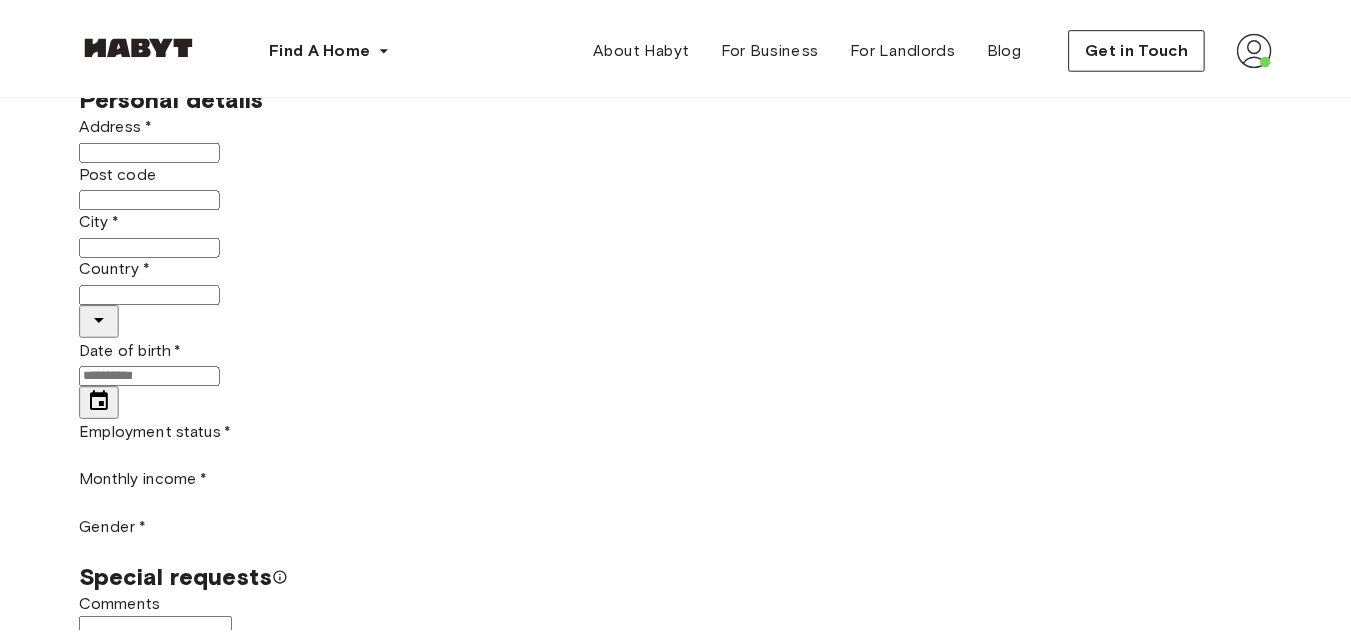scroll, scrollTop: 0, scrollLeft: 0, axis: both 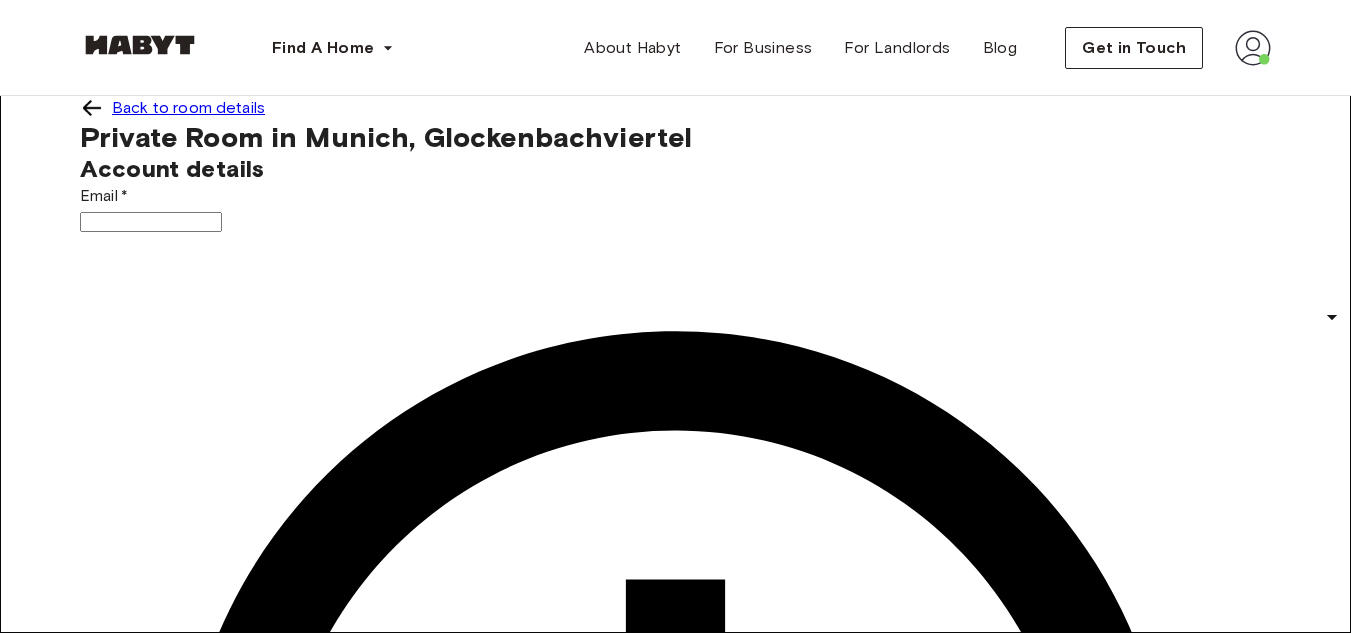click on "Email   * Email   *" at bounding box center (675, 208) 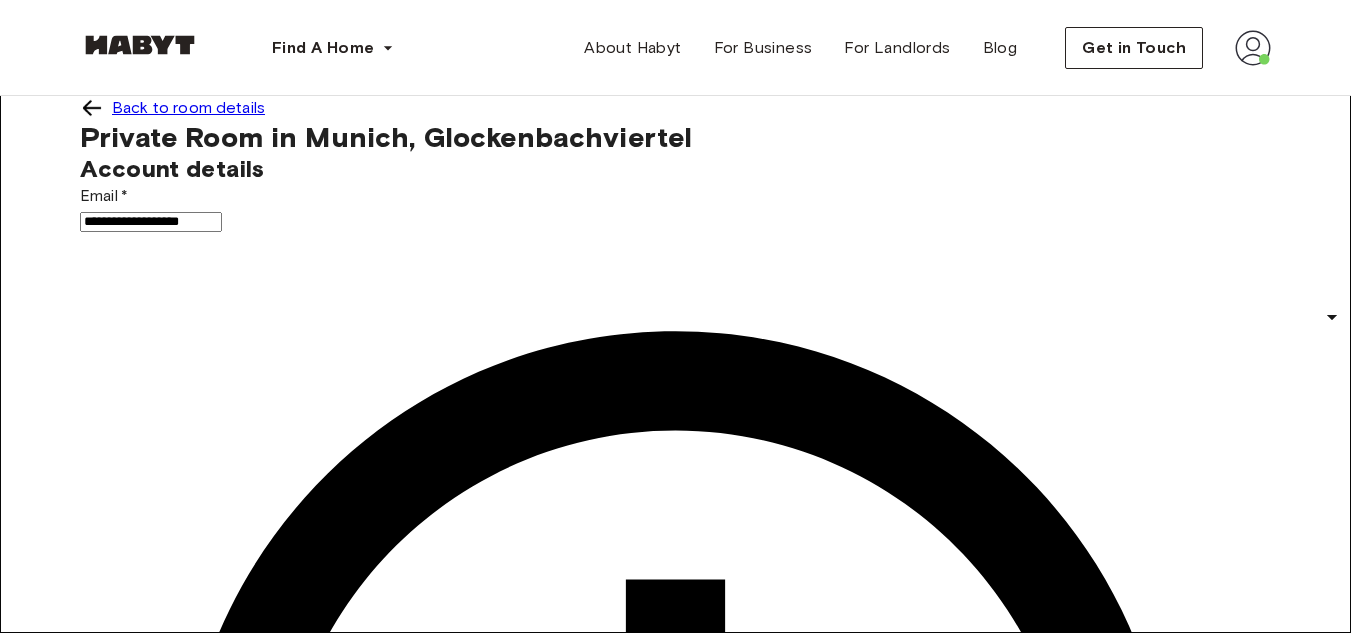 type on "**********" 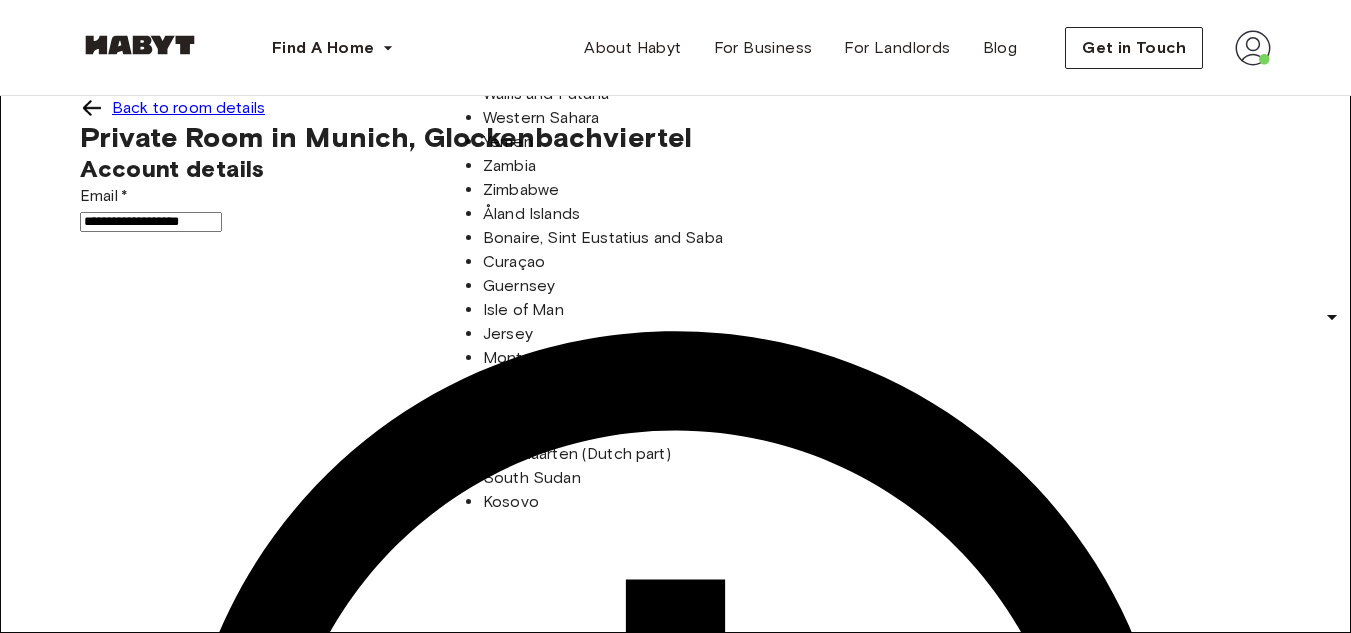 type 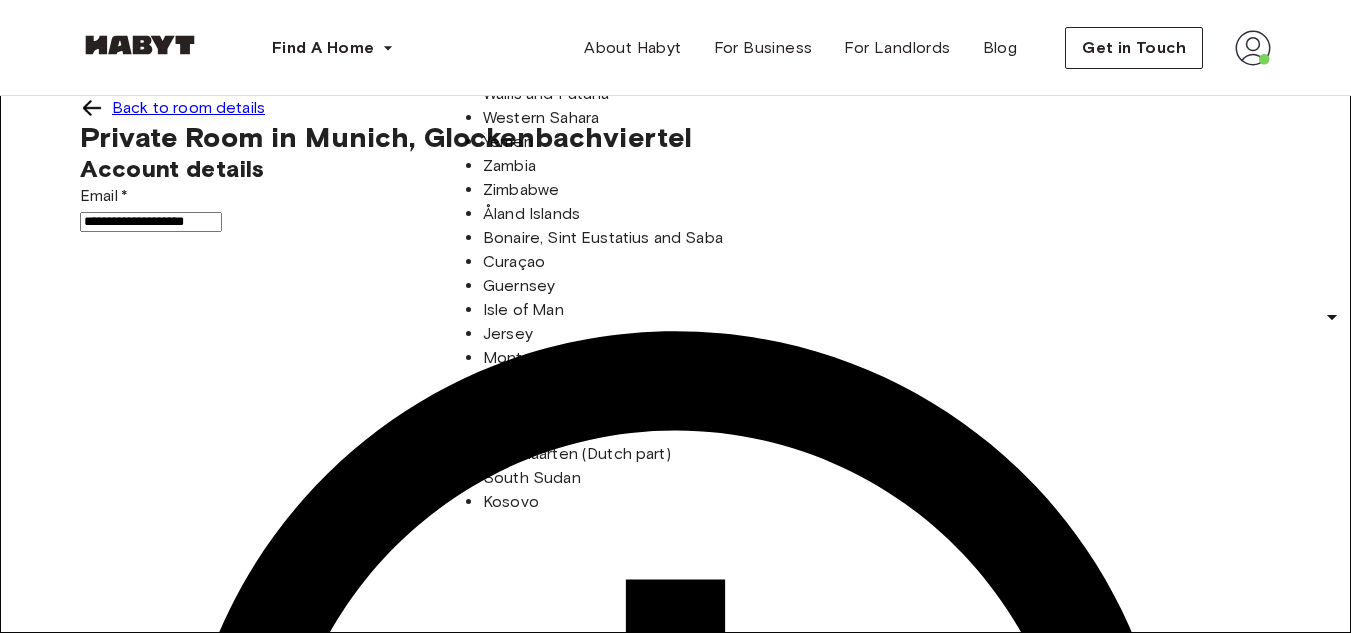 type on "**********" 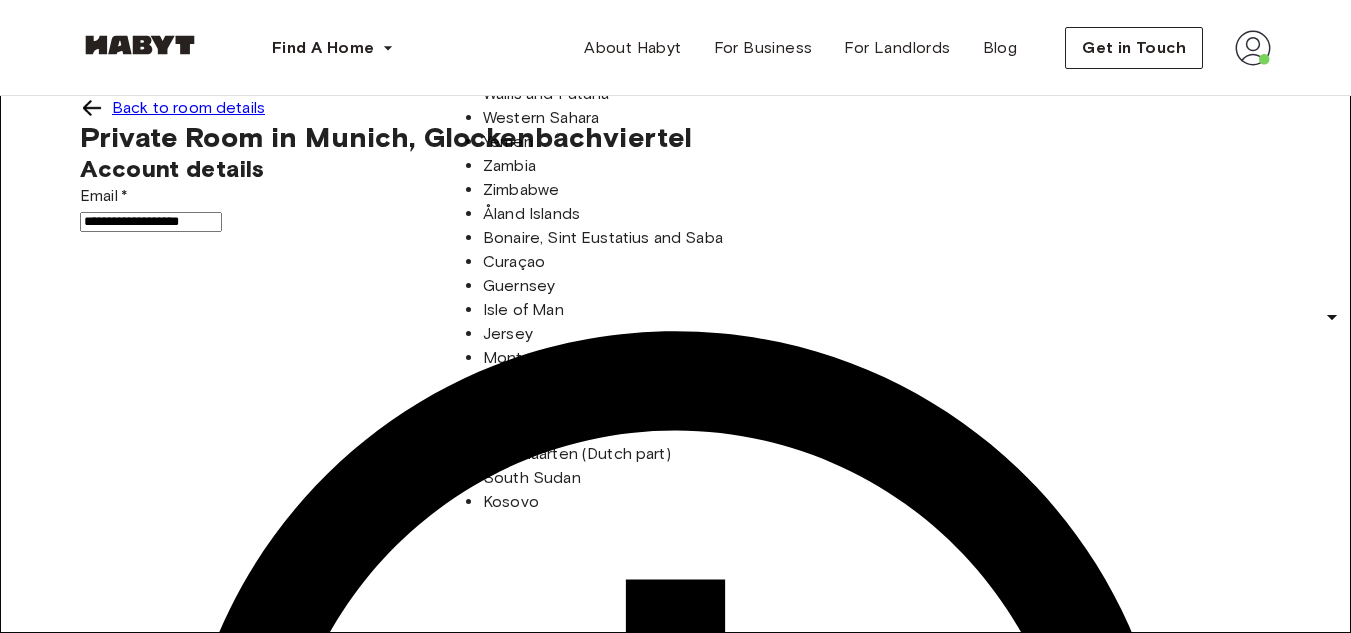 type on "*******" 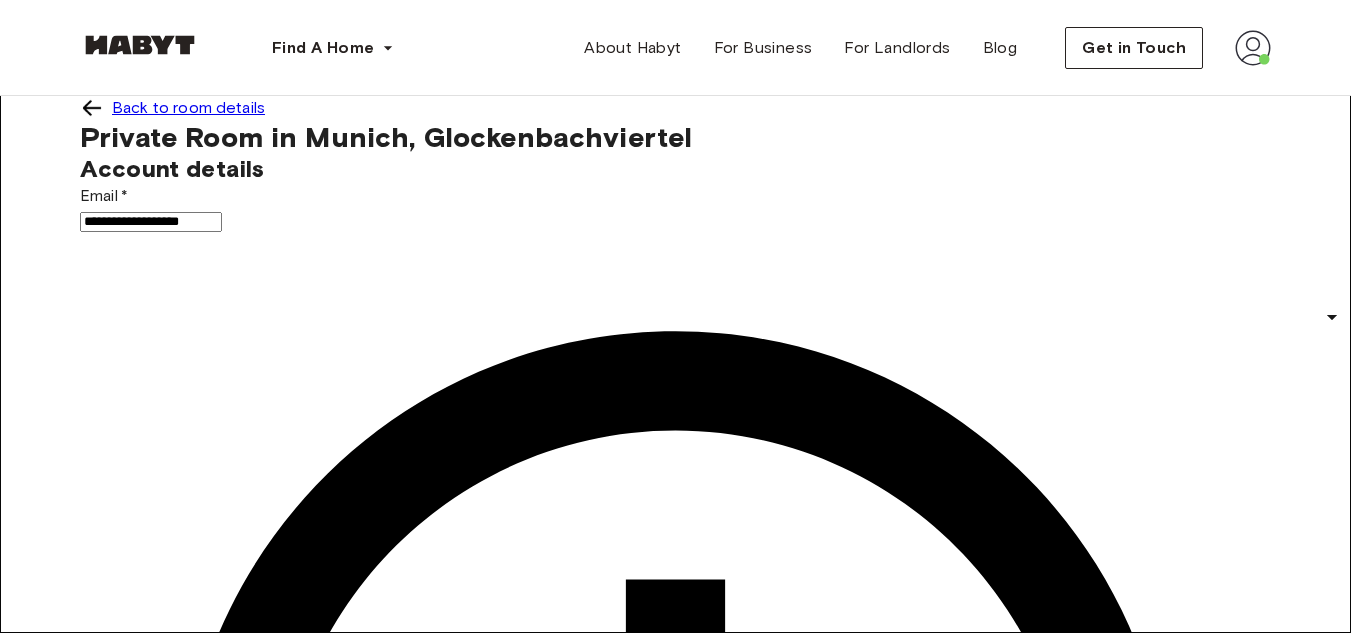 type on "*******" 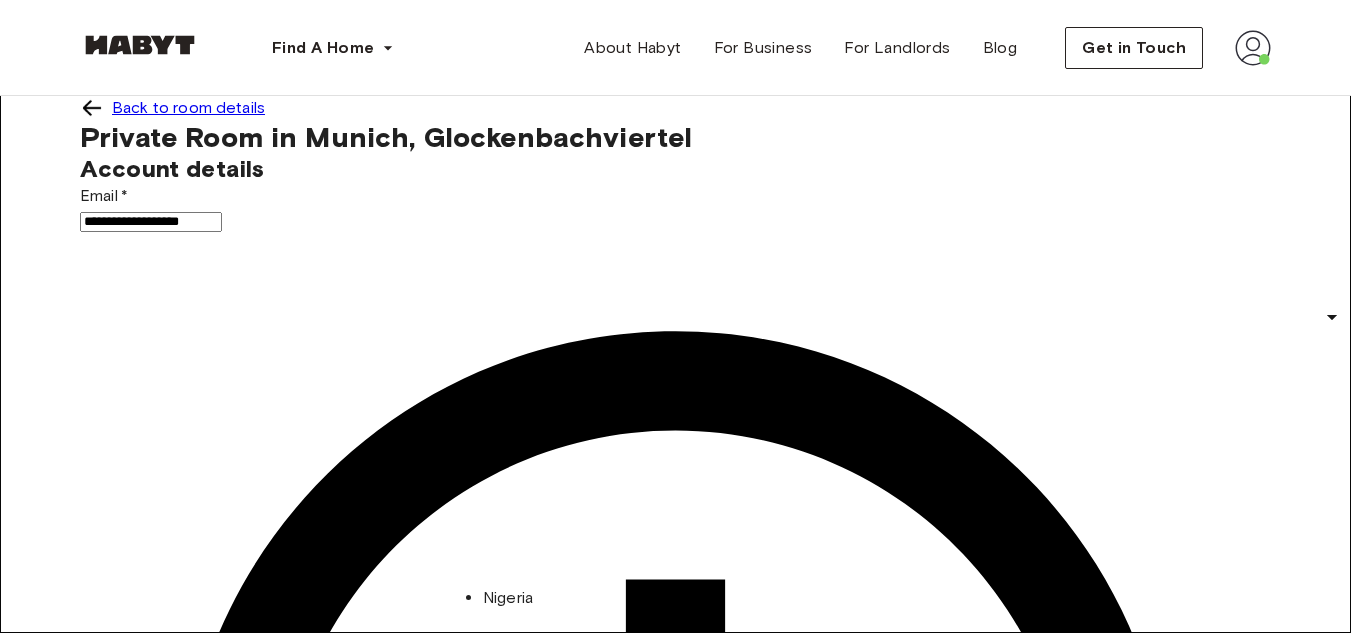 click on "Nigeria" at bounding box center [625, 598] 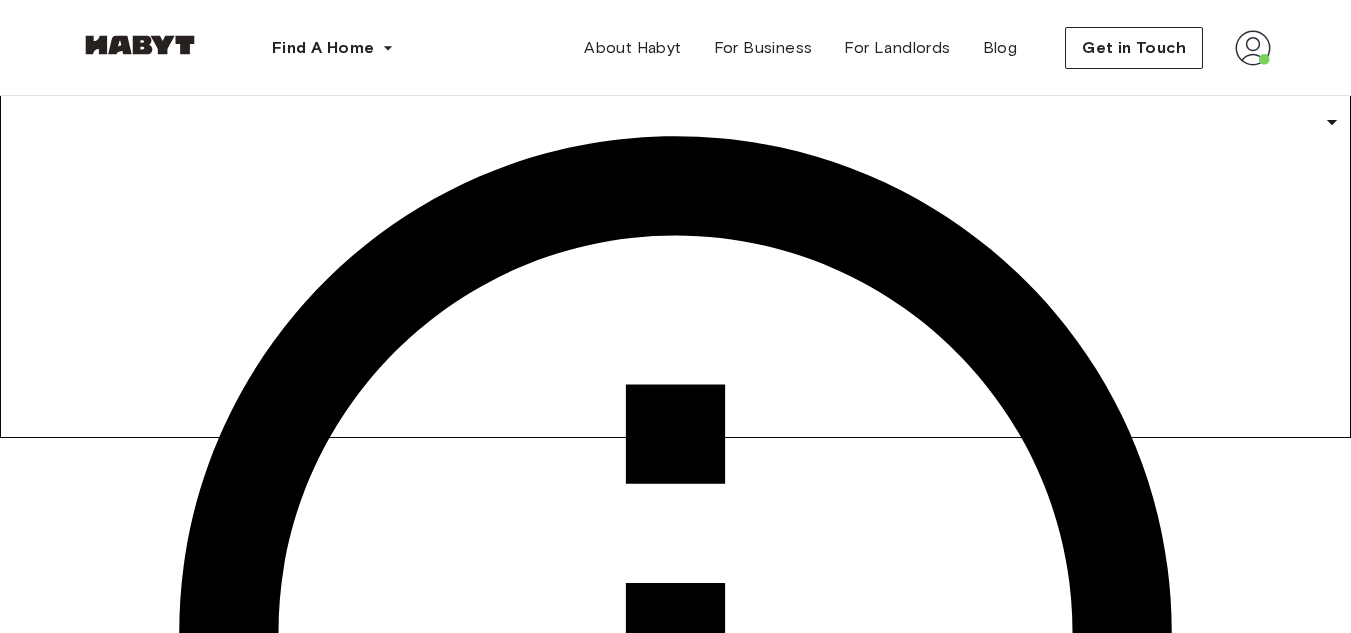 scroll, scrollTop: 205, scrollLeft: 0, axis: vertical 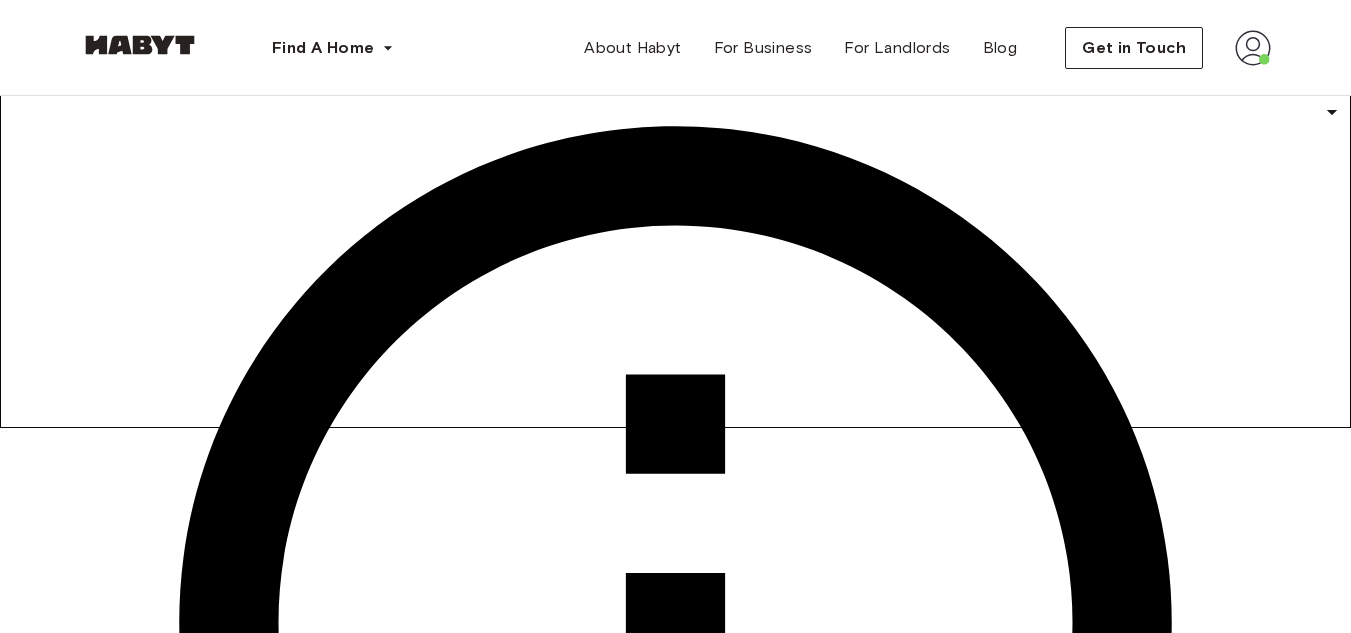 click 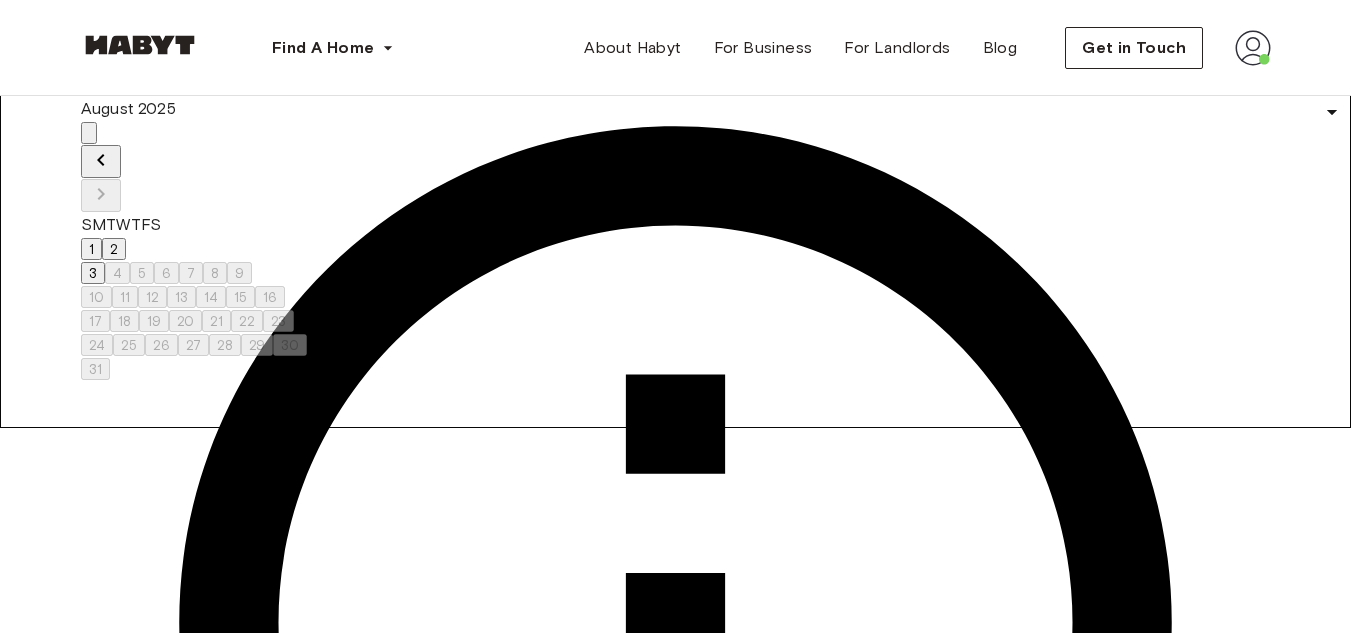 click on "August 2025" at bounding box center (194, 109) 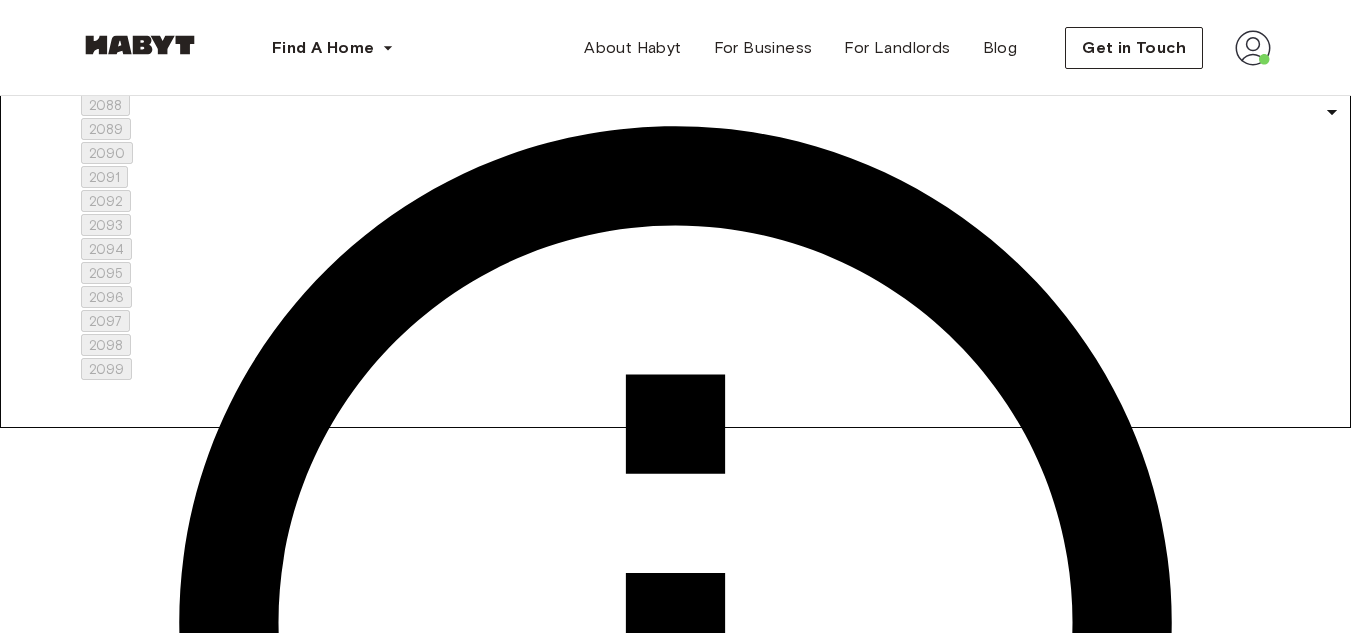 scroll, scrollTop: 1486, scrollLeft: 0, axis: vertical 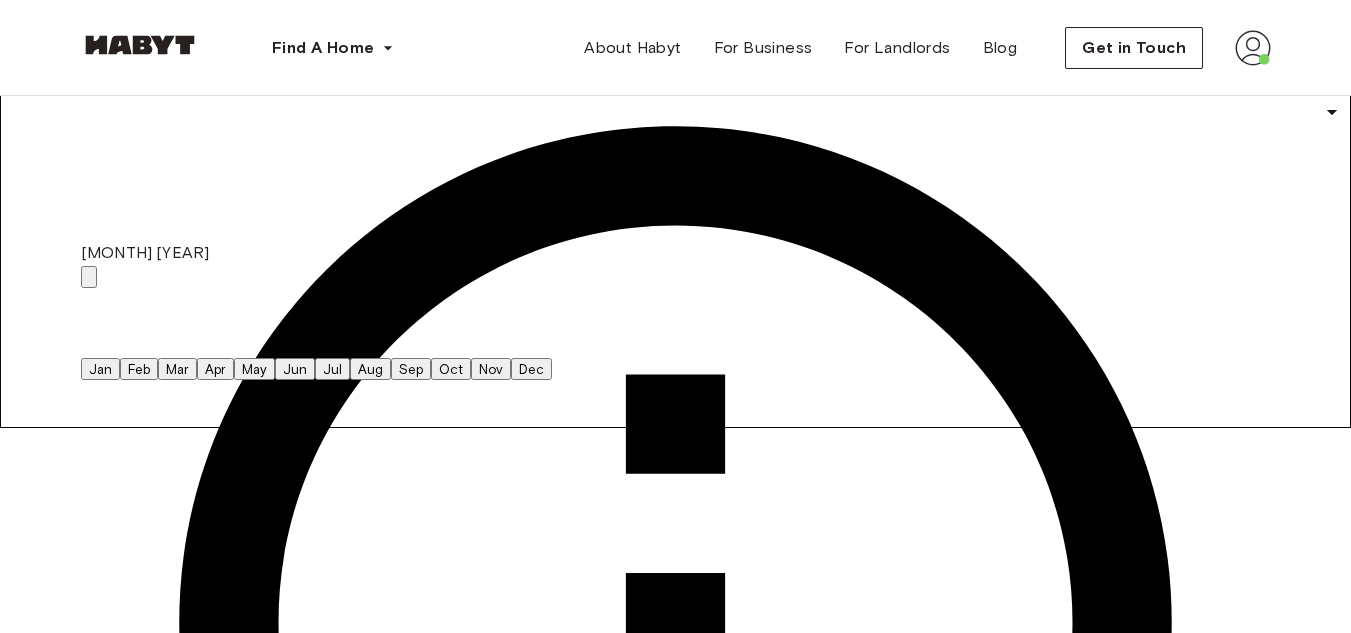 click on "Jun" at bounding box center (295, 369) 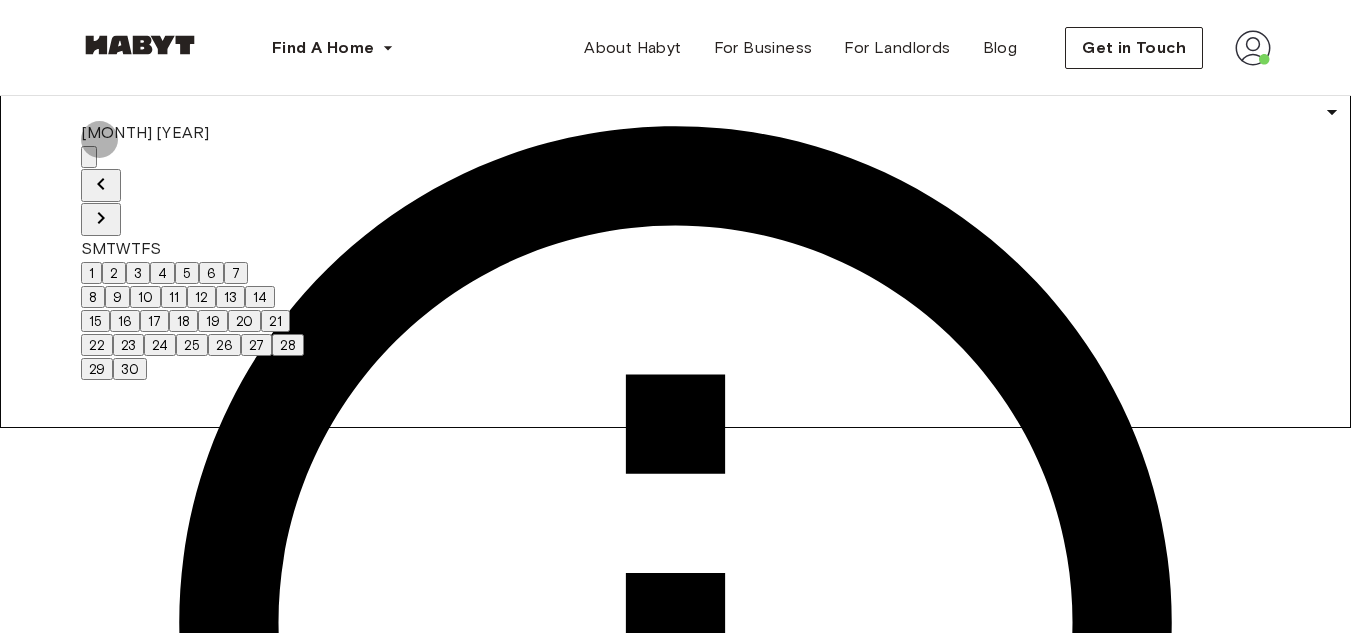 click on "12" at bounding box center (201, 297) 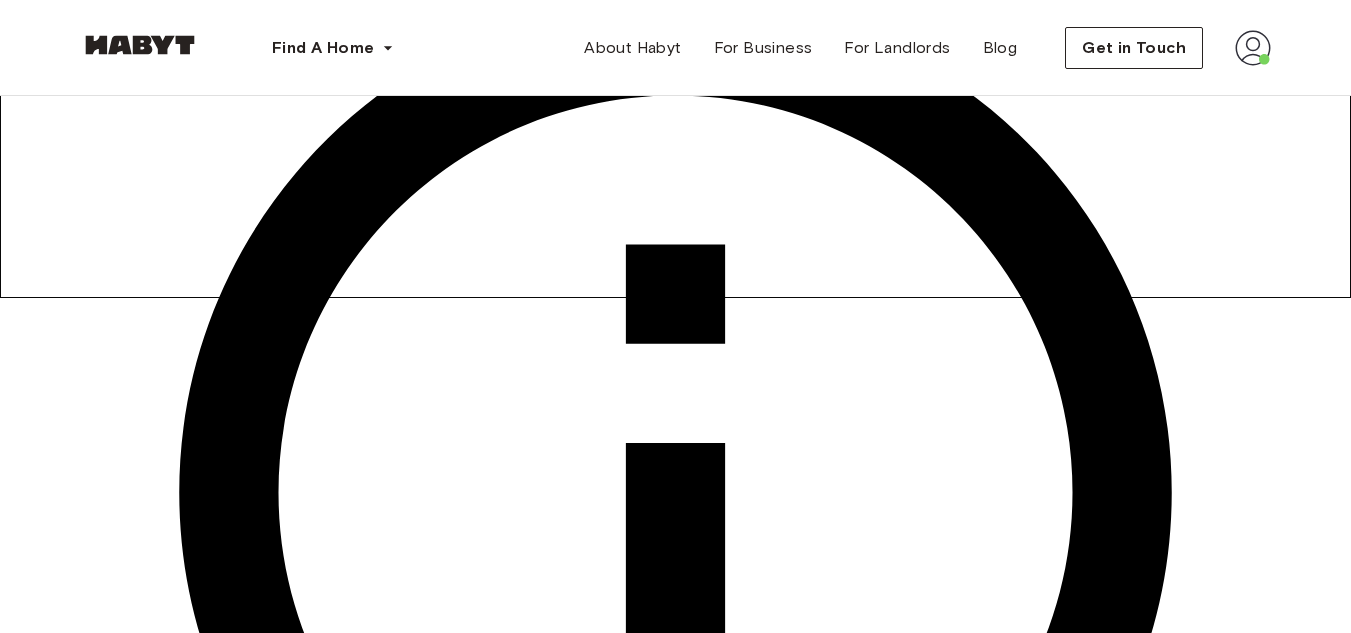 scroll, scrollTop: 339, scrollLeft: 0, axis: vertical 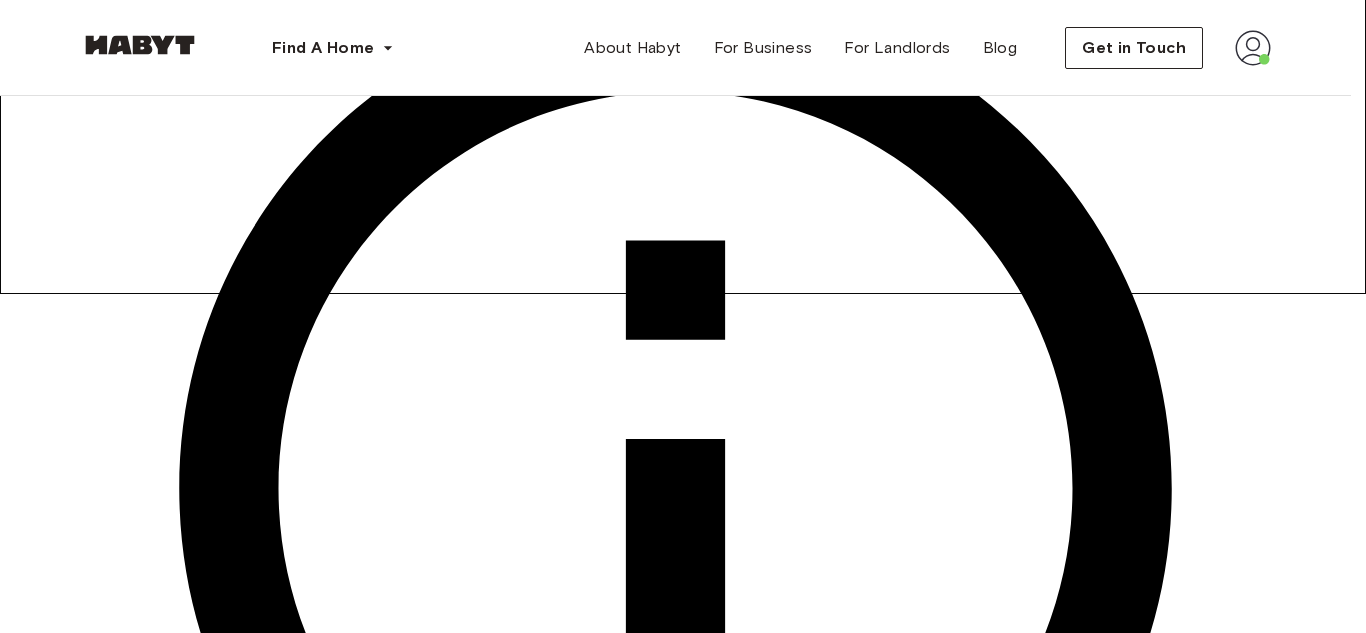 click on "**********" at bounding box center [683, 2934] 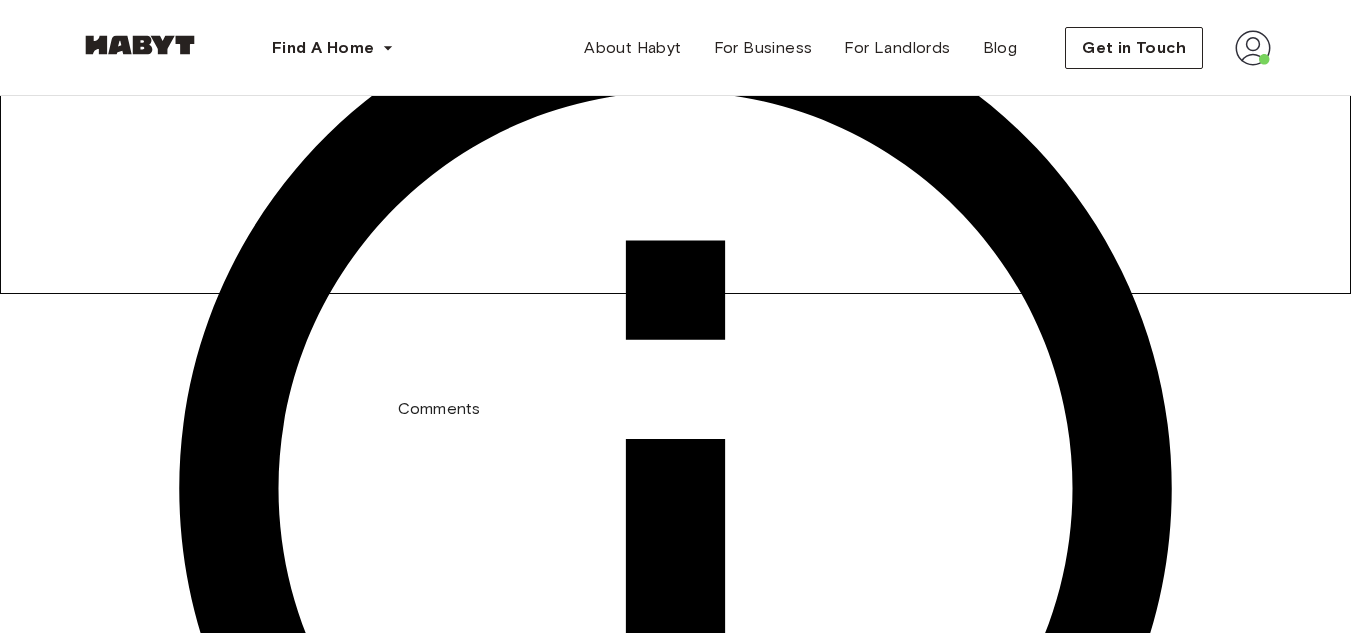 click on "Comments" at bounding box center [157, 1840] 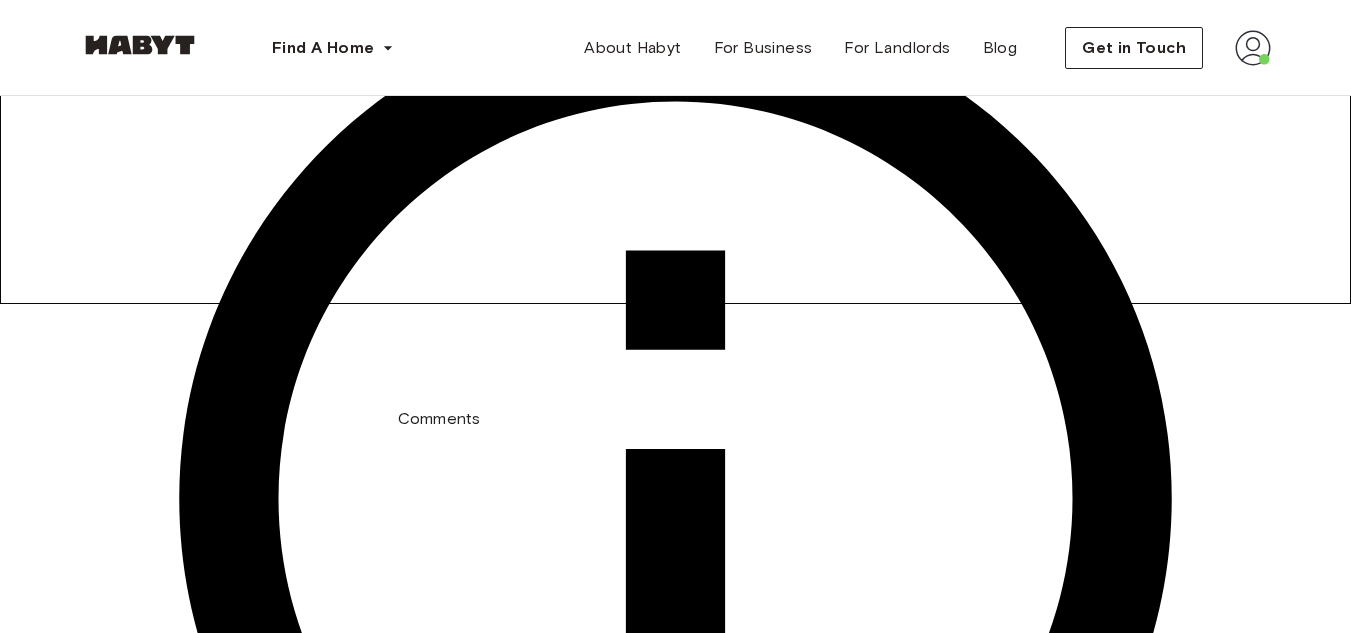 scroll, scrollTop: 339, scrollLeft: 0, axis: vertical 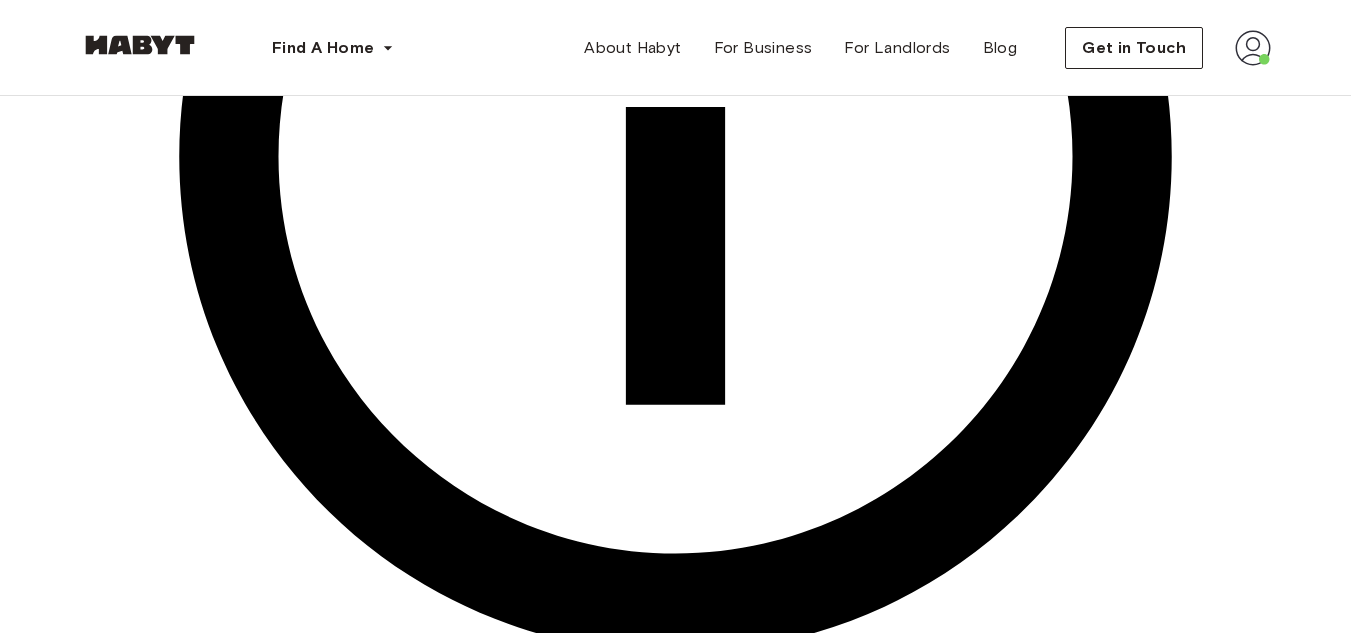 type on "**********" 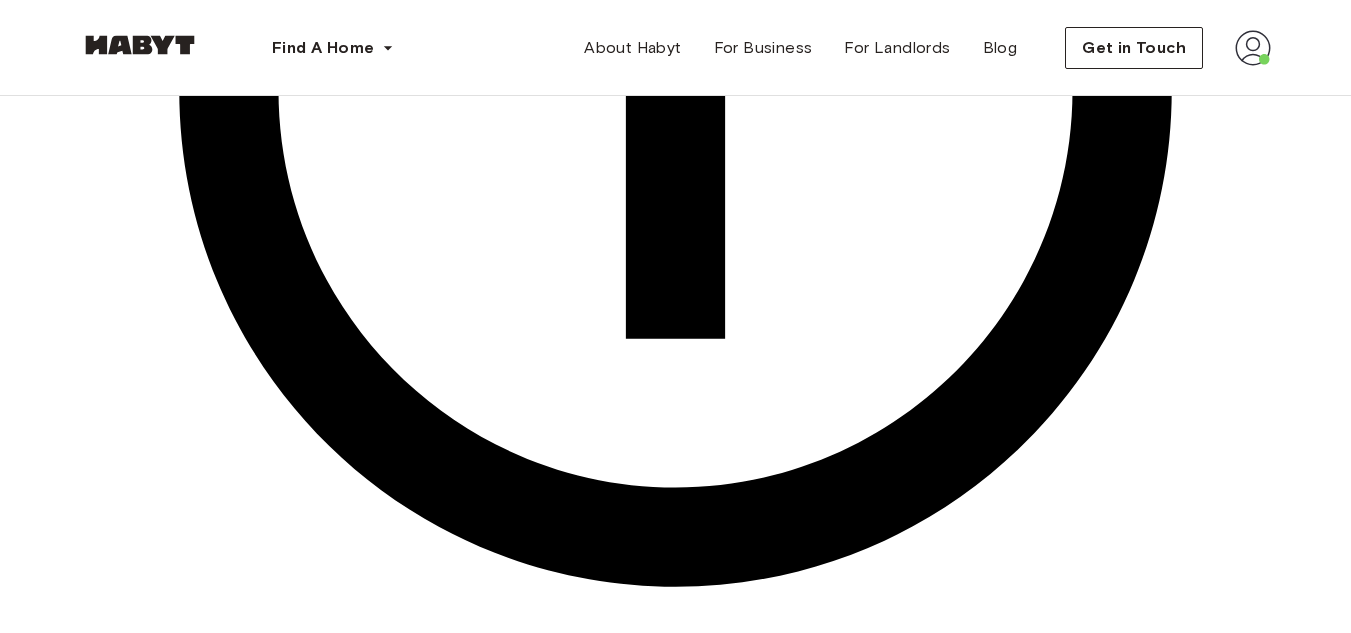 scroll, scrollTop: 739, scrollLeft: 0, axis: vertical 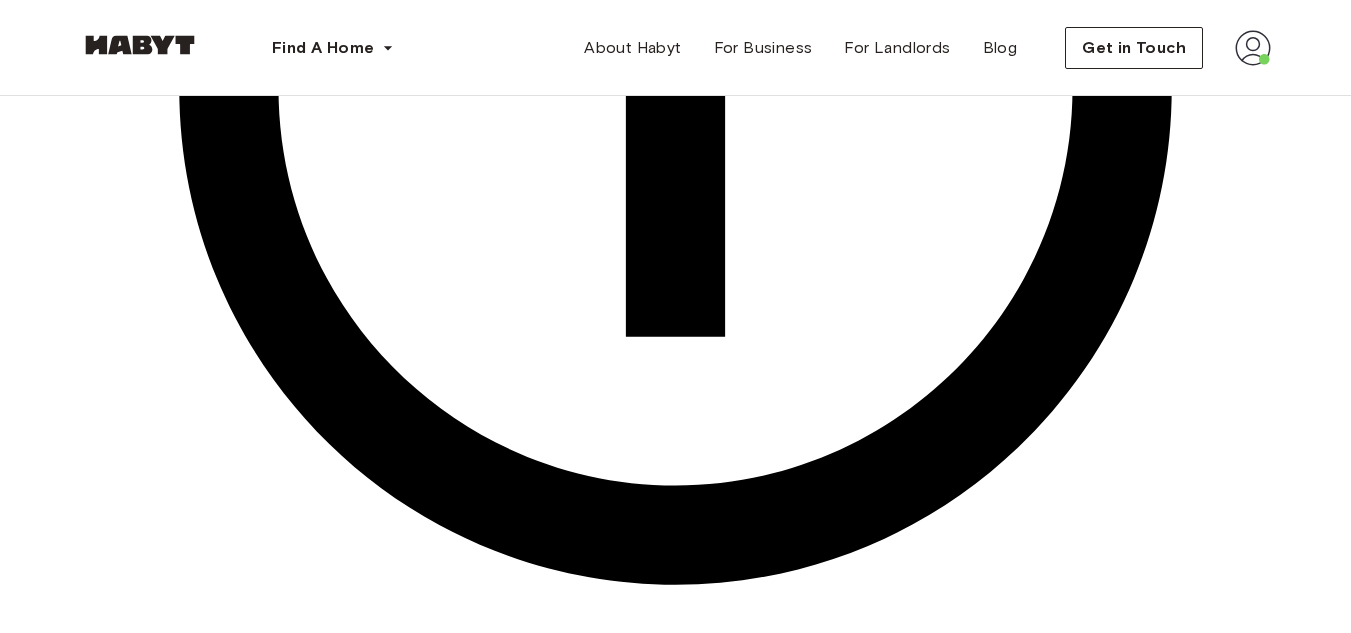 click 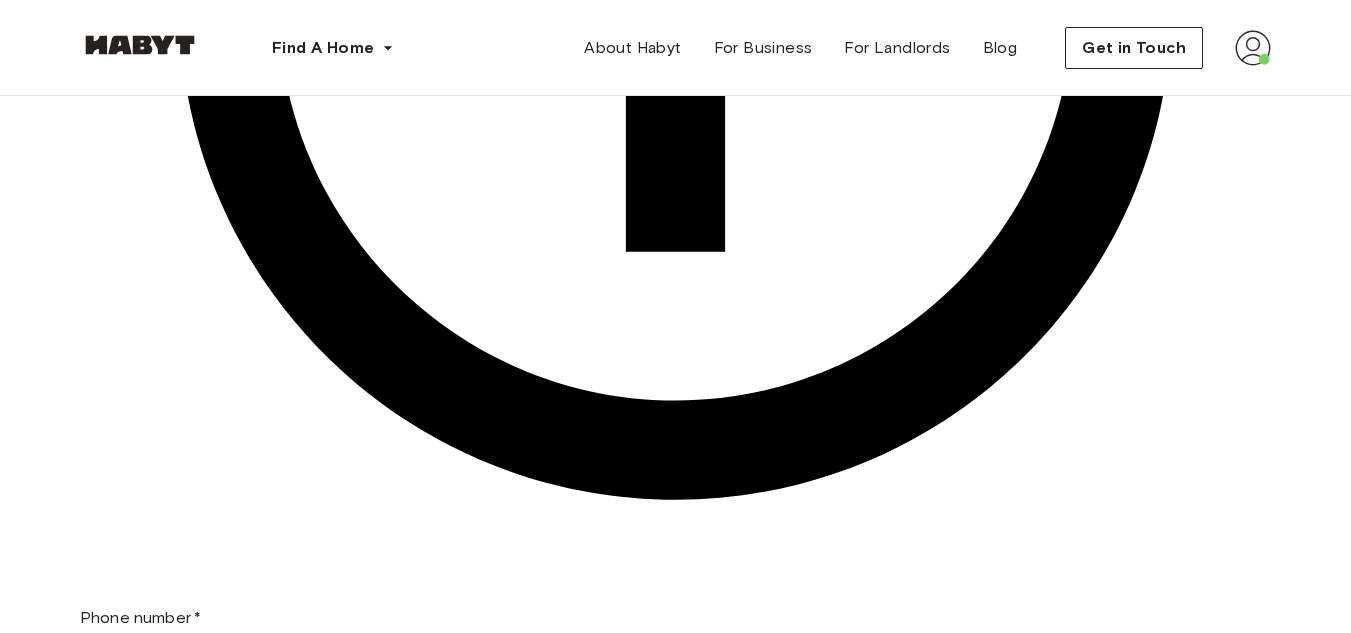 scroll, scrollTop: 856, scrollLeft: 0, axis: vertical 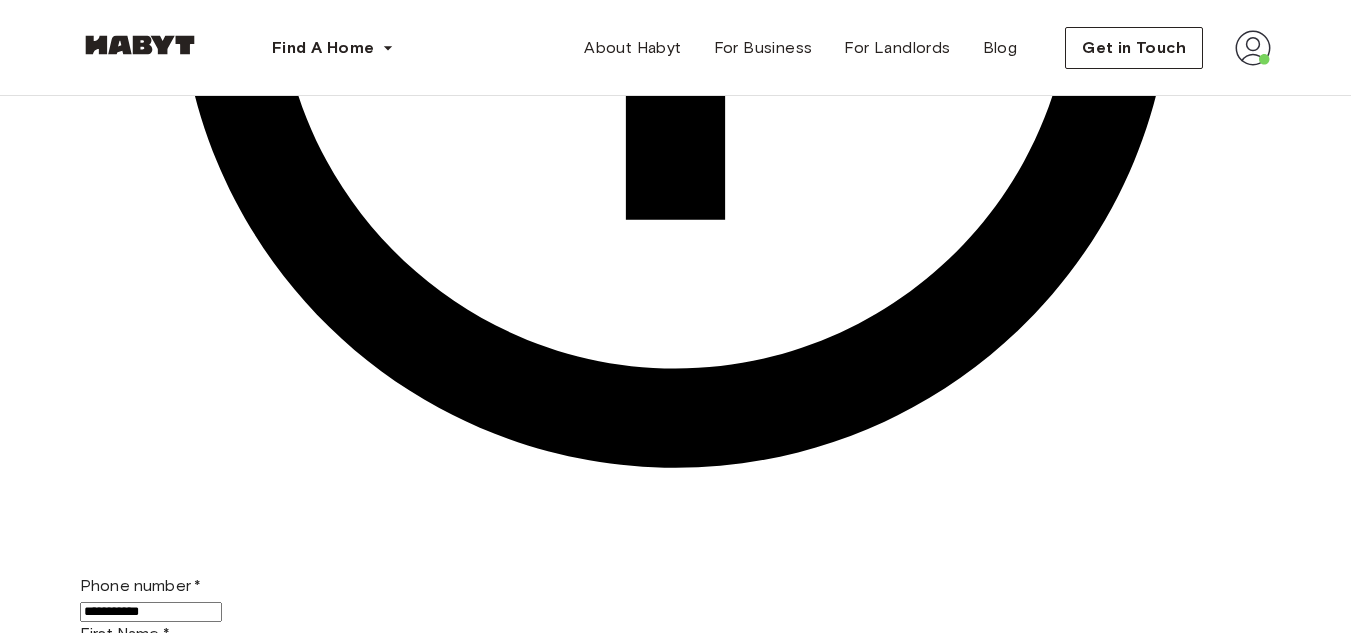 click 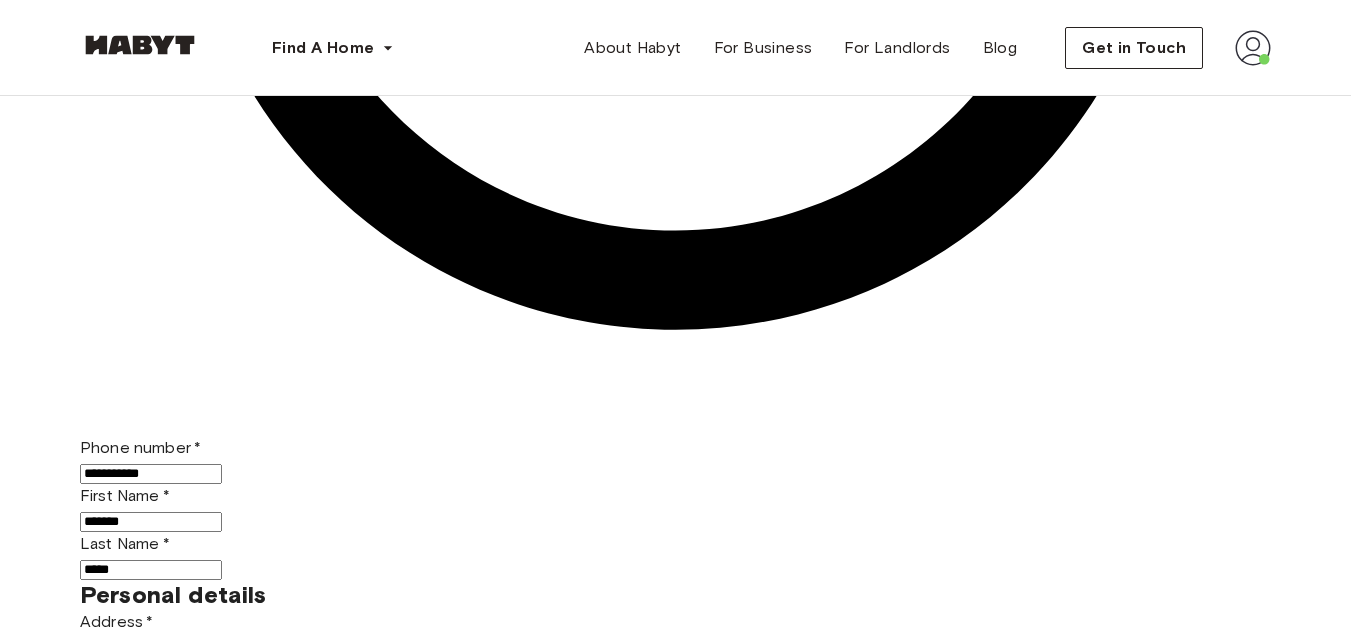 scroll, scrollTop: 995, scrollLeft: 0, axis: vertical 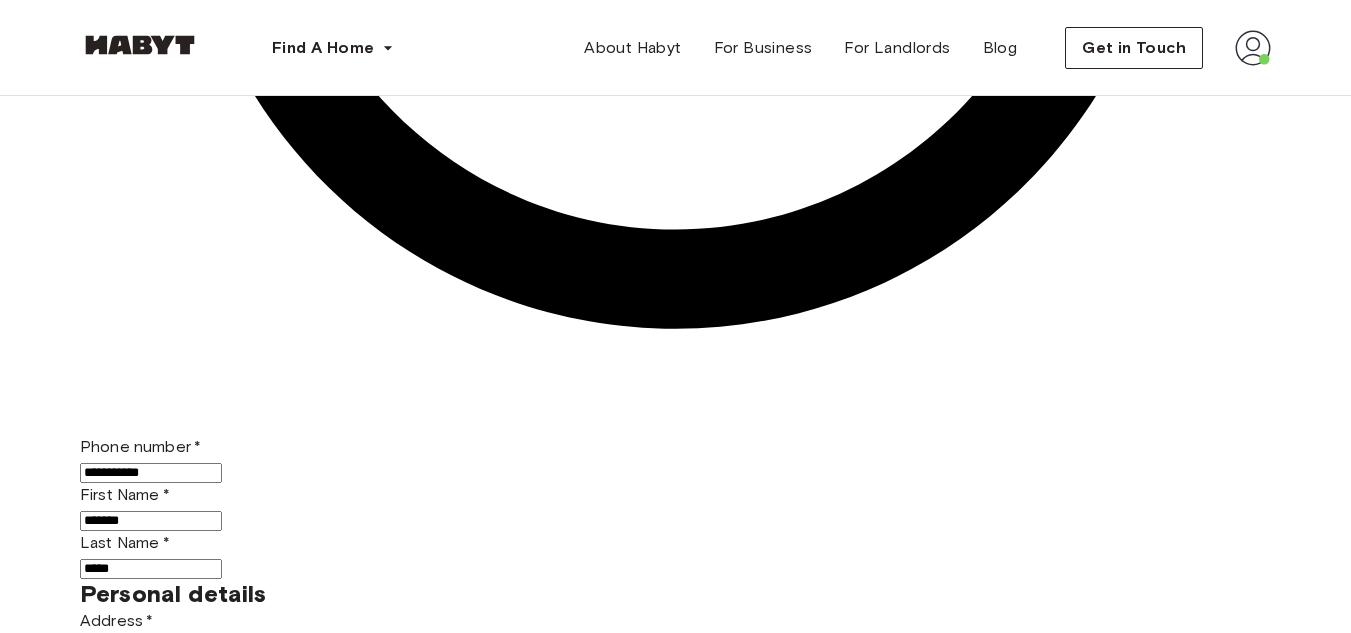 click on "Confirm Application" at bounding box center [581, 2136] 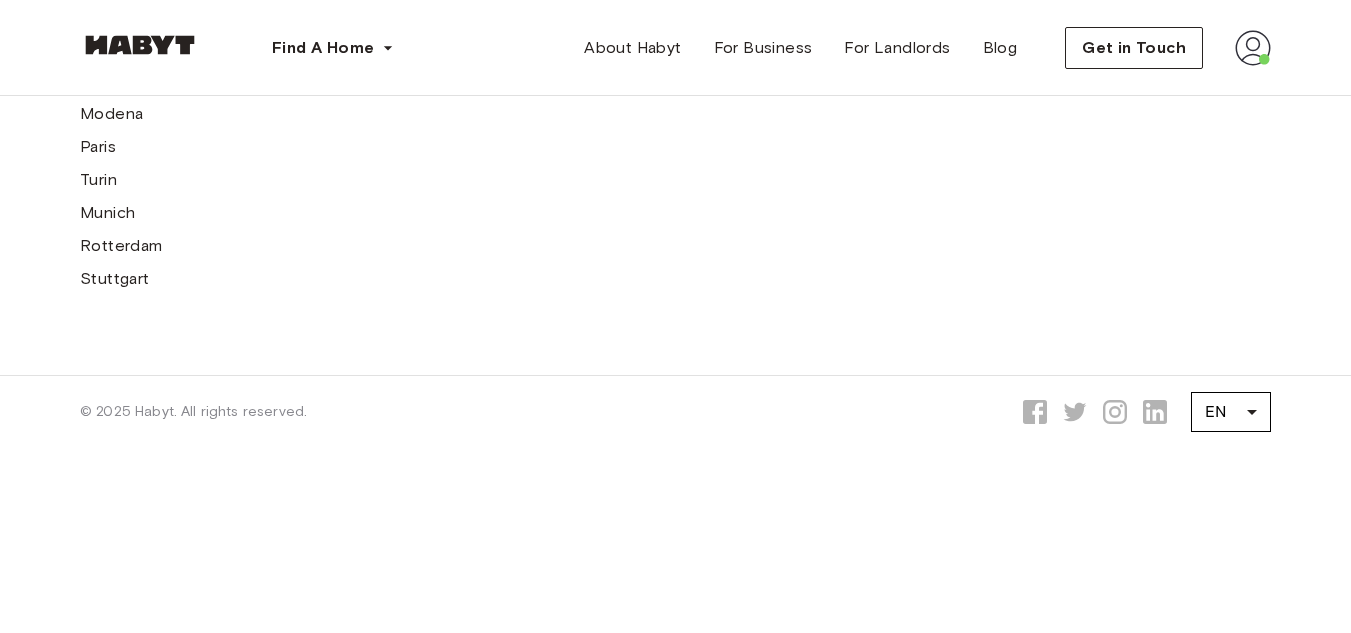 scroll, scrollTop: 0, scrollLeft: 0, axis: both 